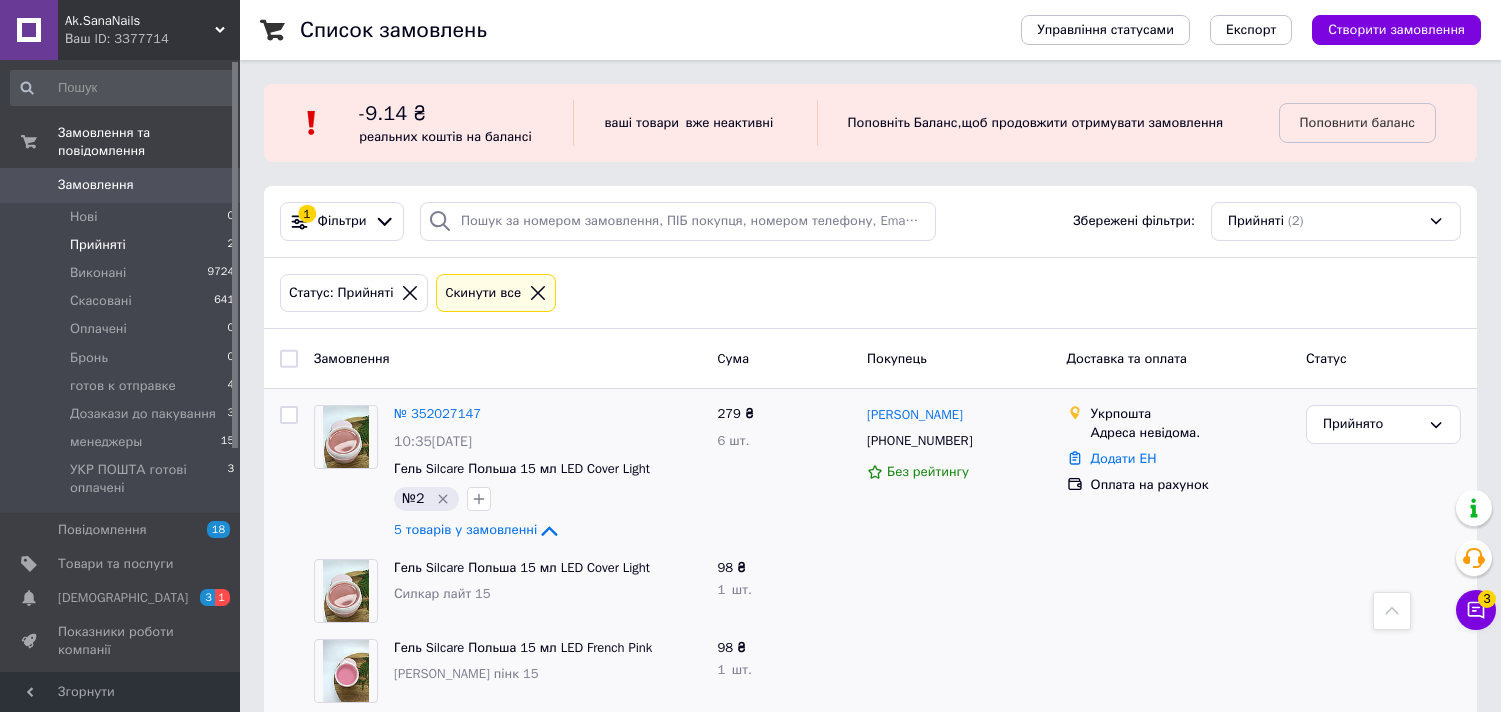 scroll, scrollTop: 411, scrollLeft: 0, axis: vertical 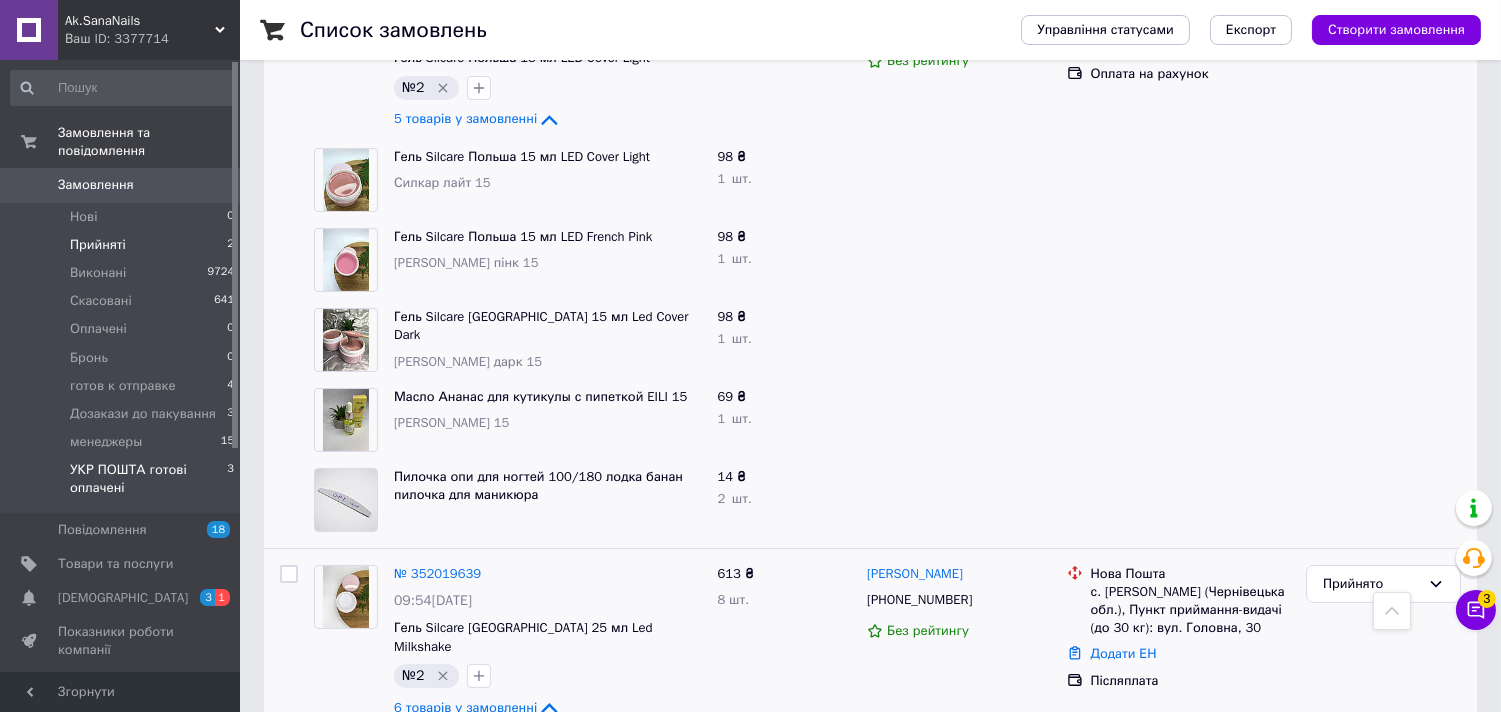 click on "УКР ПОШТА готові оплачені" at bounding box center [148, 479] 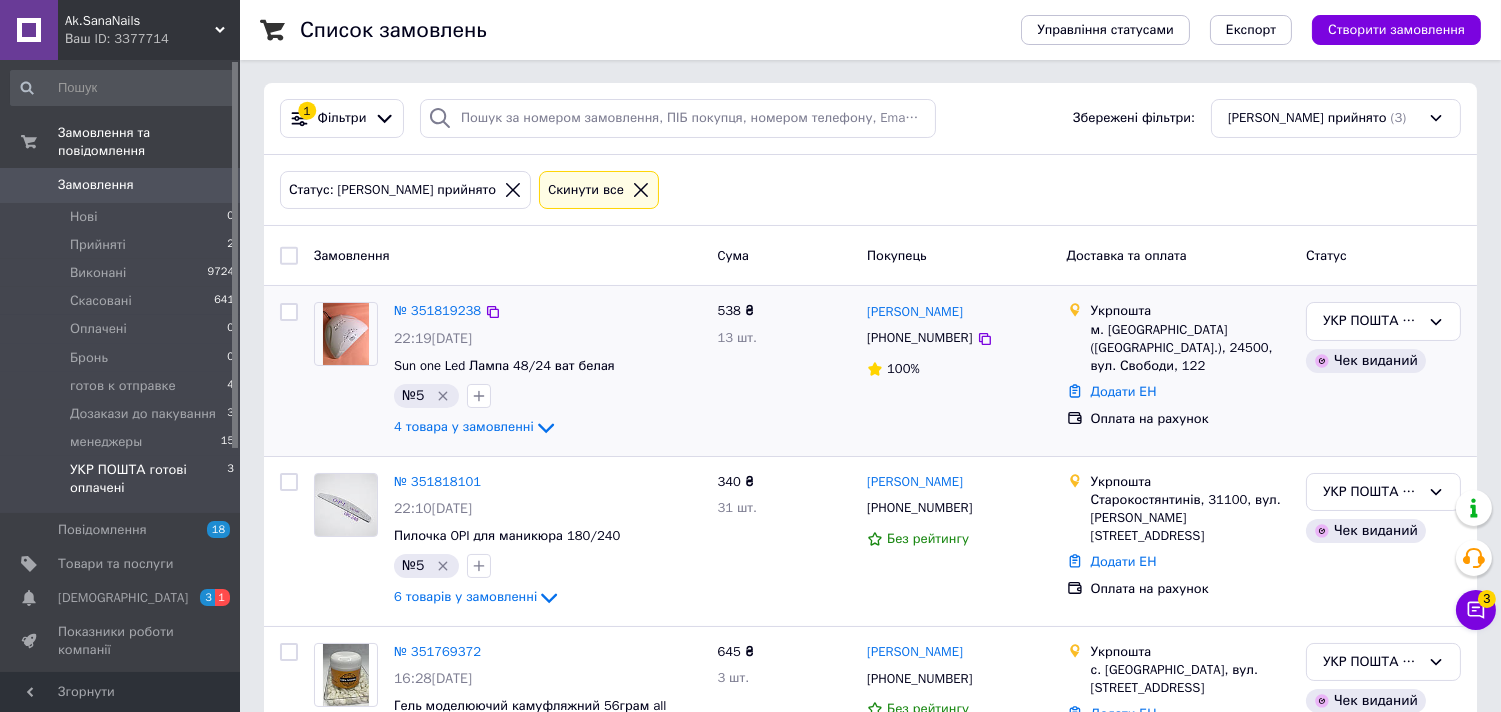scroll, scrollTop: 211, scrollLeft: 0, axis: vertical 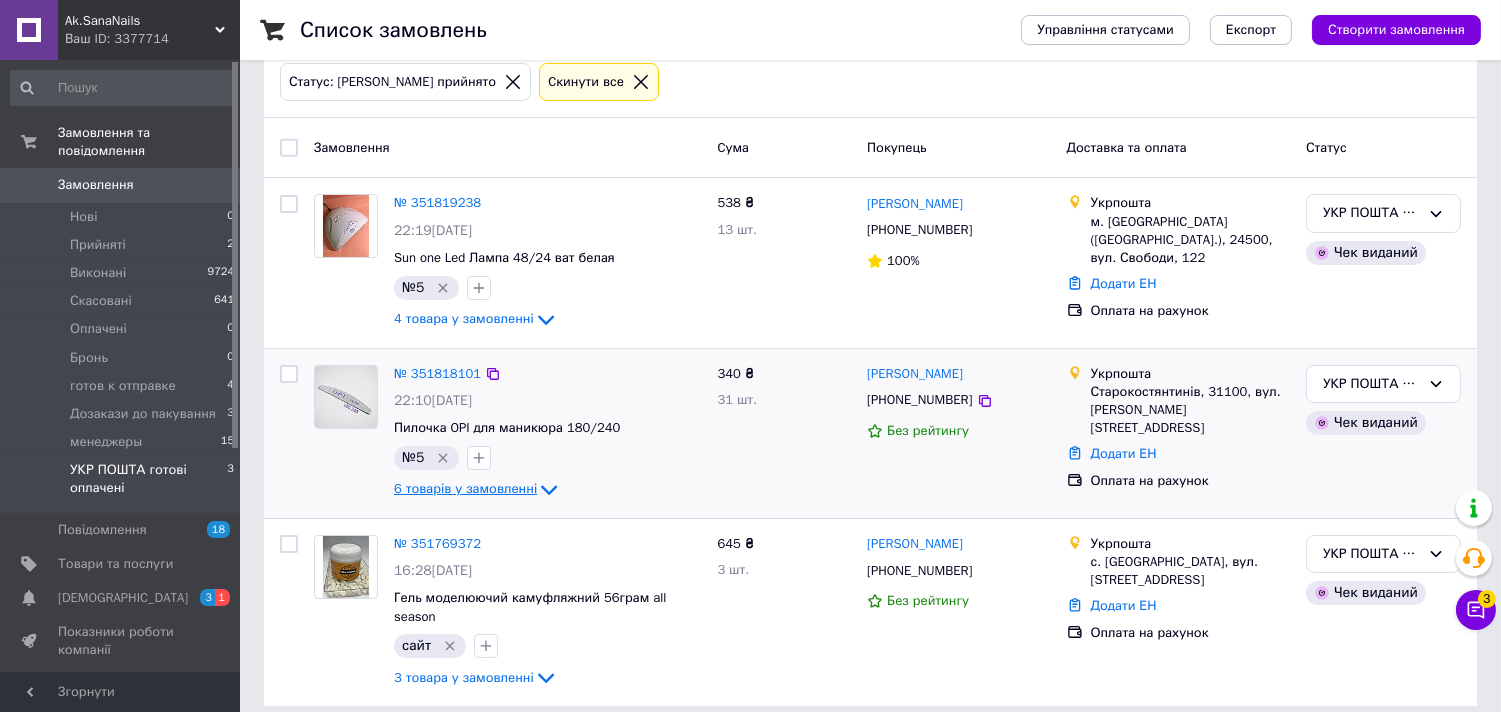 click on "6 товарів у замовленні" at bounding box center [465, 488] 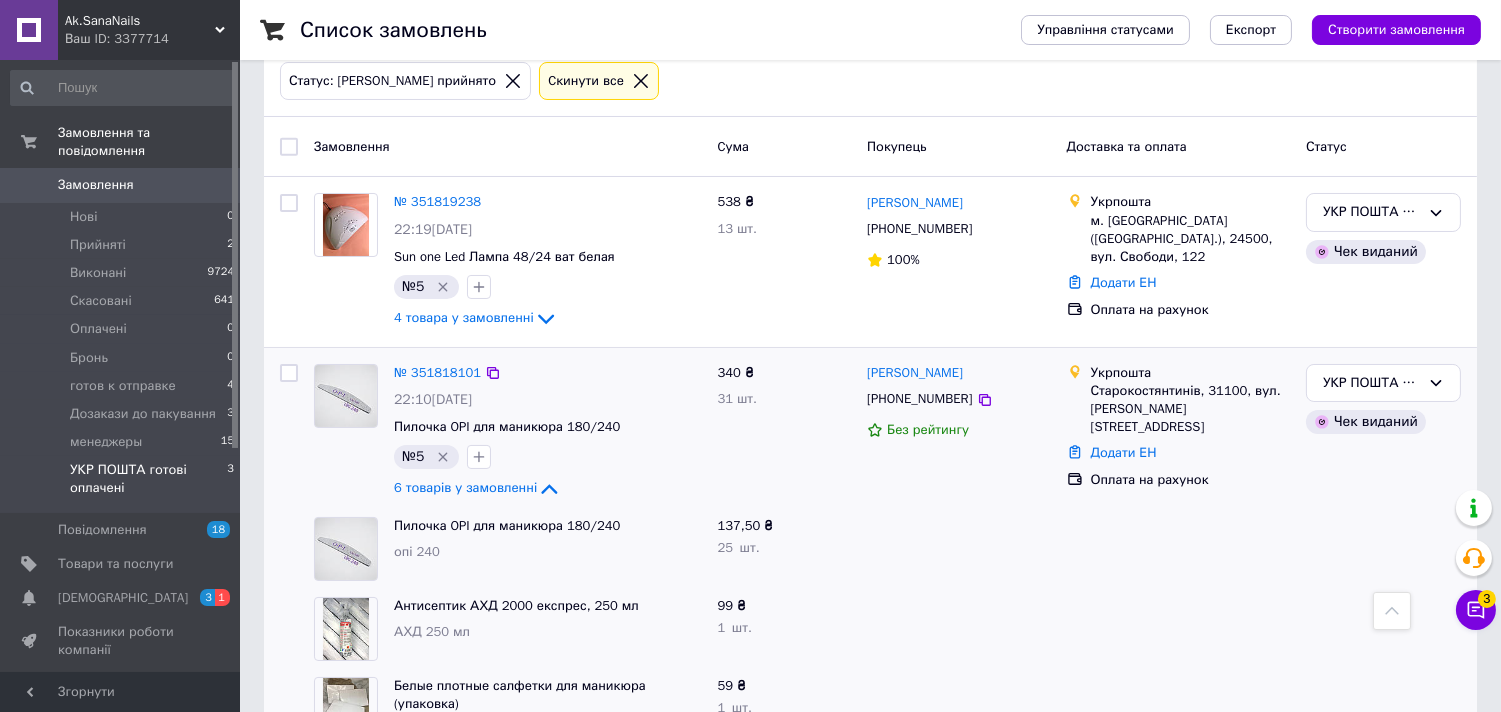 scroll, scrollTop: 211, scrollLeft: 0, axis: vertical 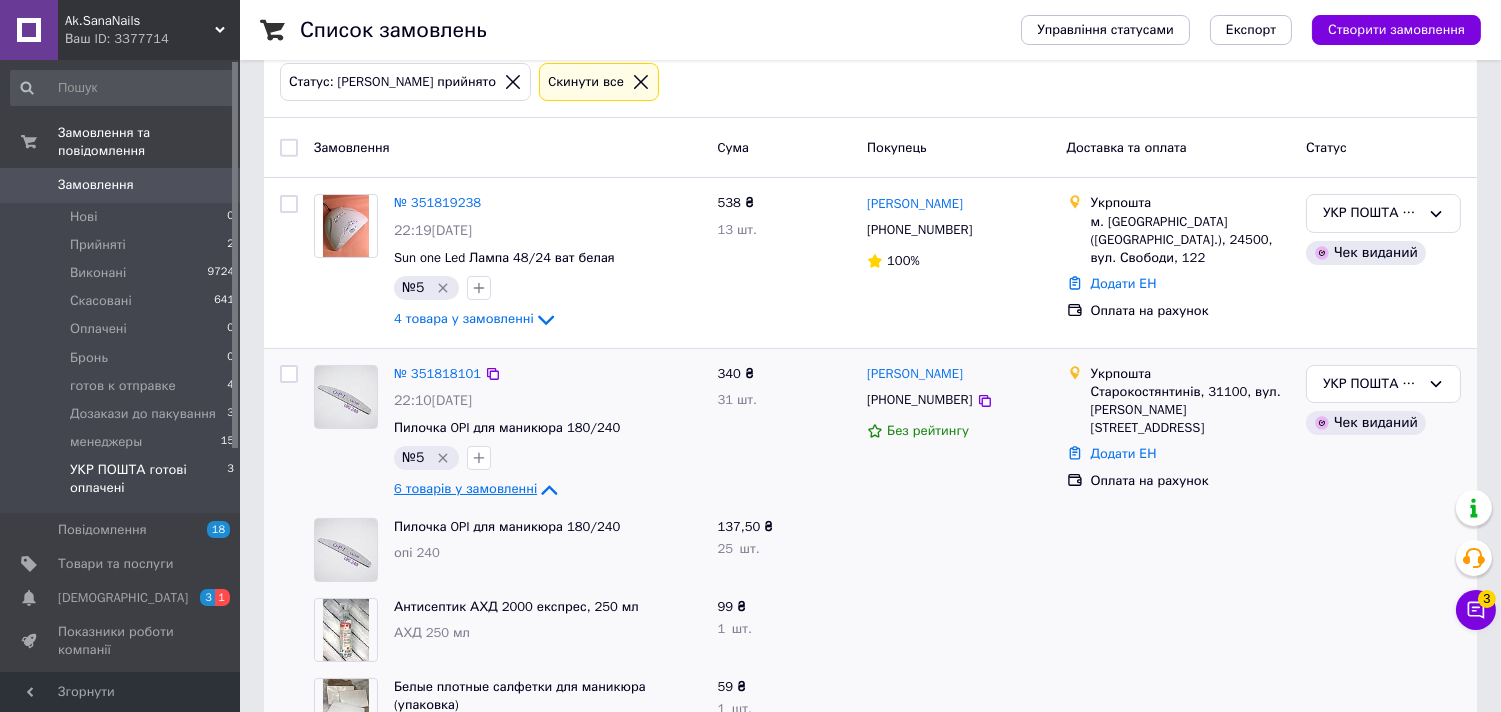 click on "6 товарів у замовленні" at bounding box center [465, 488] 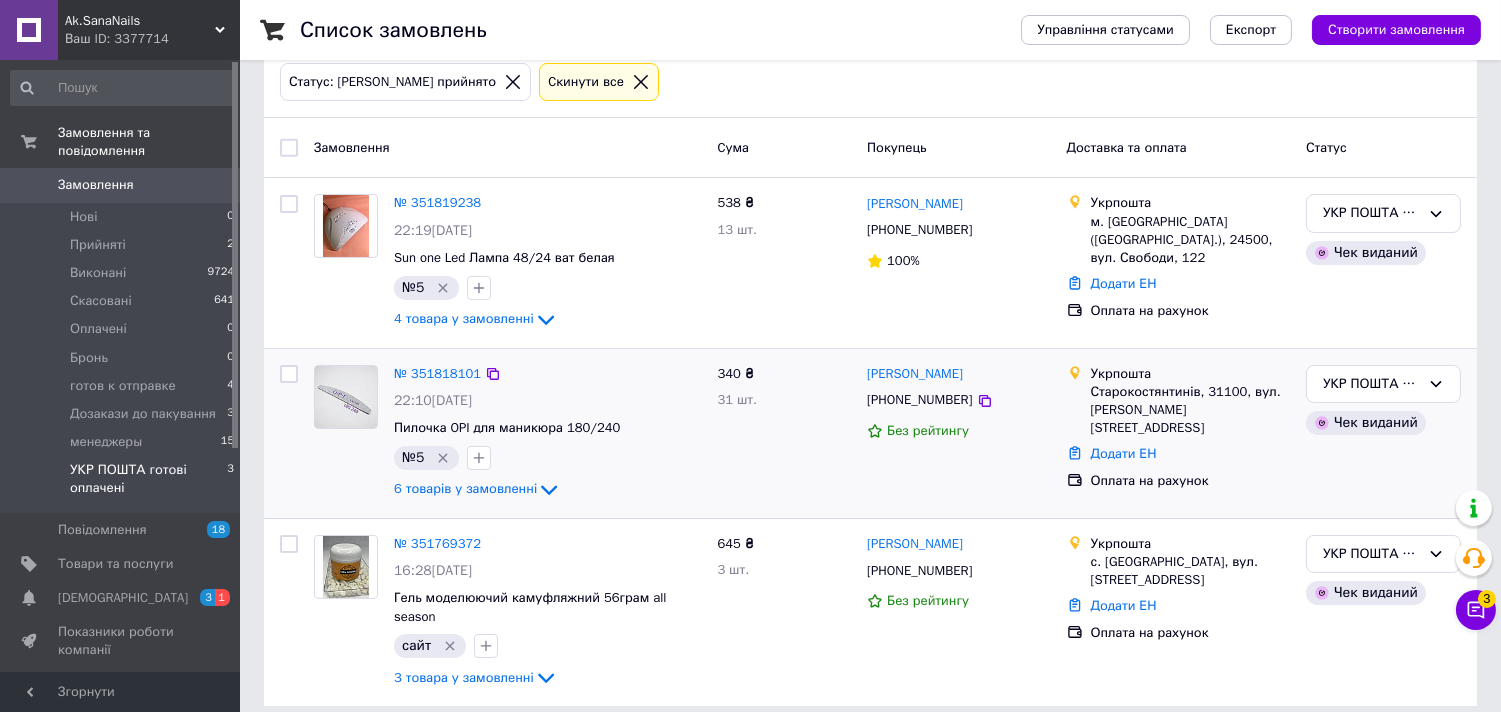 click at bounding box center (346, 397) 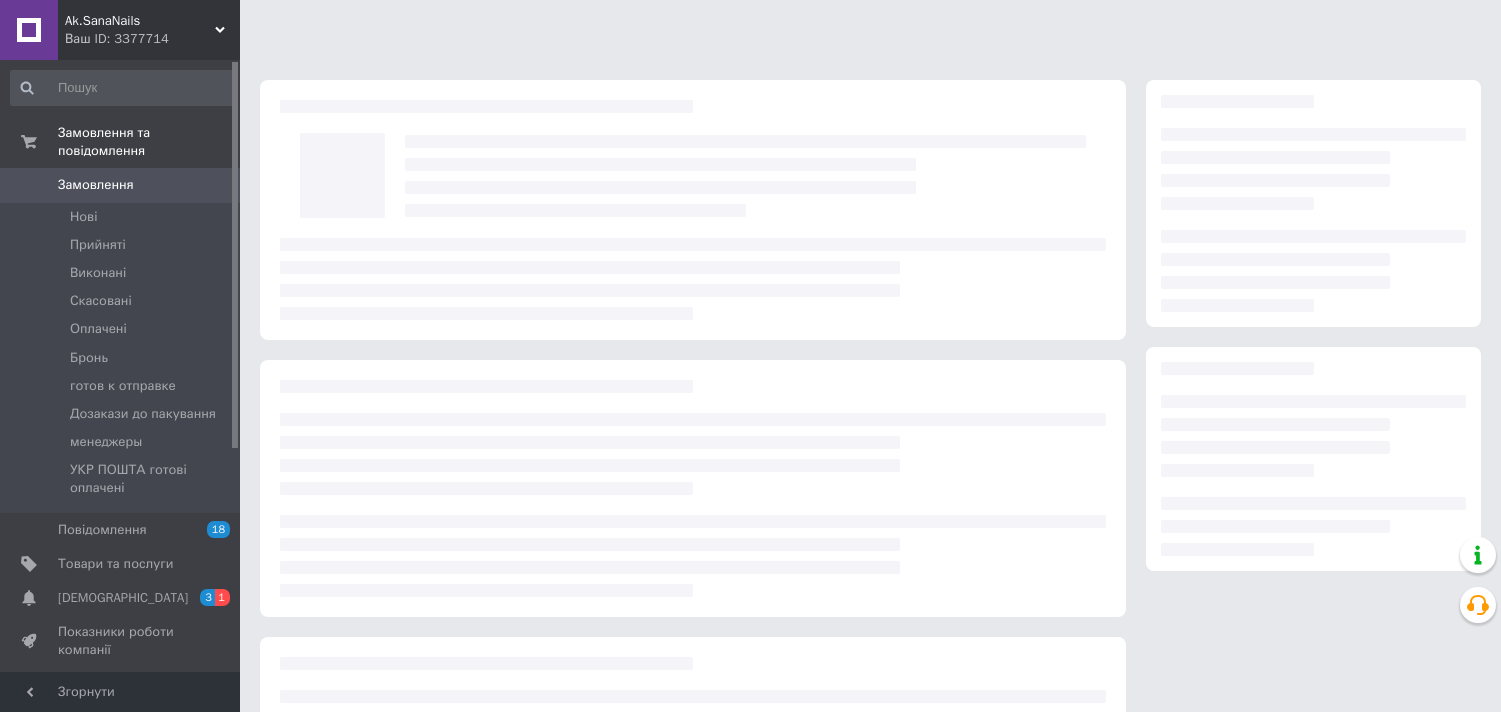 scroll, scrollTop: 0, scrollLeft: 0, axis: both 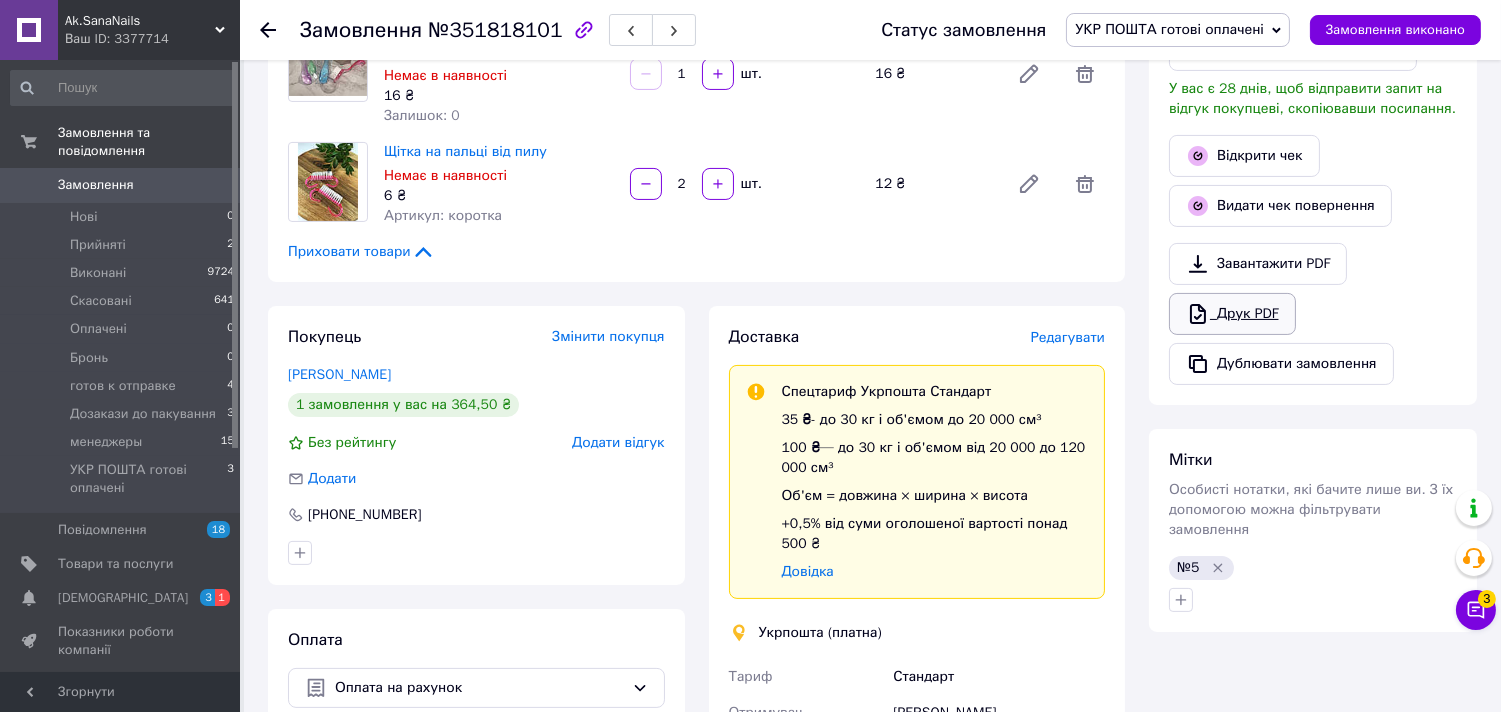 click on "Друк PDF" at bounding box center [1232, 314] 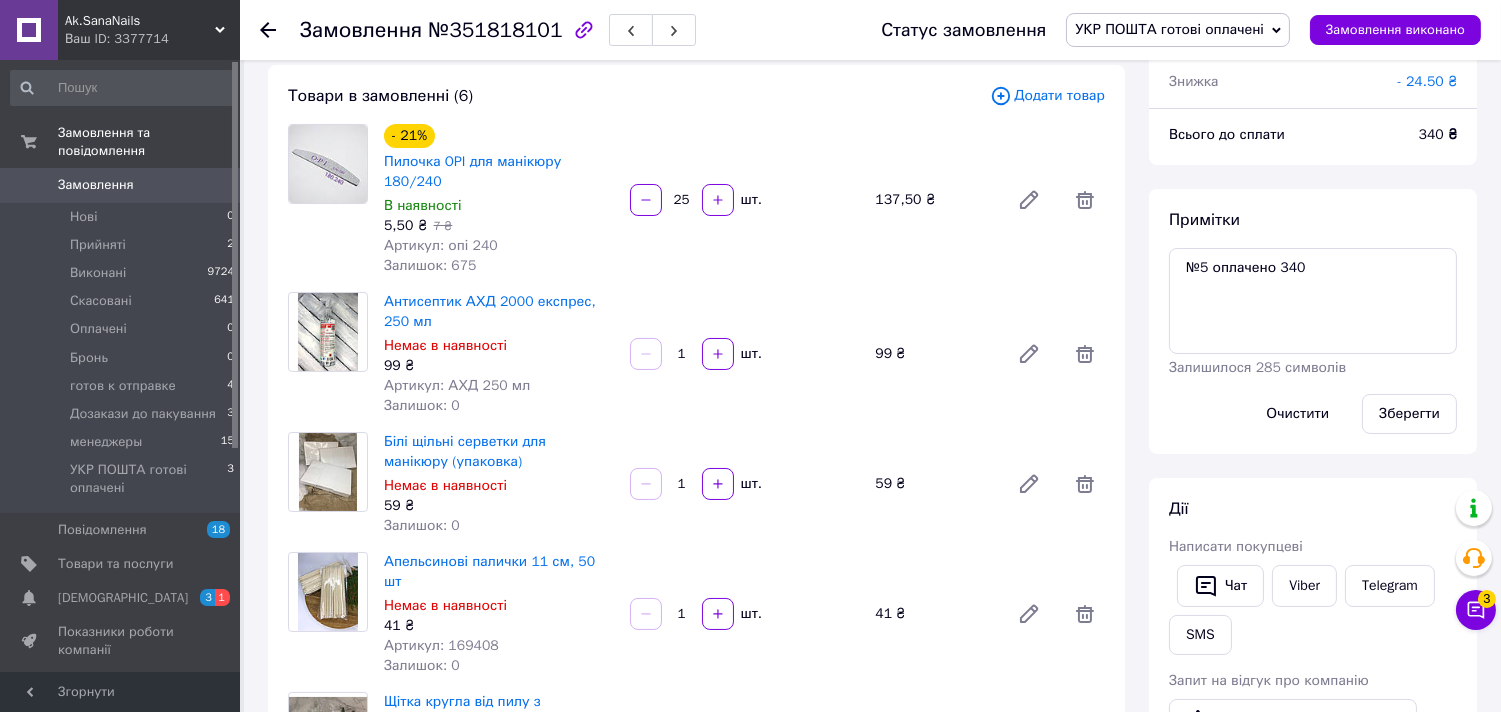 scroll, scrollTop: 0, scrollLeft: 0, axis: both 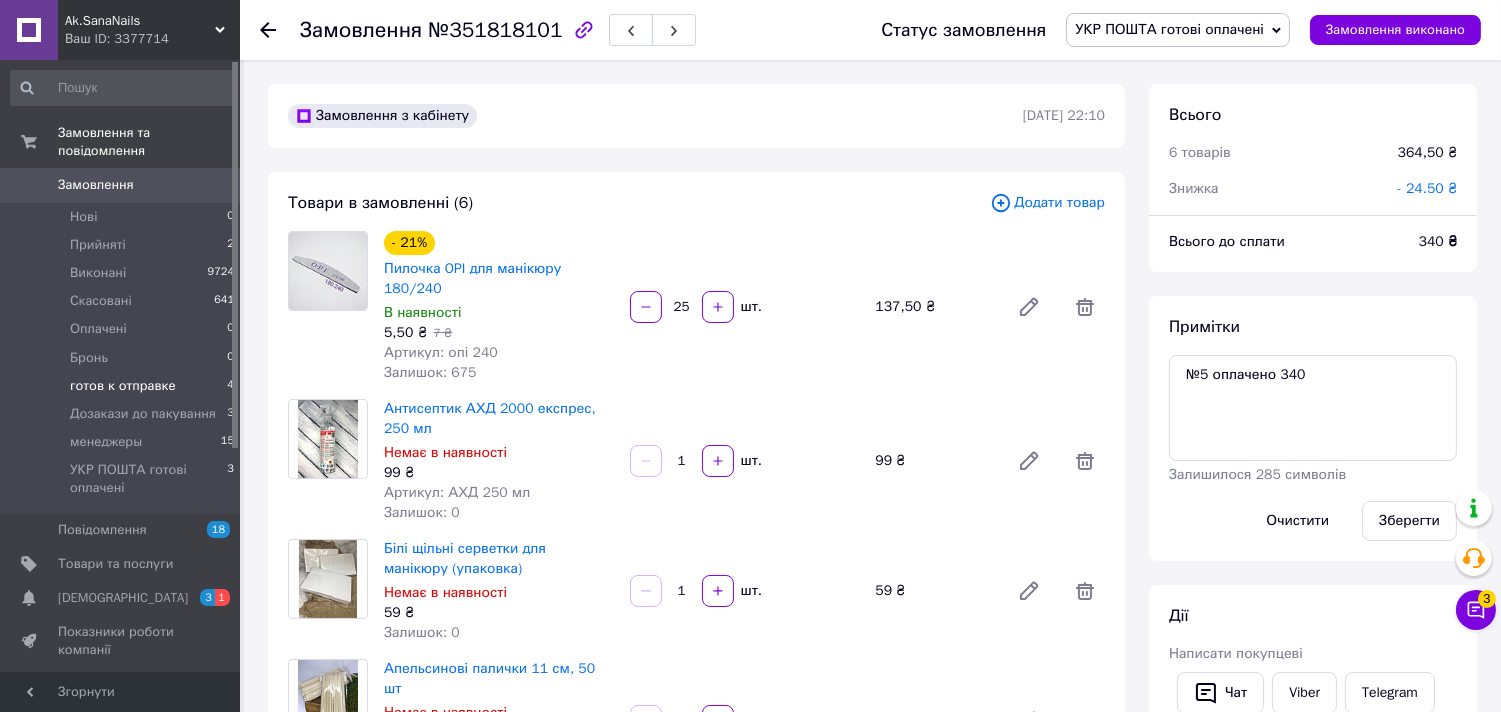 click on "готов к отправке 4" at bounding box center (123, 386) 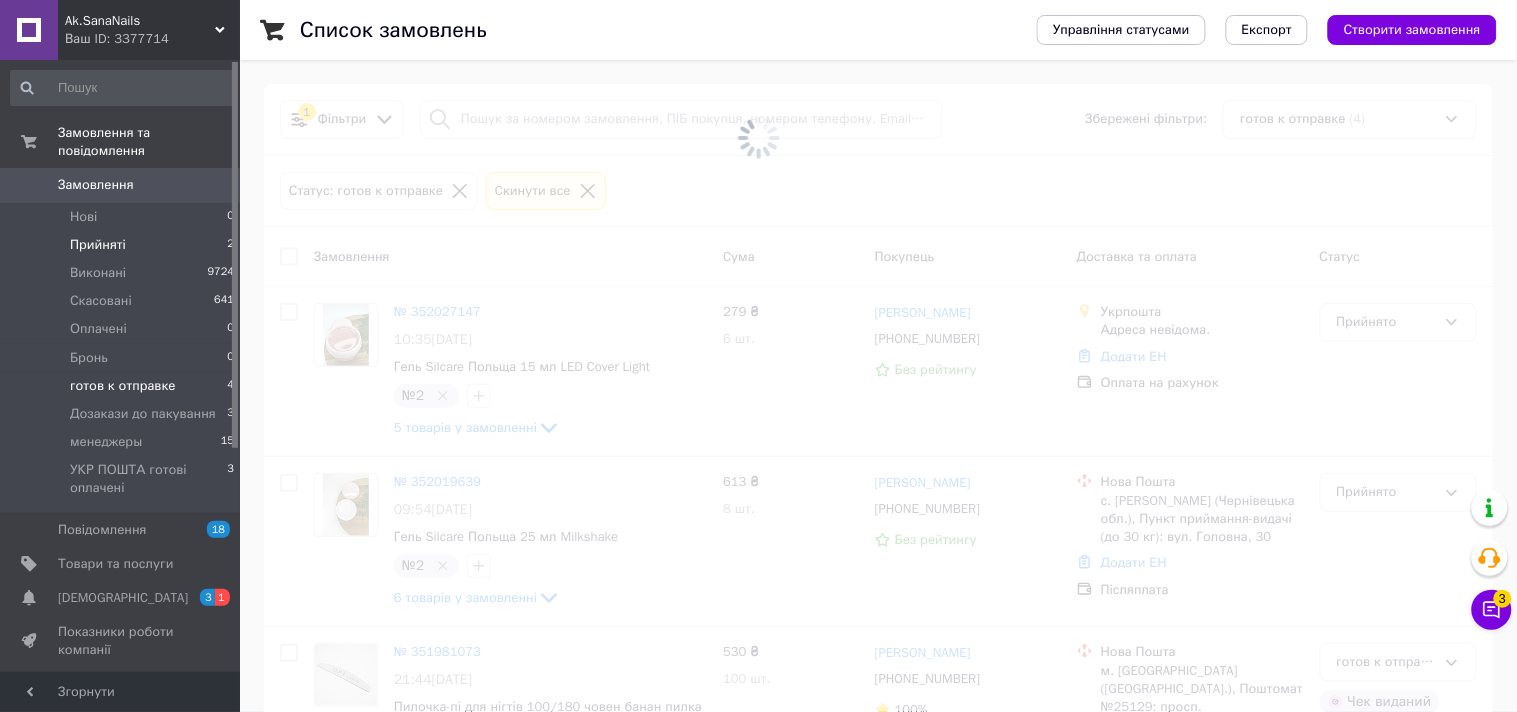 click on "Прийняті 2" at bounding box center (123, 245) 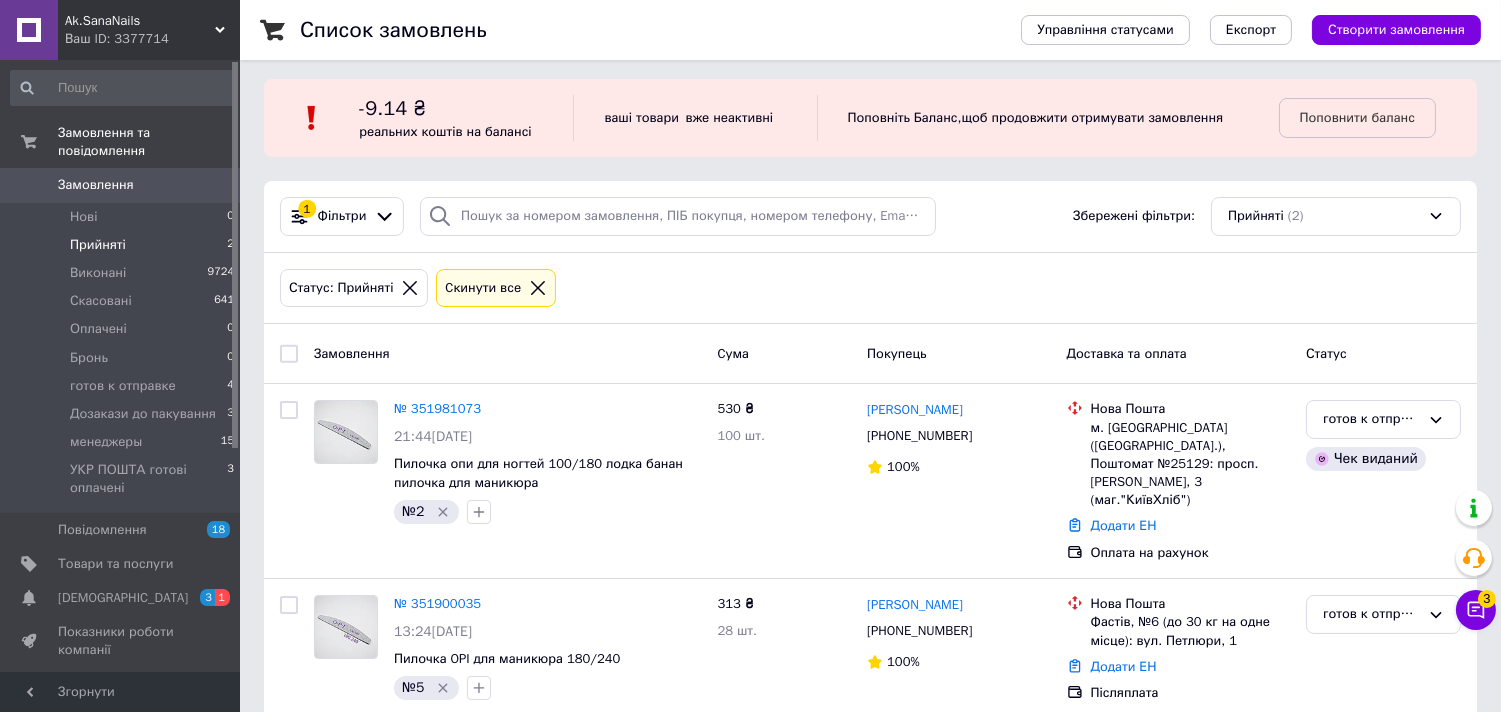 scroll, scrollTop: 0, scrollLeft: 0, axis: both 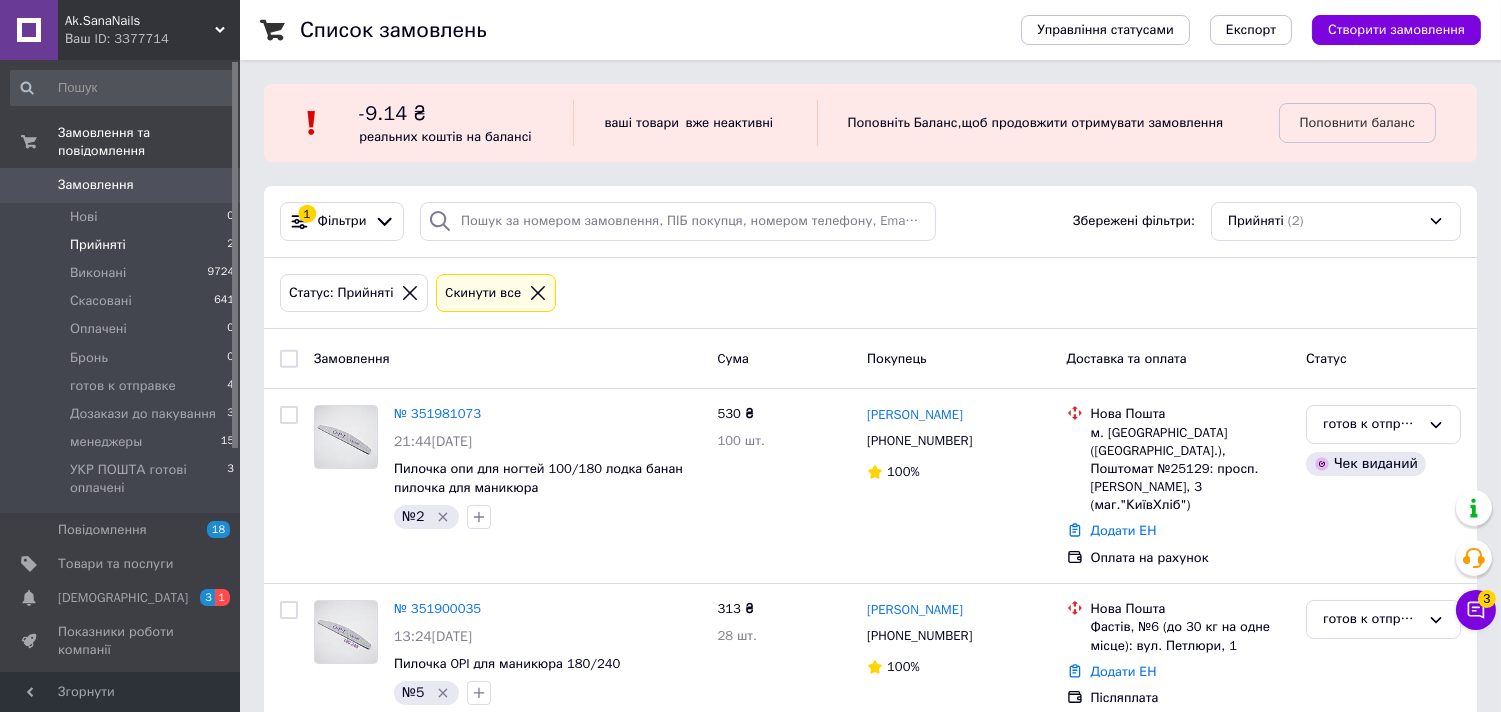 click on "Прийняті 2" at bounding box center [123, 245] 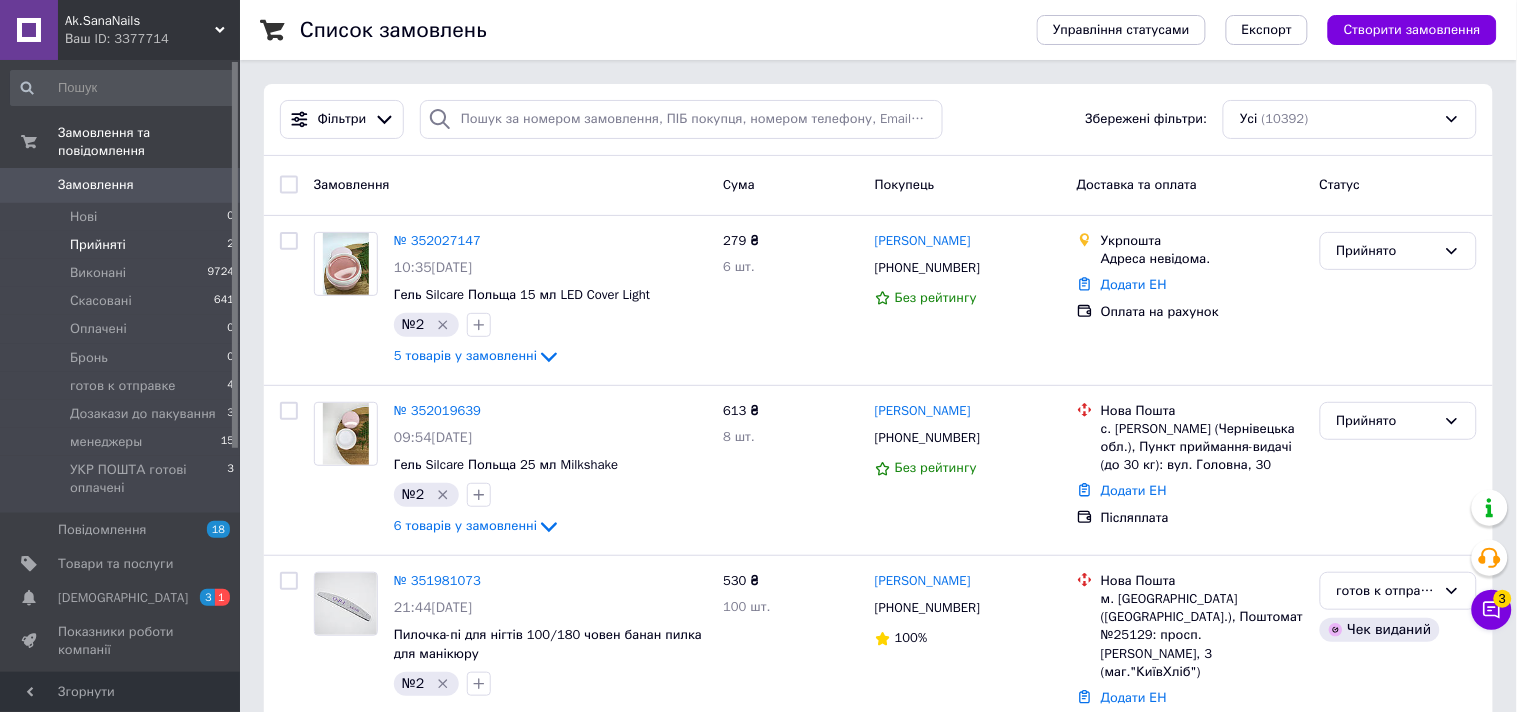 click on "Прийняті" at bounding box center (98, 245) 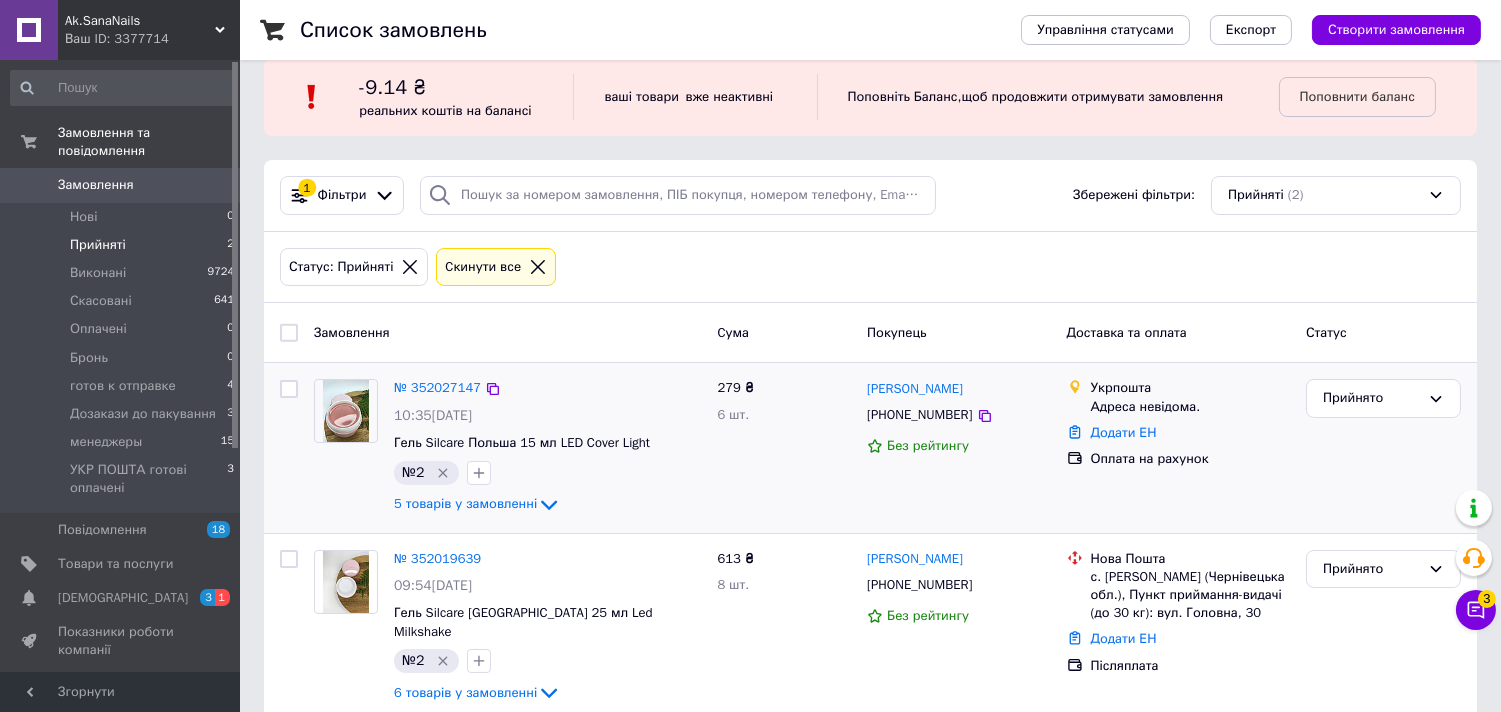 scroll, scrollTop: 41, scrollLeft: 0, axis: vertical 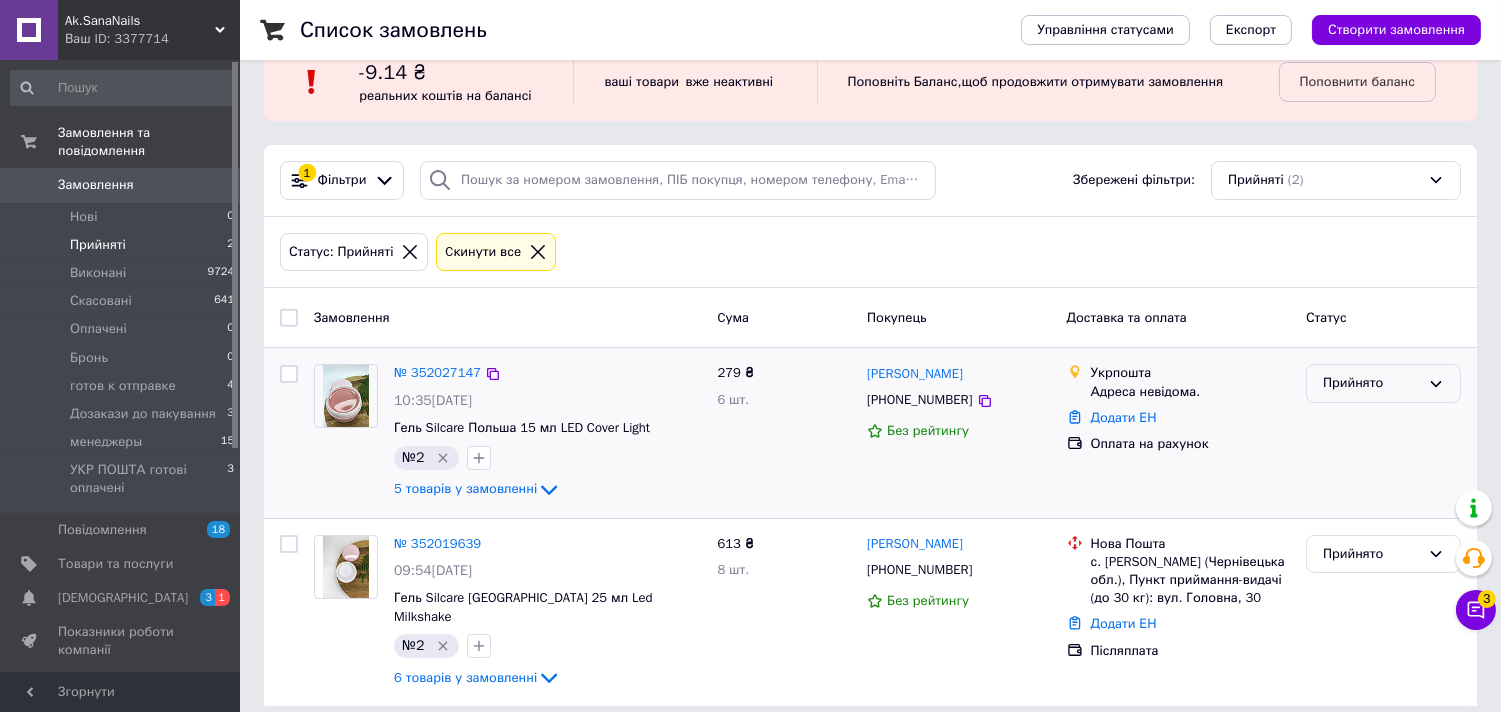 click on "Прийнято" at bounding box center (1371, 383) 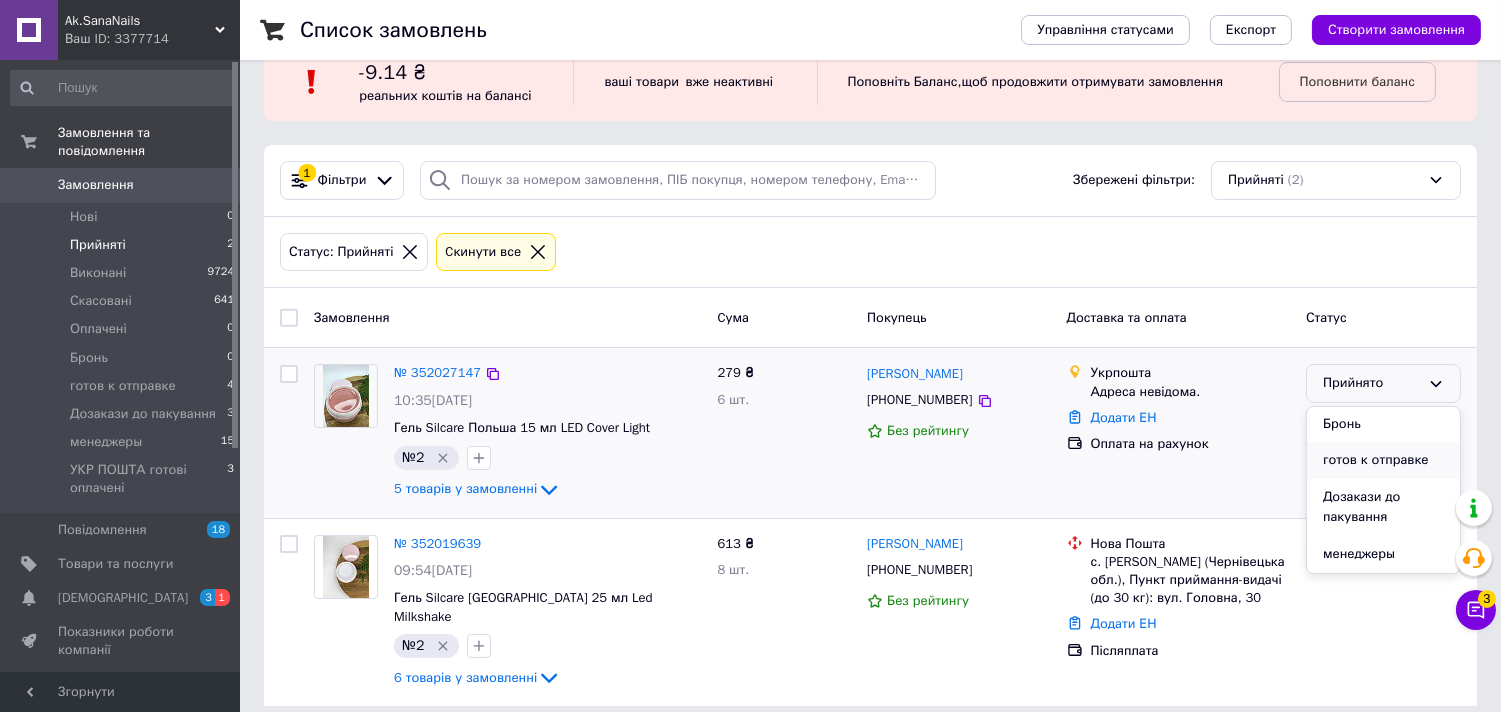 scroll, scrollTop: 0, scrollLeft: 0, axis: both 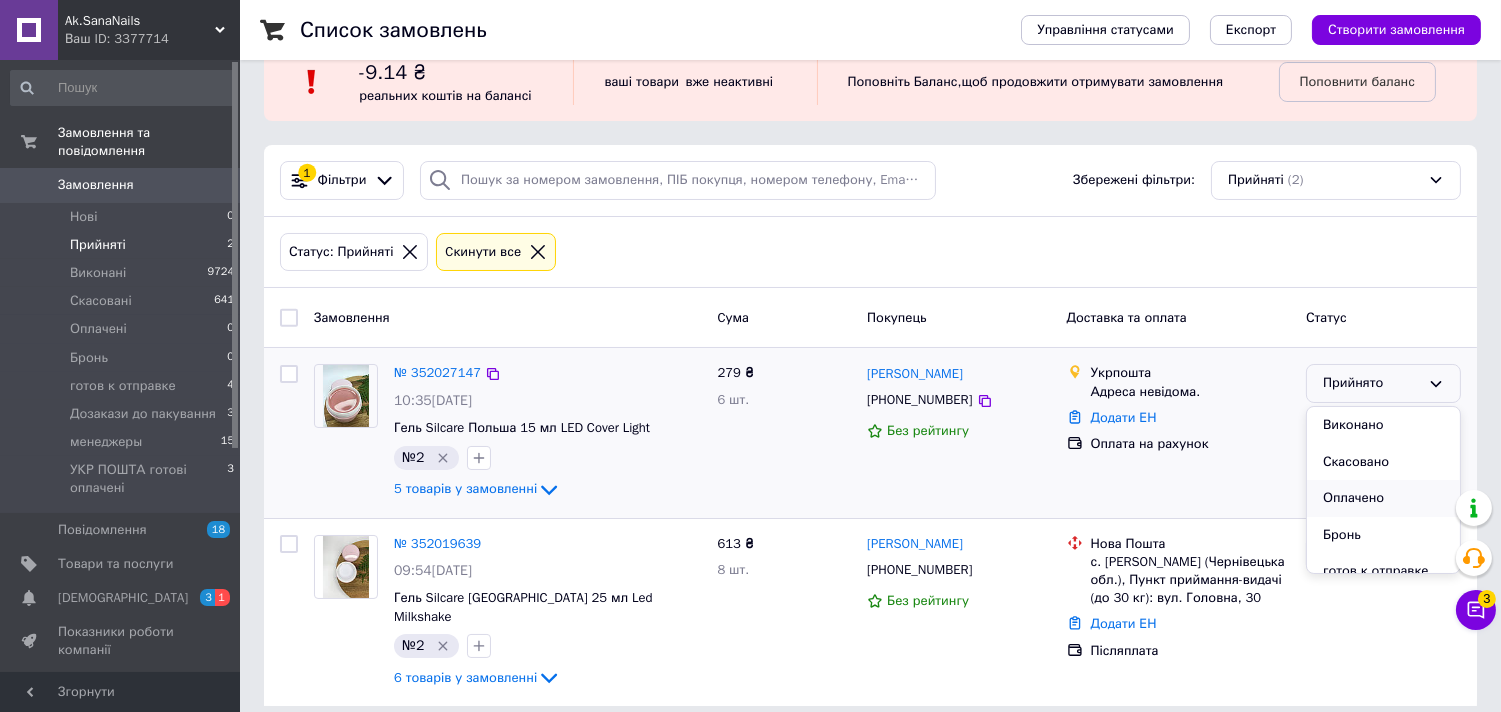 click on "Оплачено" at bounding box center (1383, 498) 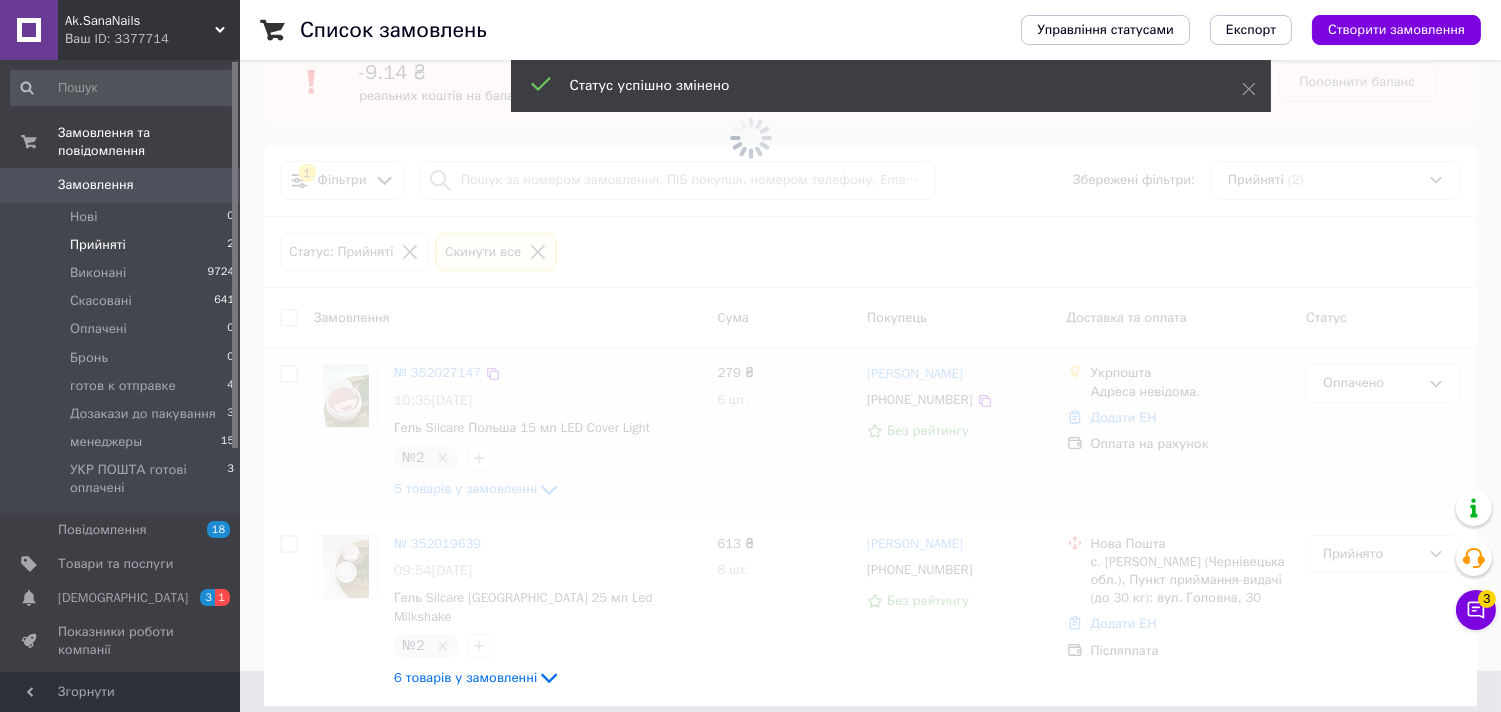 click at bounding box center (750, 315) 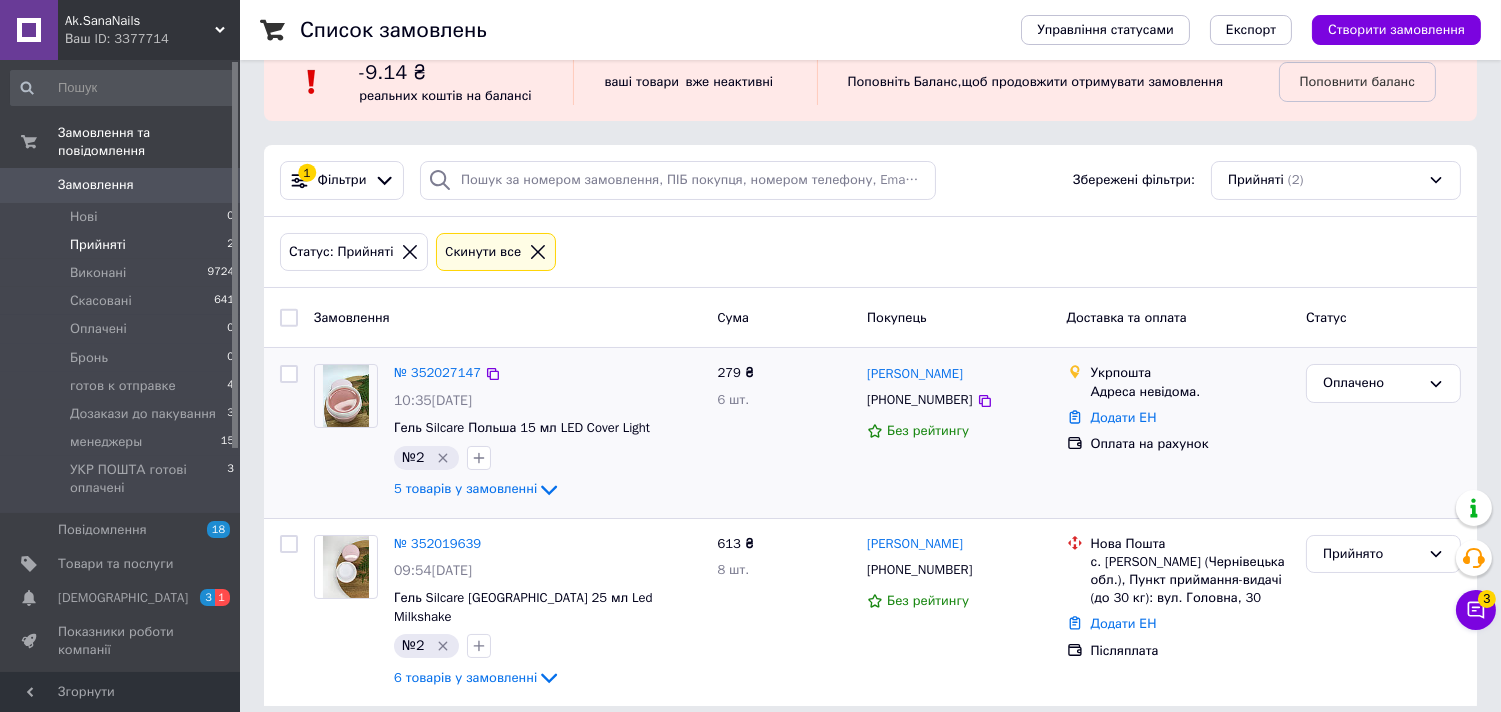 click at bounding box center [346, 396] 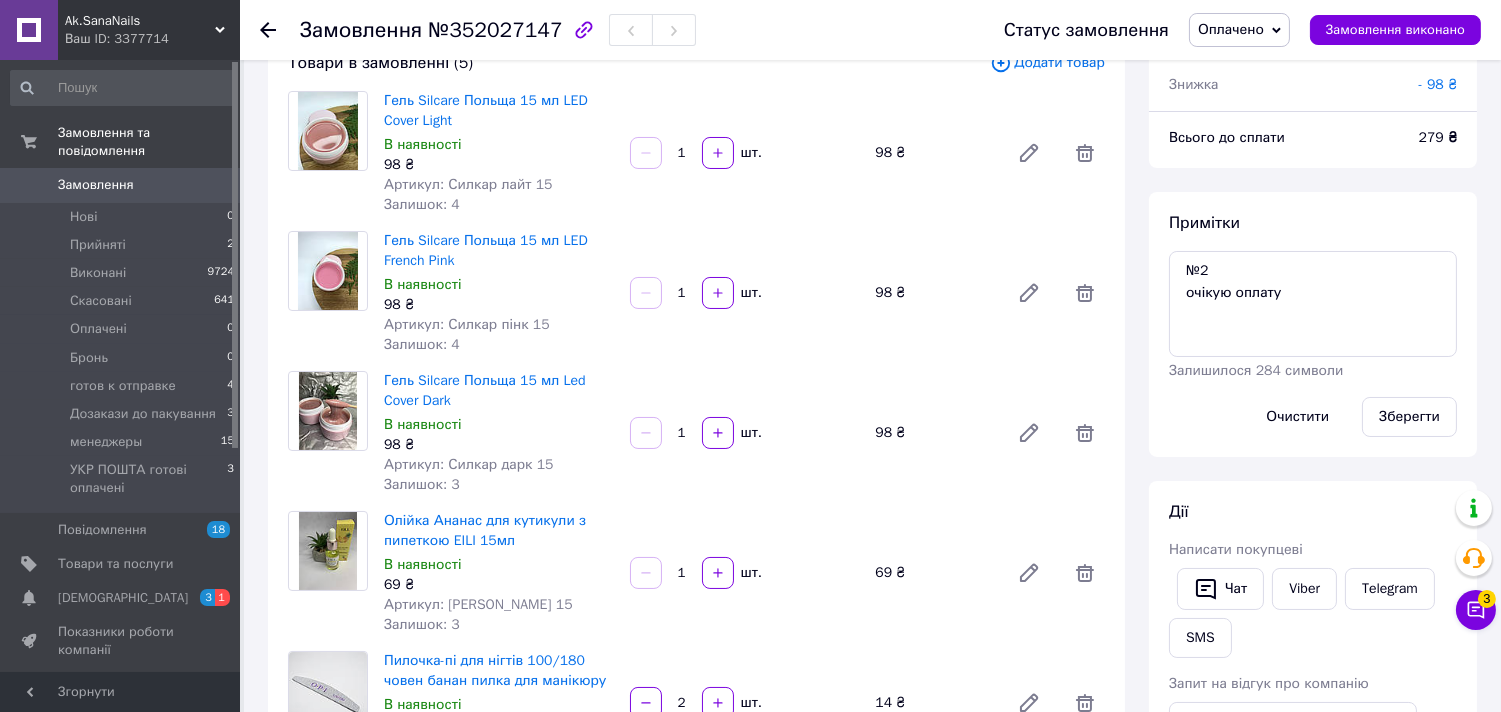 scroll, scrollTop: 111, scrollLeft: 0, axis: vertical 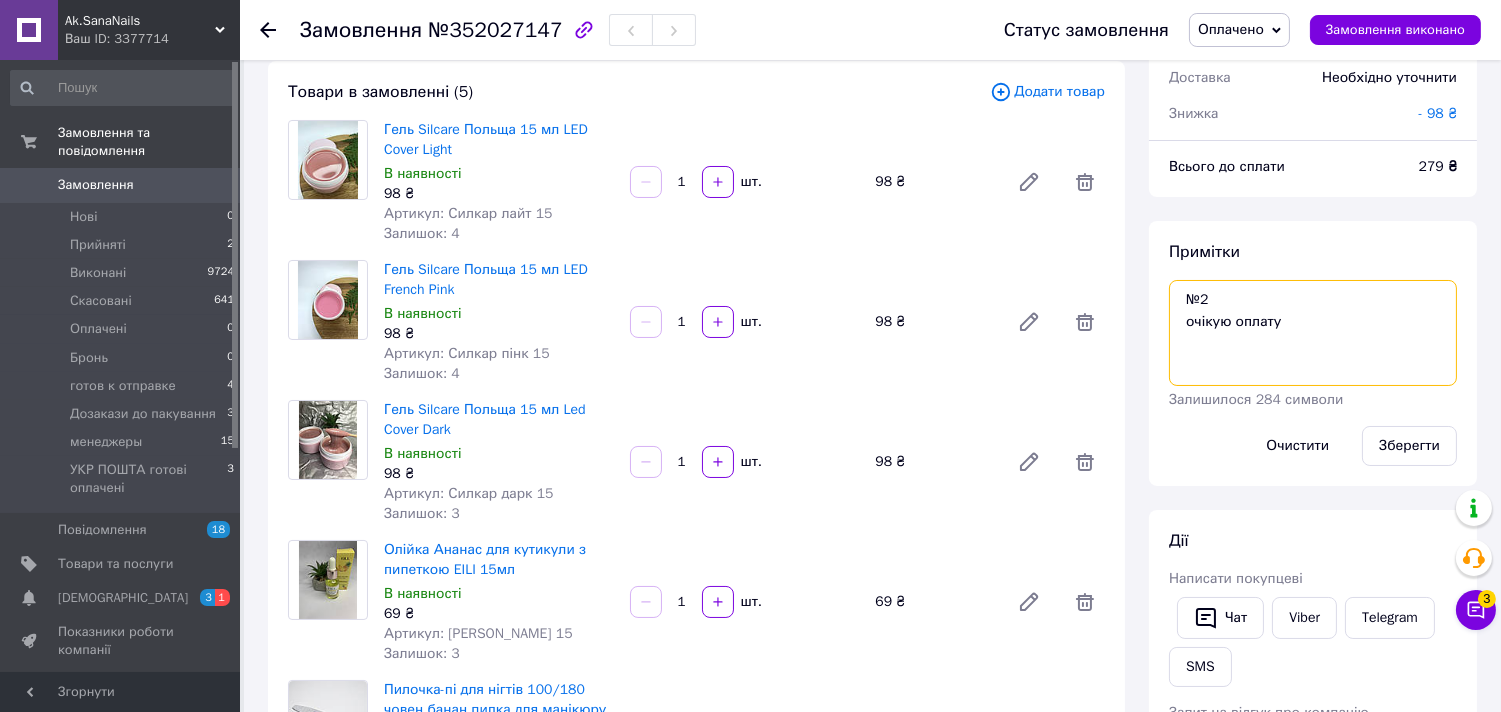 drag, startPoint x: 1315, startPoint y: 338, endPoint x: 1235, endPoint y: 381, distance: 90.824005 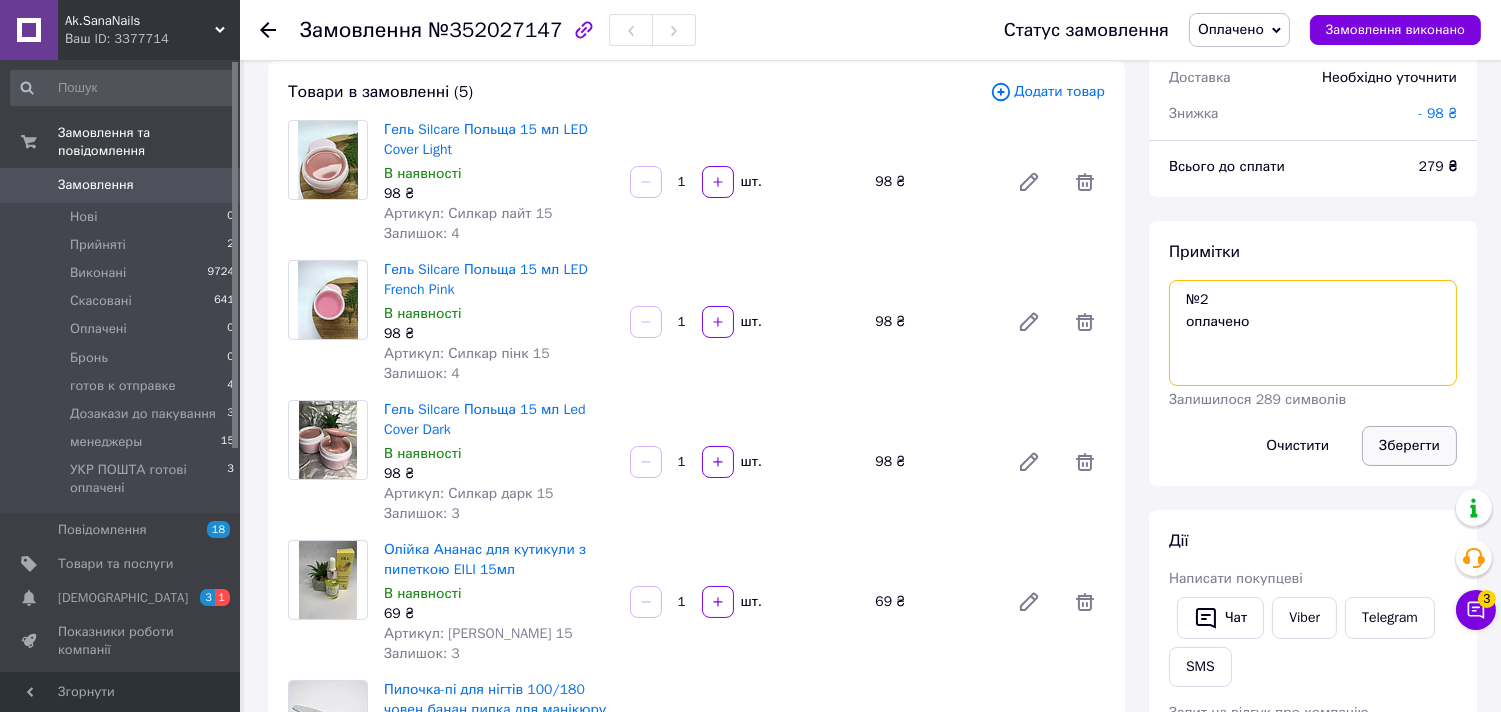 type on "№2
оплачено" 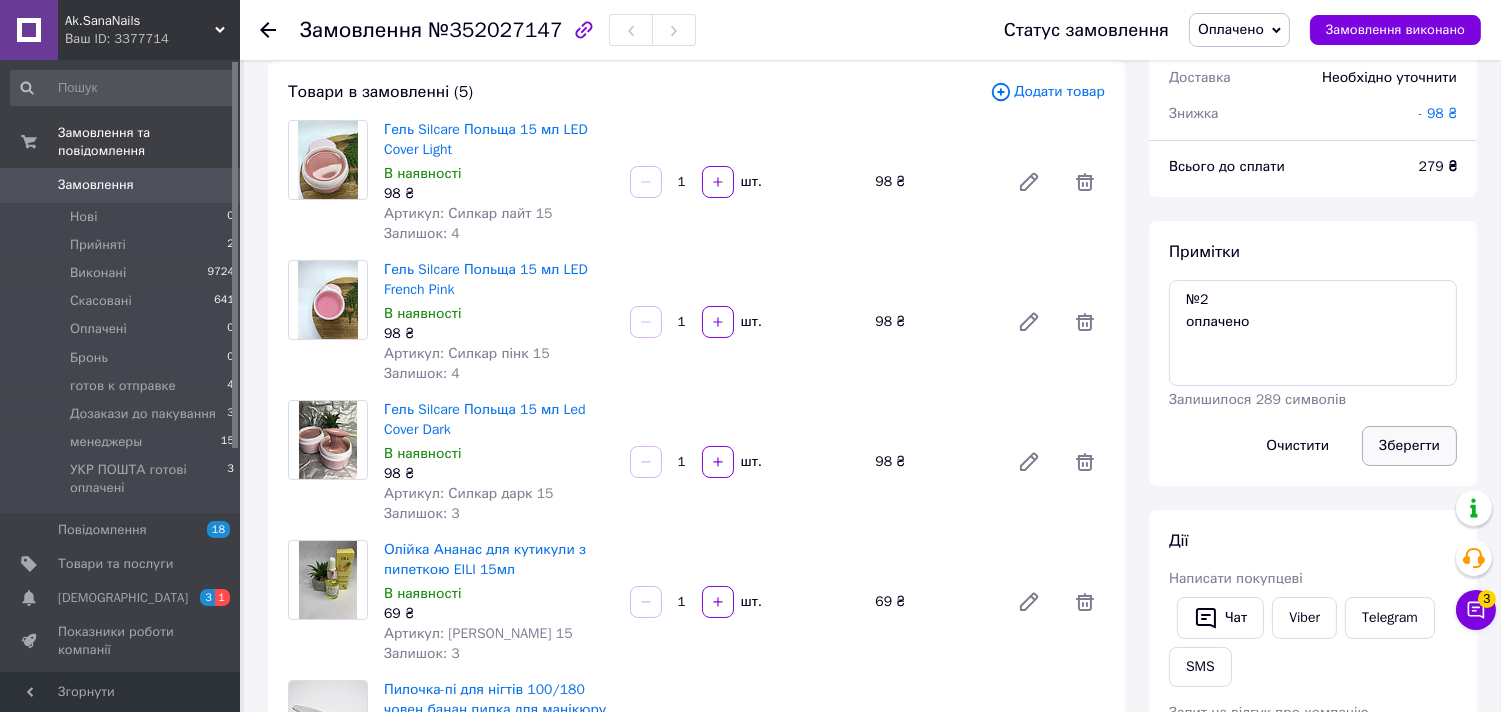 click on "Зберегти" at bounding box center [1409, 446] 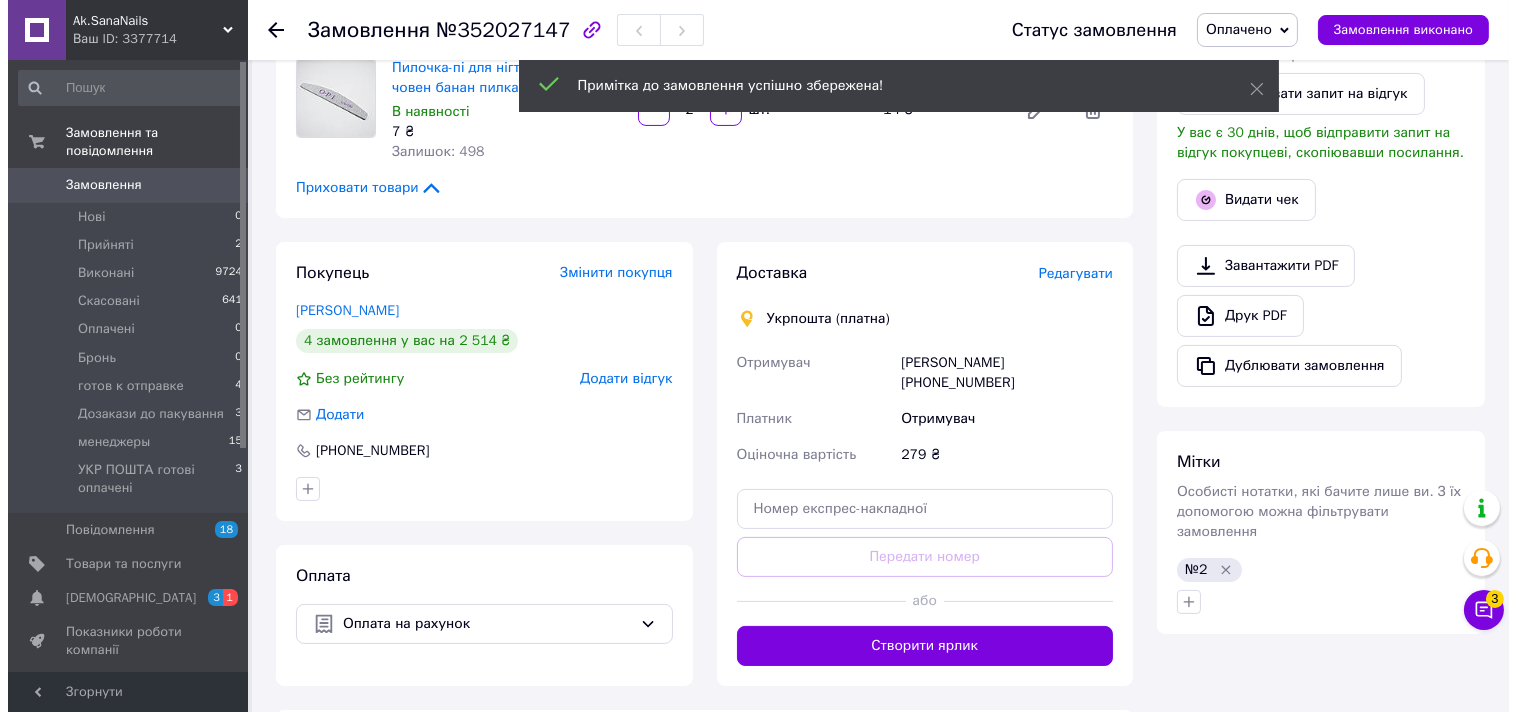 scroll, scrollTop: 555, scrollLeft: 0, axis: vertical 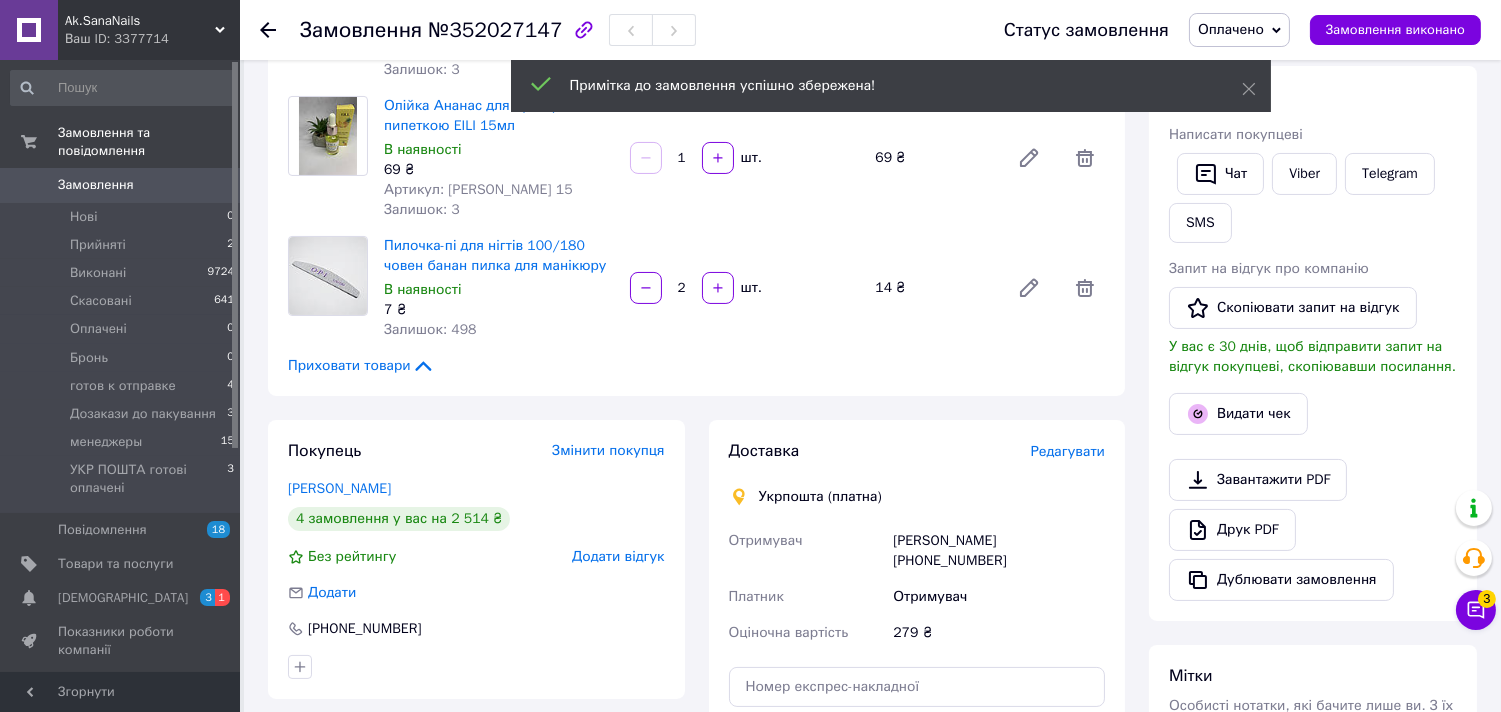 click on "Редагувати" at bounding box center [1068, 451] 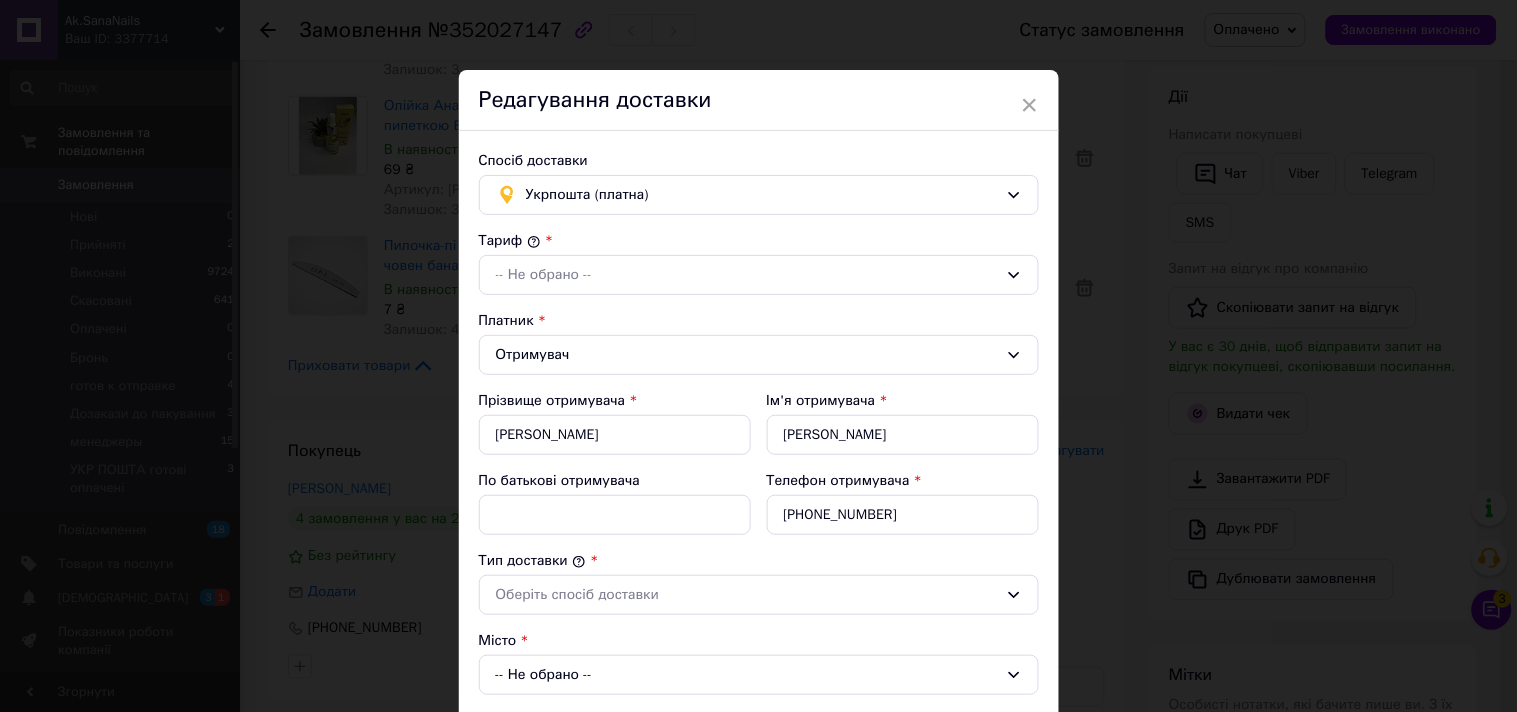 click on "Тариф     * -- Не обрано -- Платник   * Отримувач Прізвище отримувача   * Рибалко Ім'я отримувача   * Тетяна По батькові отримувача Телефон отримувача   * +380635693481 Тип доставки     * Оберіть спосіб доставки Місто -- Не обрано -- Місце відправки   * смт. Сутиски (Вінницька обл.); 23320, просп. Перемоги, 14 Оціночна вартість     * 279 Вага, грам   * 500 Довжина, см   * 11 Ширина, см   * 15 Висота, см   * 12 Об'єм, см³ 1980 Додати місце SMS повідомлення відправнику (3 ₴)   Огляд покупцем при отриманні   Замовити зворотну доставку" at bounding box center [759, 672] 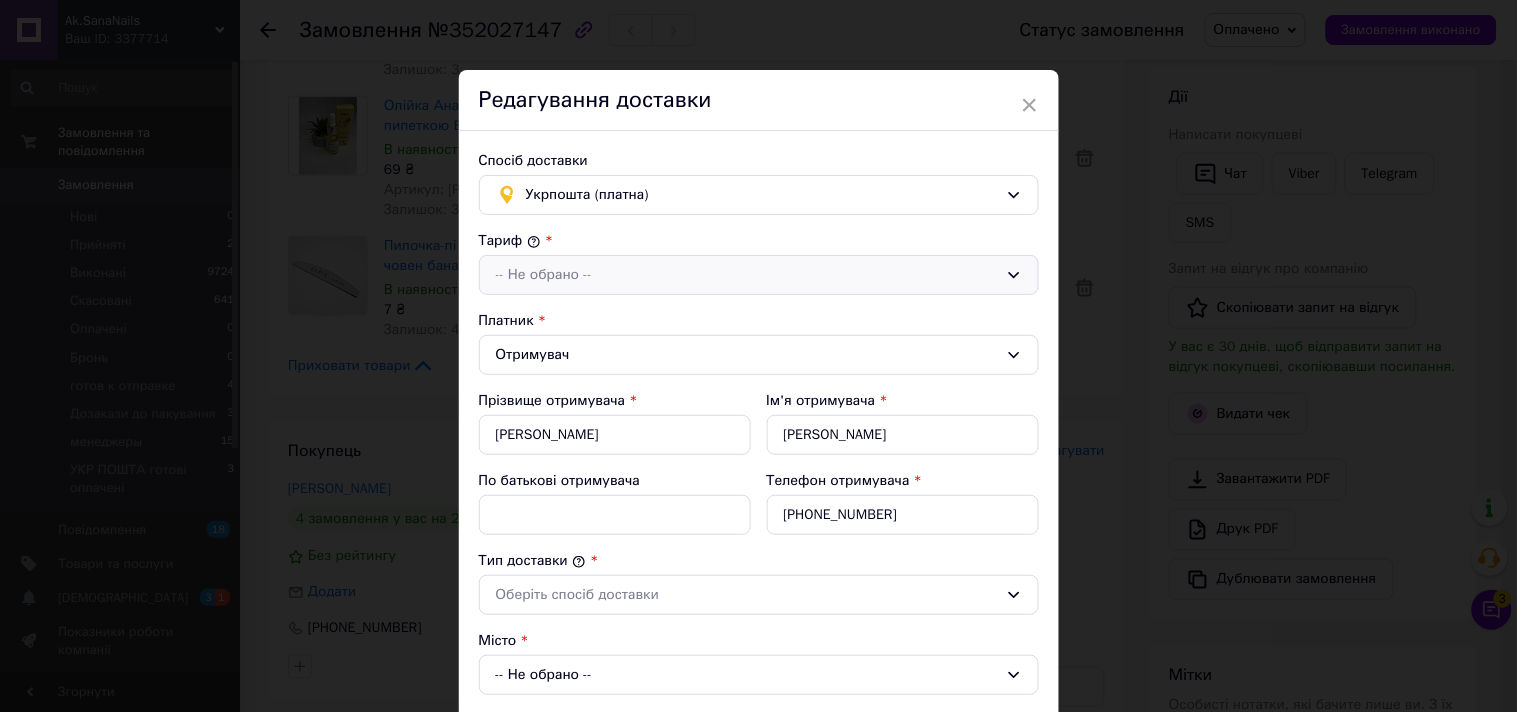 click on "-- Не обрано --" at bounding box center [759, 275] 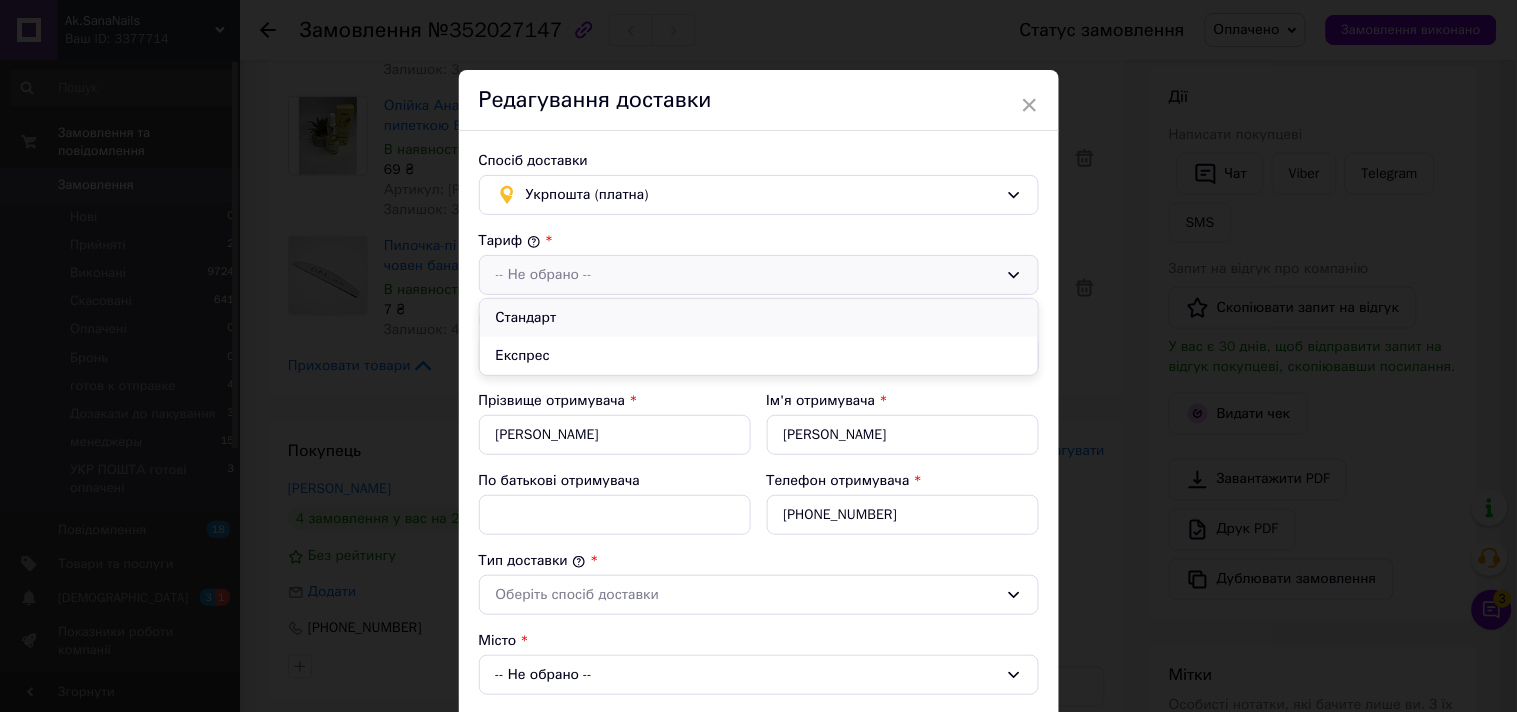 click on "Стандарт" at bounding box center [759, 318] 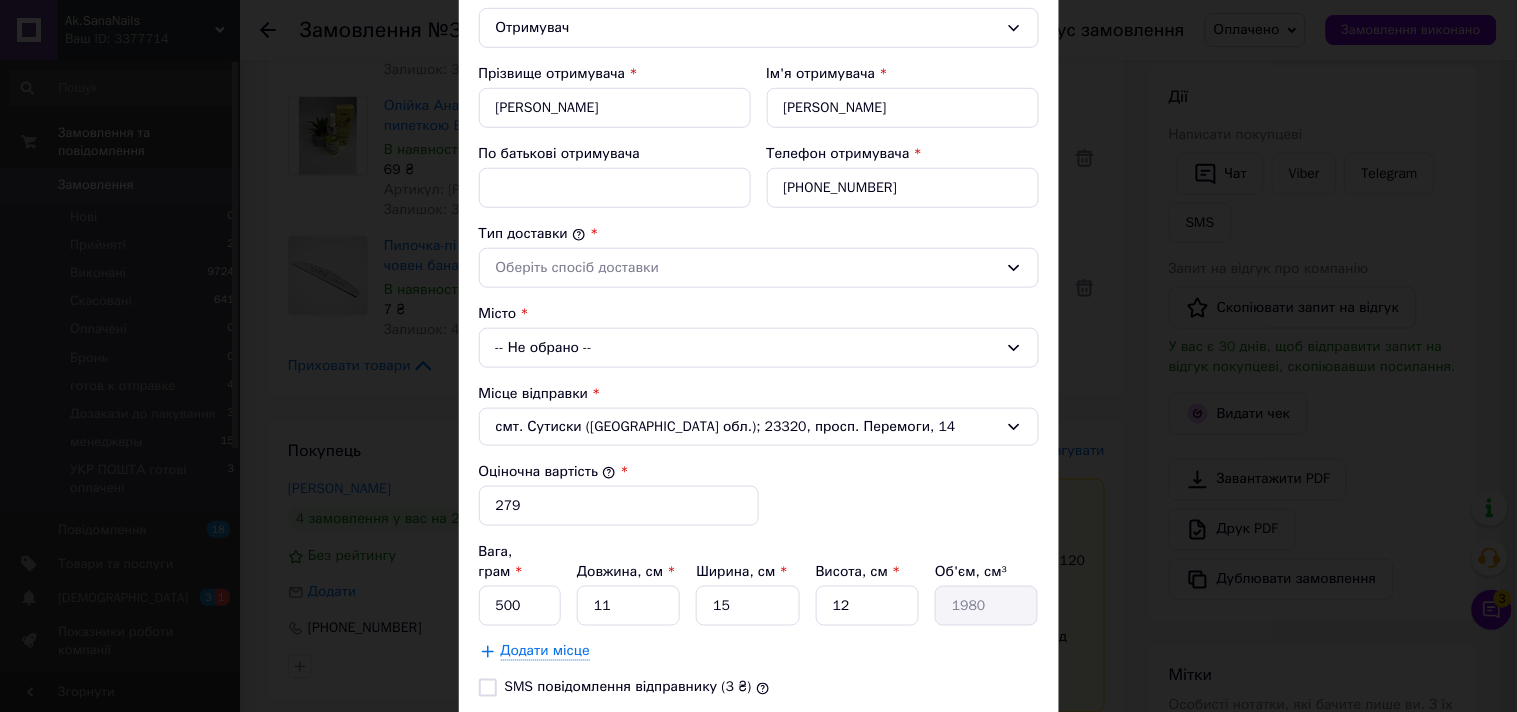 scroll, scrollTop: 333, scrollLeft: 0, axis: vertical 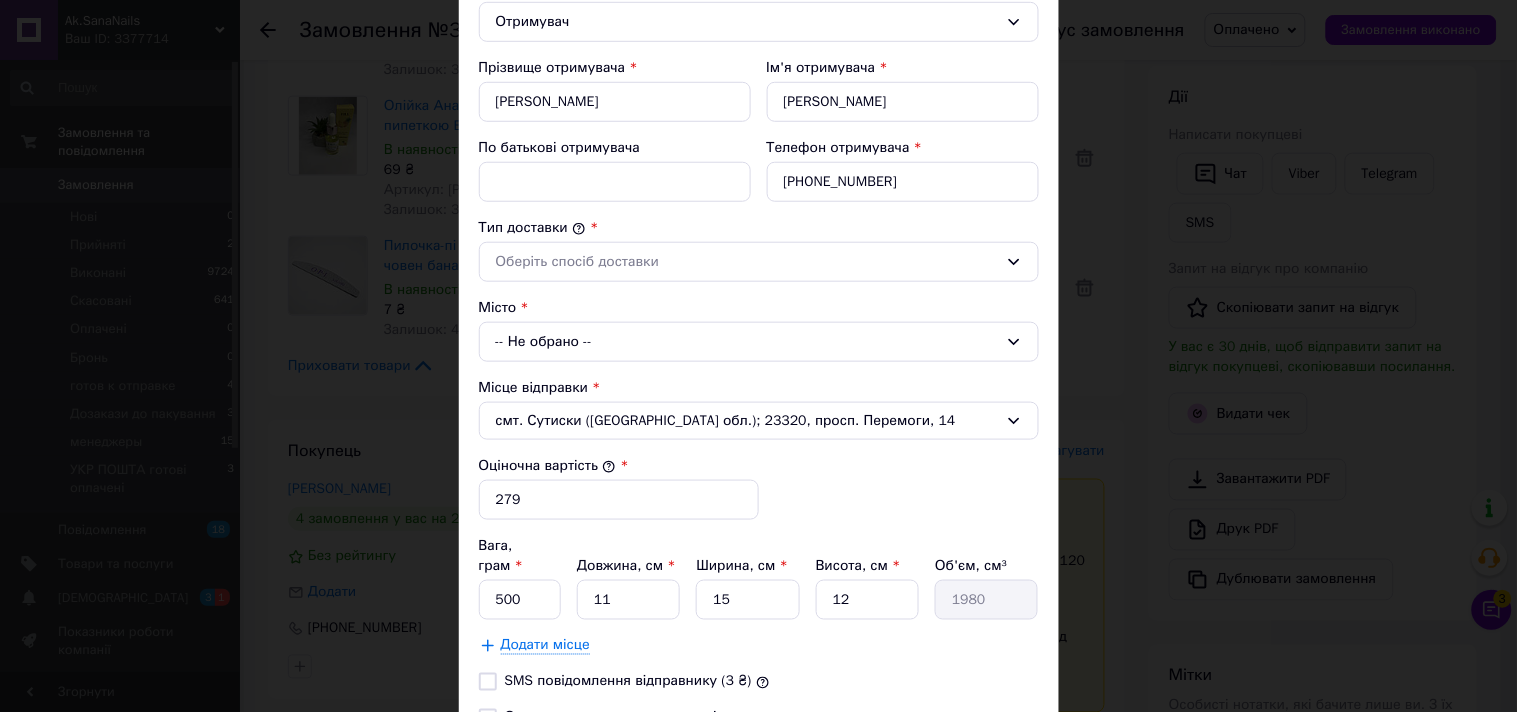 click on "-- Не обрано --" at bounding box center [759, 342] 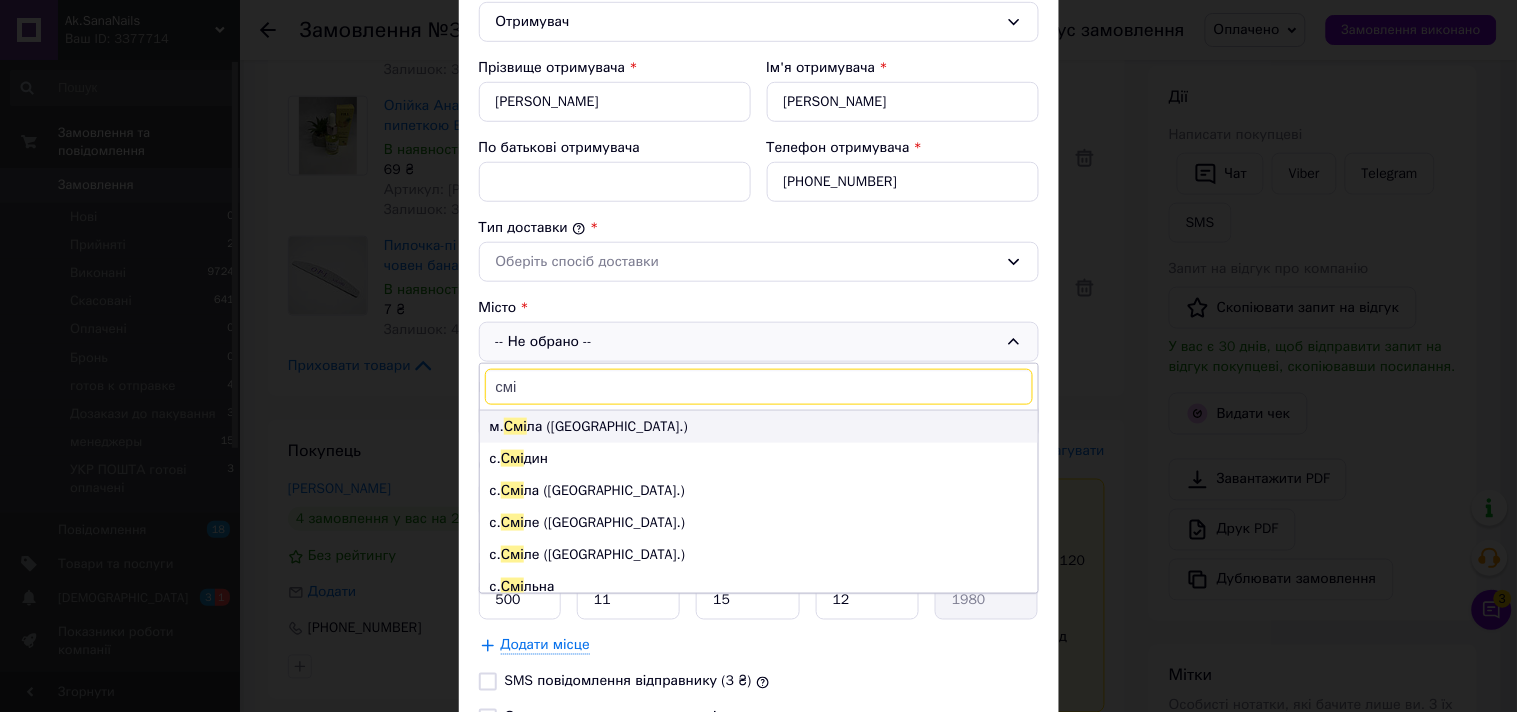 type on "смі" 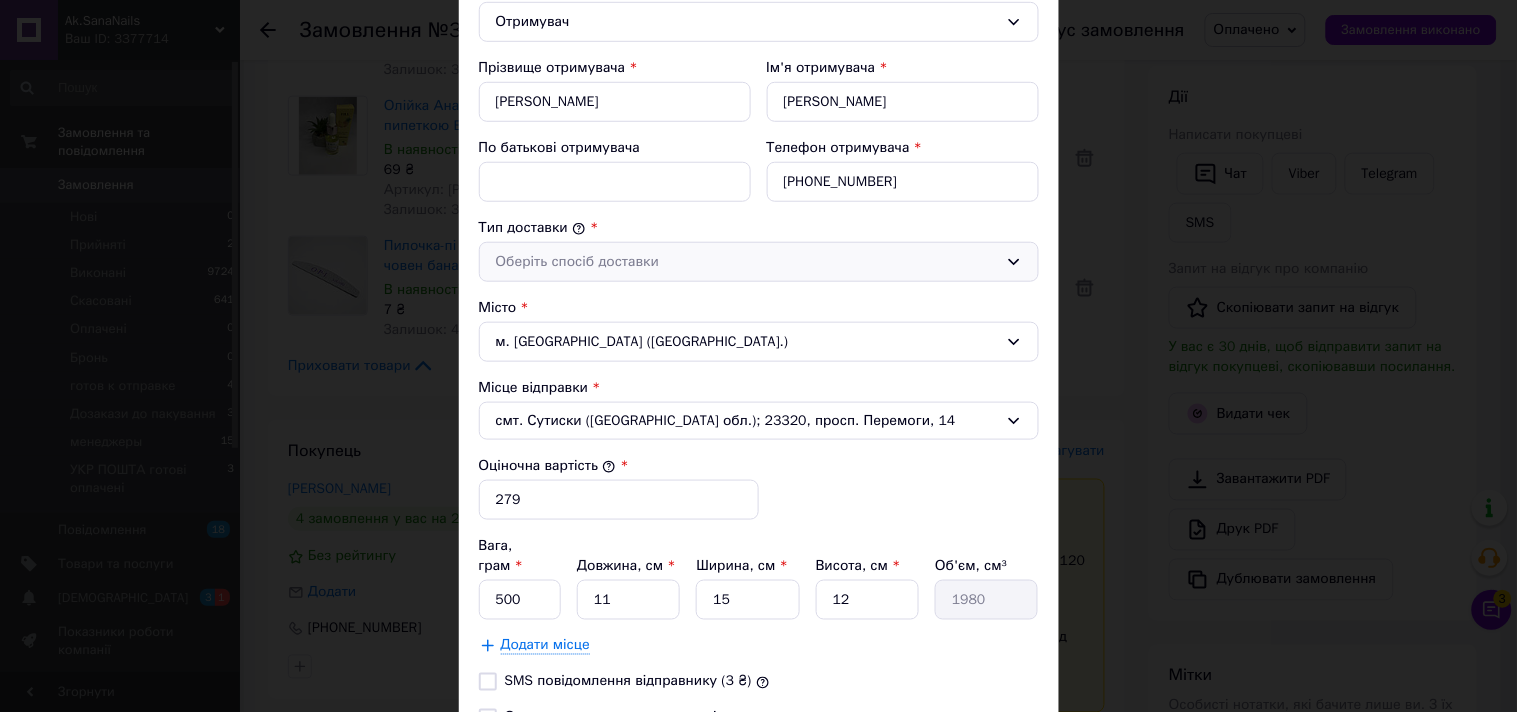 click on "Оберіть спосіб доставки" at bounding box center [759, 262] 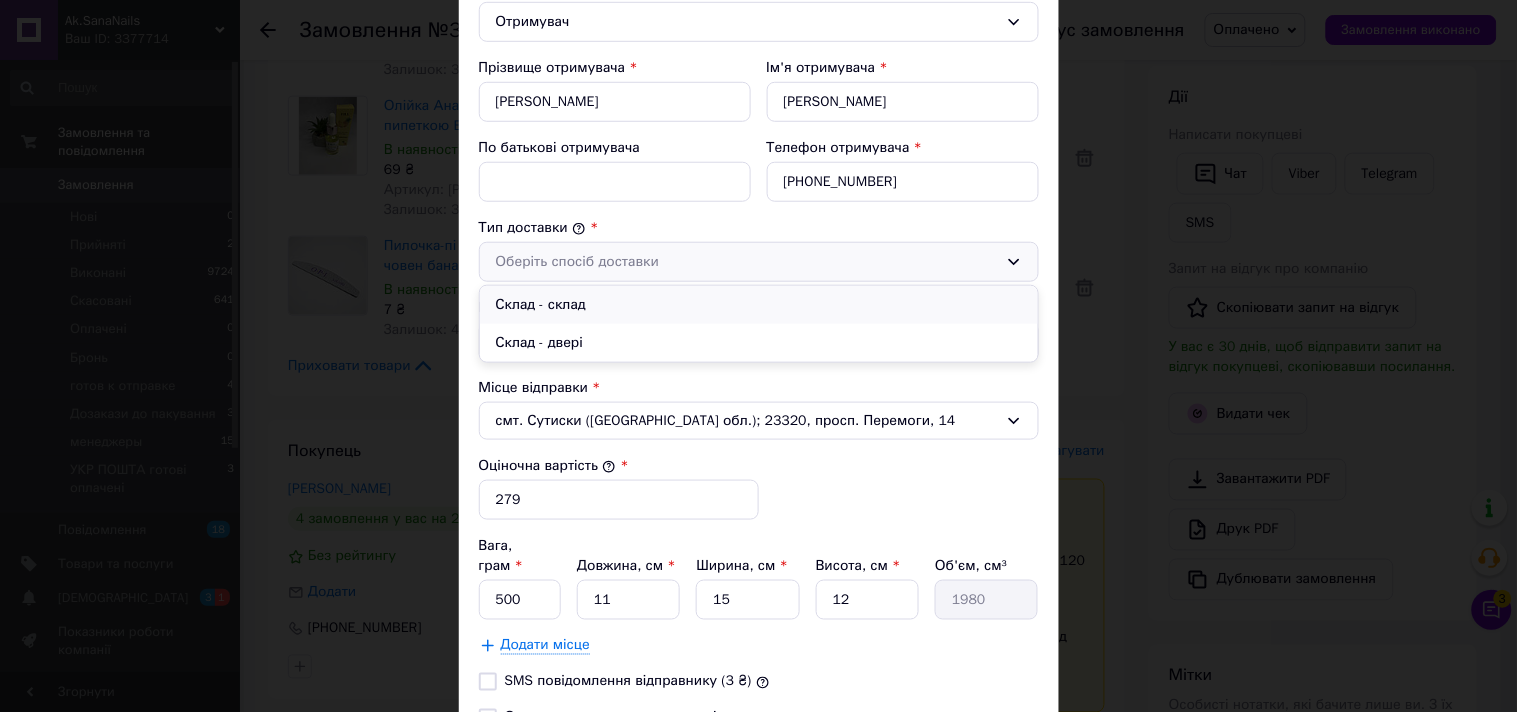 click on "Склад - склад" at bounding box center (759, 305) 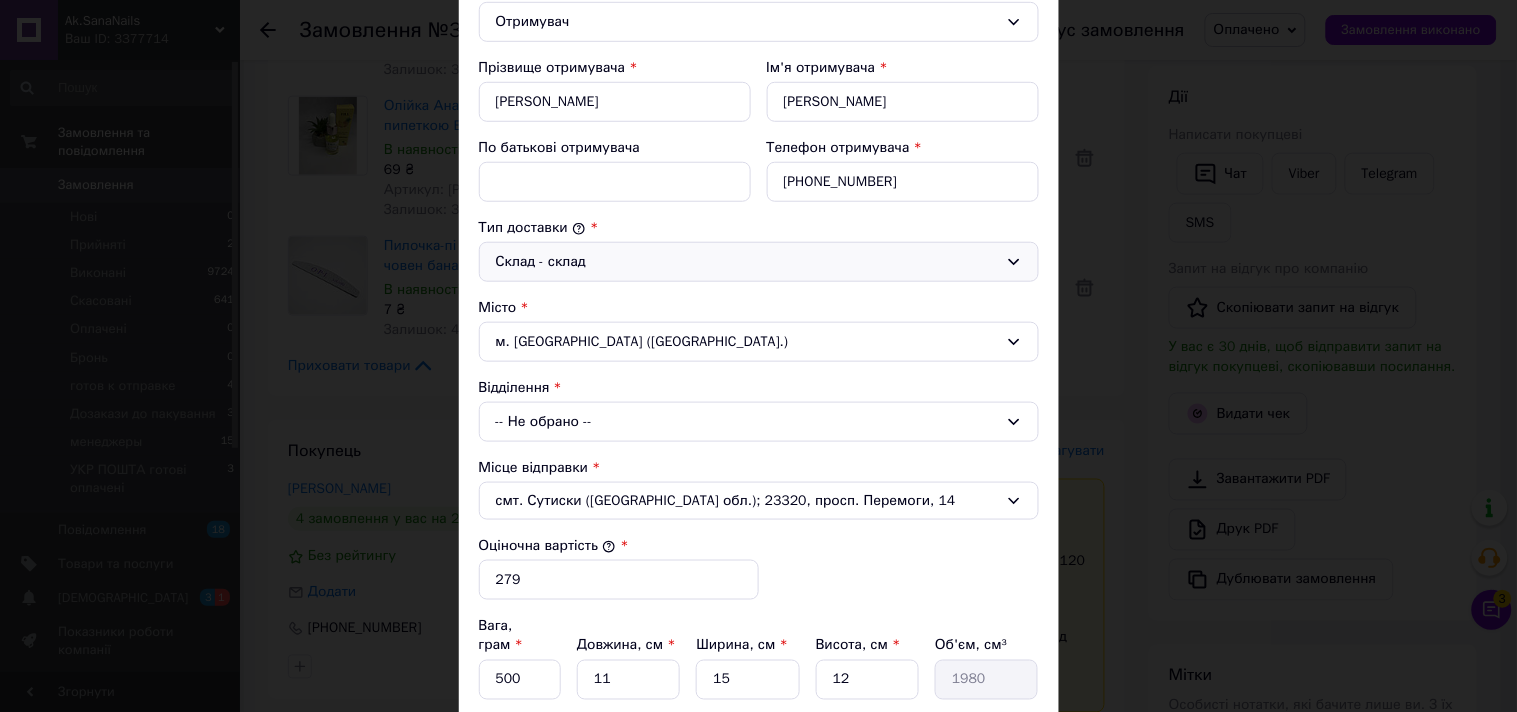 click on "-- Не обрано --" at bounding box center (759, 422) 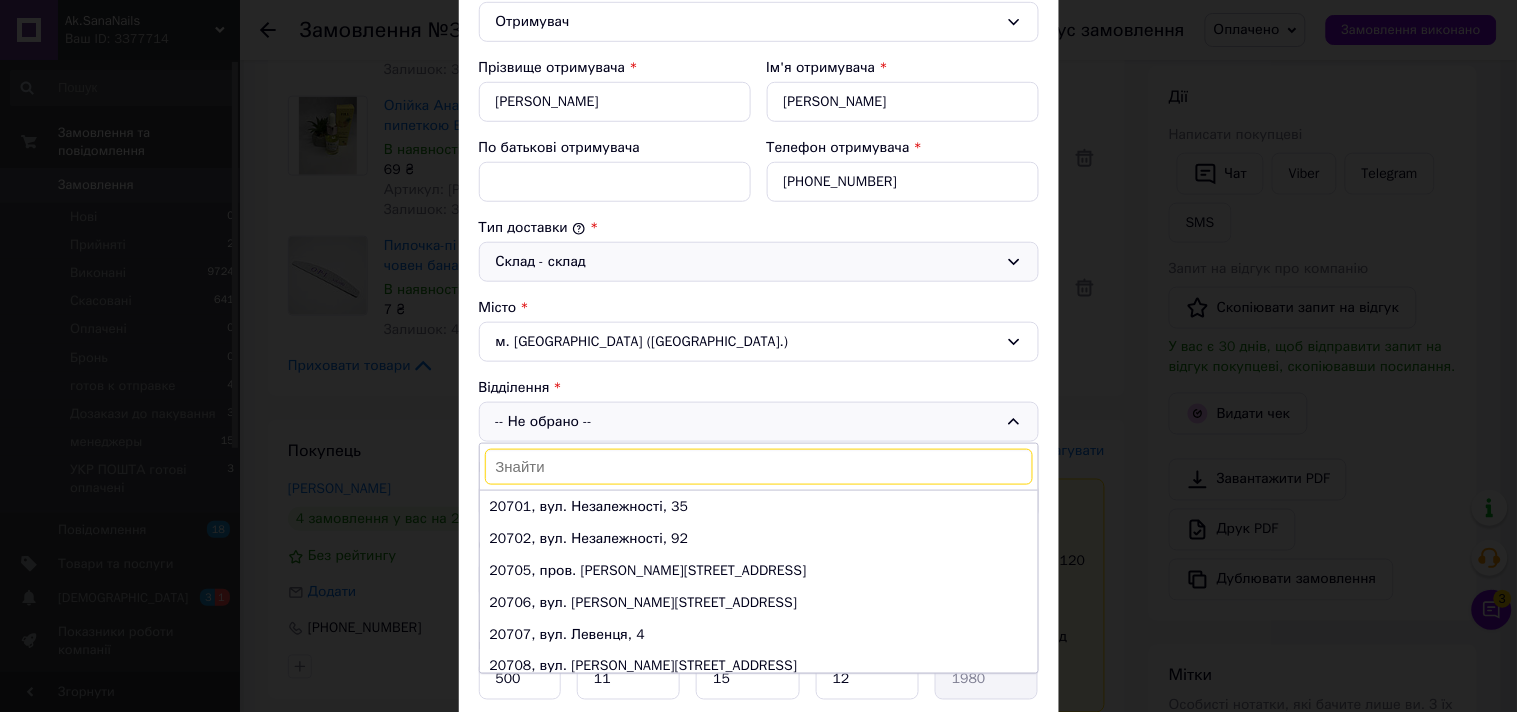 click on "20707, вул. Левенця, 4" at bounding box center (759, 635) 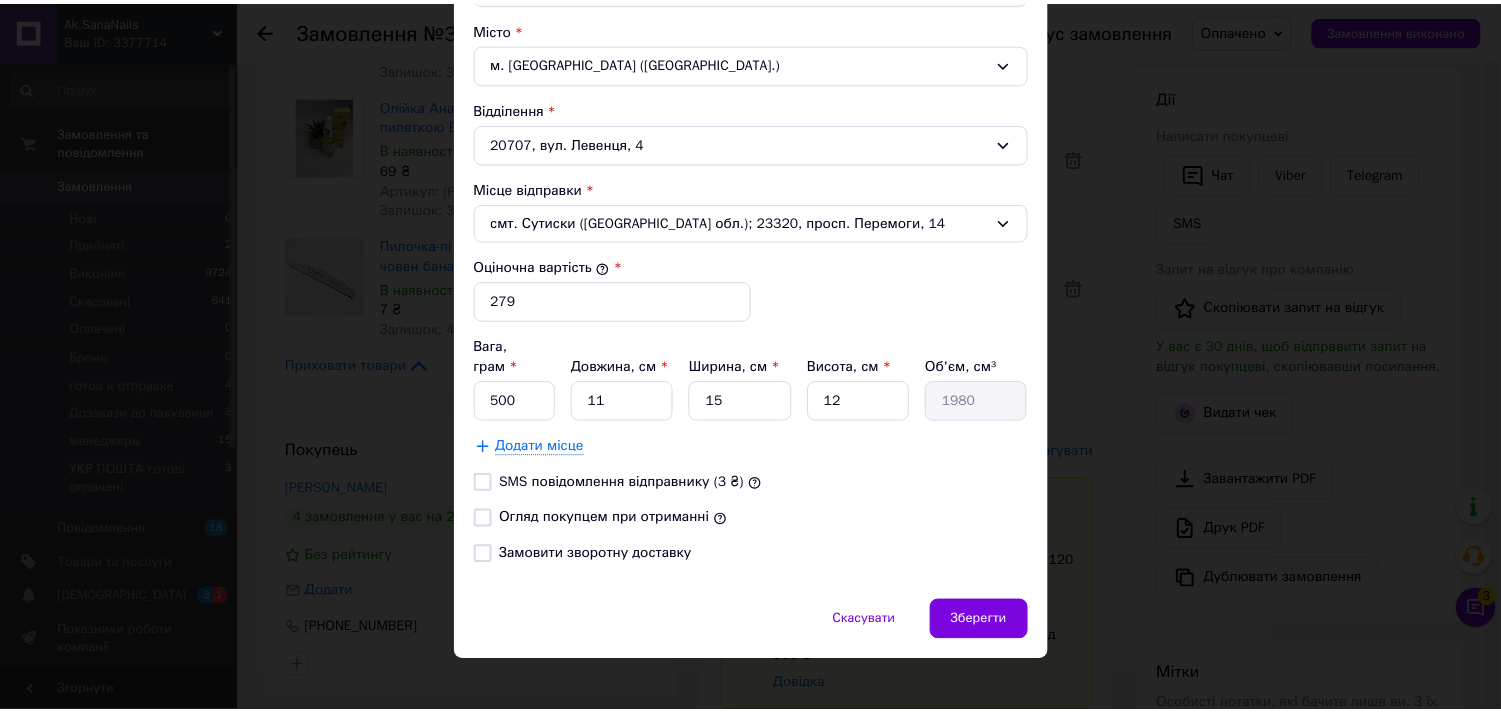 scroll, scrollTop: 613, scrollLeft: 0, axis: vertical 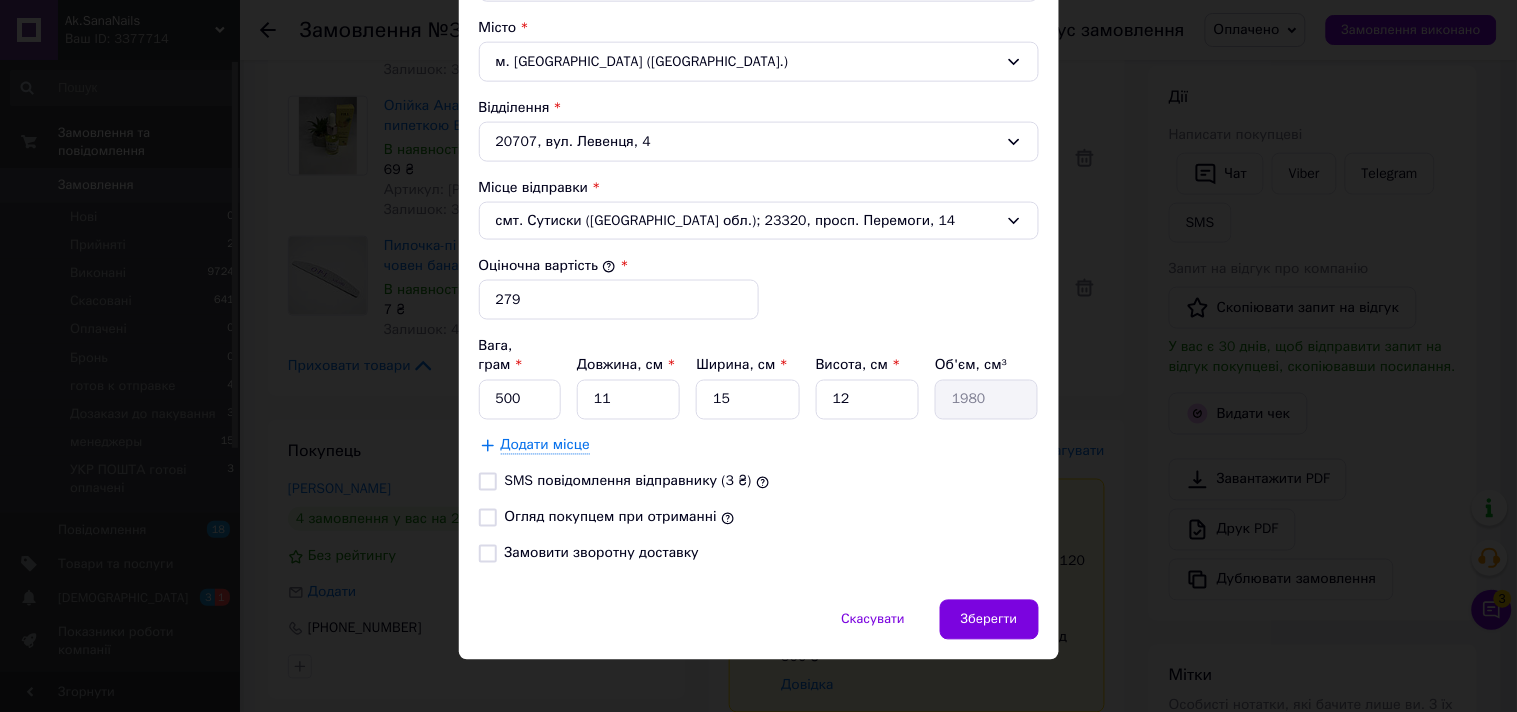 click on "Огляд покупцем при отриманні" at bounding box center [488, 518] 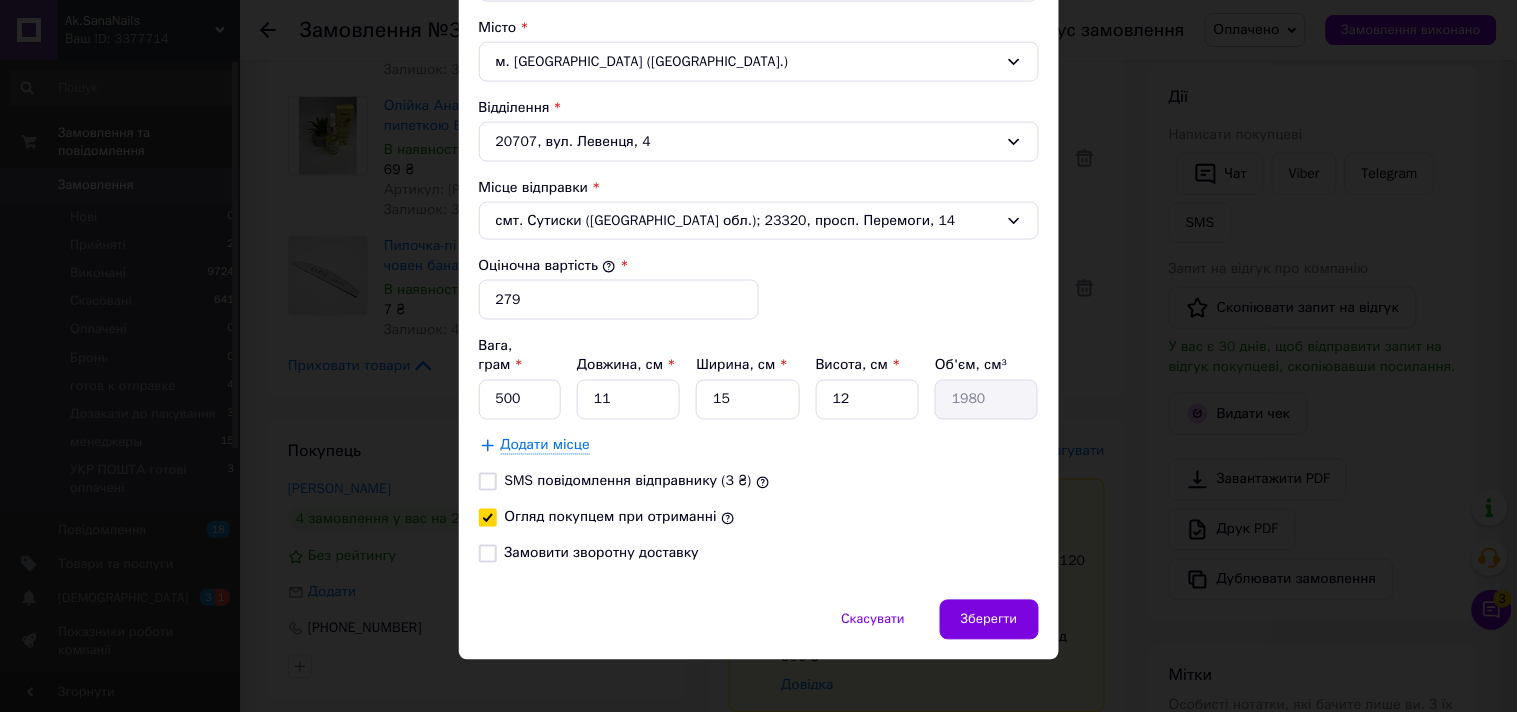 checkbox on "true" 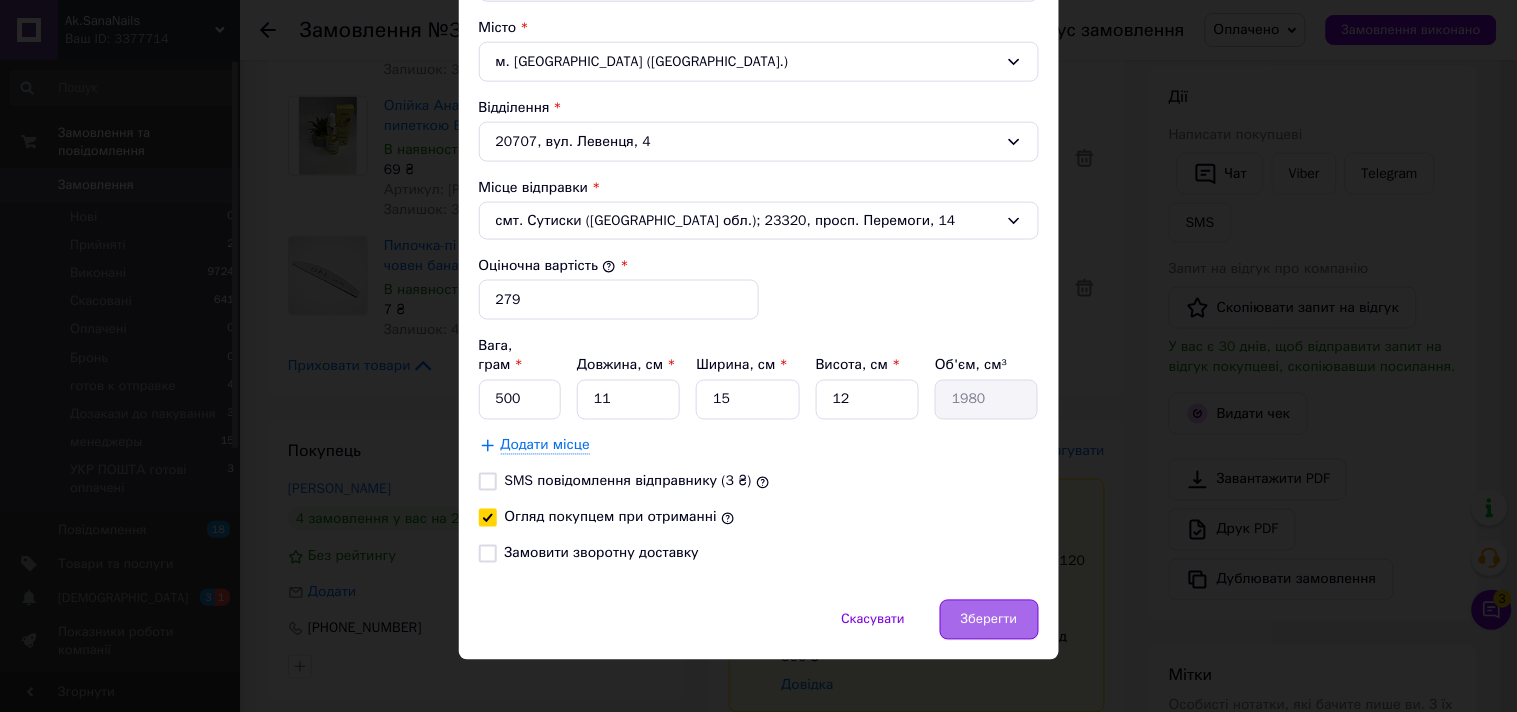 click on "Зберегти" at bounding box center [989, 620] 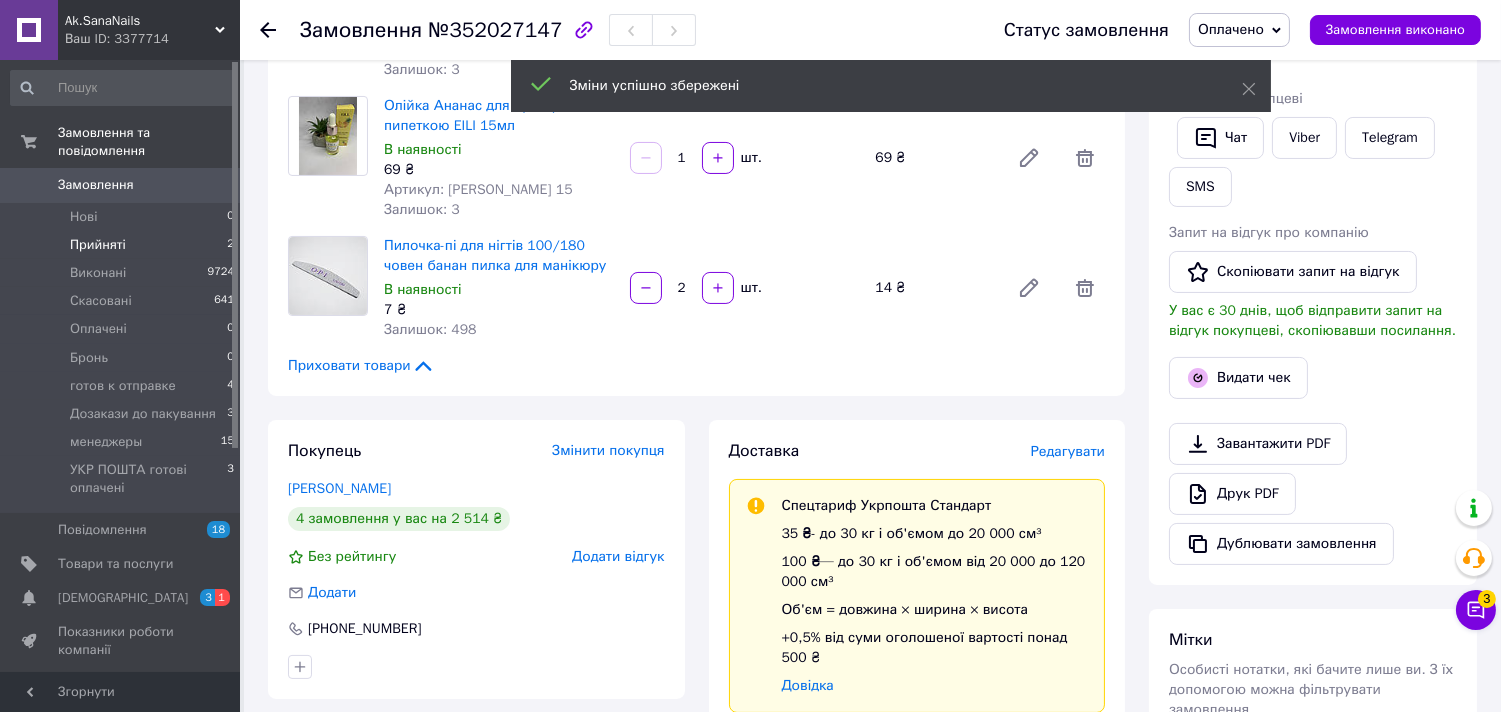 click on "Прийняті" at bounding box center [98, 245] 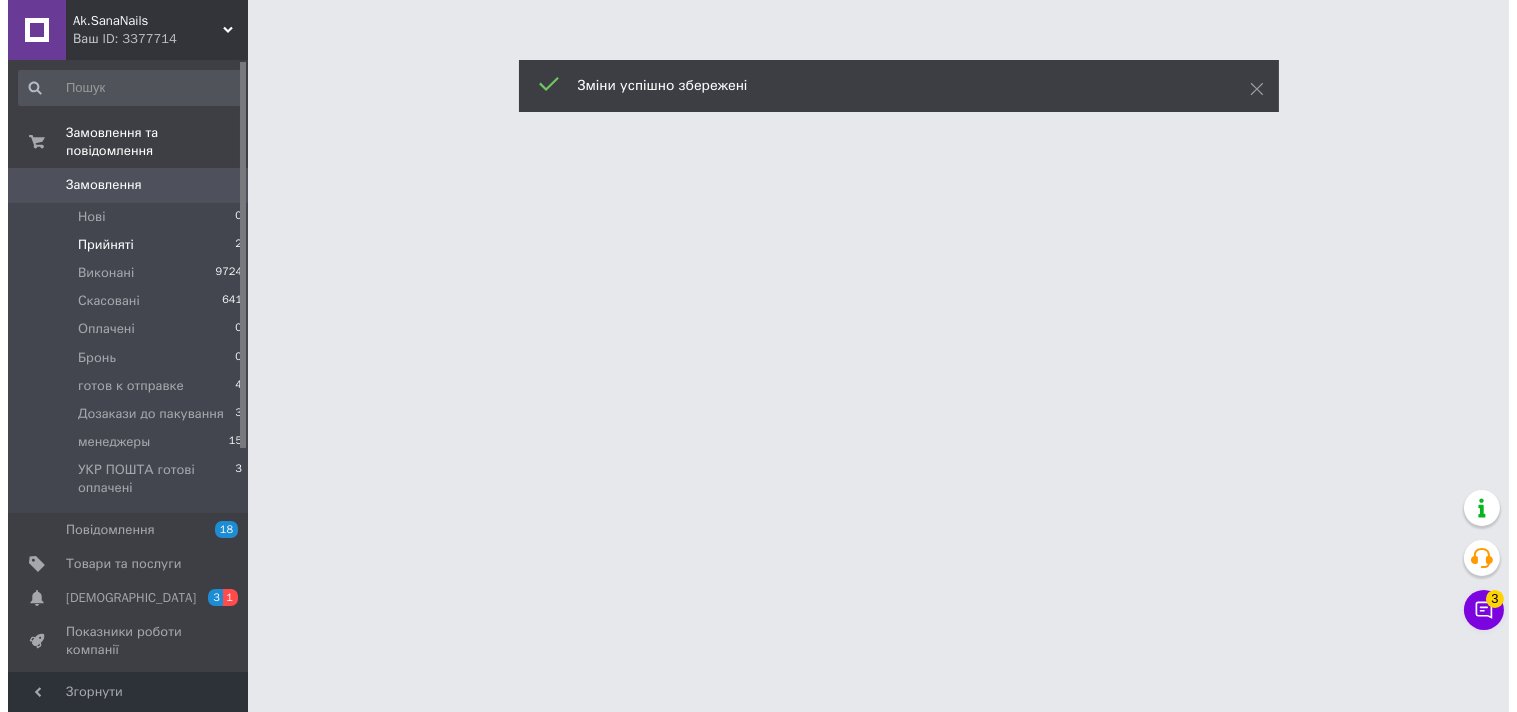 scroll, scrollTop: 0, scrollLeft: 0, axis: both 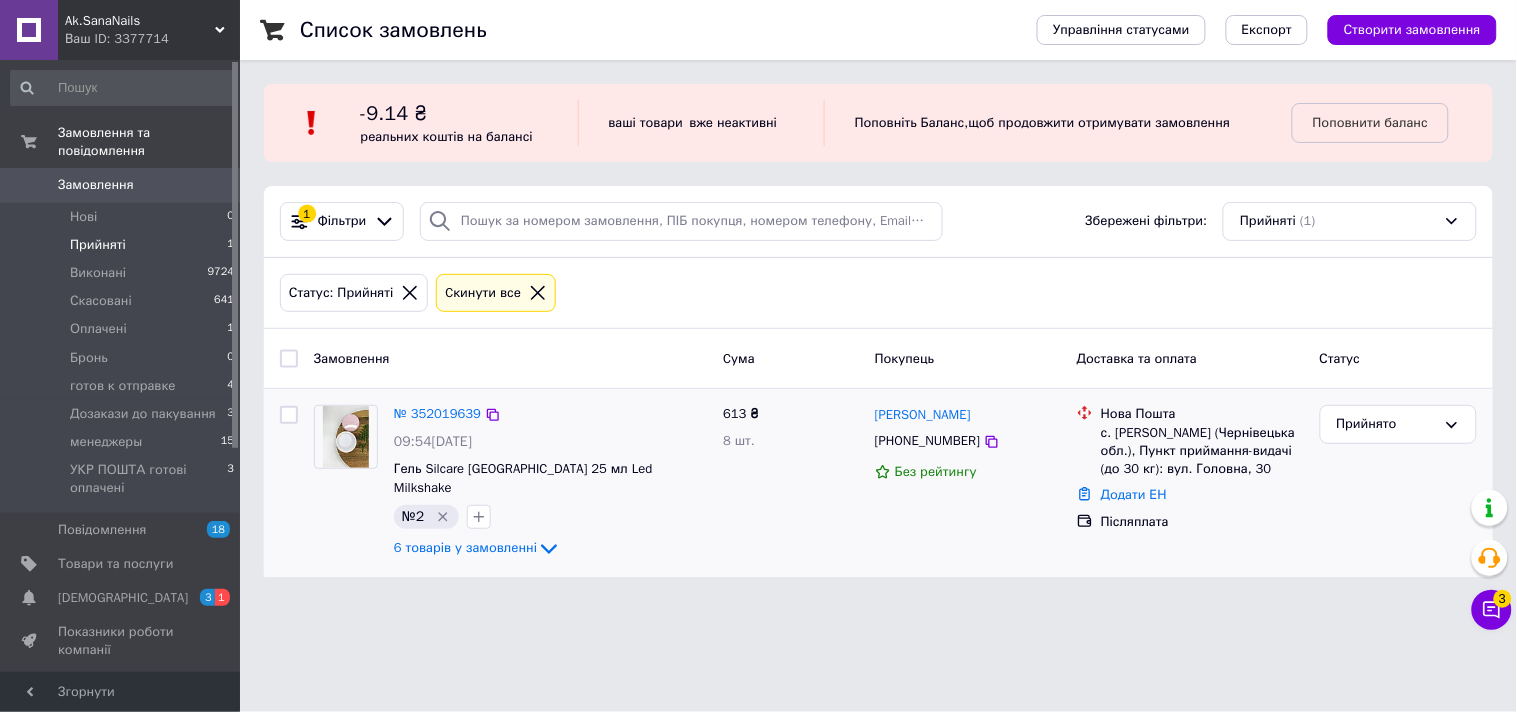 click at bounding box center [346, 437] 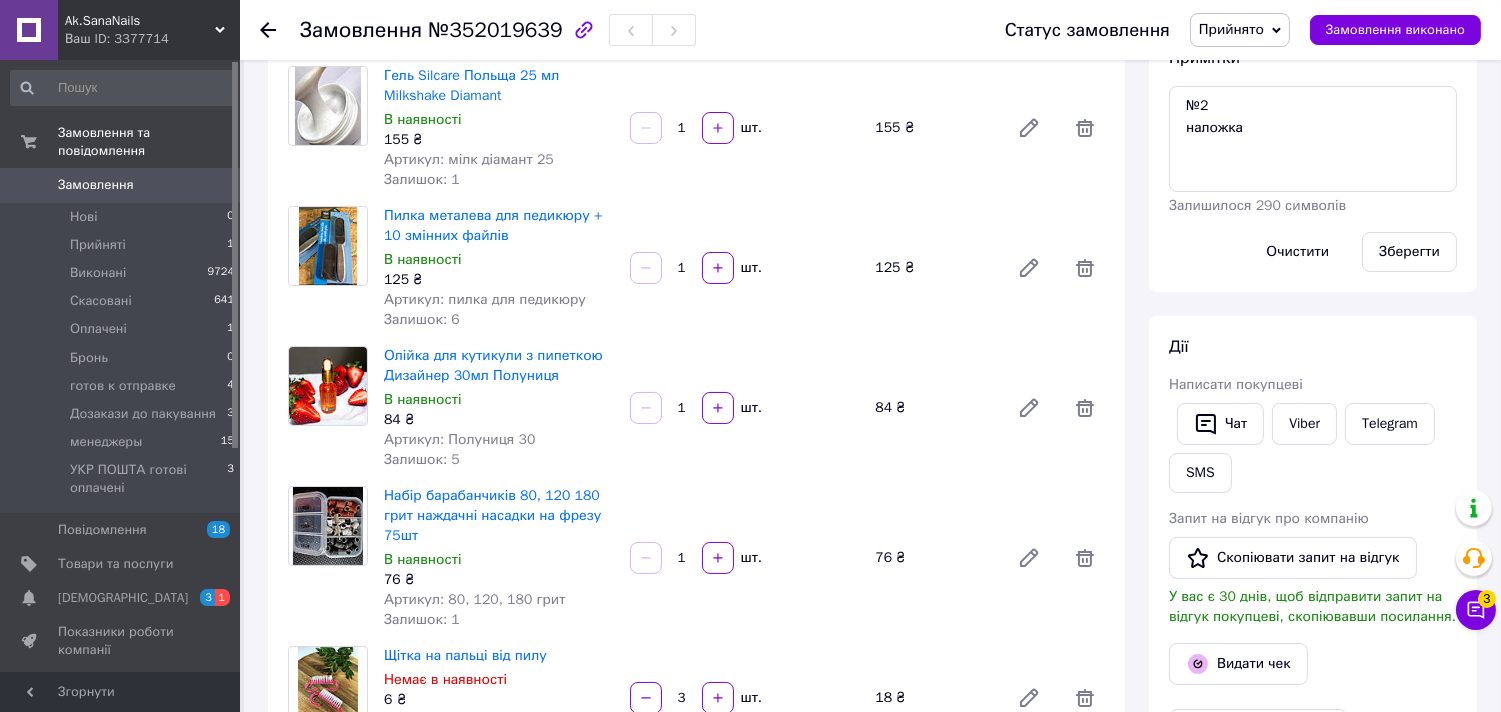 scroll, scrollTop: 0, scrollLeft: 0, axis: both 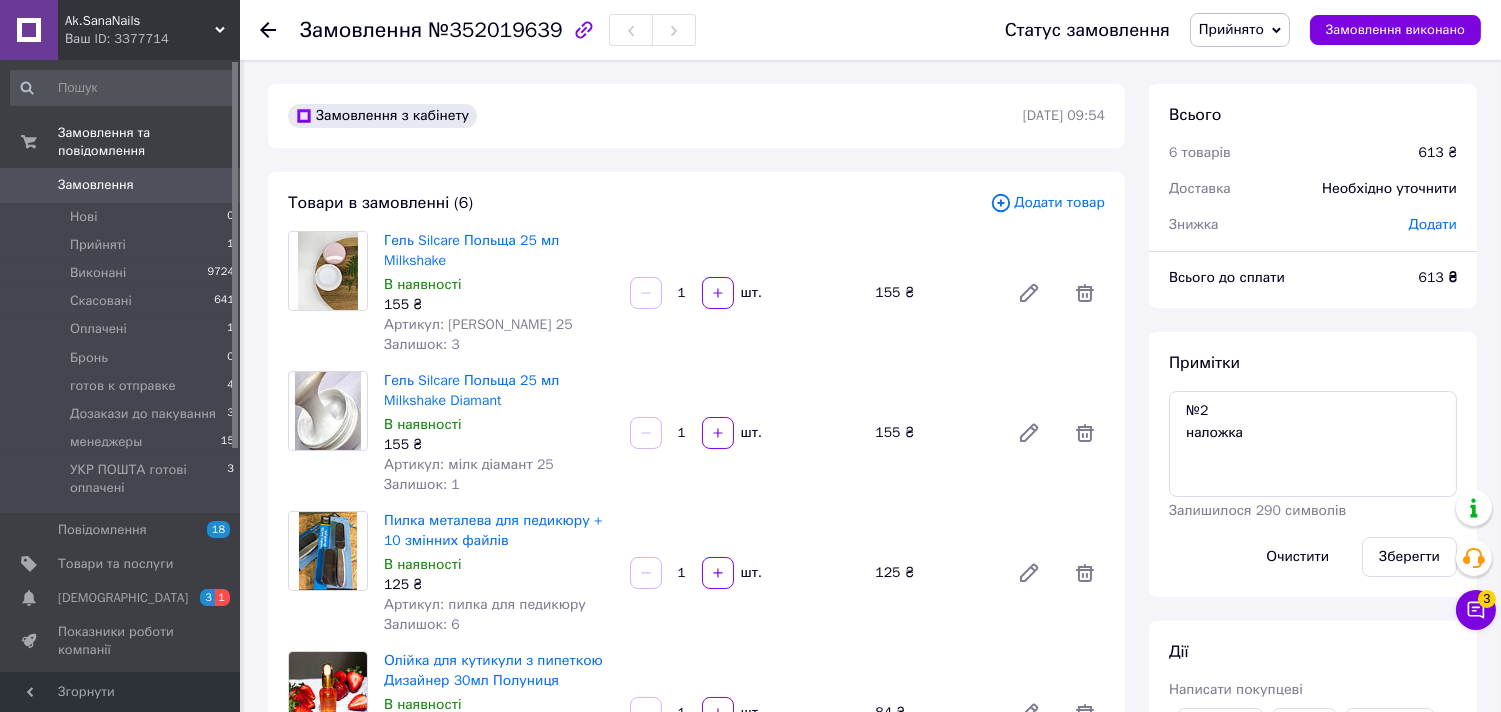 click on "Прийнято" at bounding box center (1231, 29) 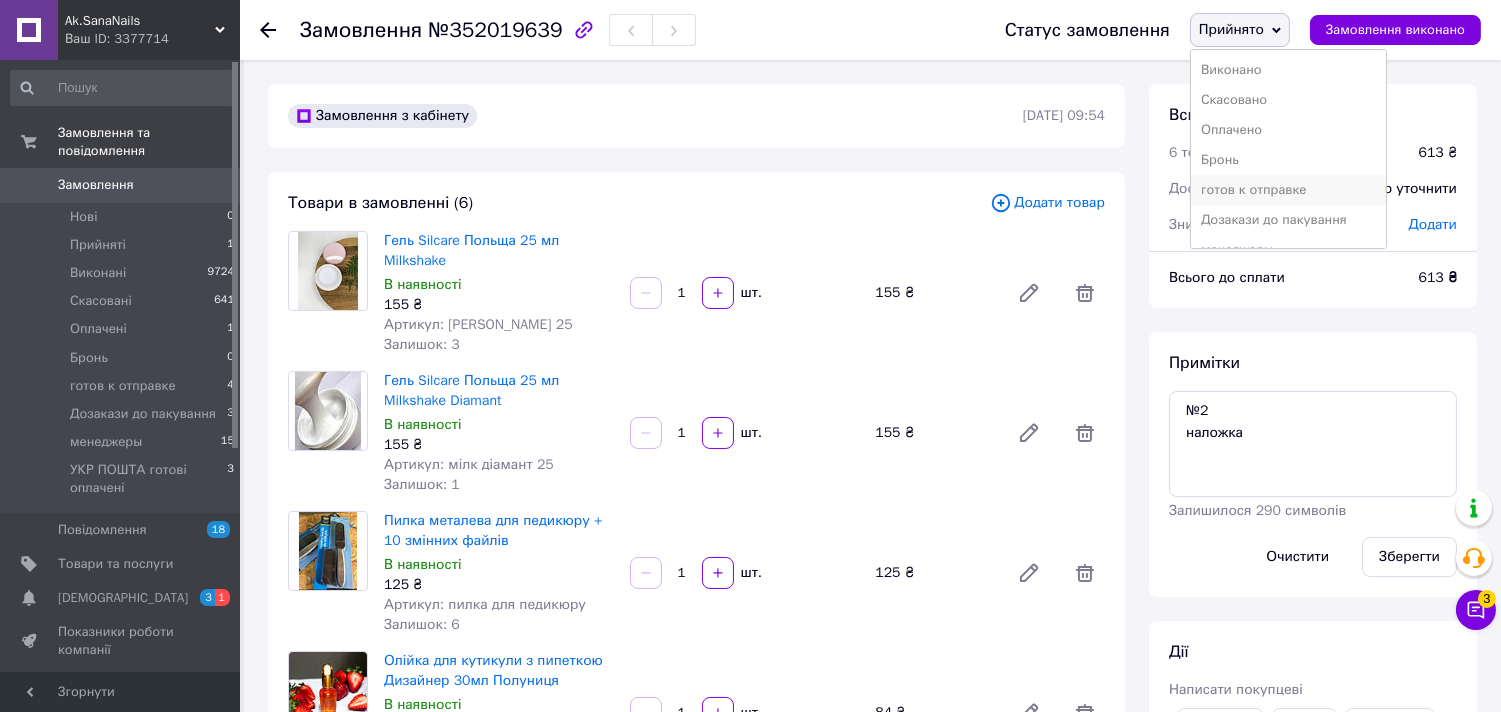 click on "готов к отправке" at bounding box center [1288, 190] 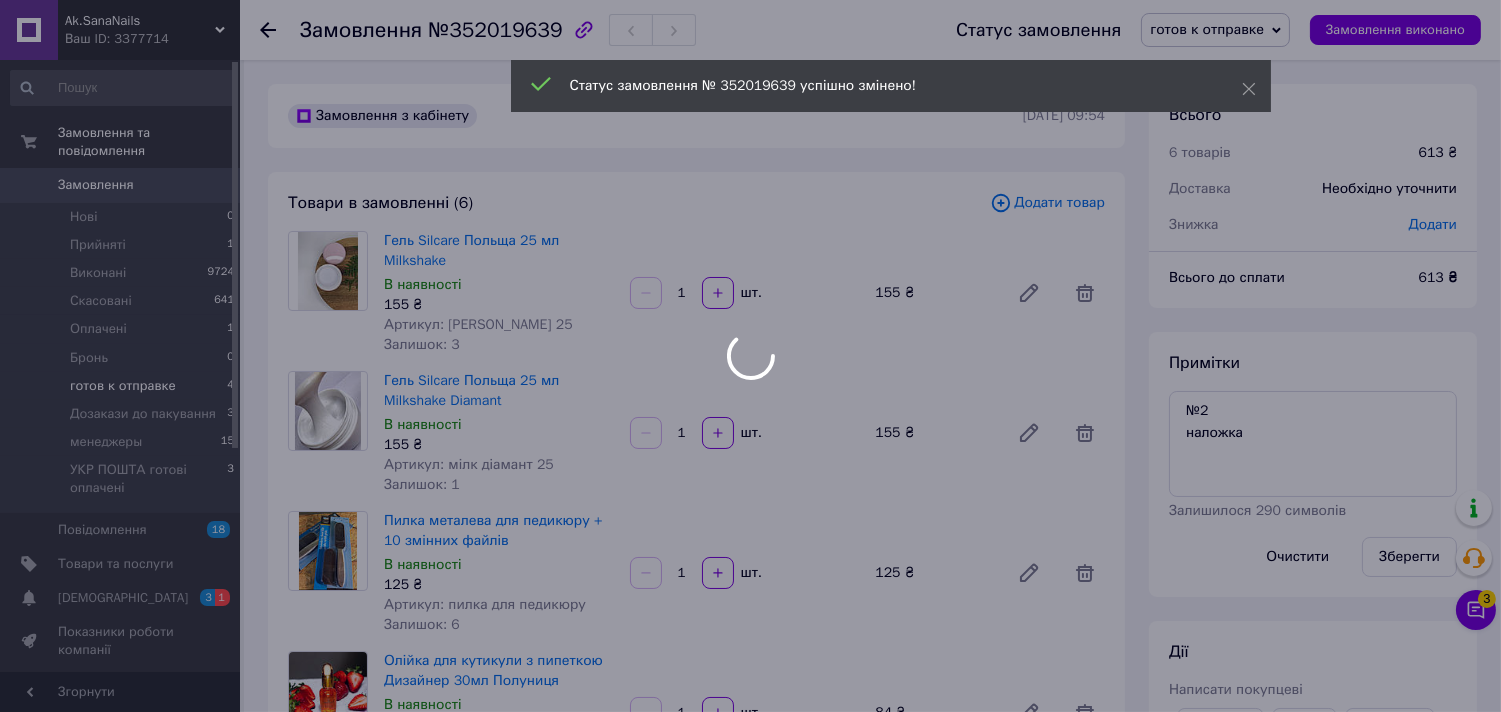 click at bounding box center (750, 356) 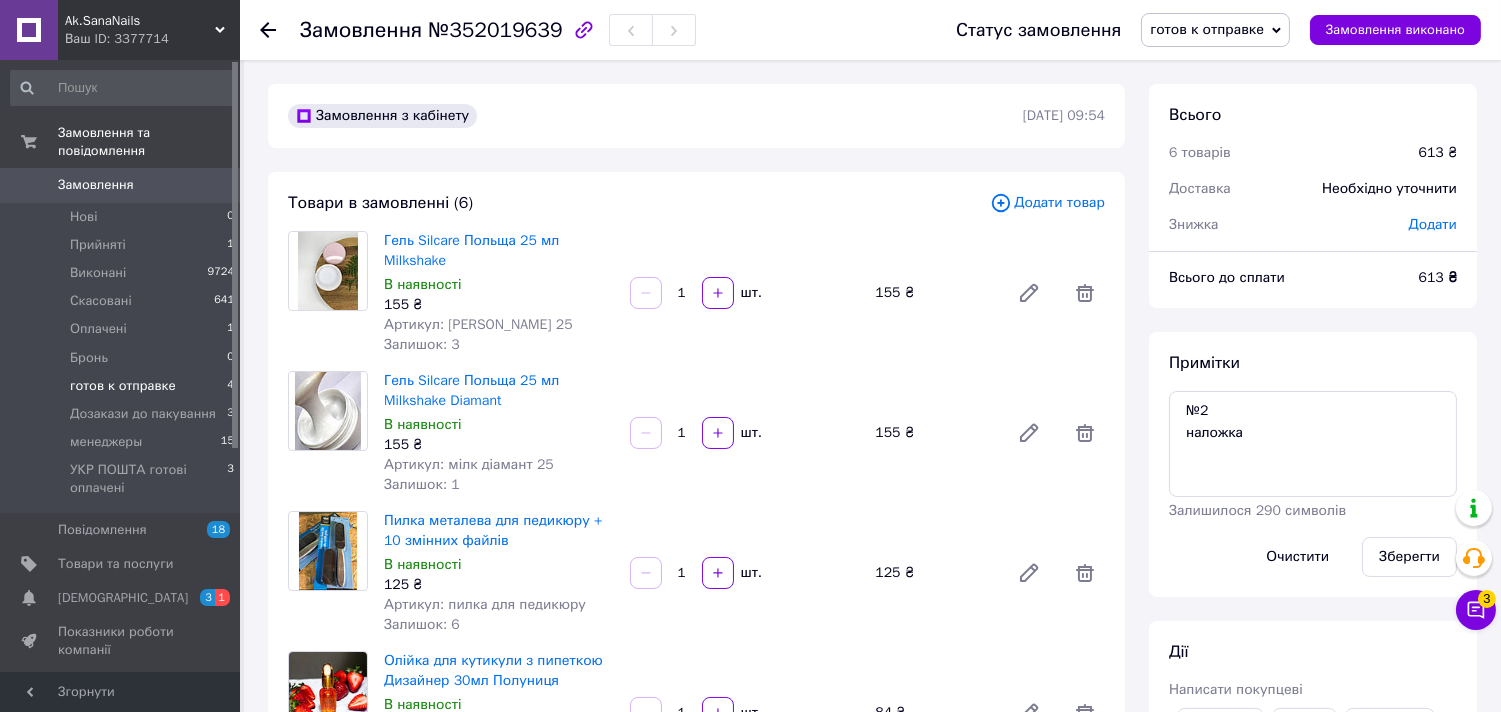 click on "готов к отправке" at bounding box center [123, 386] 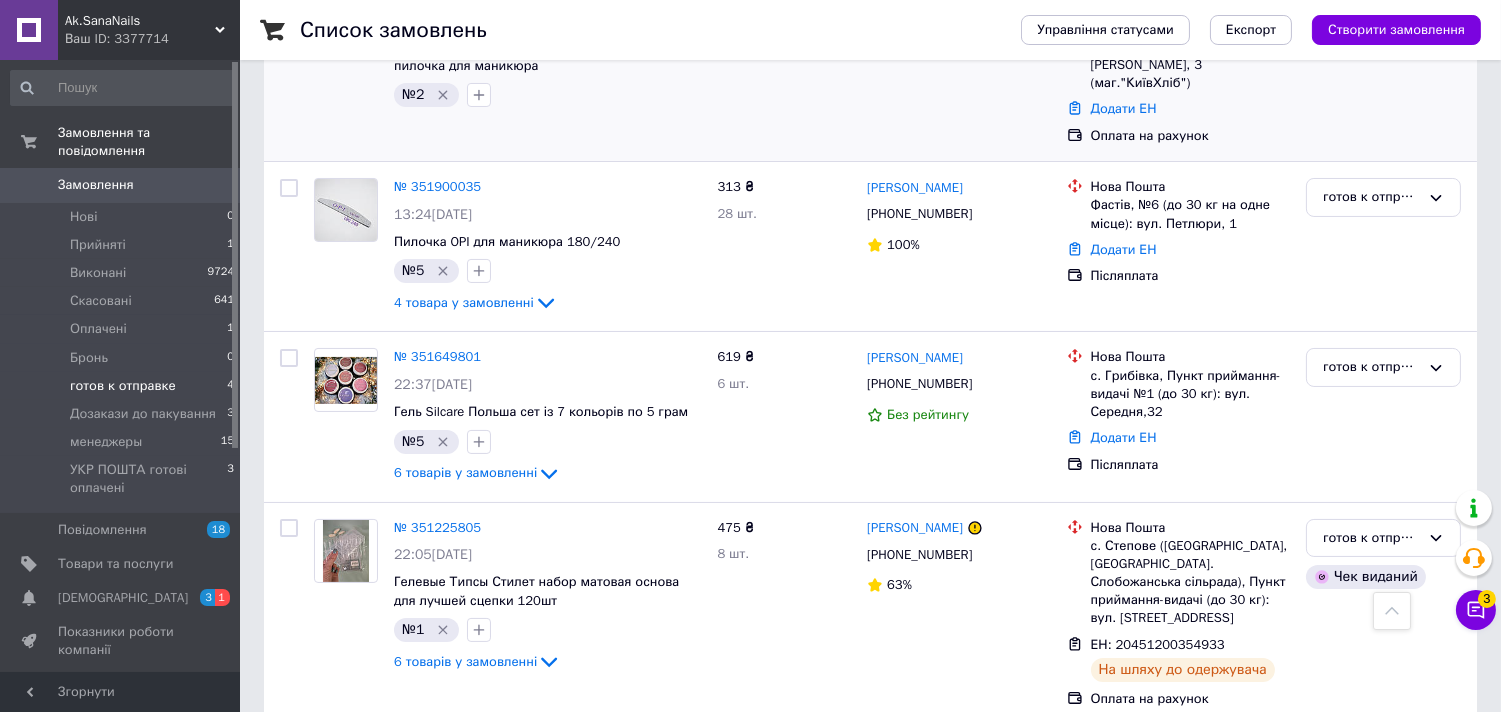 scroll, scrollTop: 311, scrollLeft: 0, axis: vertical 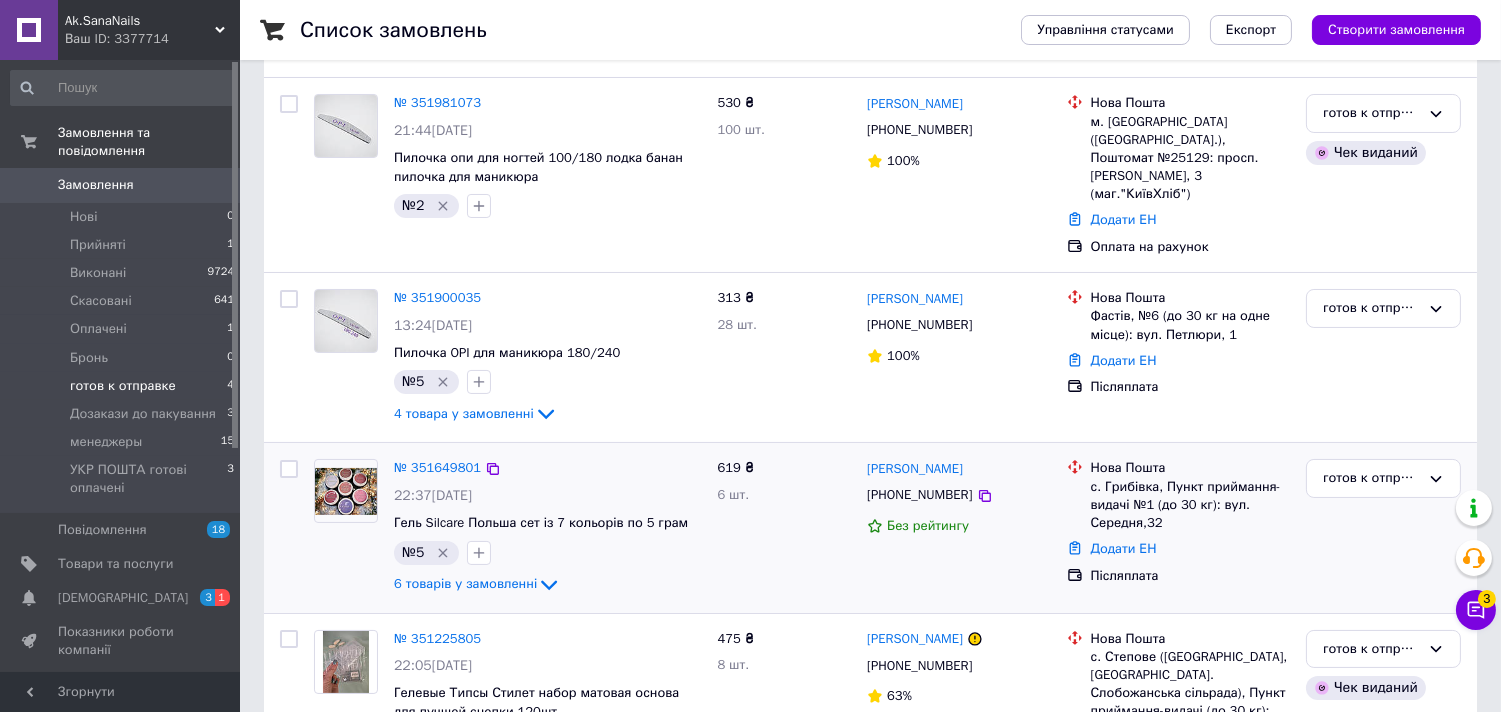 click at bounding box center (346, 491) 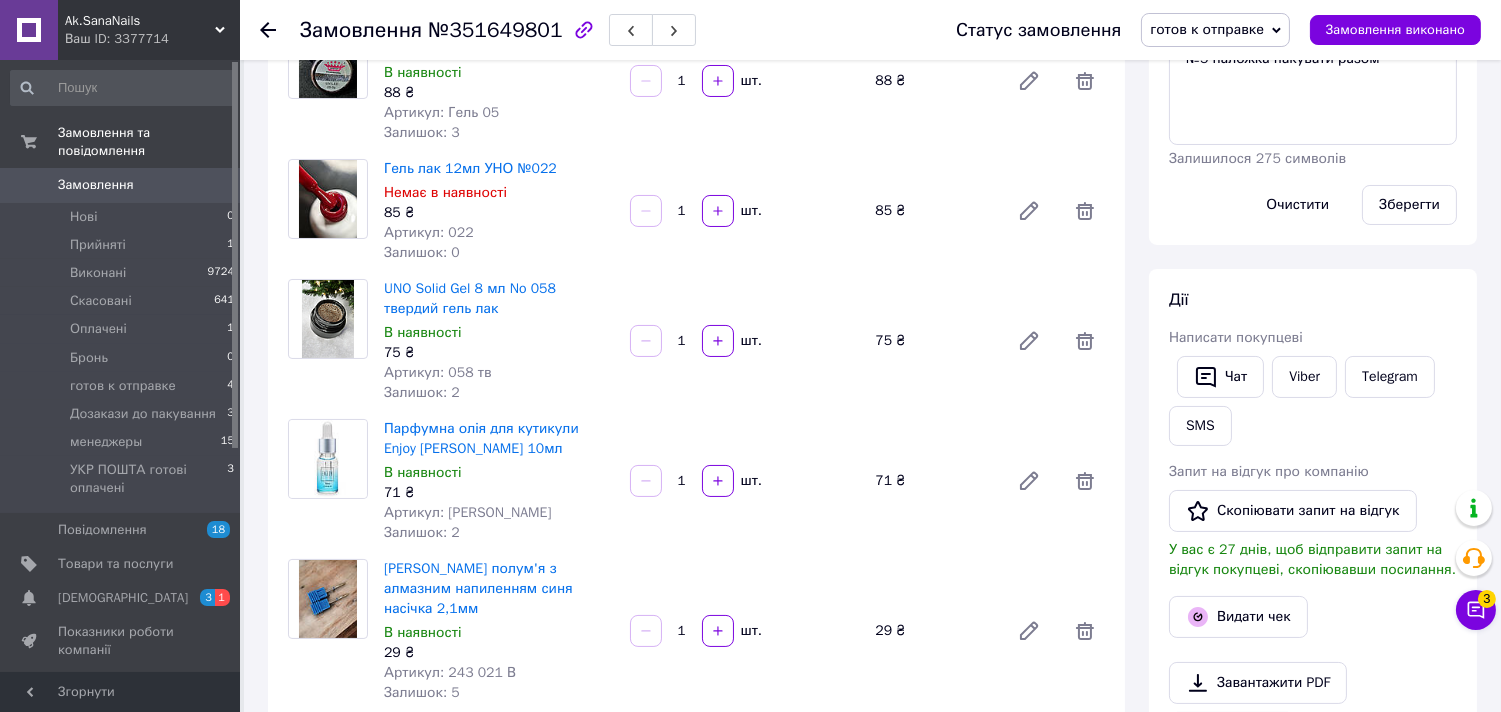 scroll, scrollTop: 555, scrollLeft: 0, axis: vertical 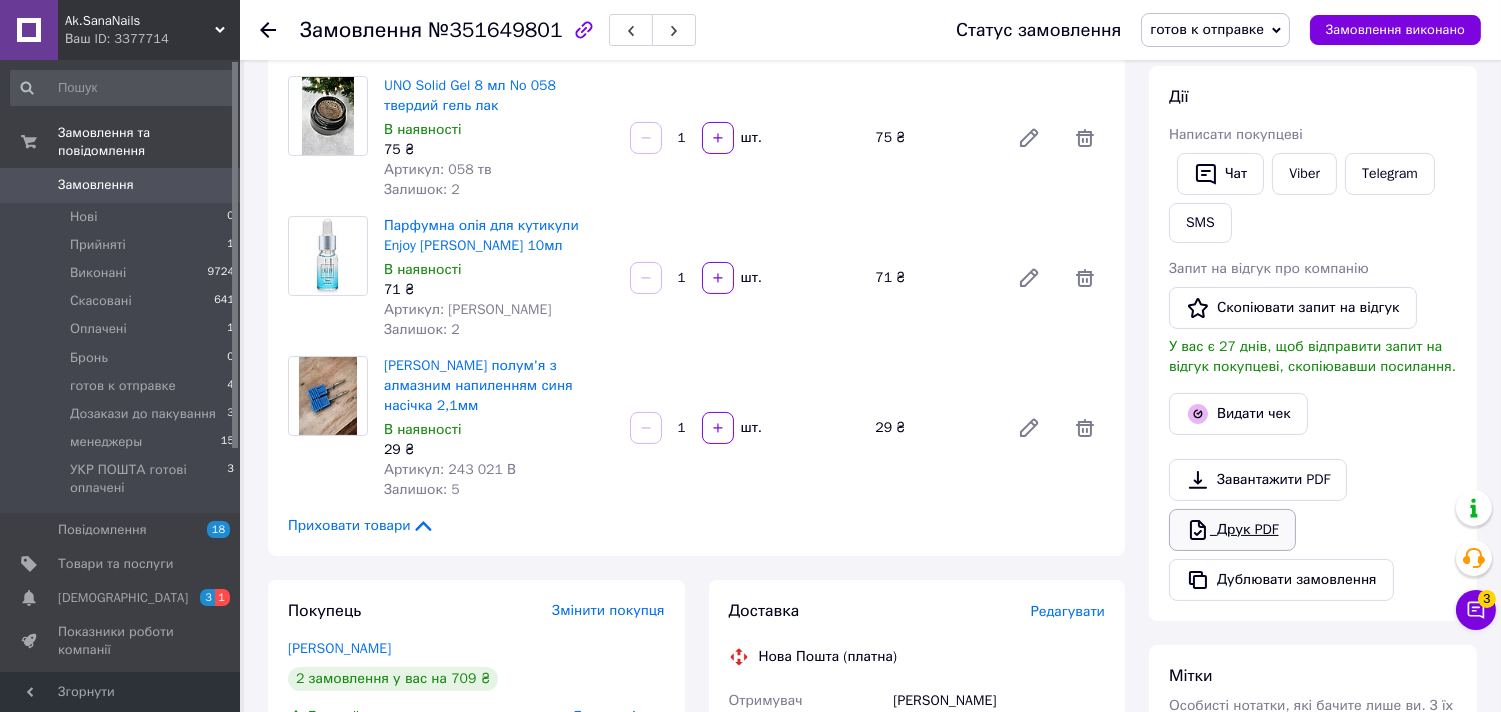click on "Друк PDF" at bounding box center (1232, 530) 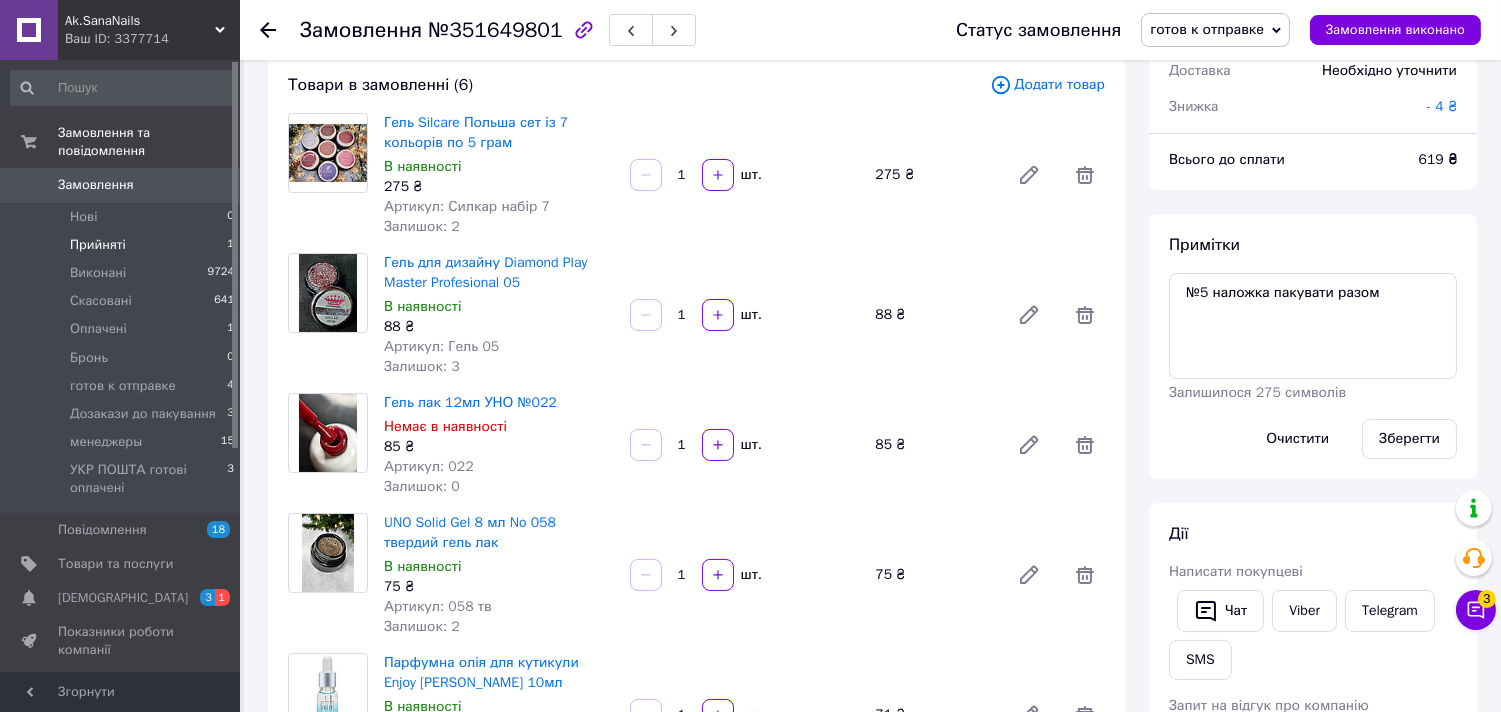 scroll, scrollTop: 111, scrollLeft: 0, axis: vertical 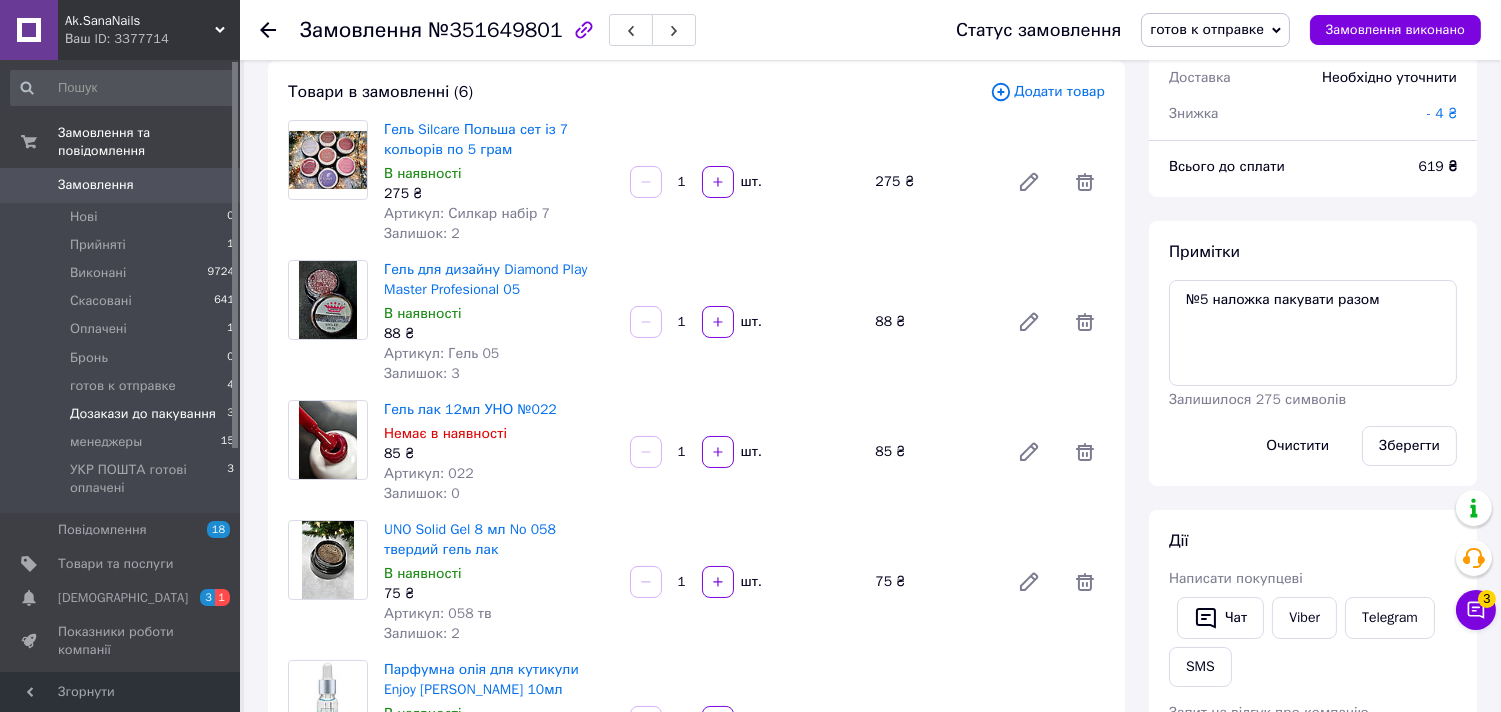 click on "Дозакази до пакування" at bounding box center [143, 414] 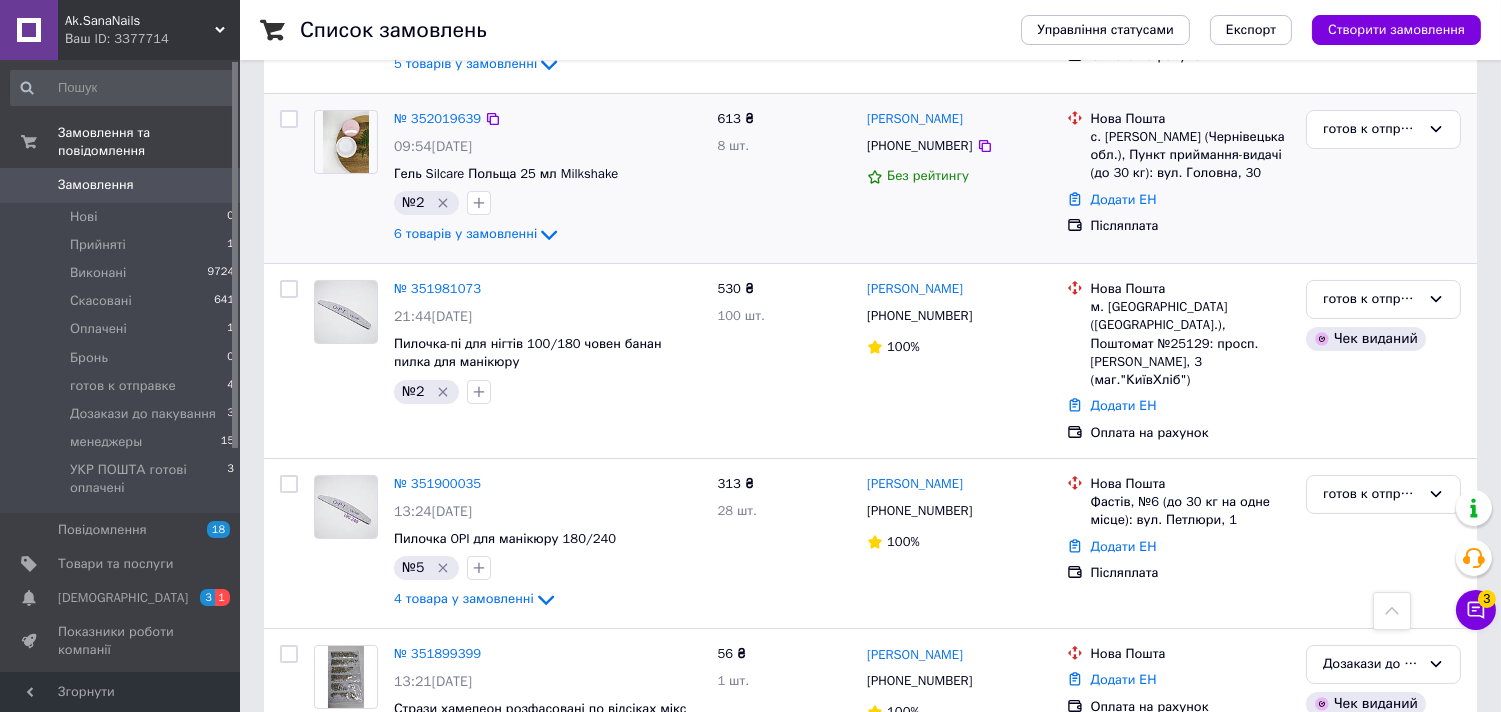 scroll, scrollTop: 222, scrollLeft: 0, axis: vertical 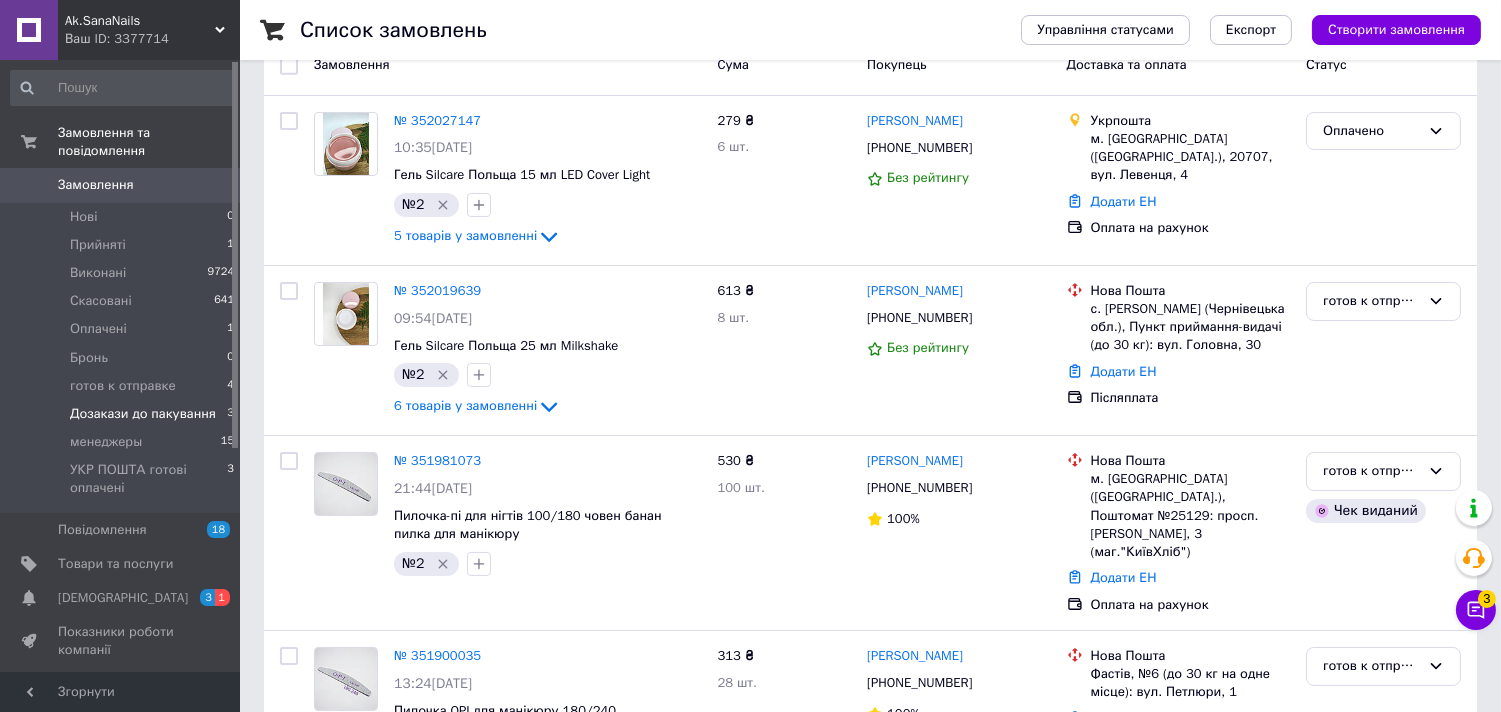 click on "Дозакази до пакування" at bounding box center [143, 414] 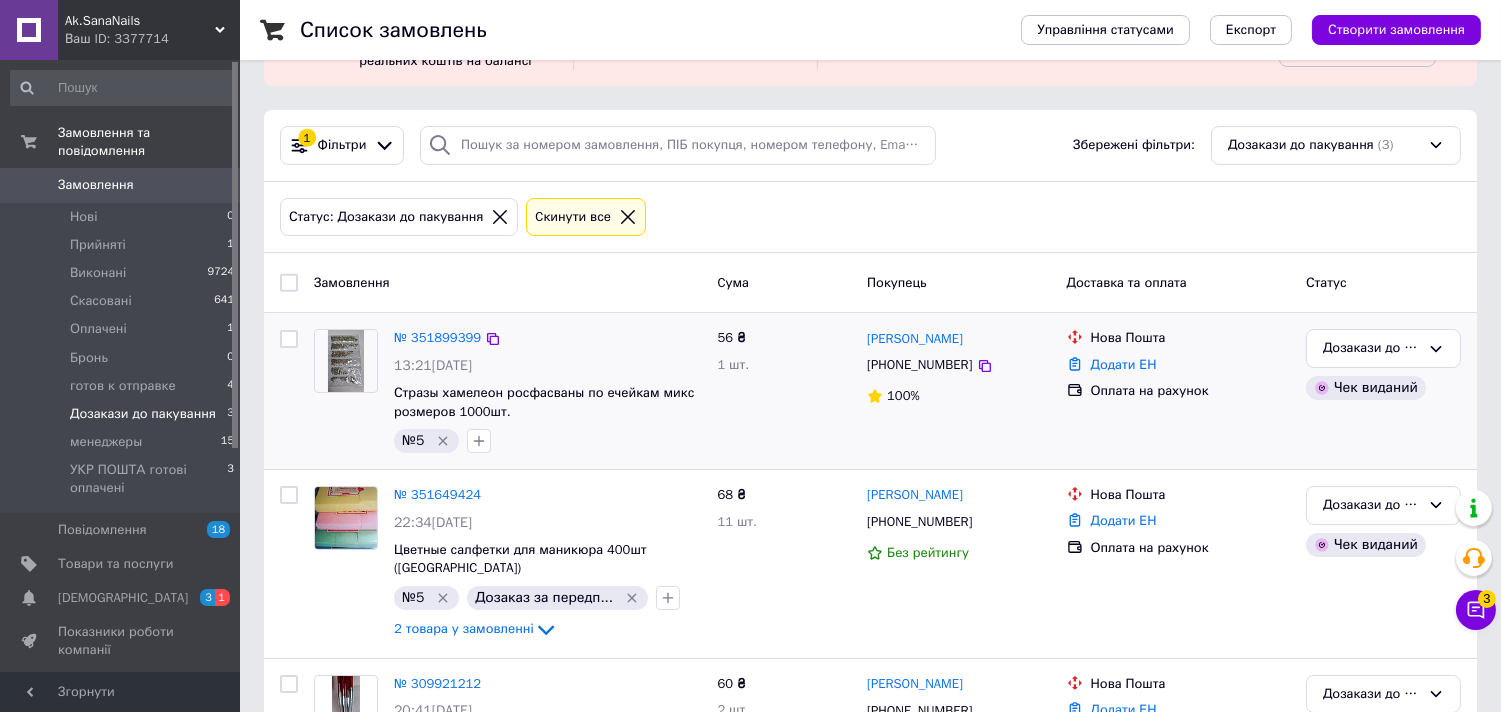 scroll, scrollTop: 197, scrollLeft: 0, axis: vertical 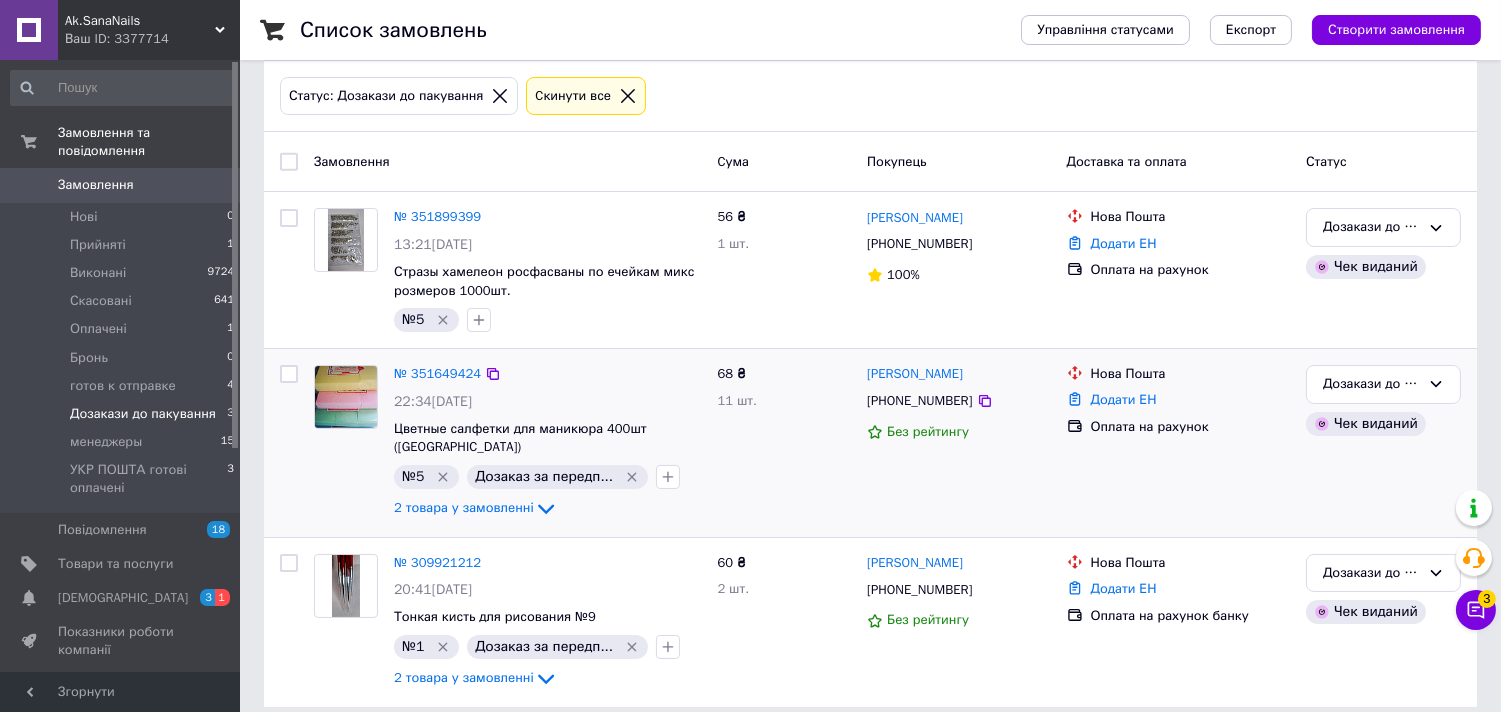 click at bounding box center (346, 397) 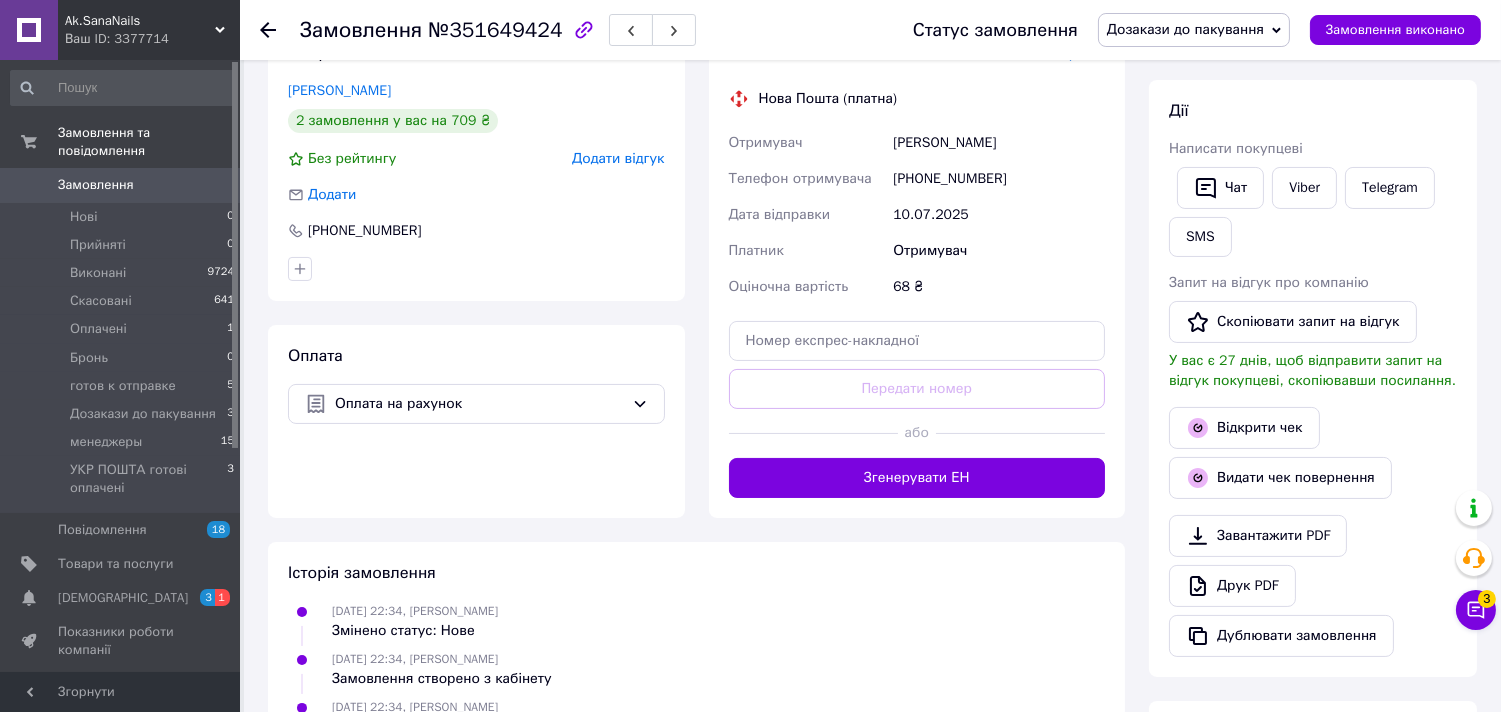 scroll, scrollTop: 666, scrollLeft: 0, axis: vertical 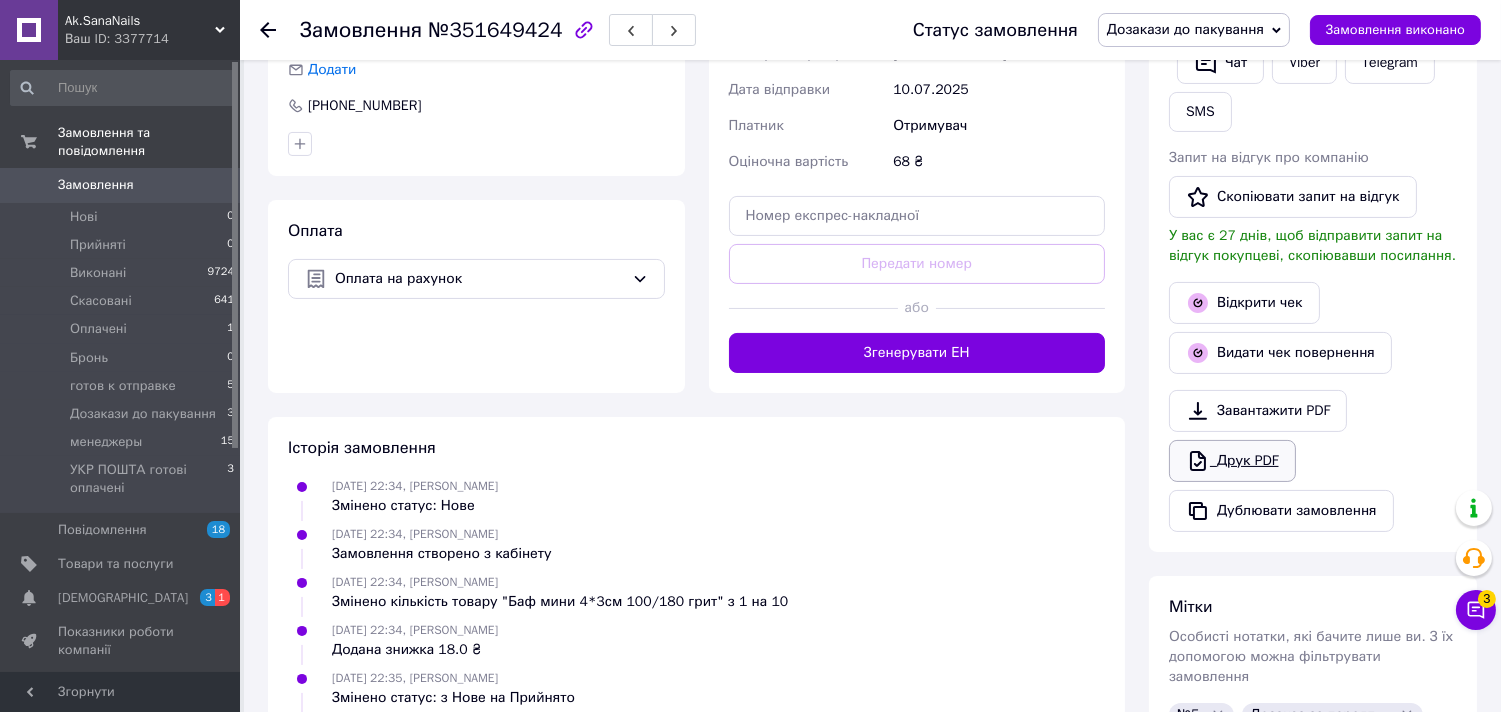 click 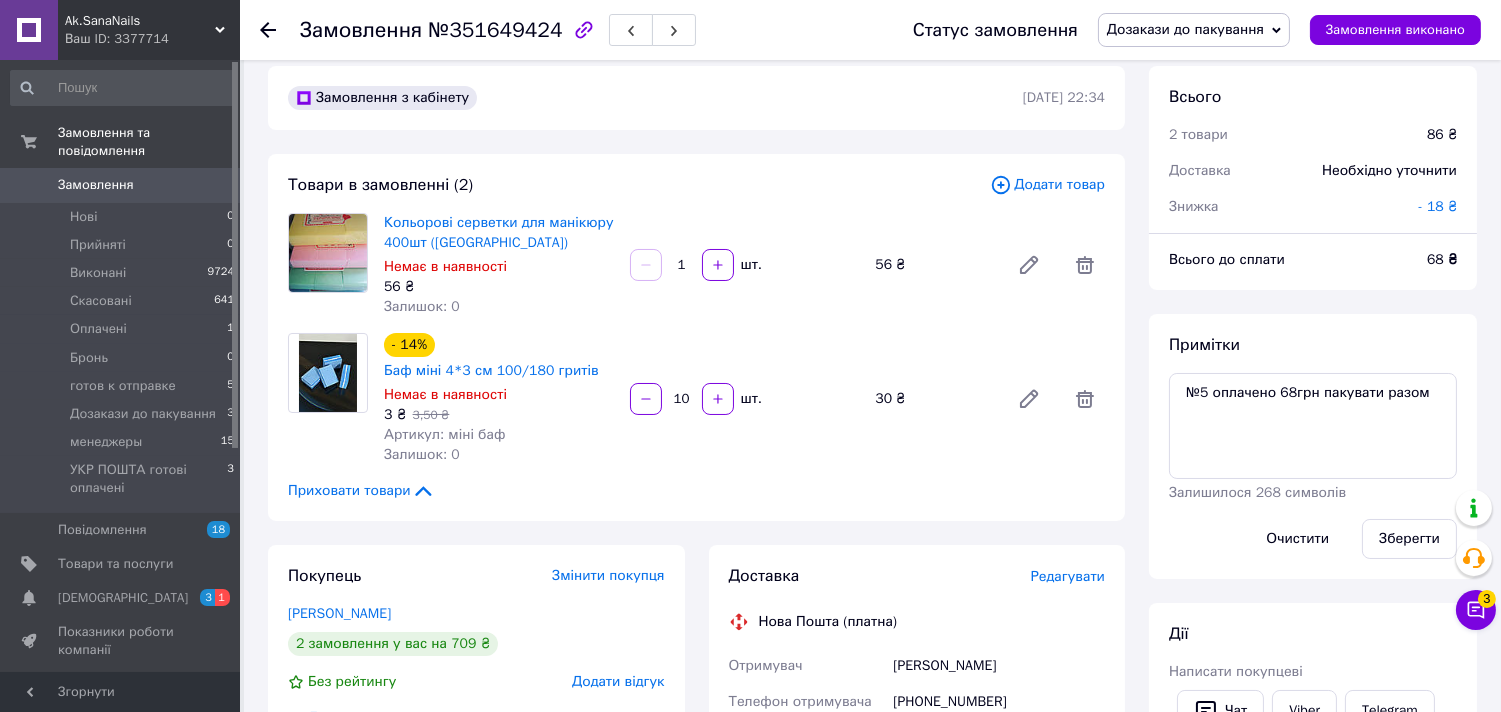 scroll, scrollTop: 0, scrollLeft: 0, axis: both 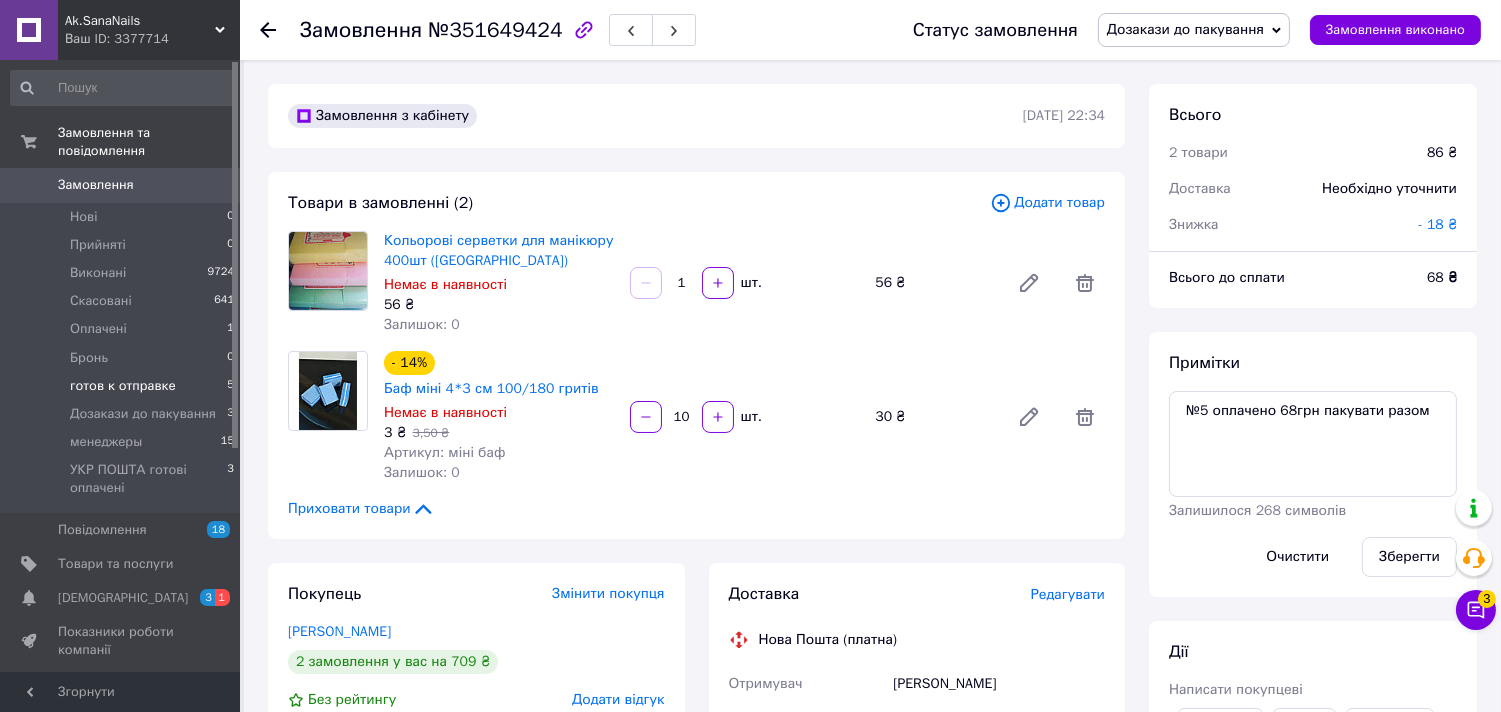 click on "готов к отправке 5" at bounding box center (123, 386) 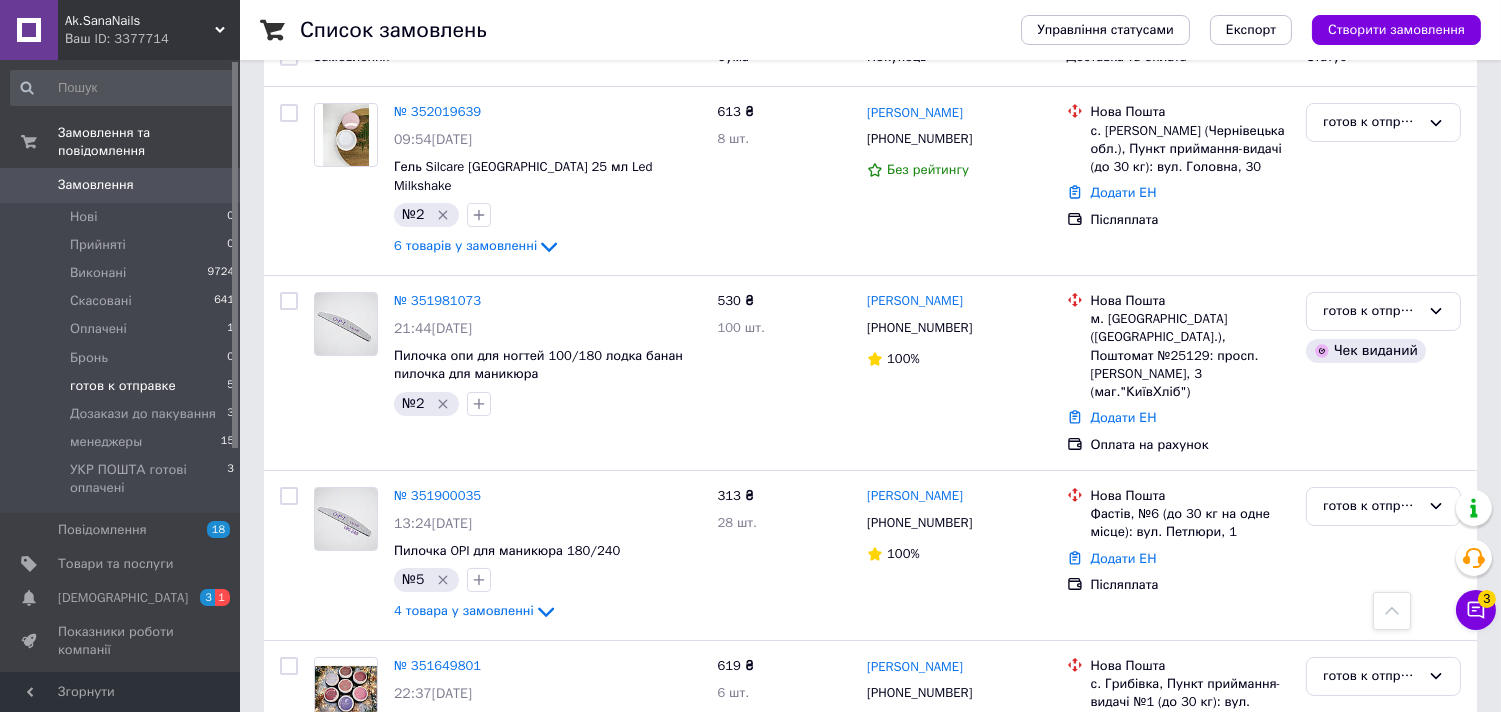 scroll, scrollTop: 258, scrollLeft: 0, axis: vertical 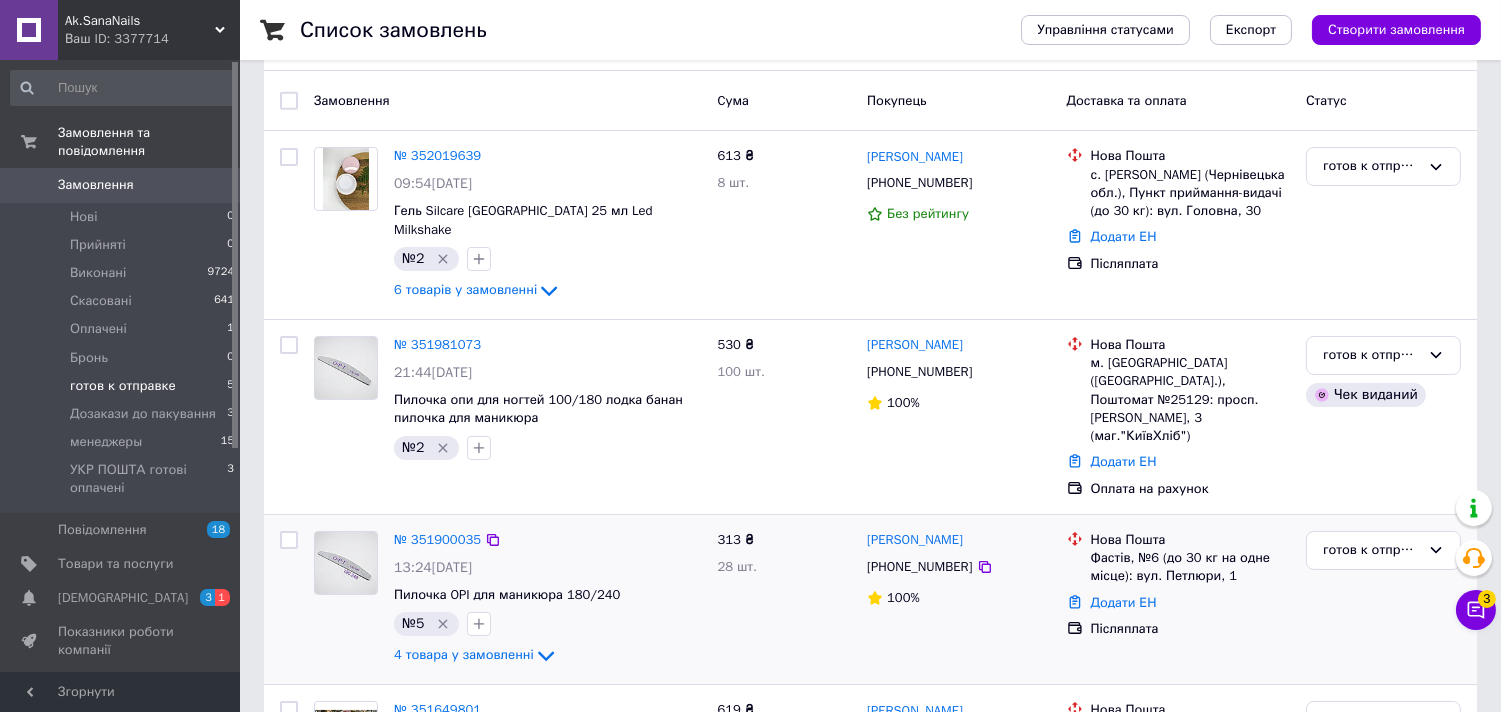click on "4 товара у замовленні" 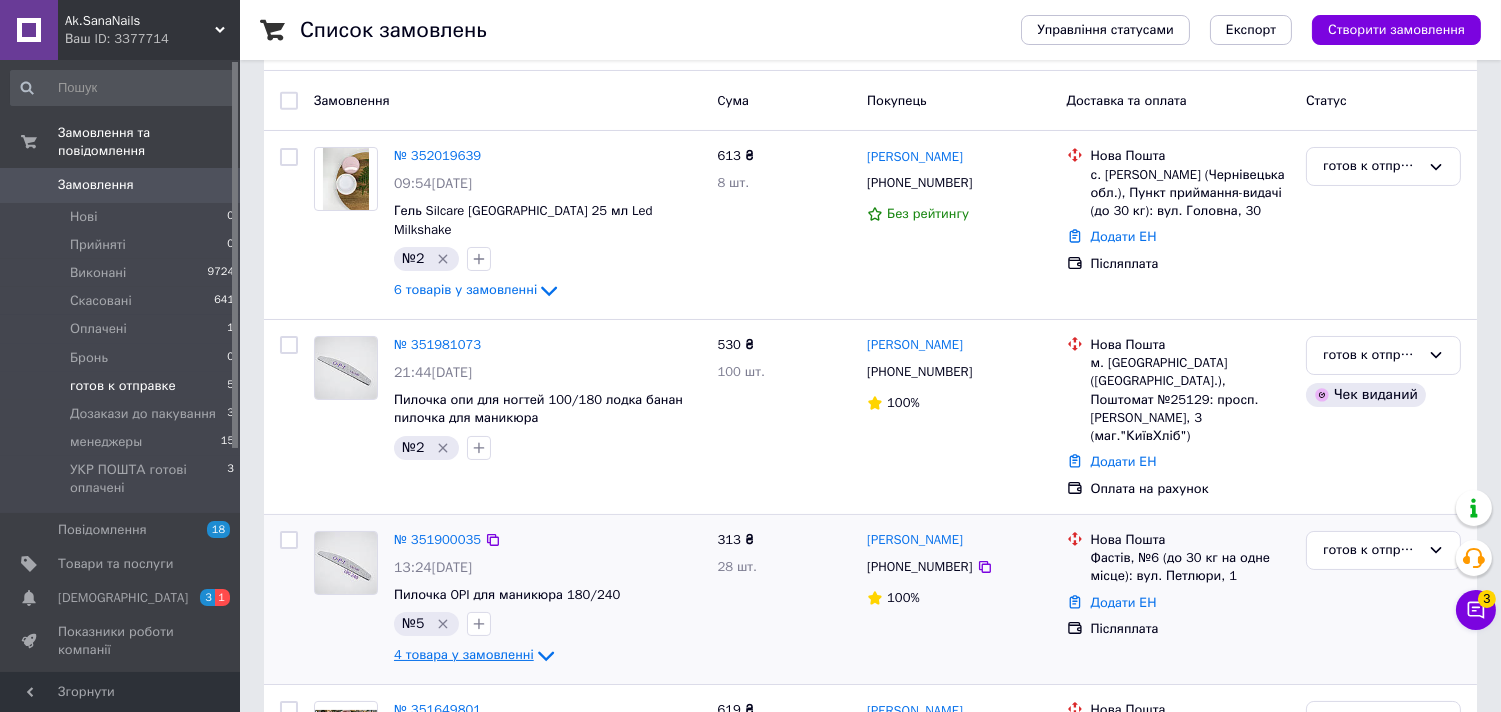 click on "4 товара у замовленні" at bounding box center (464, 655) 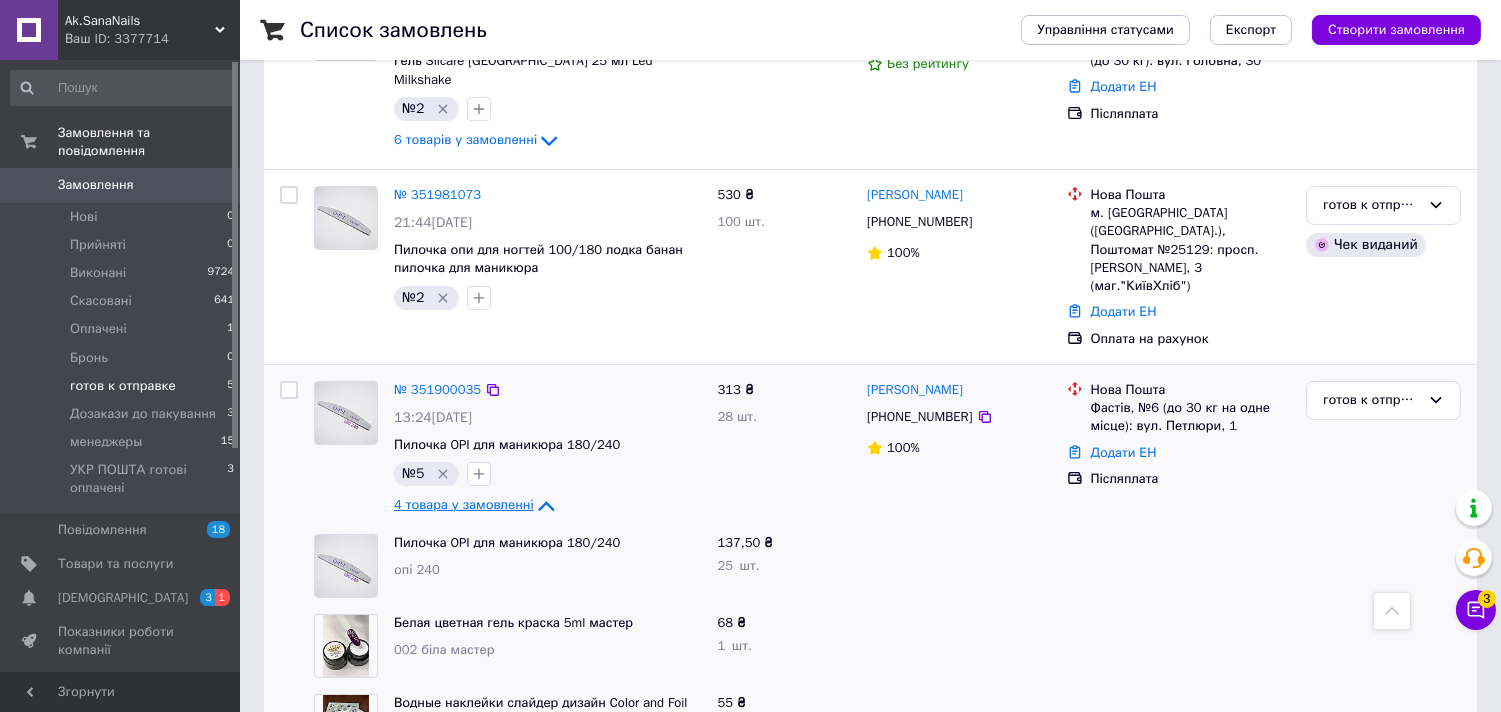 scroll, scrollTop: 370, scrollLeft: 0, axis: vertical 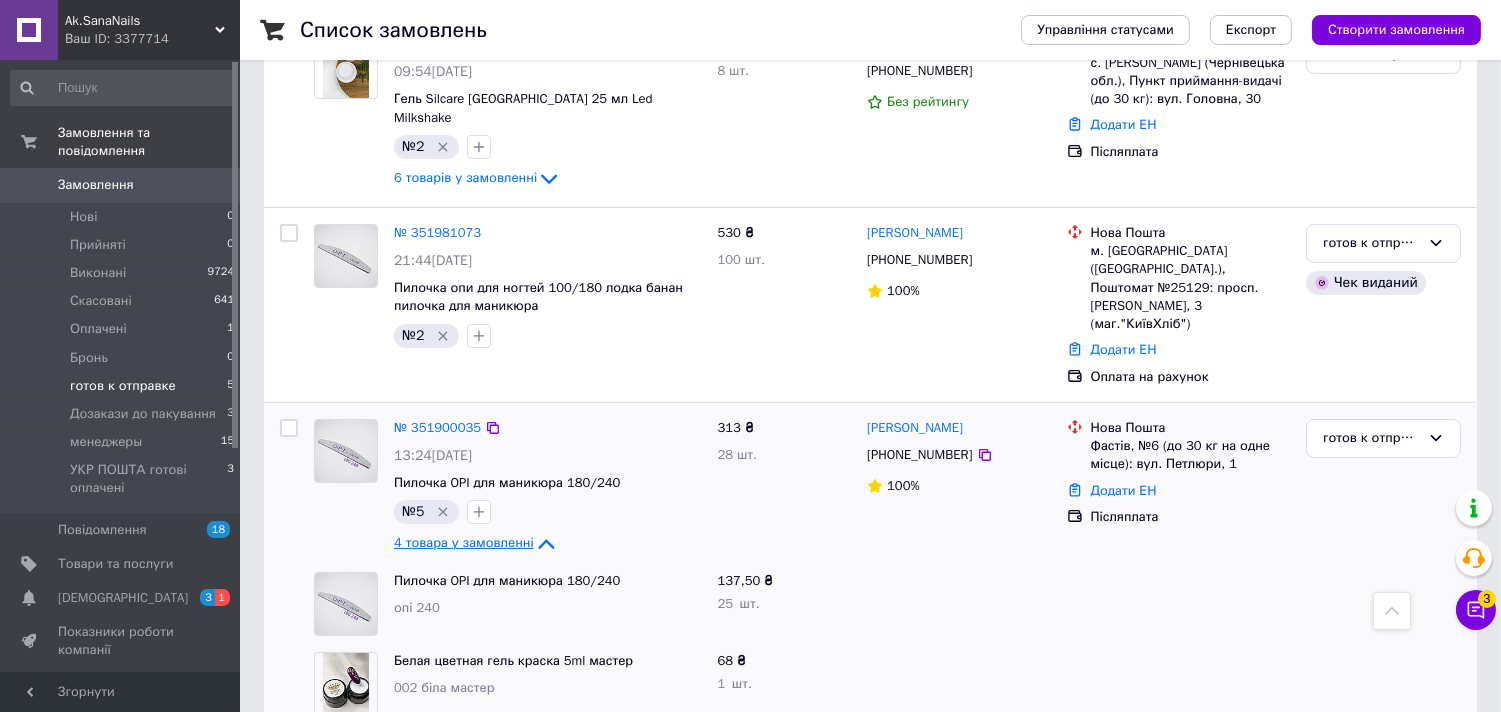 click on "4 товара у замовленні" at bounding box center (464, 543) 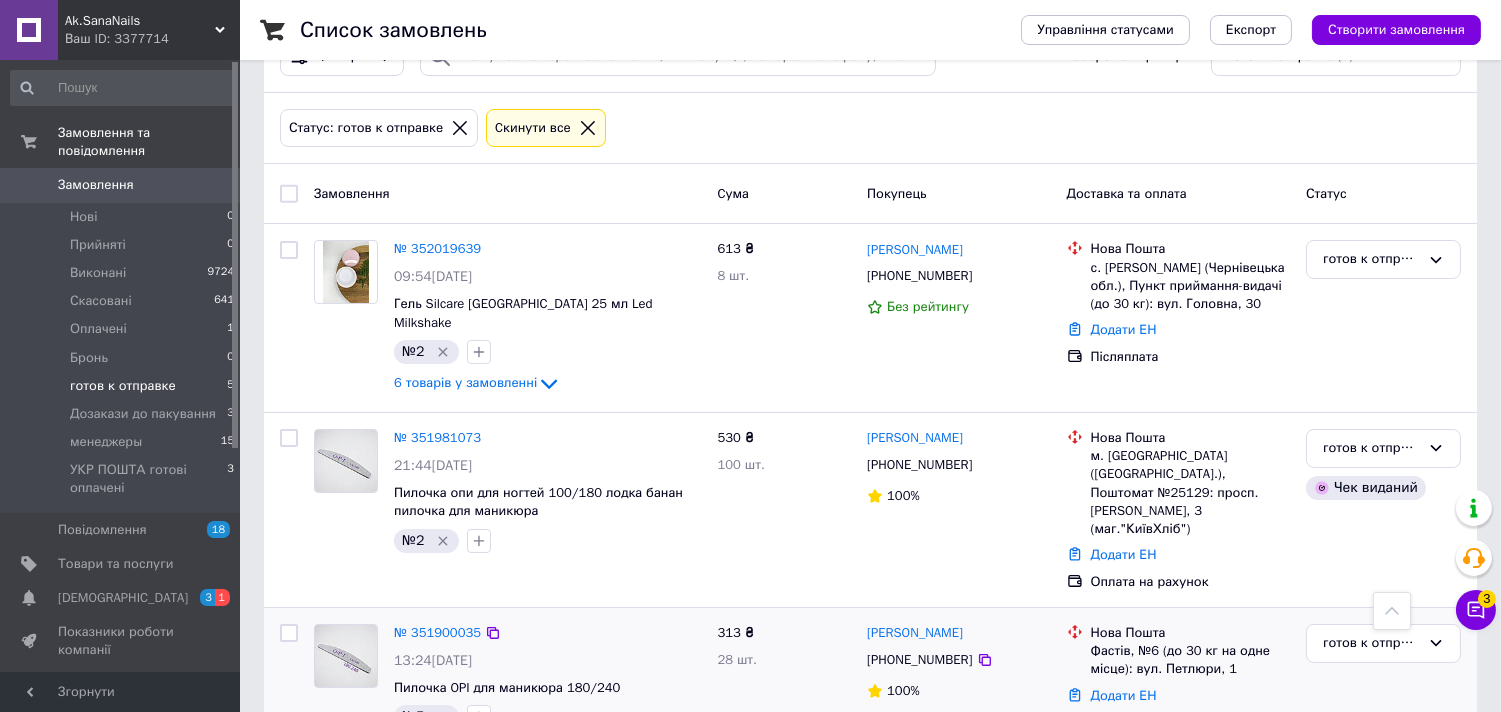 scroll, scrollTop: 147, scrollLeft: 0, axis: vertical 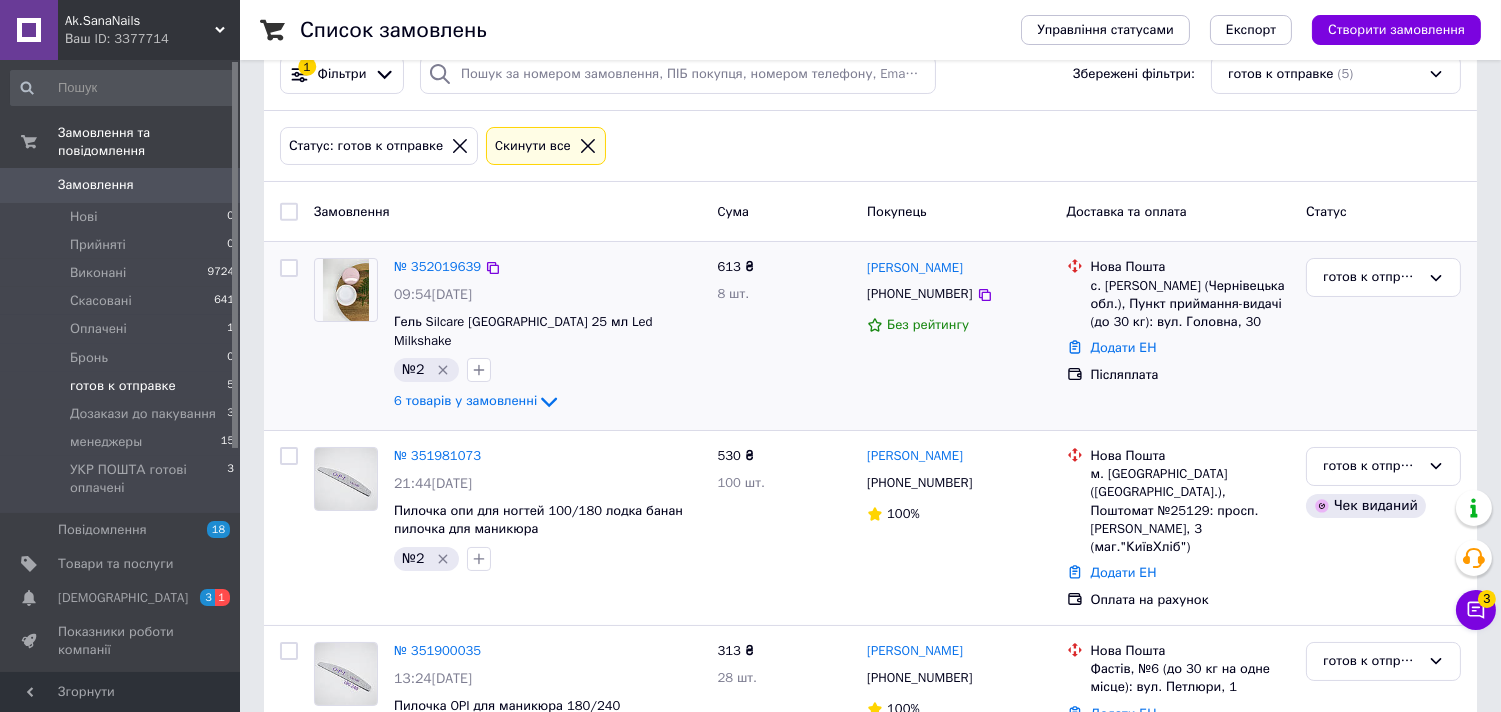 click at bounding box center (346, 290) 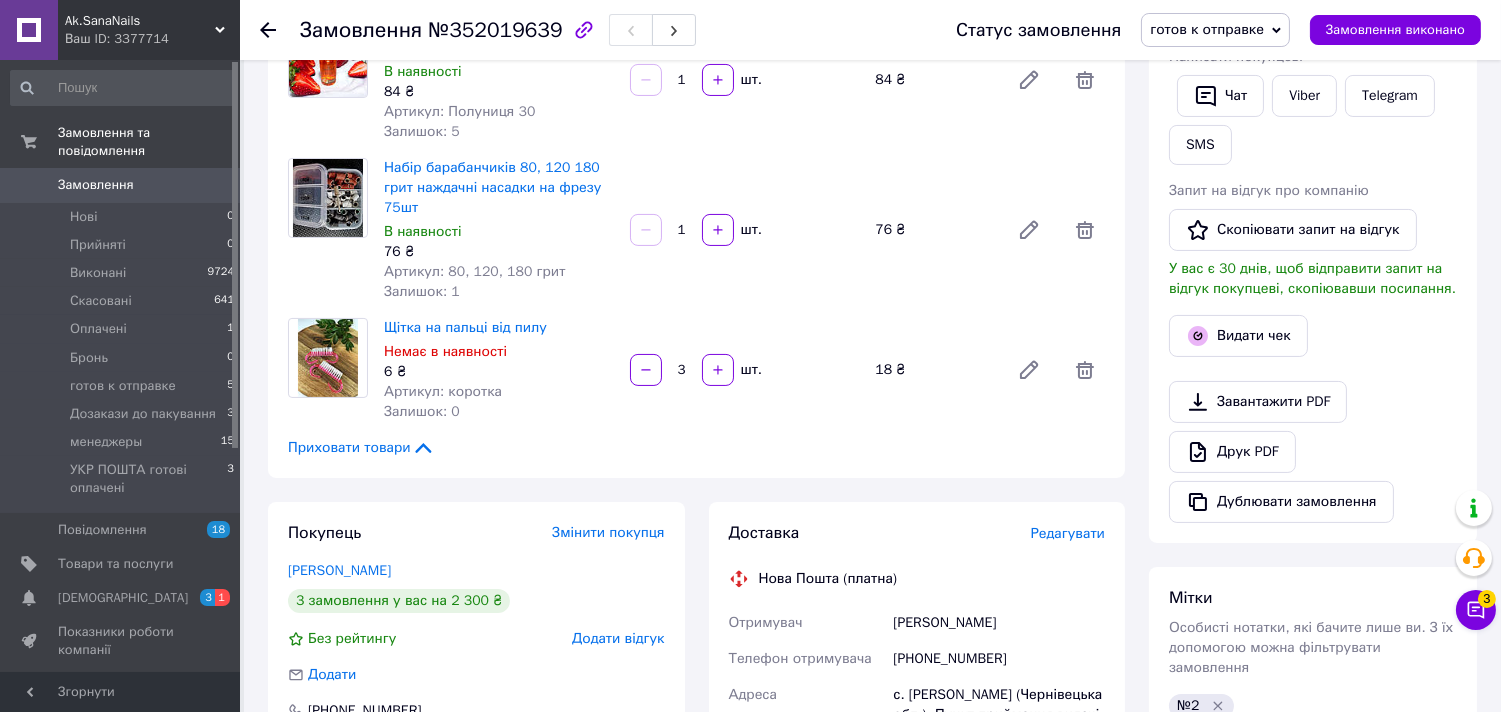 scroll, scrollTop: 666, scrollLeft: 0, axis: vertical 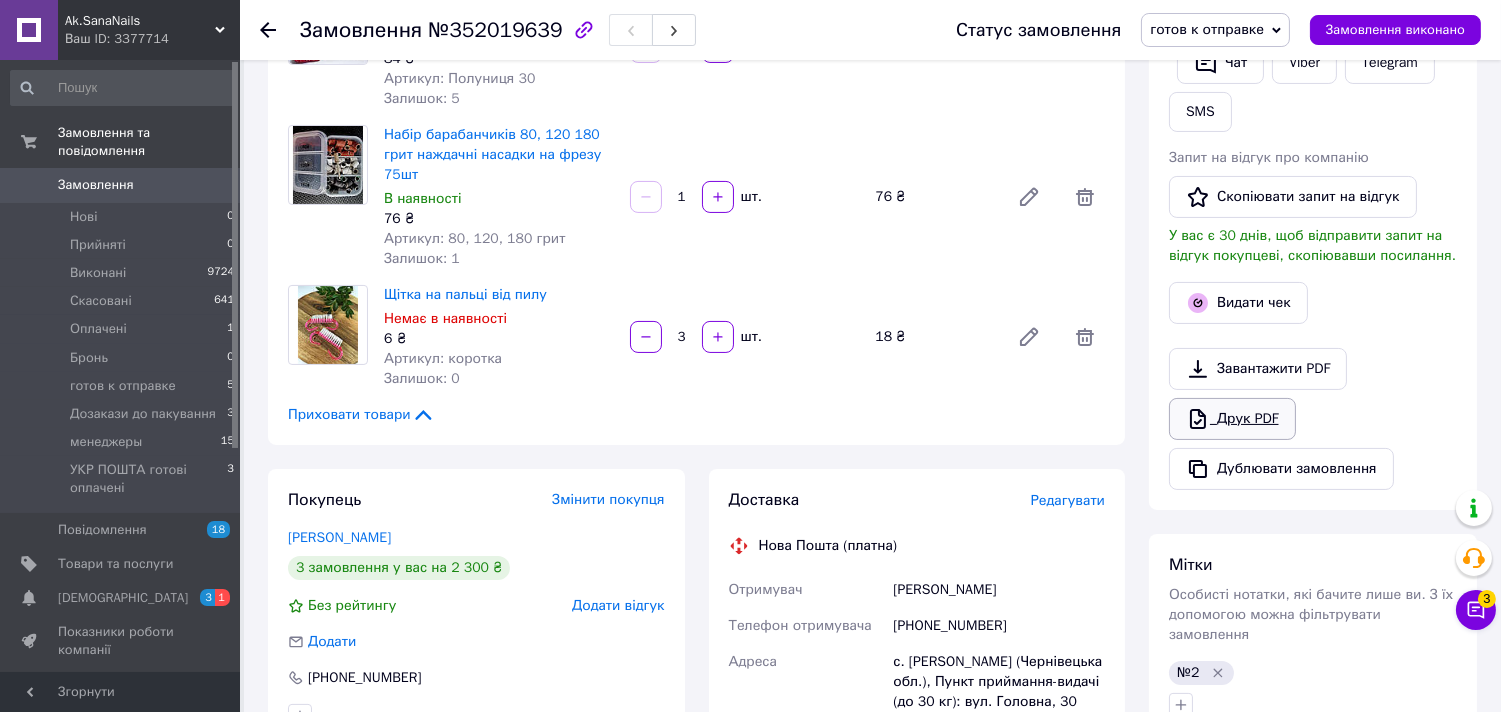 click on "Друк PDF" at bounding box center [1232, 419] 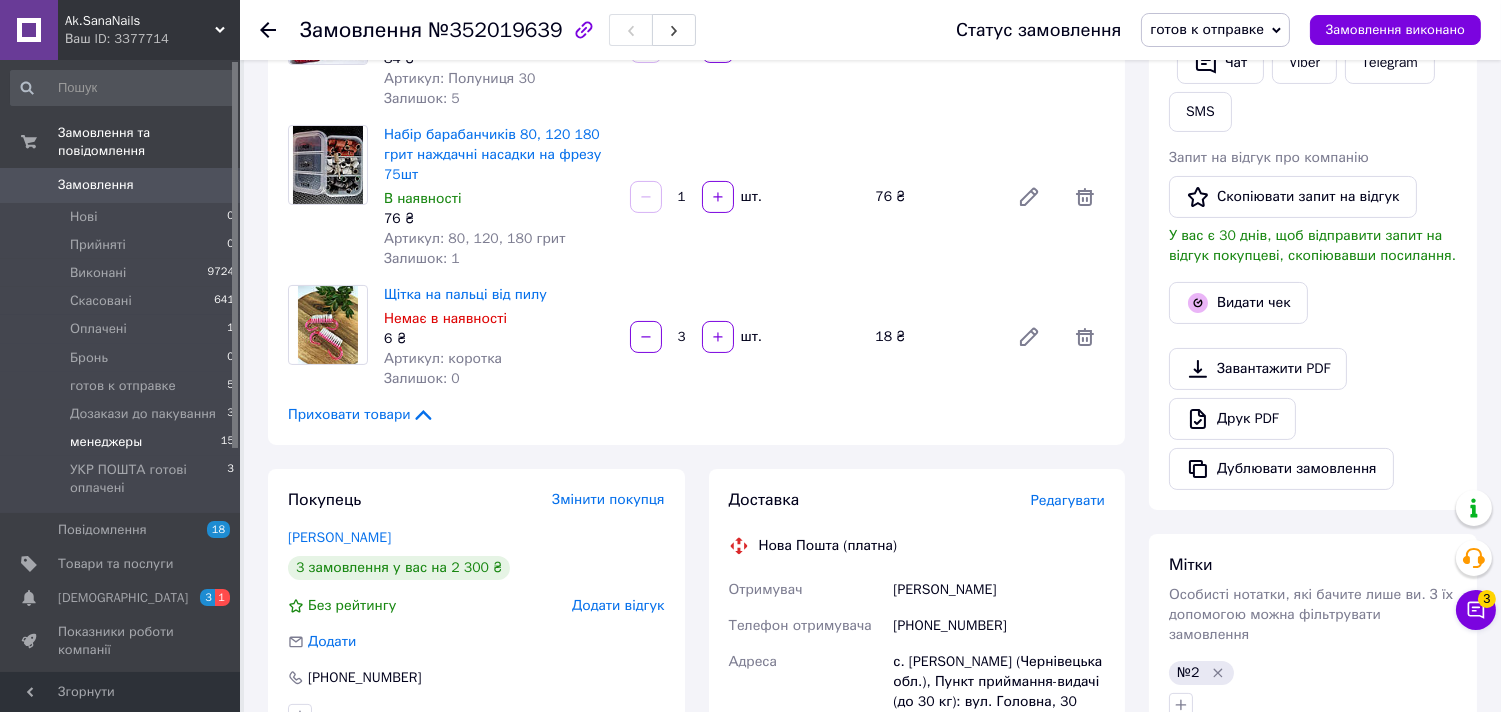 click on "менеджеры" at bounding box center (106, 442) 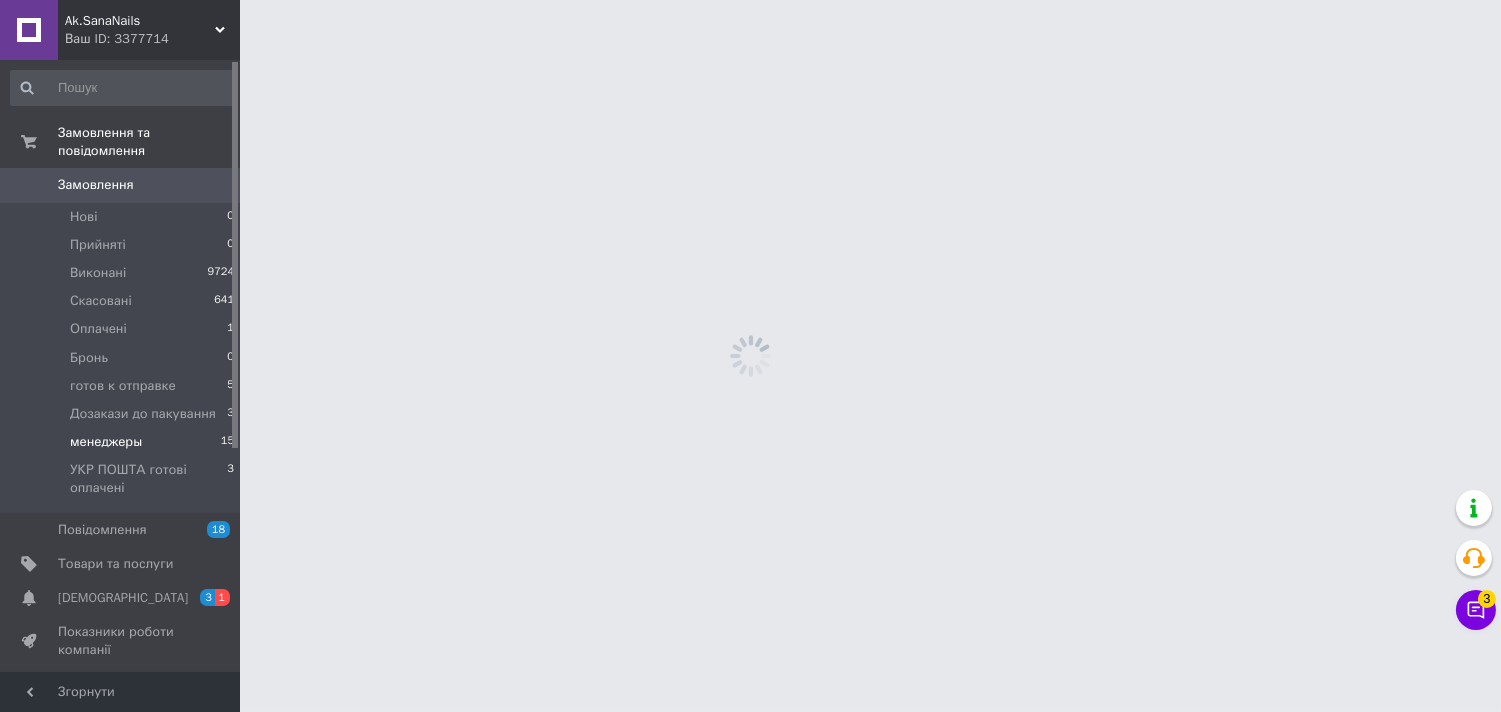 scroll, scrollTop: 0, scrollLeft: 0, axis: both 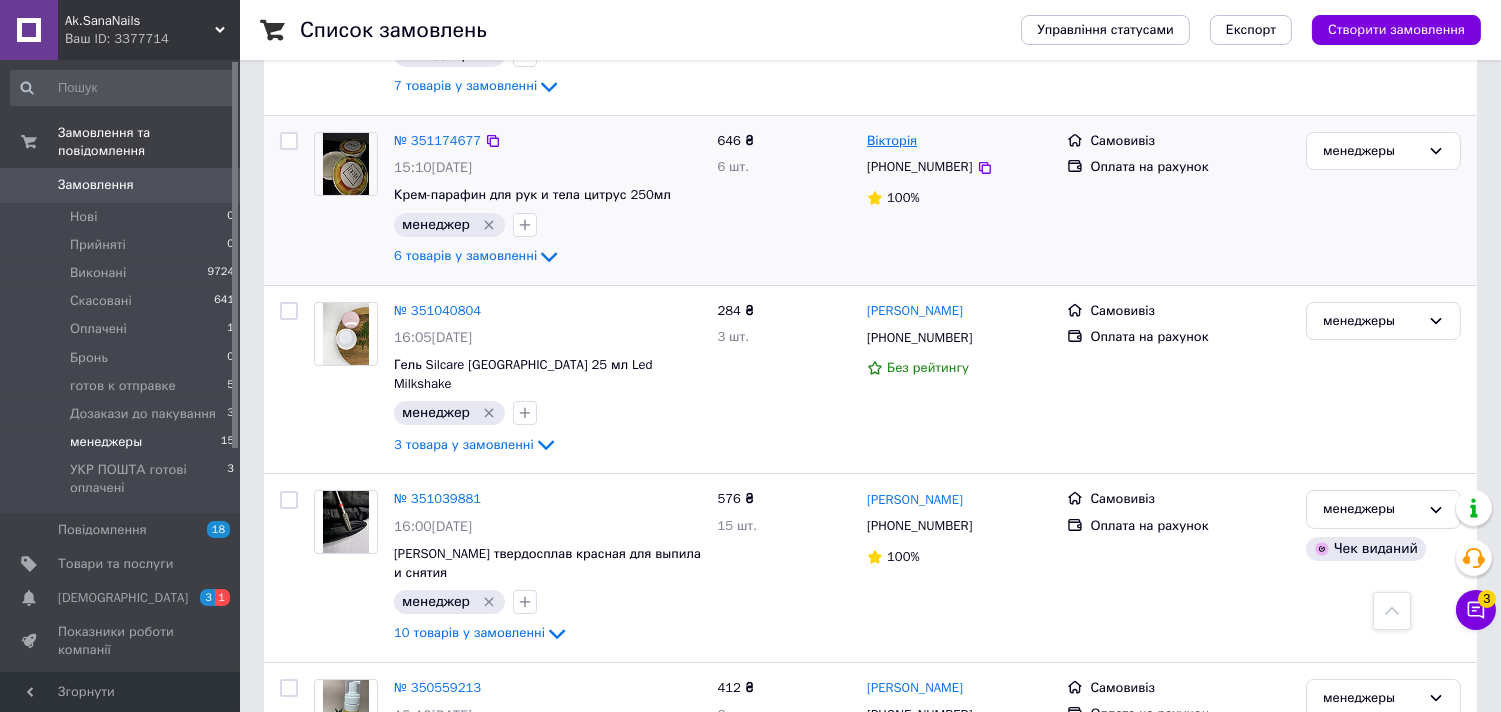 click on "Вікторія" at bounding box center (892, 141) 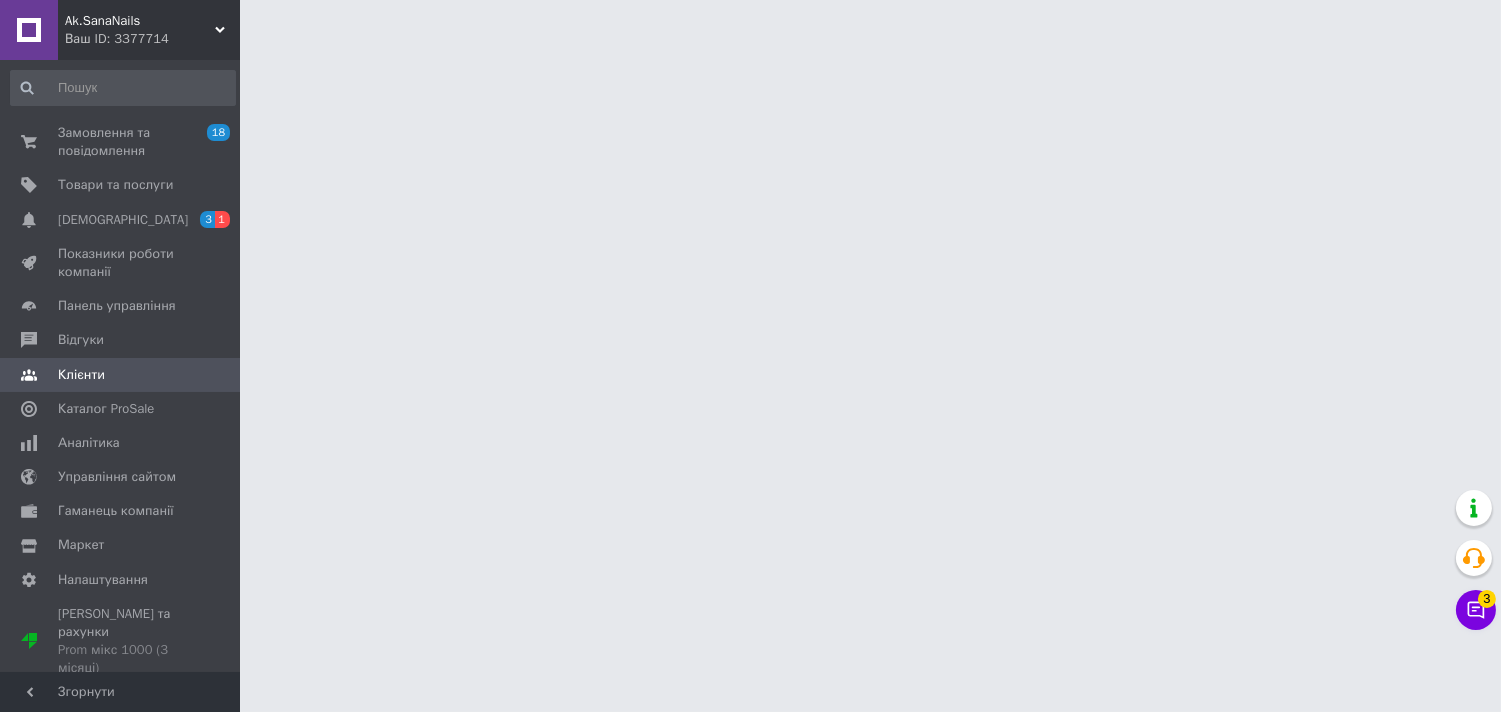 scroll, scrollTop: 0, scrollLeft: 0, axis: both 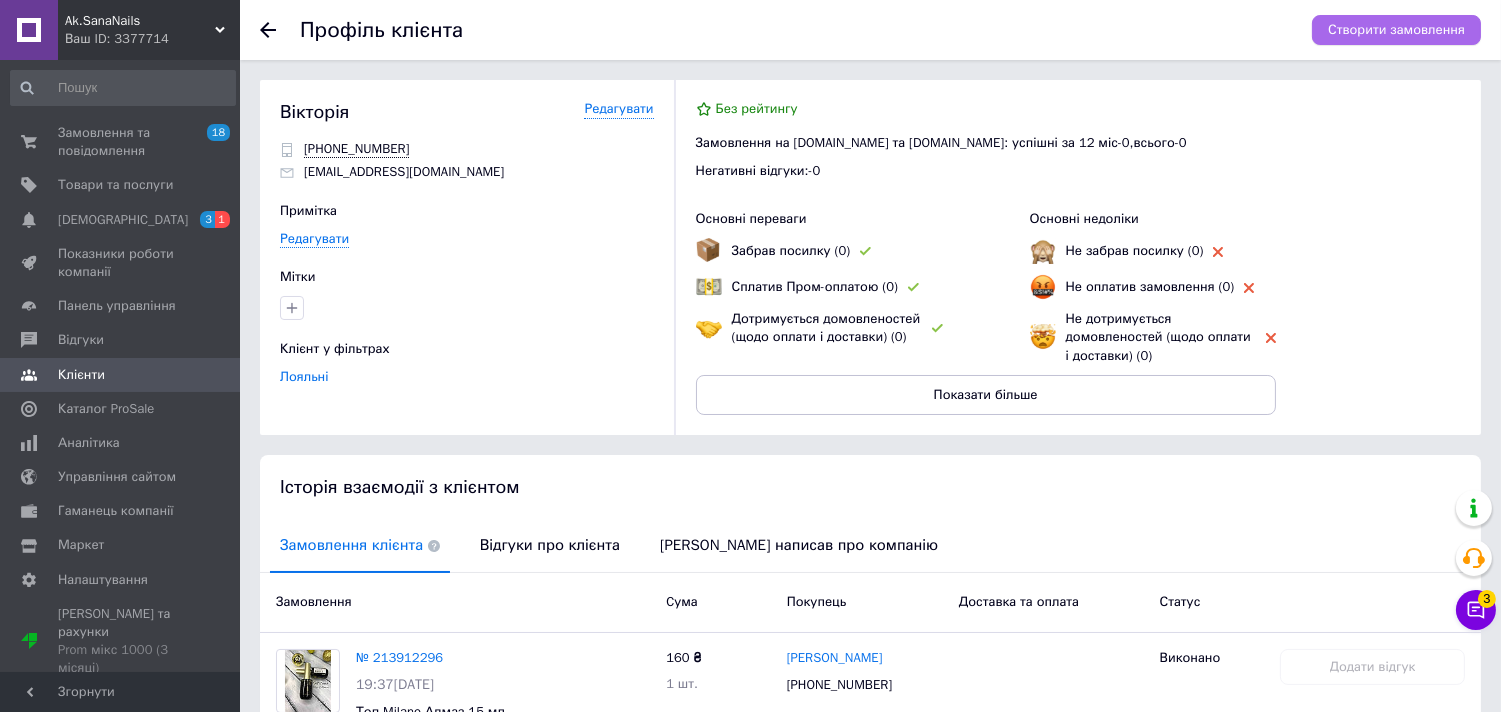 click on "Створити замовлення" at bounding box center (1396, 30) 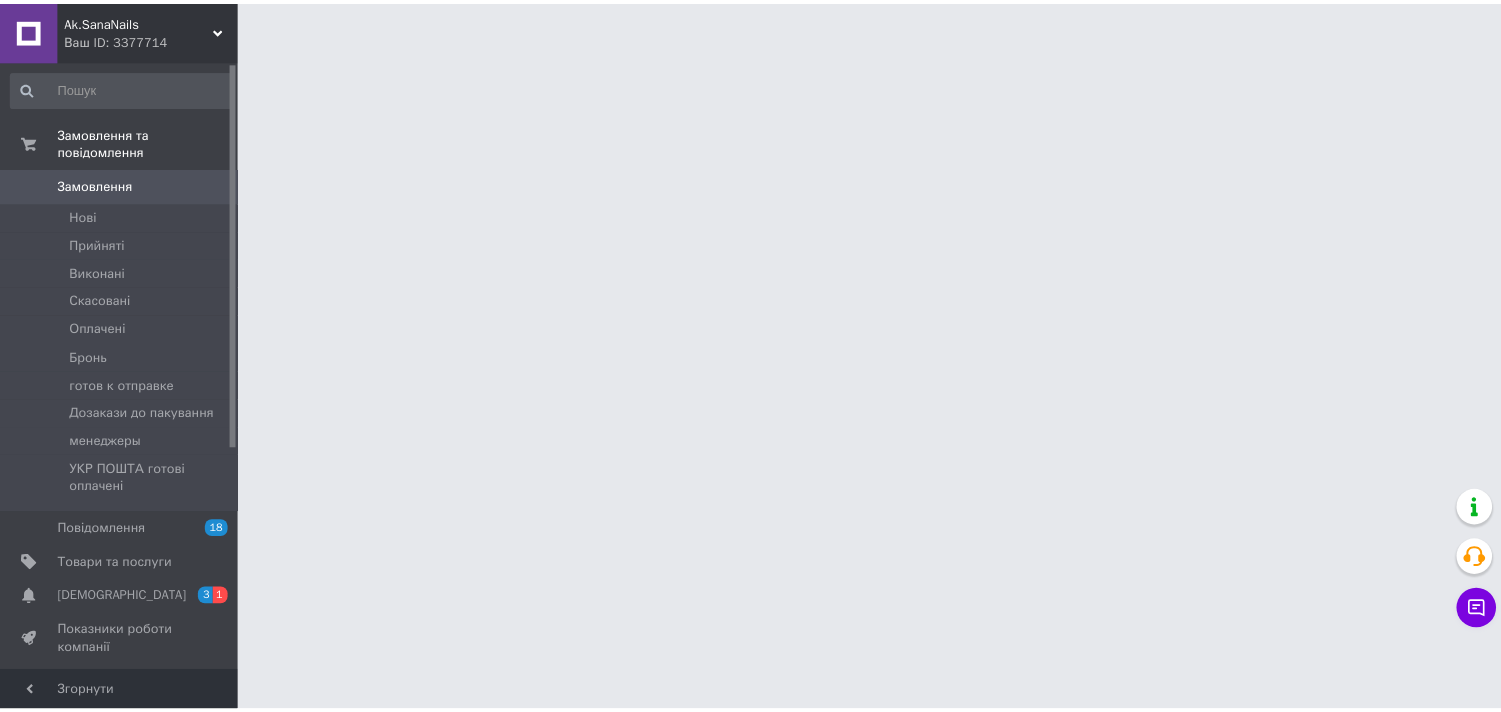 scroll, scrollTop: 0, scrollLeft: 0, axis: both 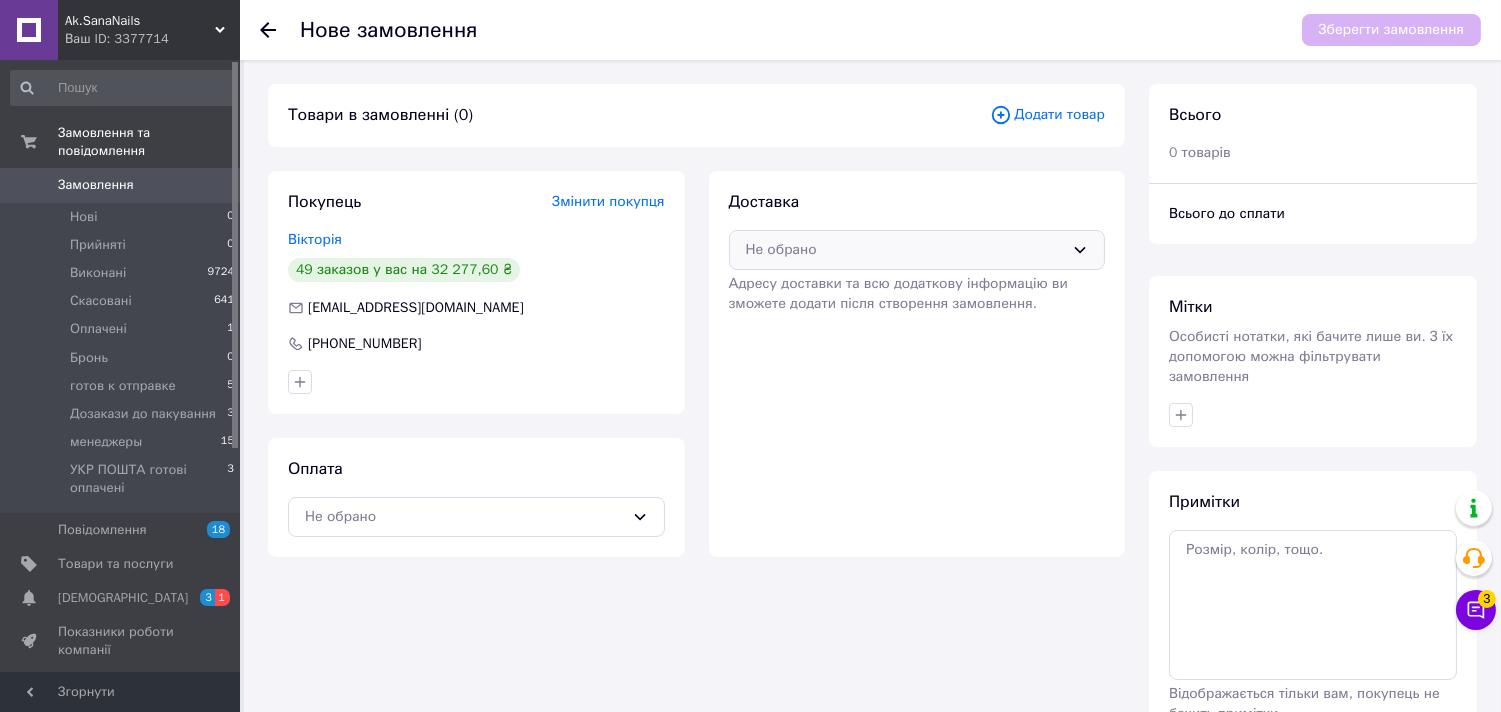 click on "Не обрано" at bounding box center [905, 250] 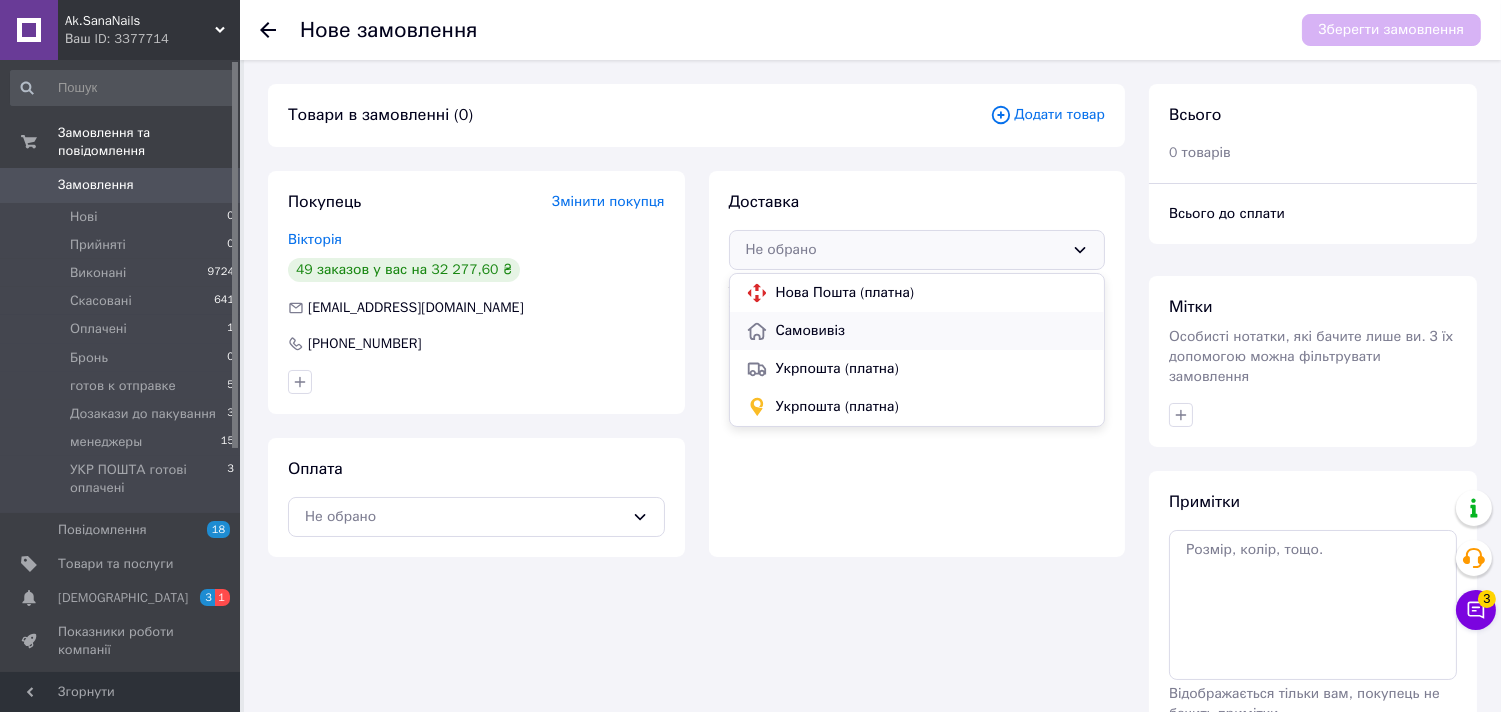 drag, startPoint x: 901, startPoint y: 341, endPoint x: 878, endPoint y: 345, distance: 23.345236 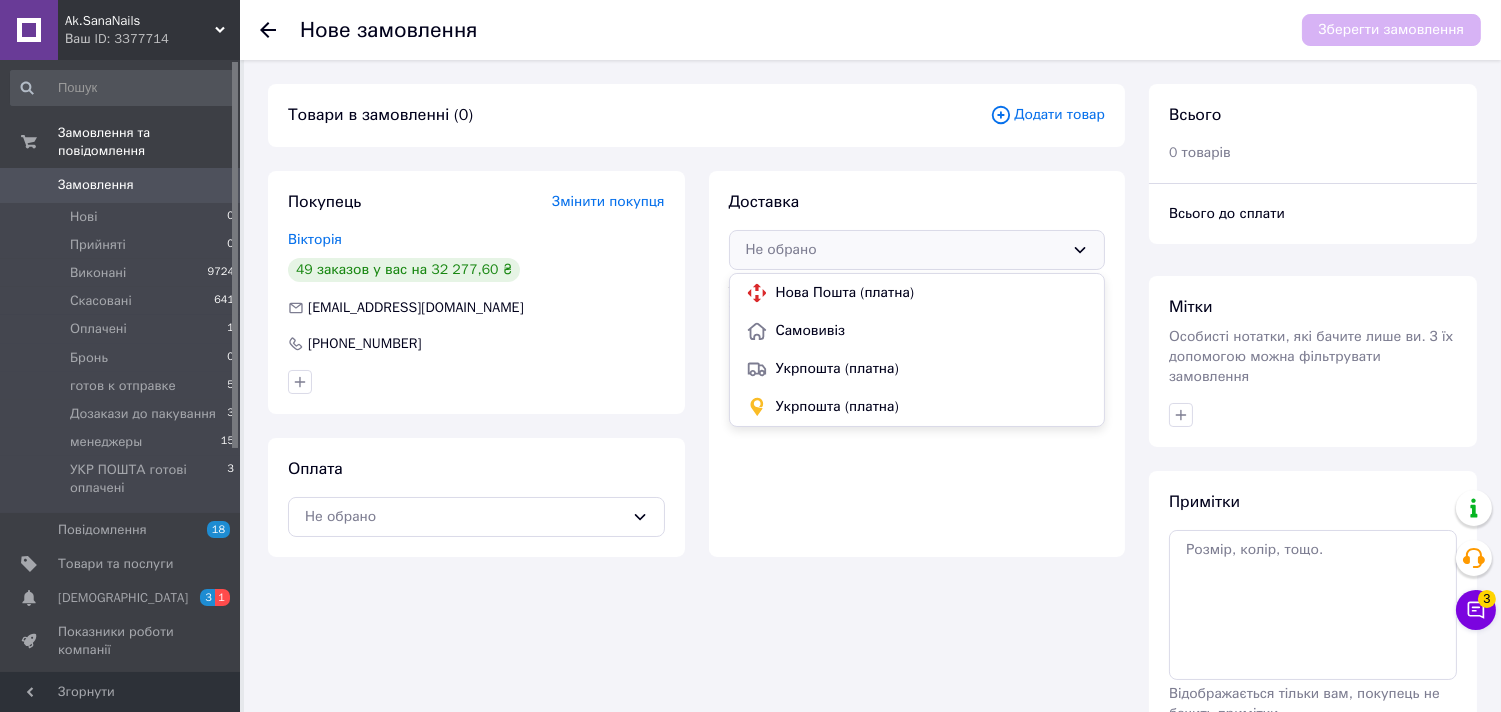 click on "Самовивіз" at bounding box center (917, 331) 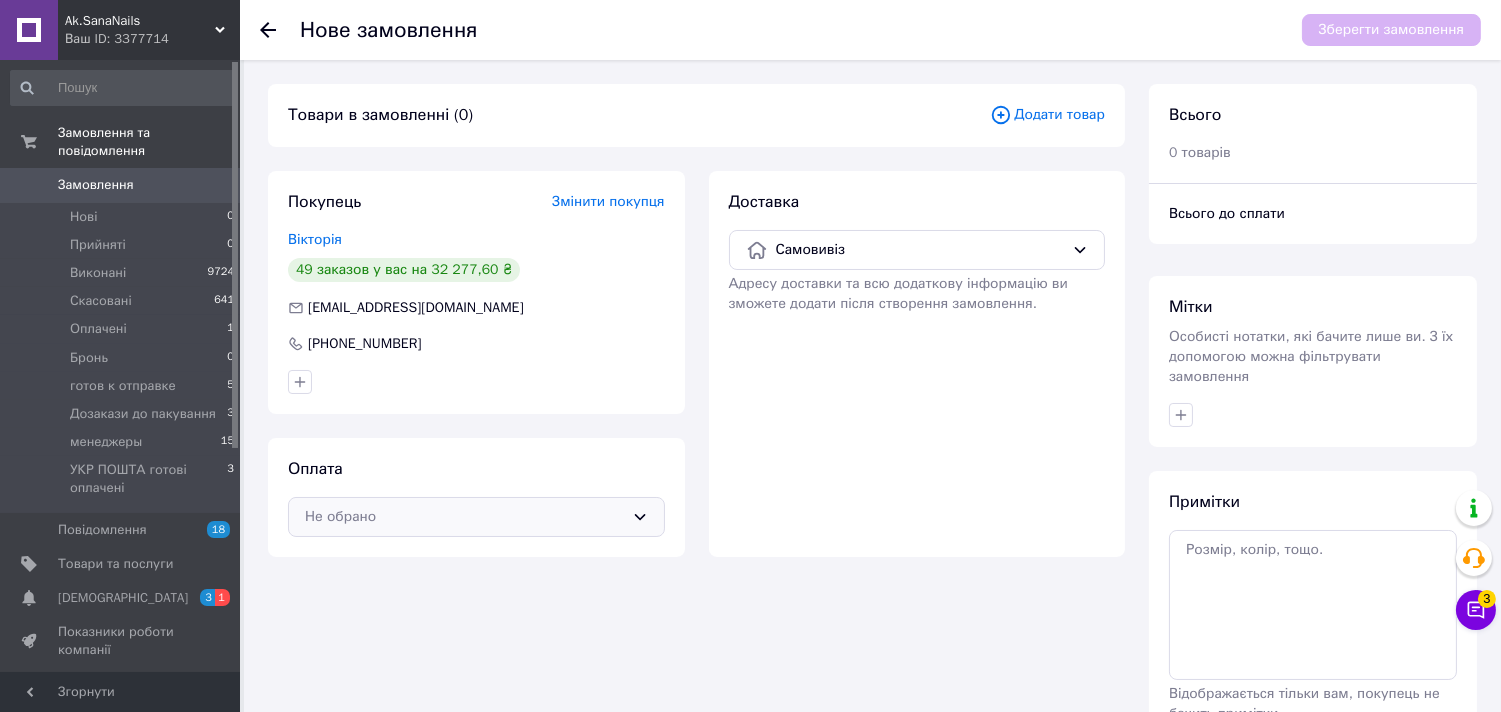 click on "Не обрано" at bounding box center (464, 517) 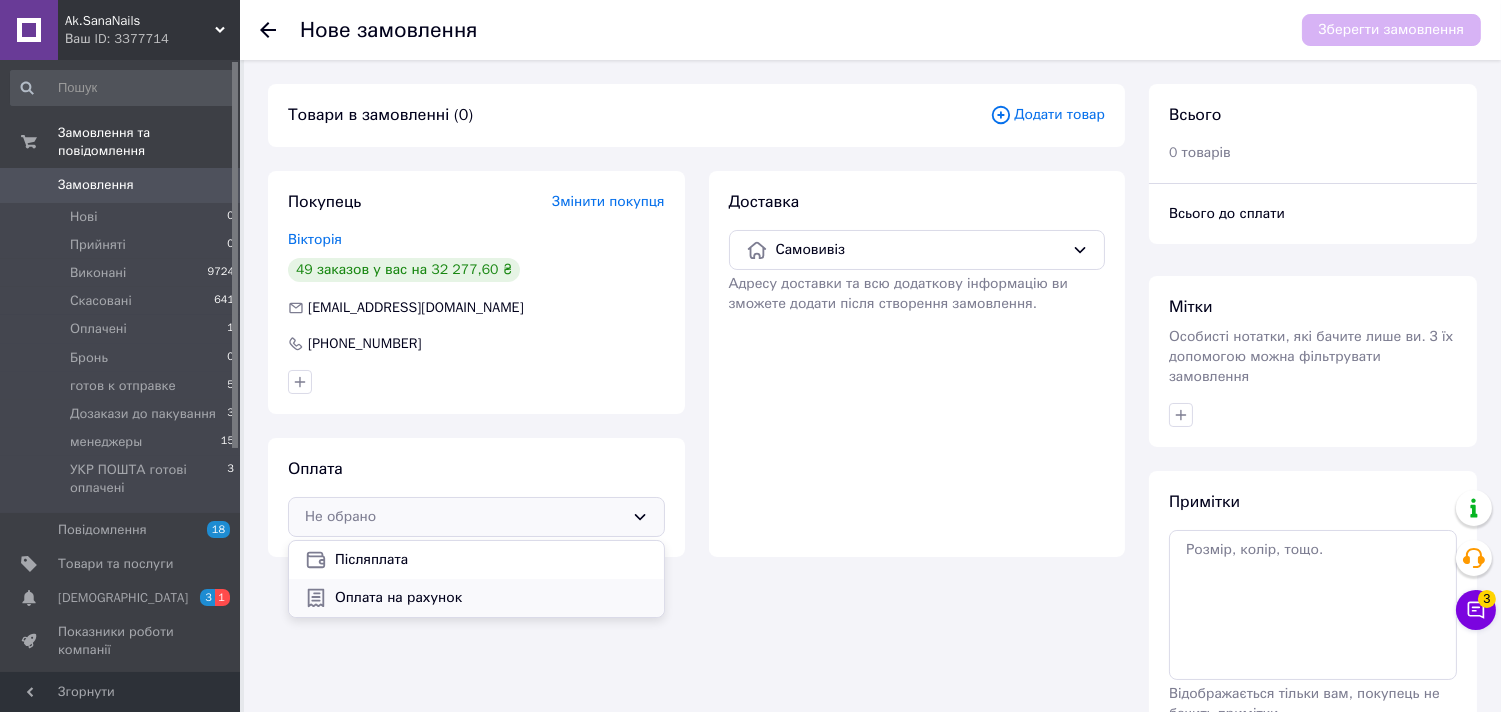 drag, startPoint x: 370, startPoint y: 591, endPoint x: 383, endPoint y: 582, distance: 15.811388 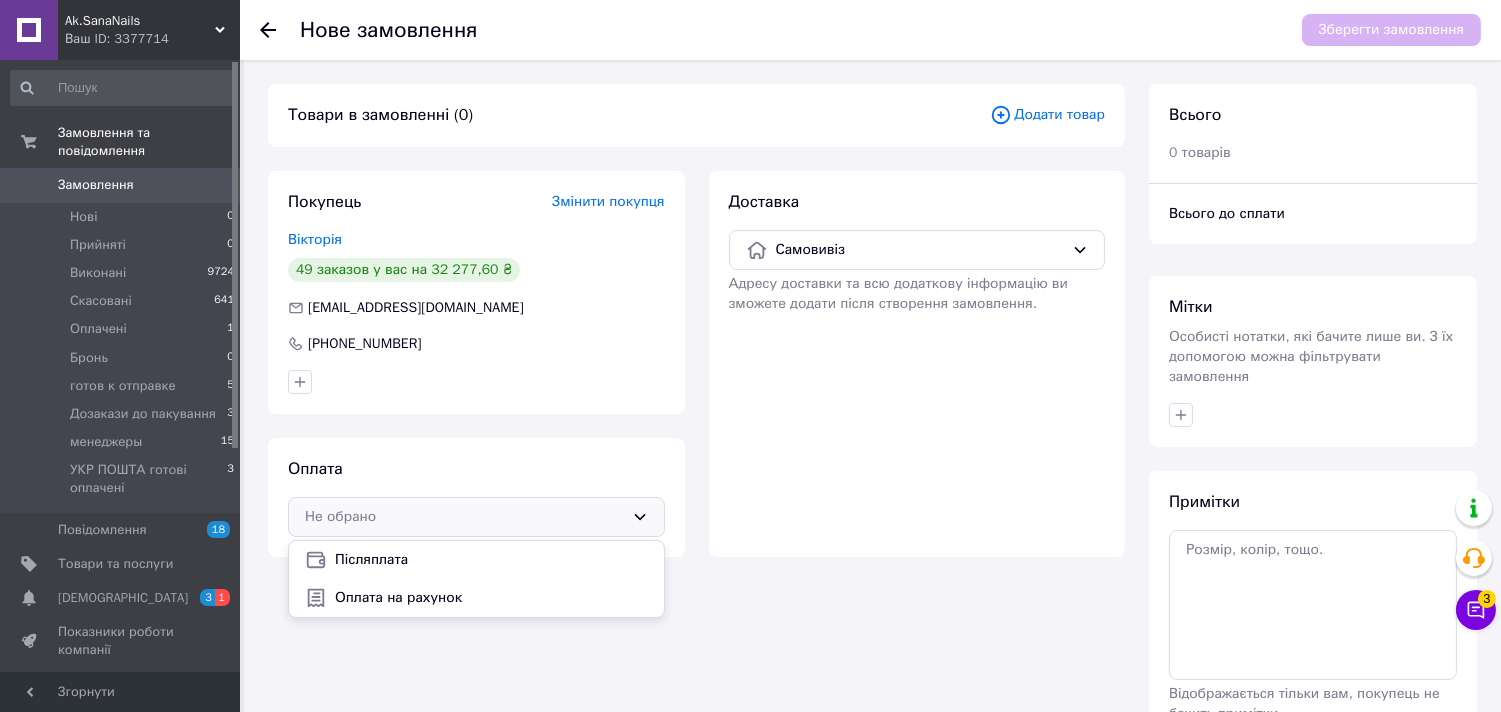 click on "Оплата на рахунок" at bounding box center (491, 598) 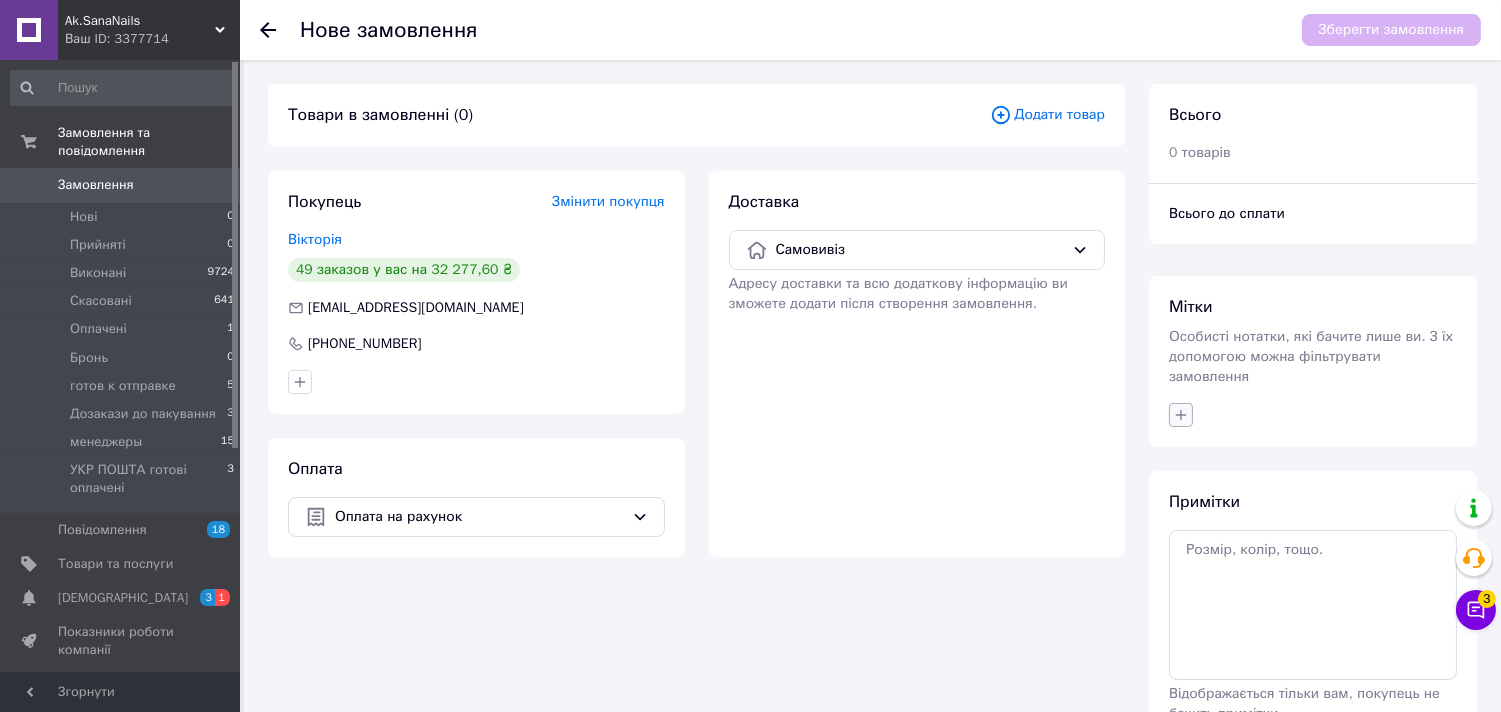 click 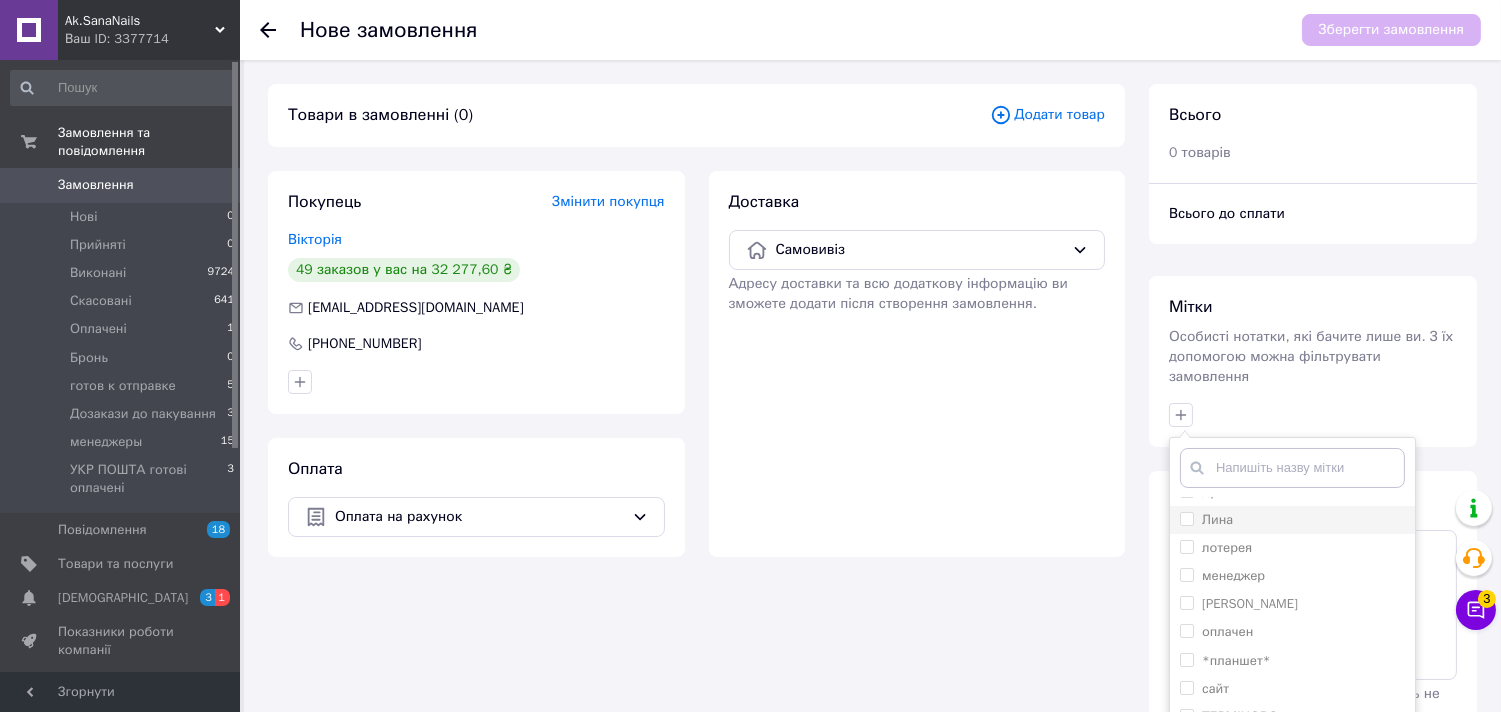 scroll, scrollTop: 444, scrollLeft: 0, axis: vertical 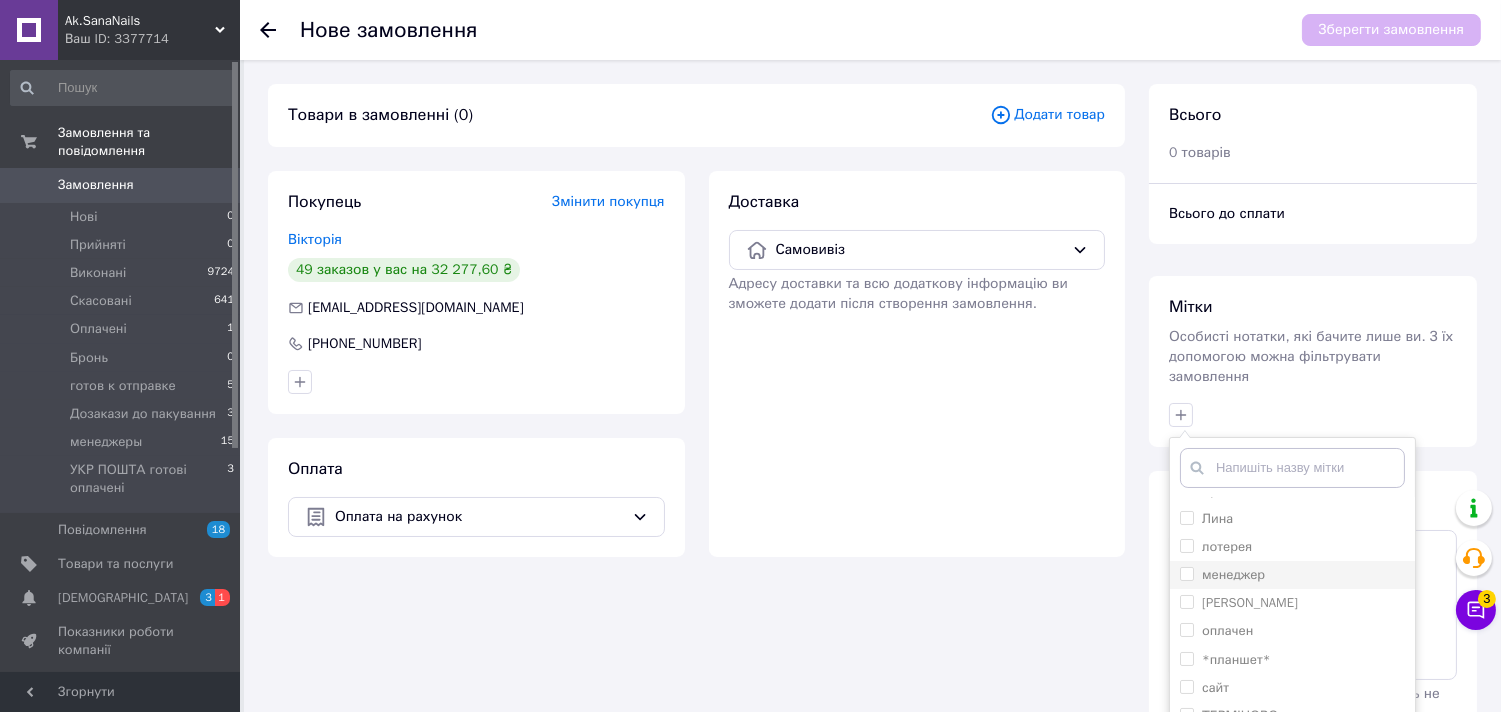 click on "менеджер" at bounding box center (1233, 574) 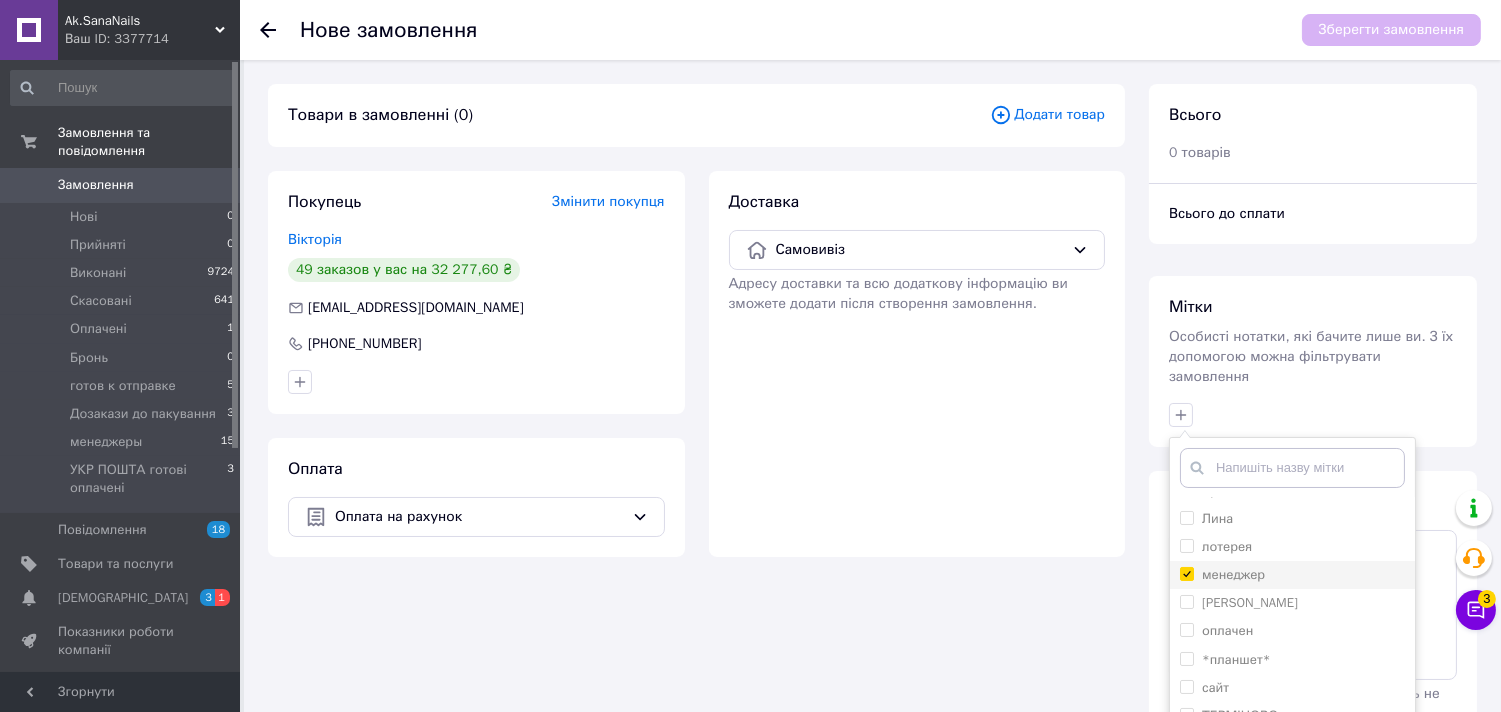 checkbox on "true" 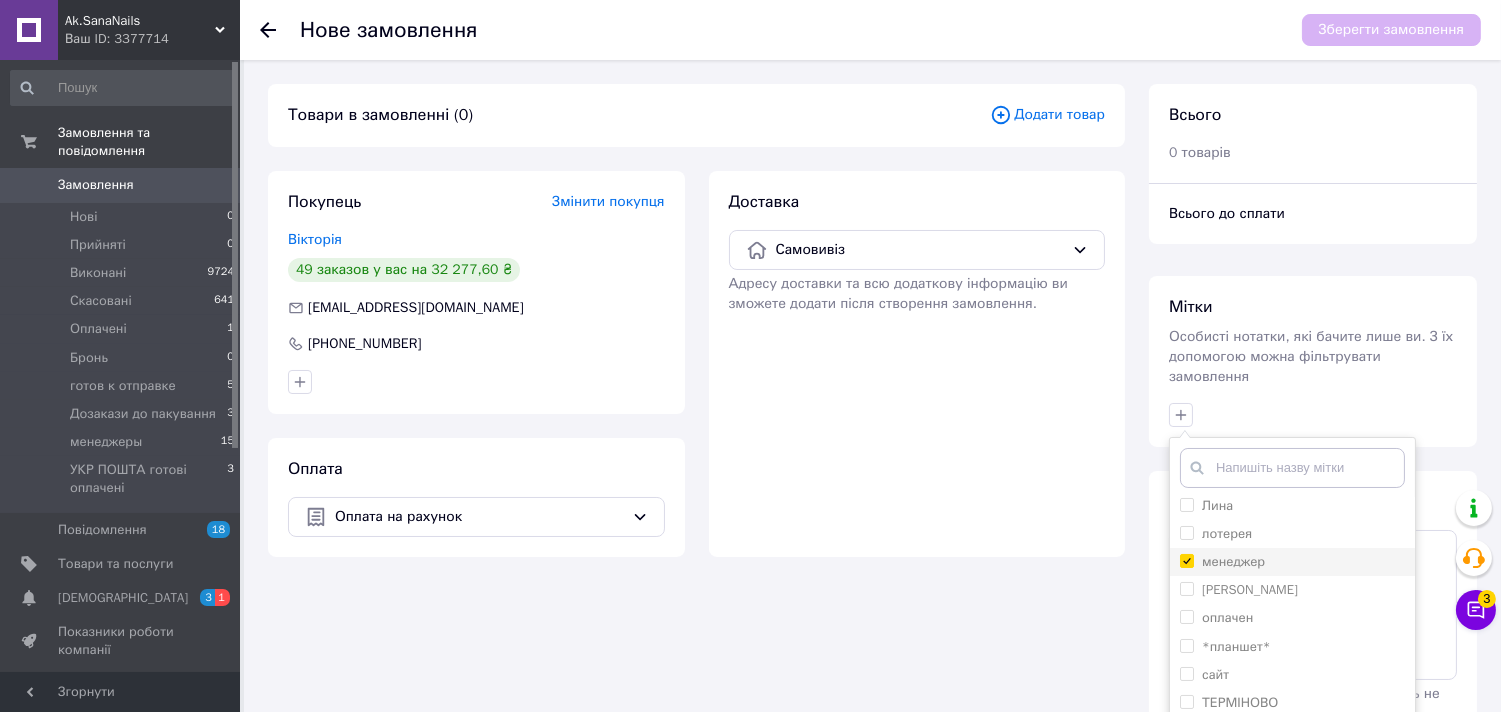 scroll, scrollTop: 461, scrollLeft: 0, axis: vertical 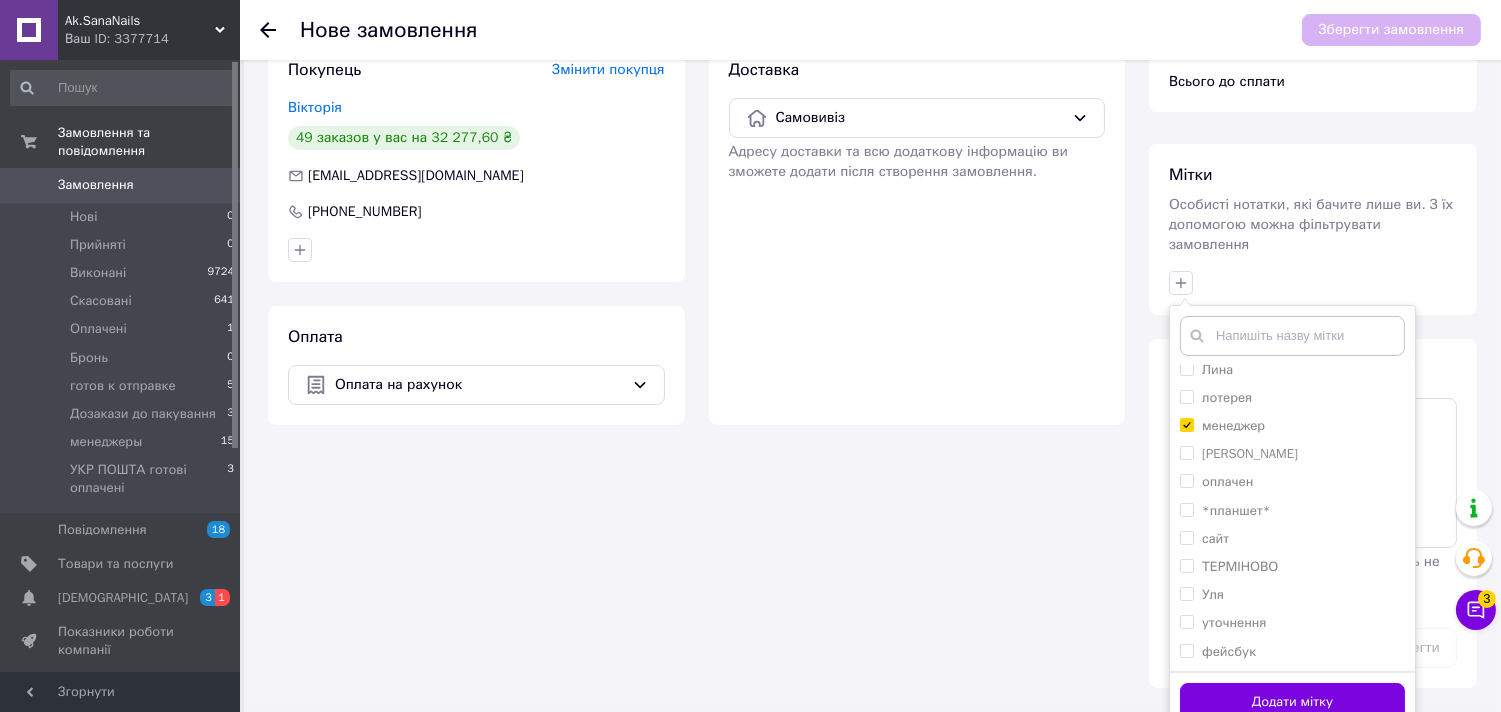 drag, startPoint x: 1251, startPoint y: 678, endPoint x: 1258, endPoint y: 474, distance: 204.12006 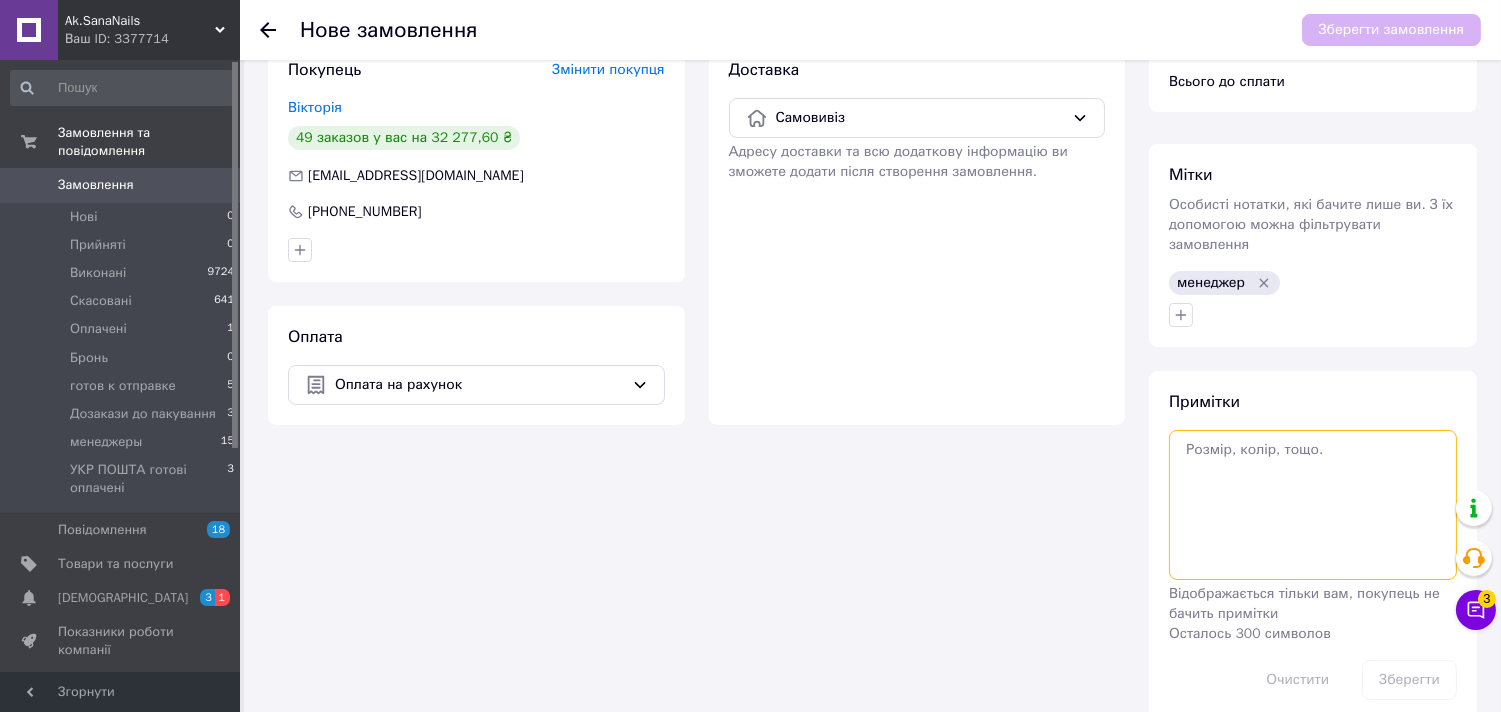 click at bounding box center [1313, 505] 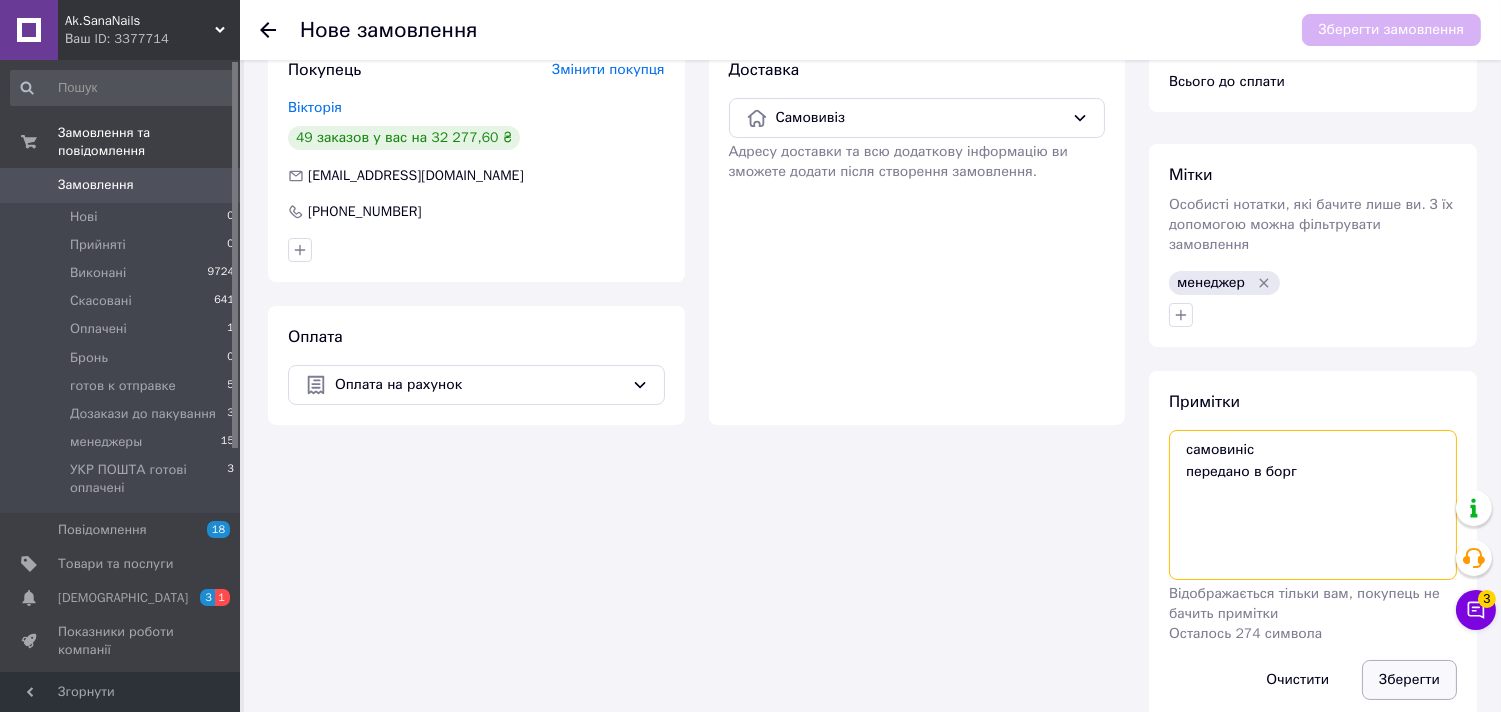 type on "самовиніс
передано в борг" 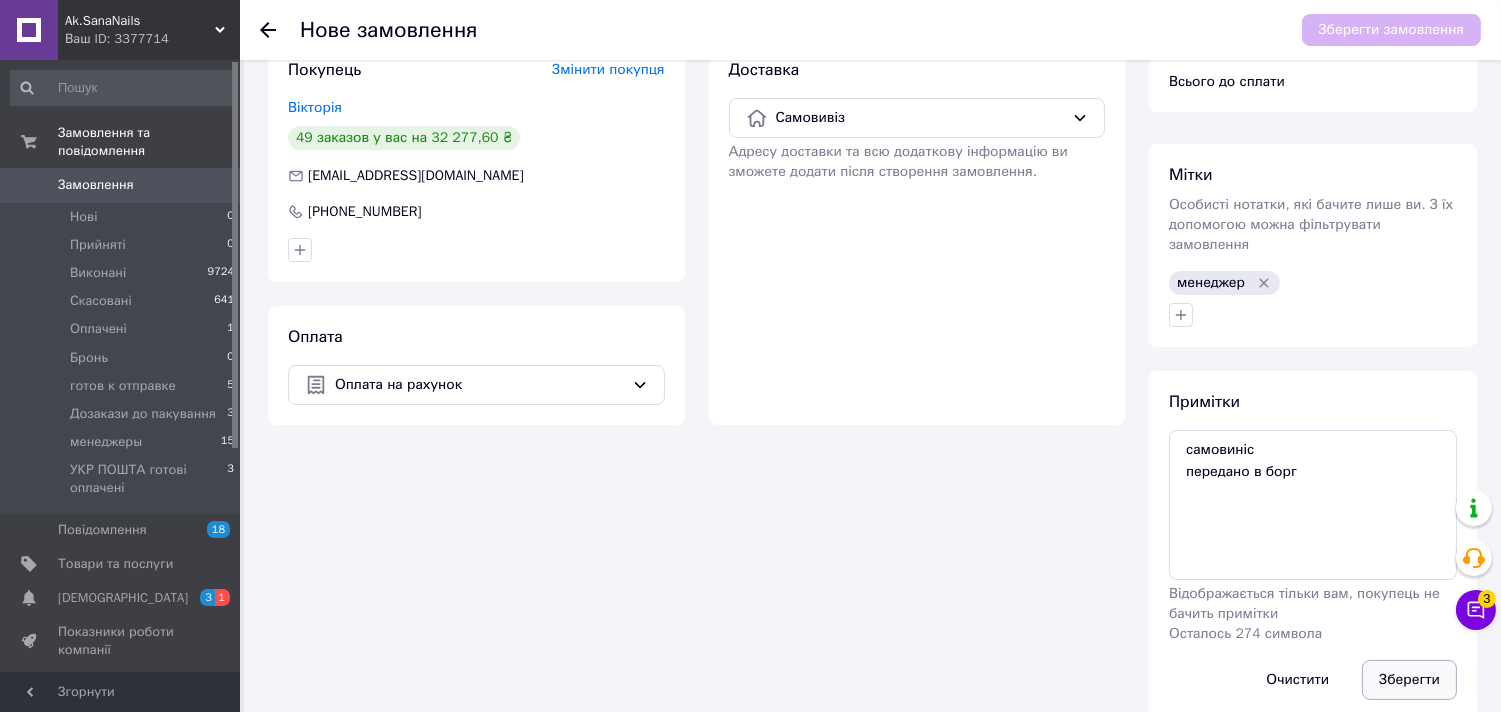 click on "Зберегти" at bounding box center (1409, 680) 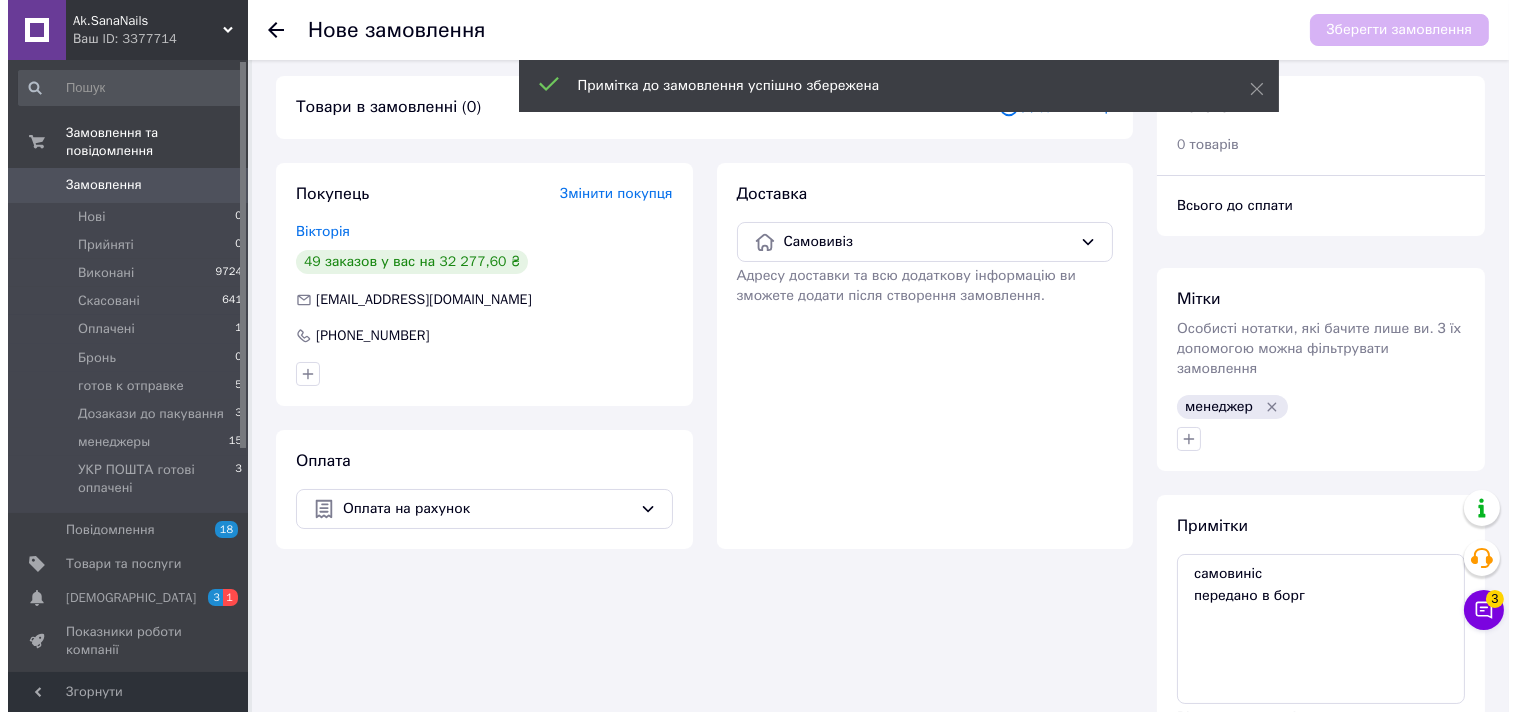 scroll, scrollTop: 0, scrollLeft: 0, axis: both 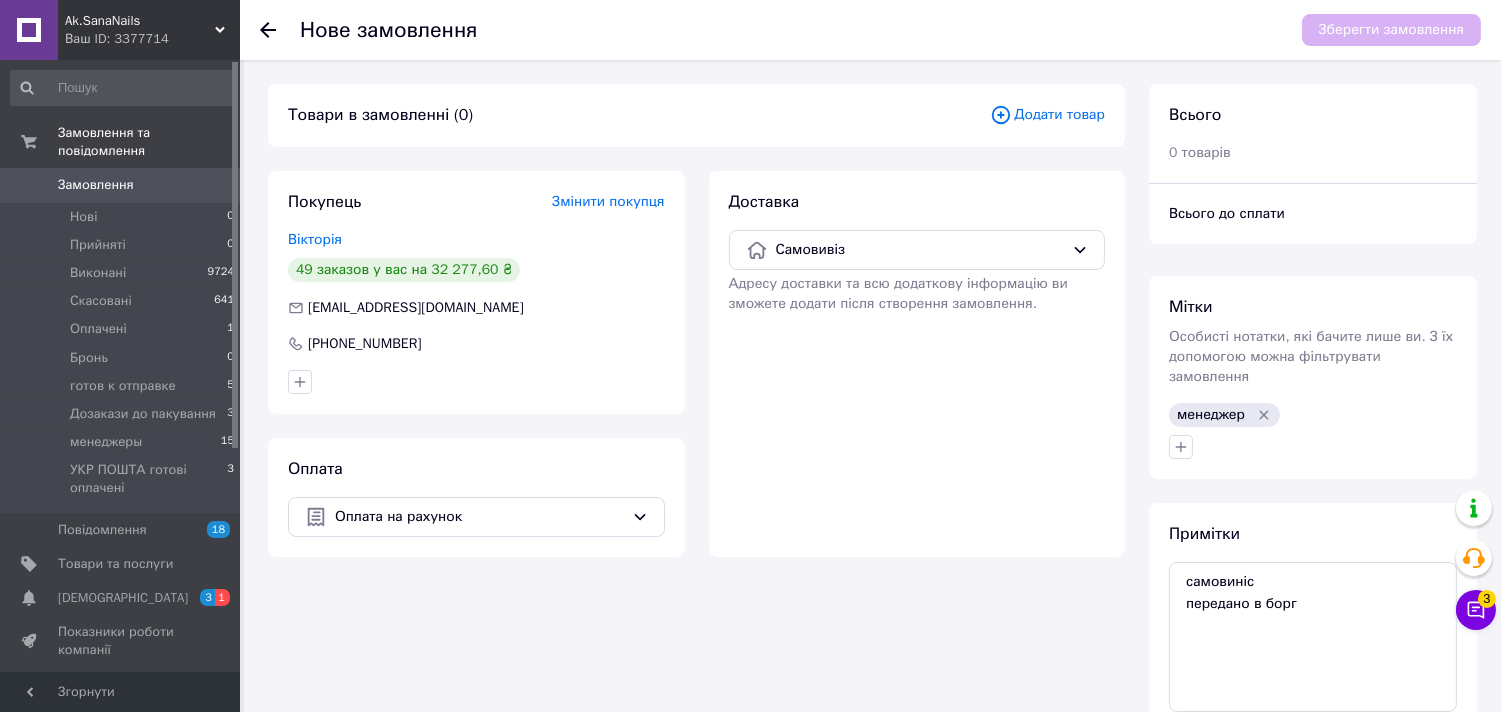 click on "Додати товар" at bounding box center [1047, 115] 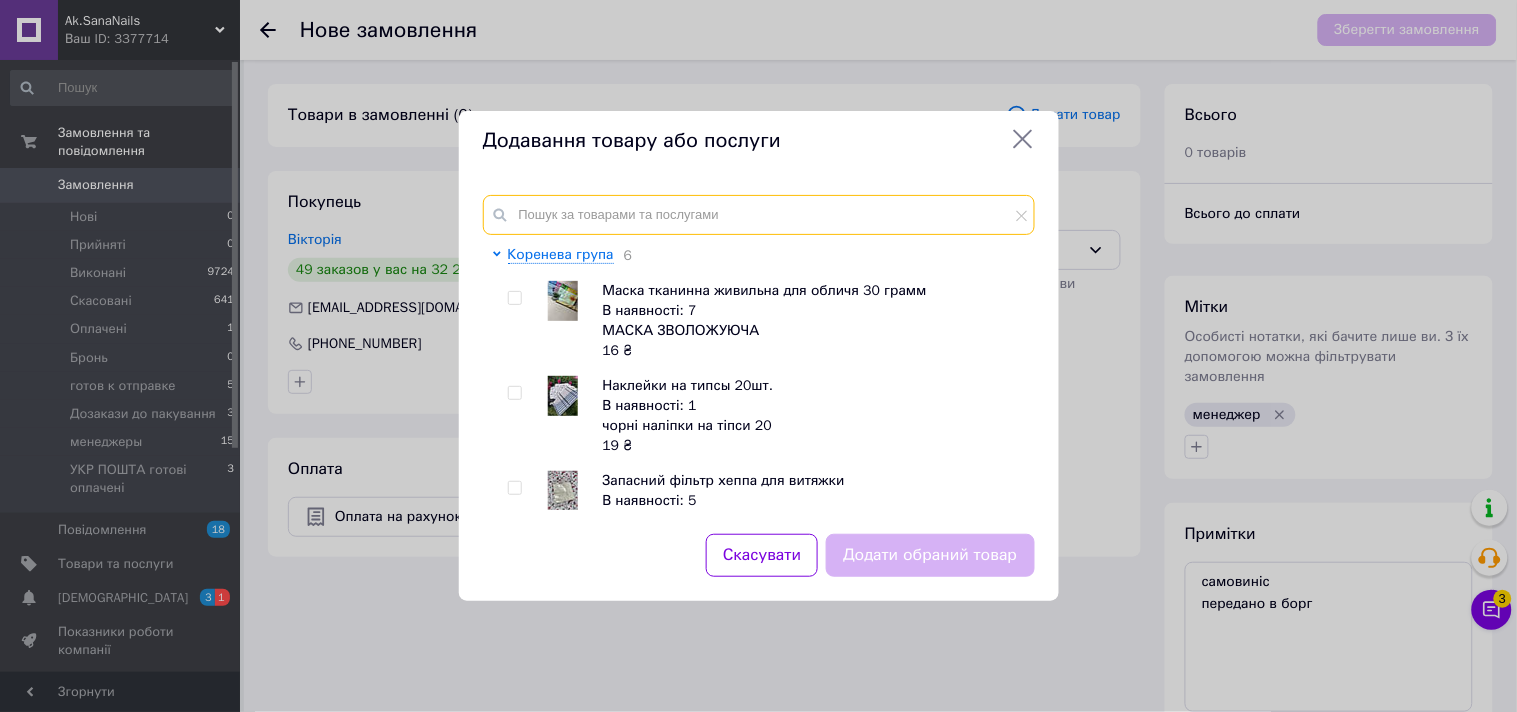 click at bounding box center (759, 215) 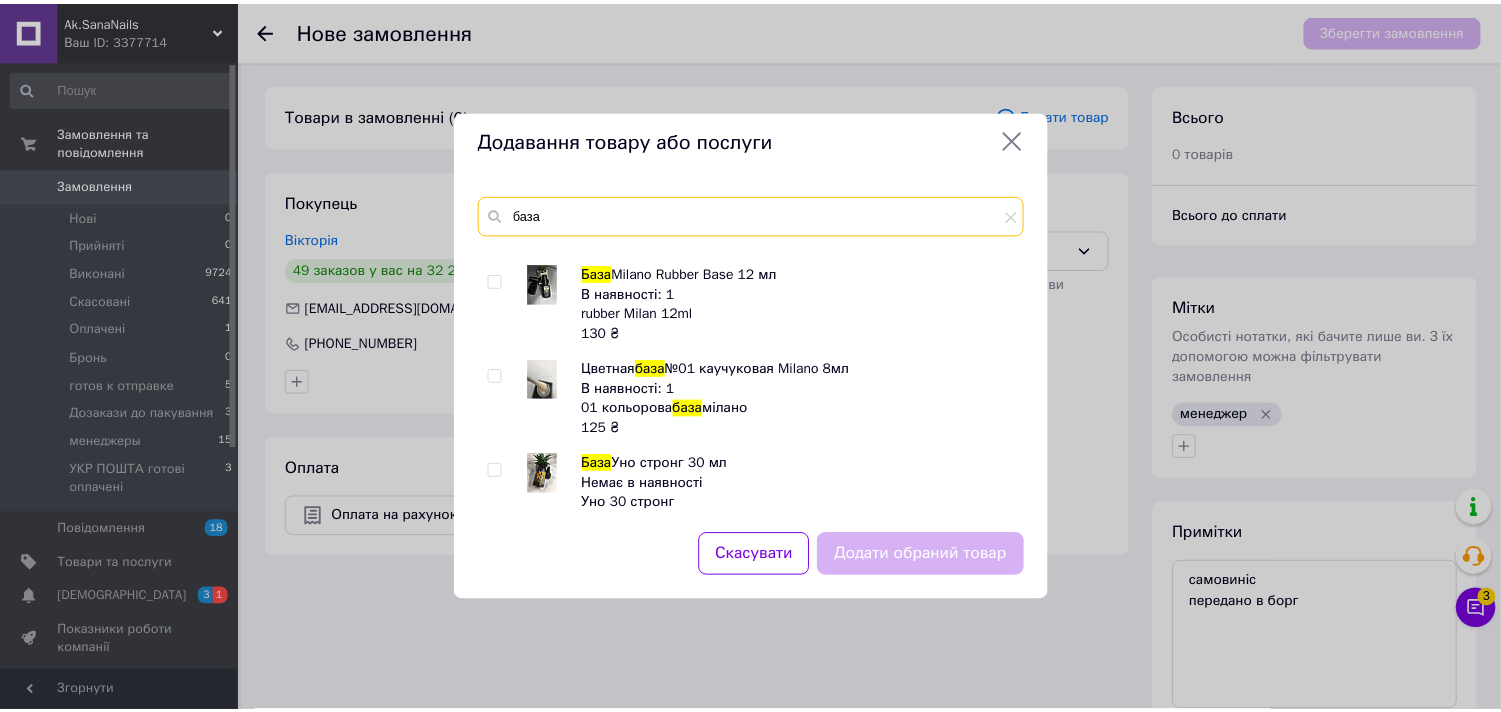 scroll, scrollTop: 500, scrollLeft: 0, axis: vertical 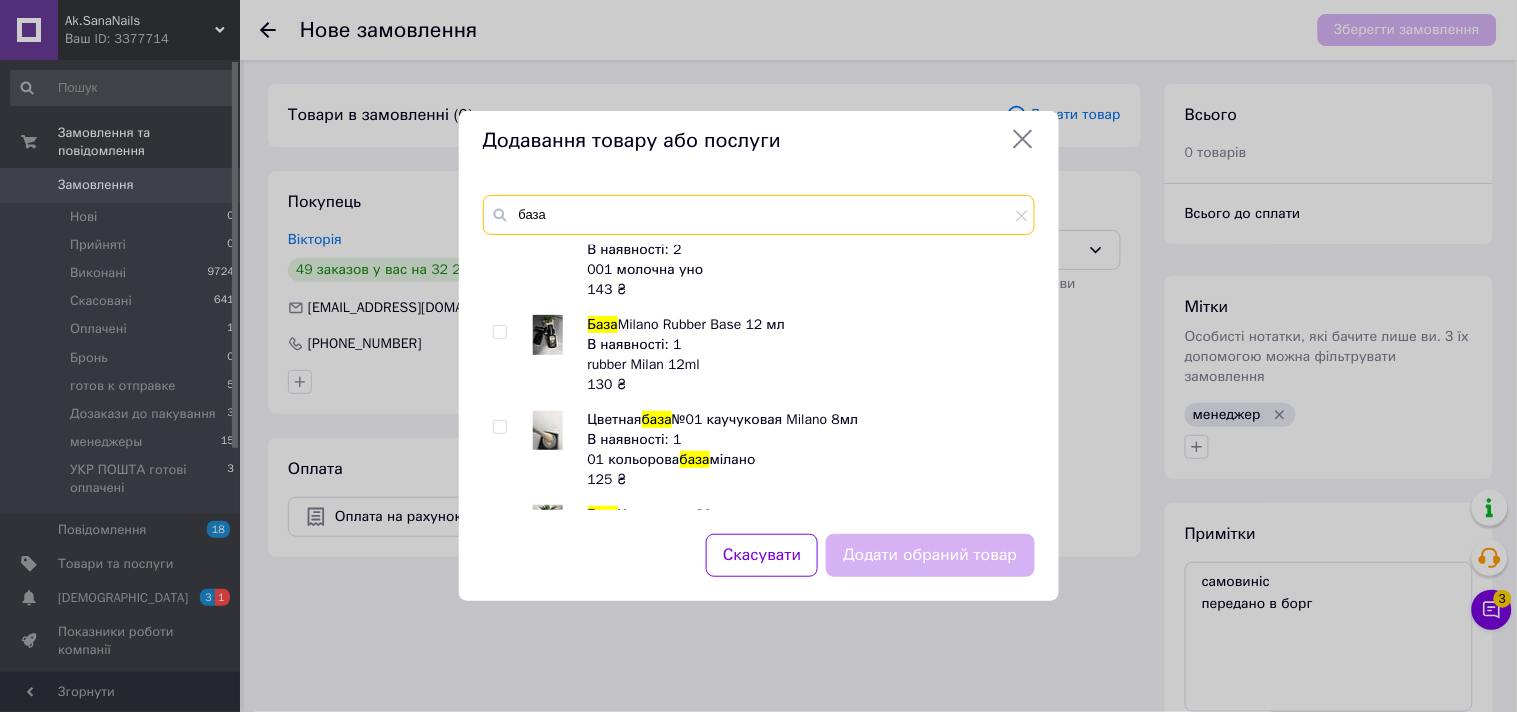 type on "база" 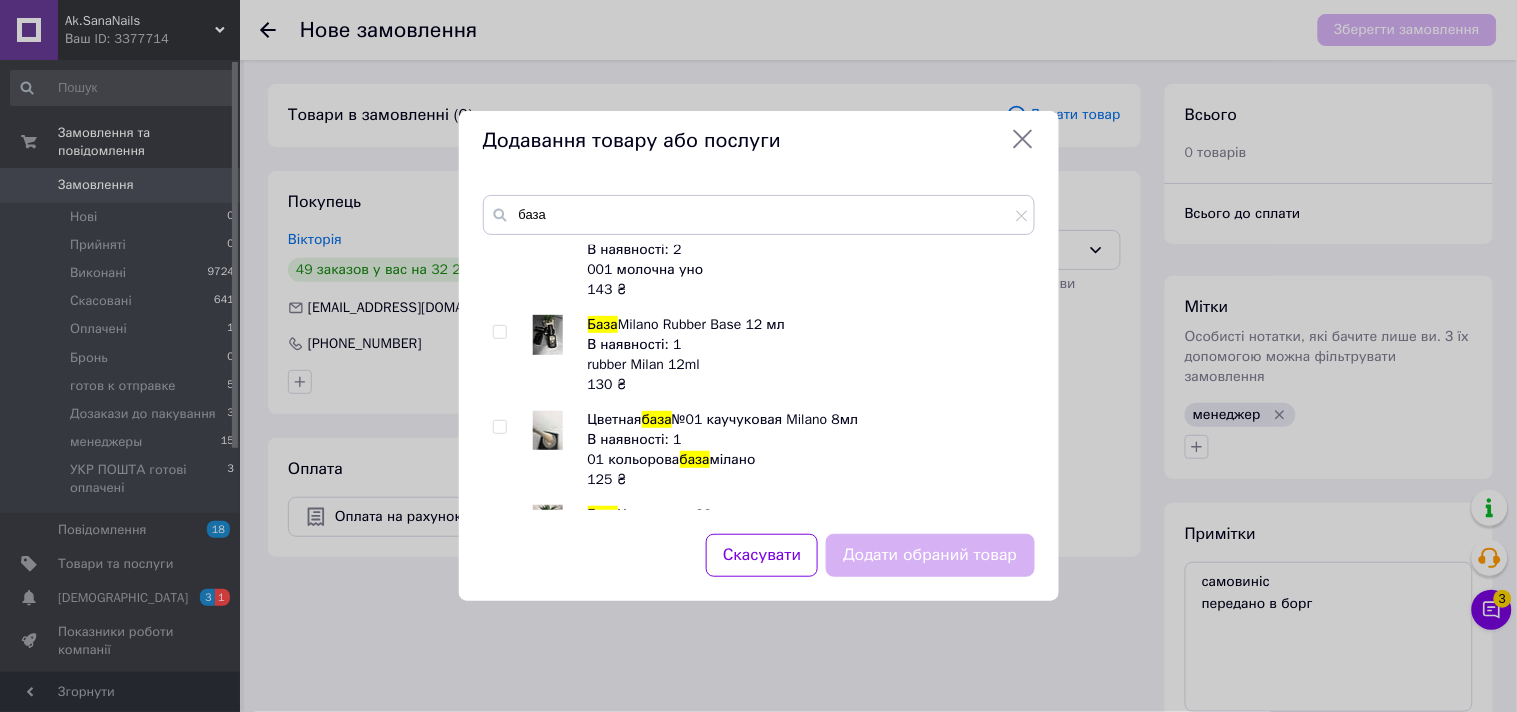 click at bounding box center [499, 332] 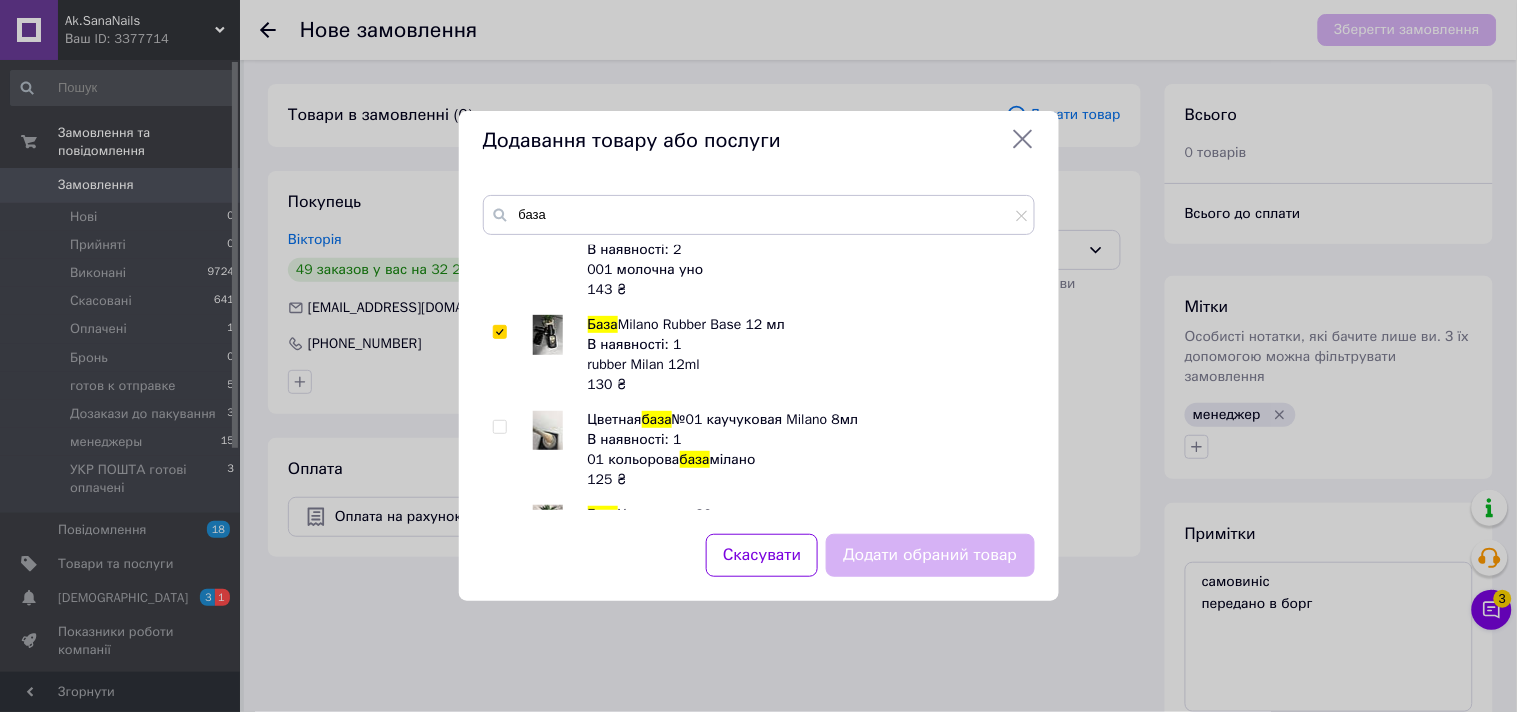 checkbox on "true" 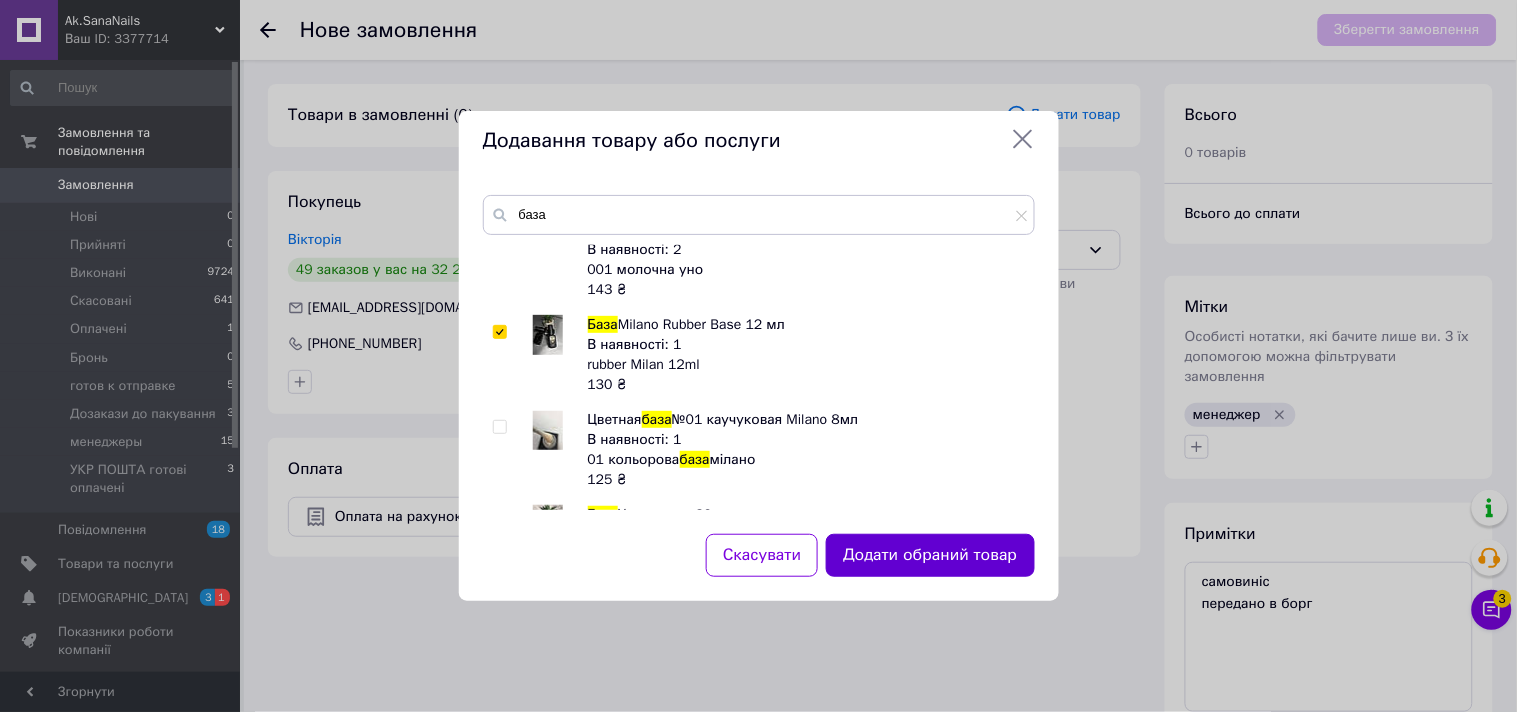 click on "Додати обраний товар" at bounding box center [930, 555] 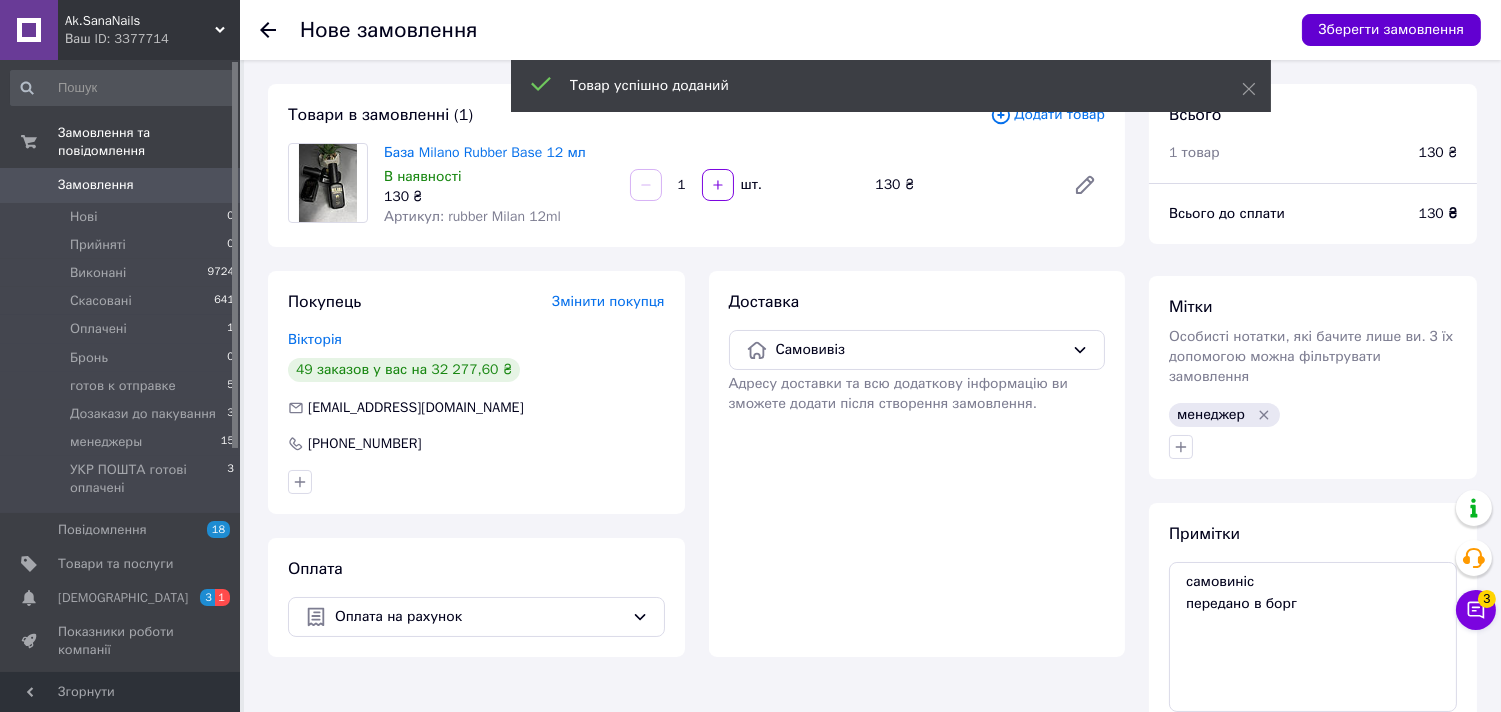 click on "Зберегти замовлення" at bounding box center [1391, 30] 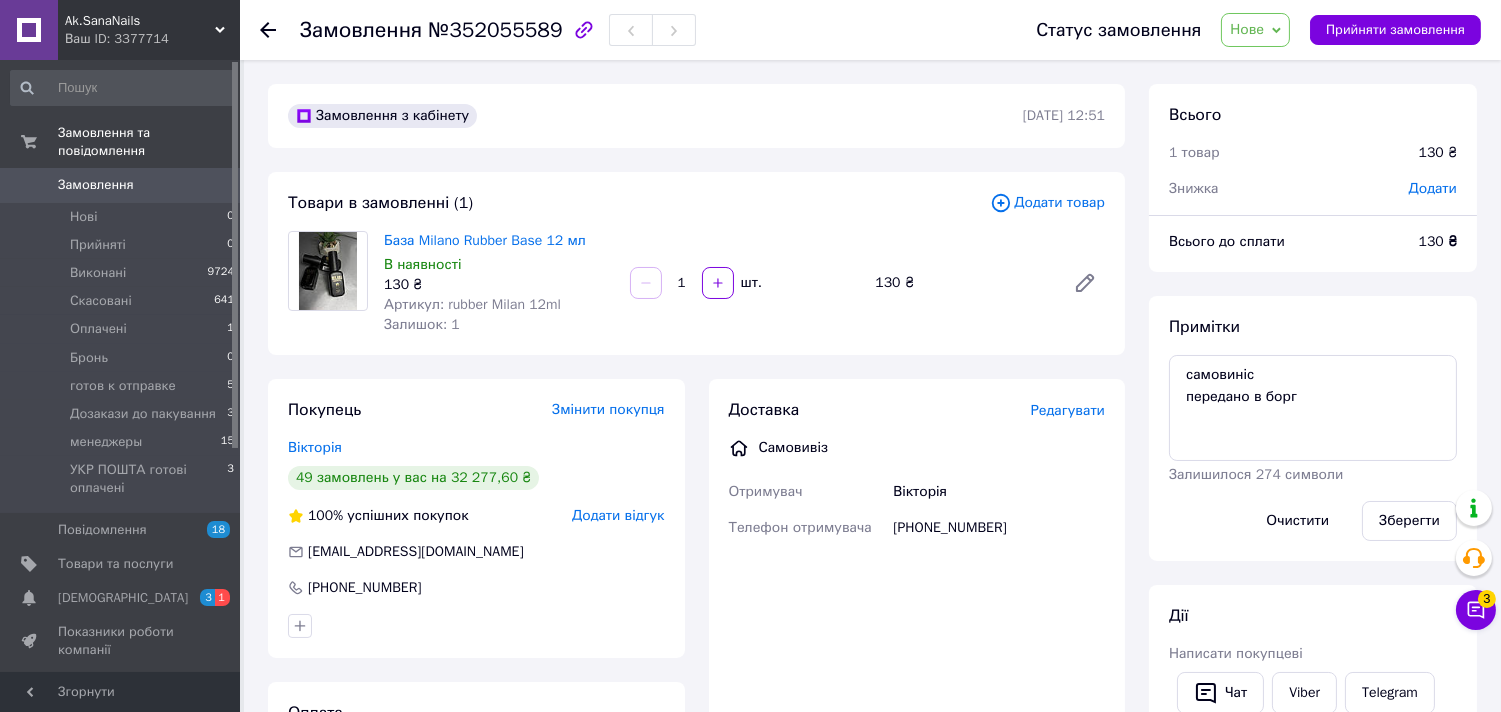 click on "Нове" at bounding box center (1255, 30) 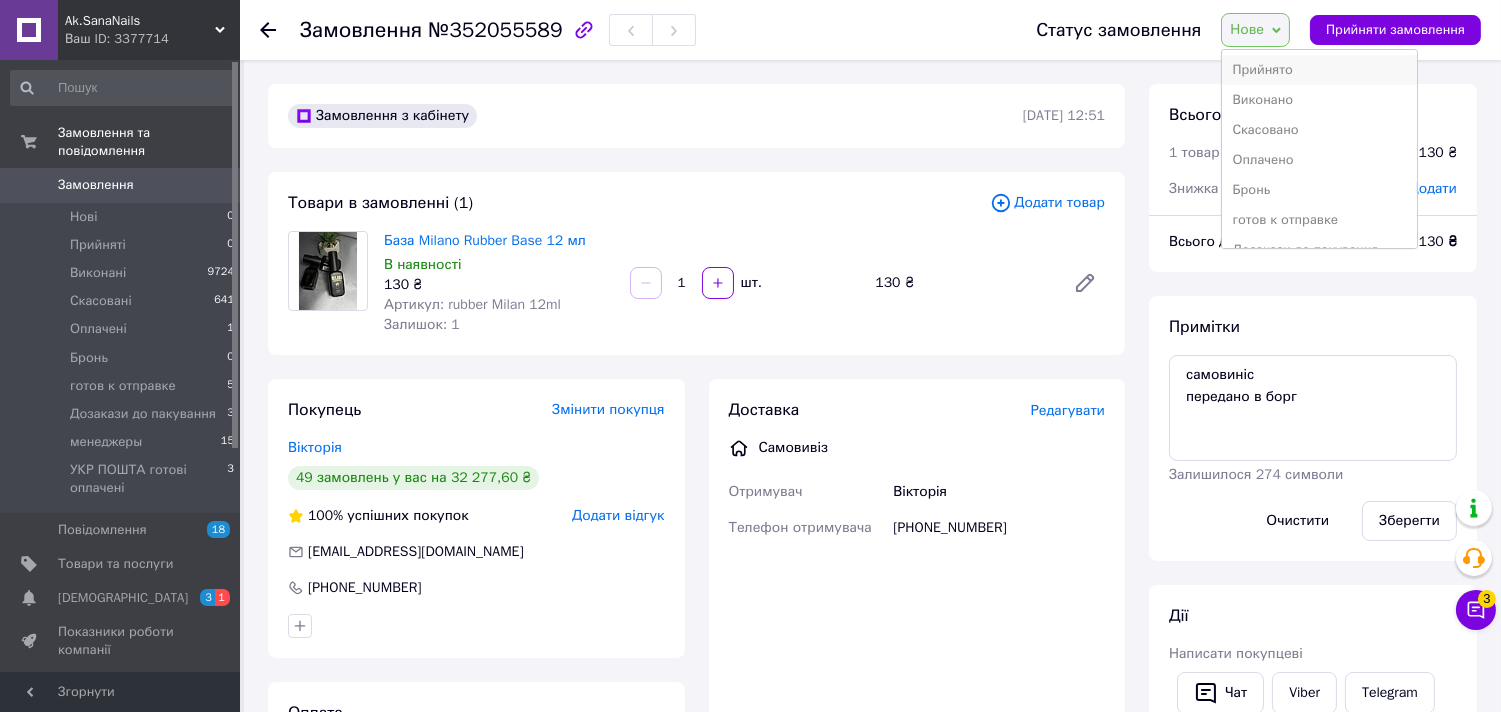 click on "Прийнято" at bounding box center (1319, 70) 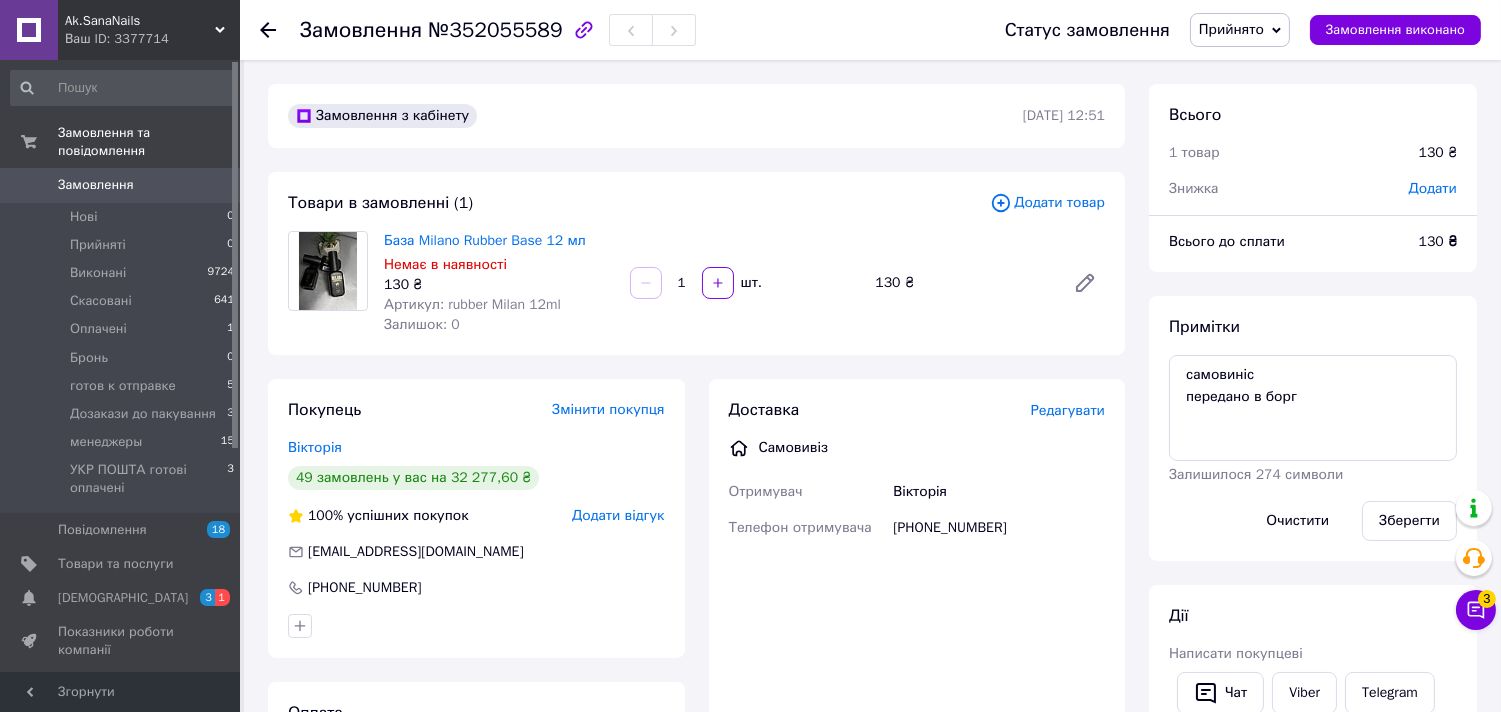 click at bounding box center (328, 283) 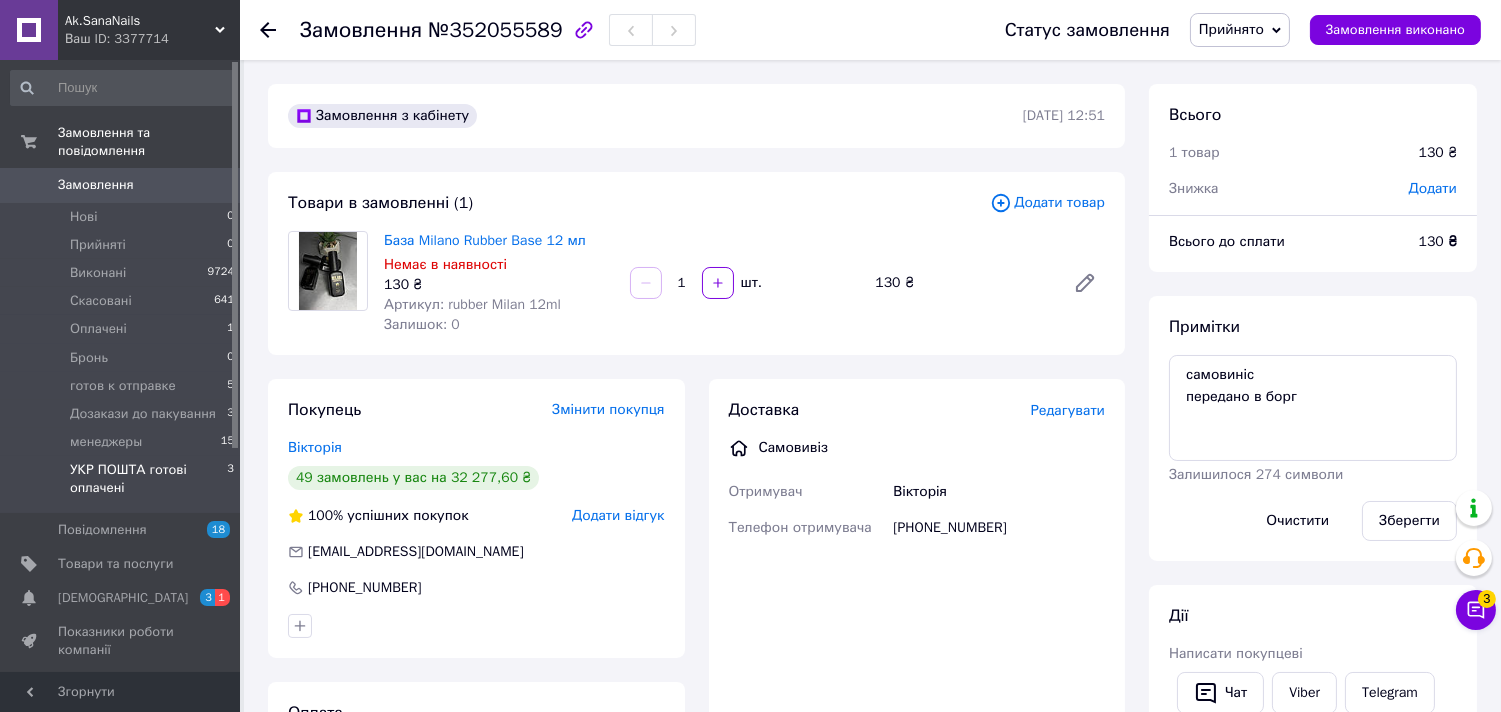 click on "УКР ПОШТА готові оплачені" at bounding box center [148, 479] 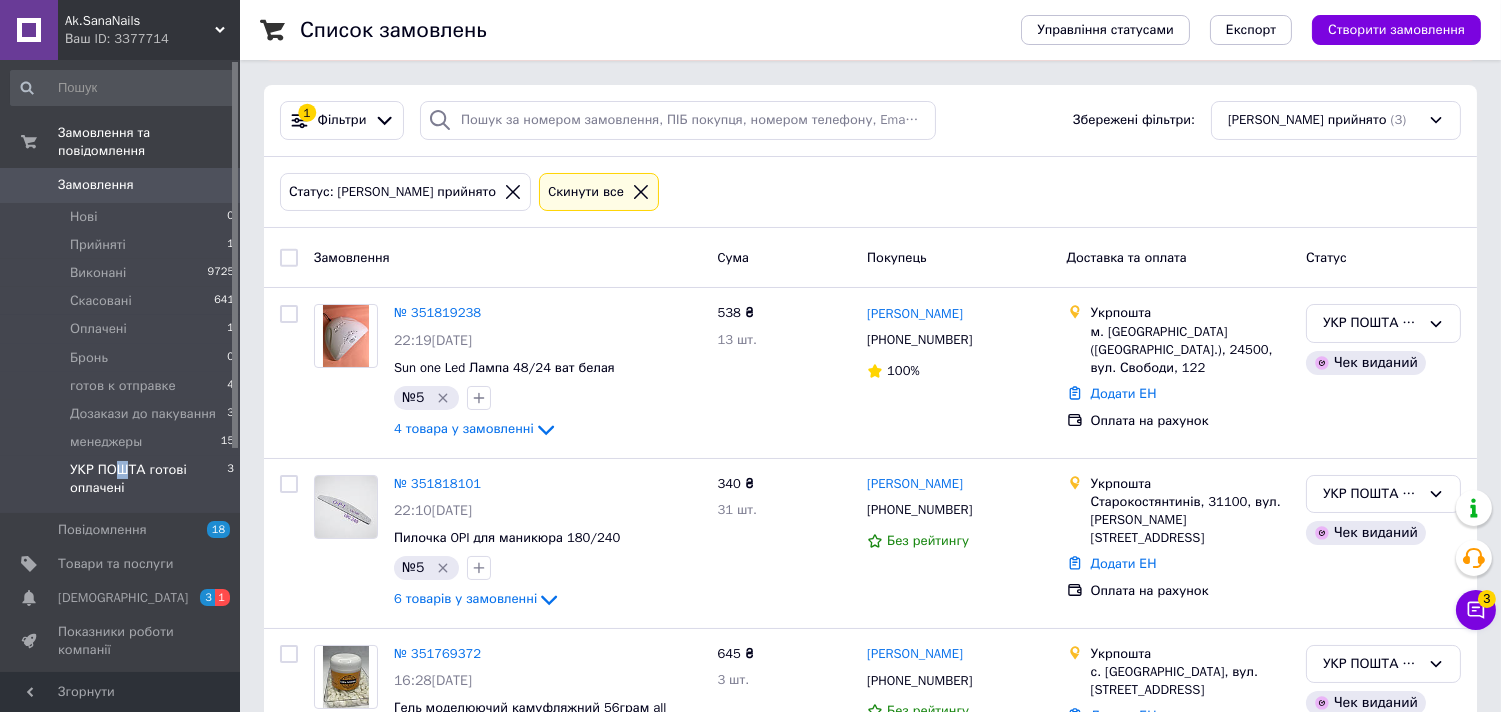 scroll, scrollTop: 211, scrollLeft: 0, axis: vertical 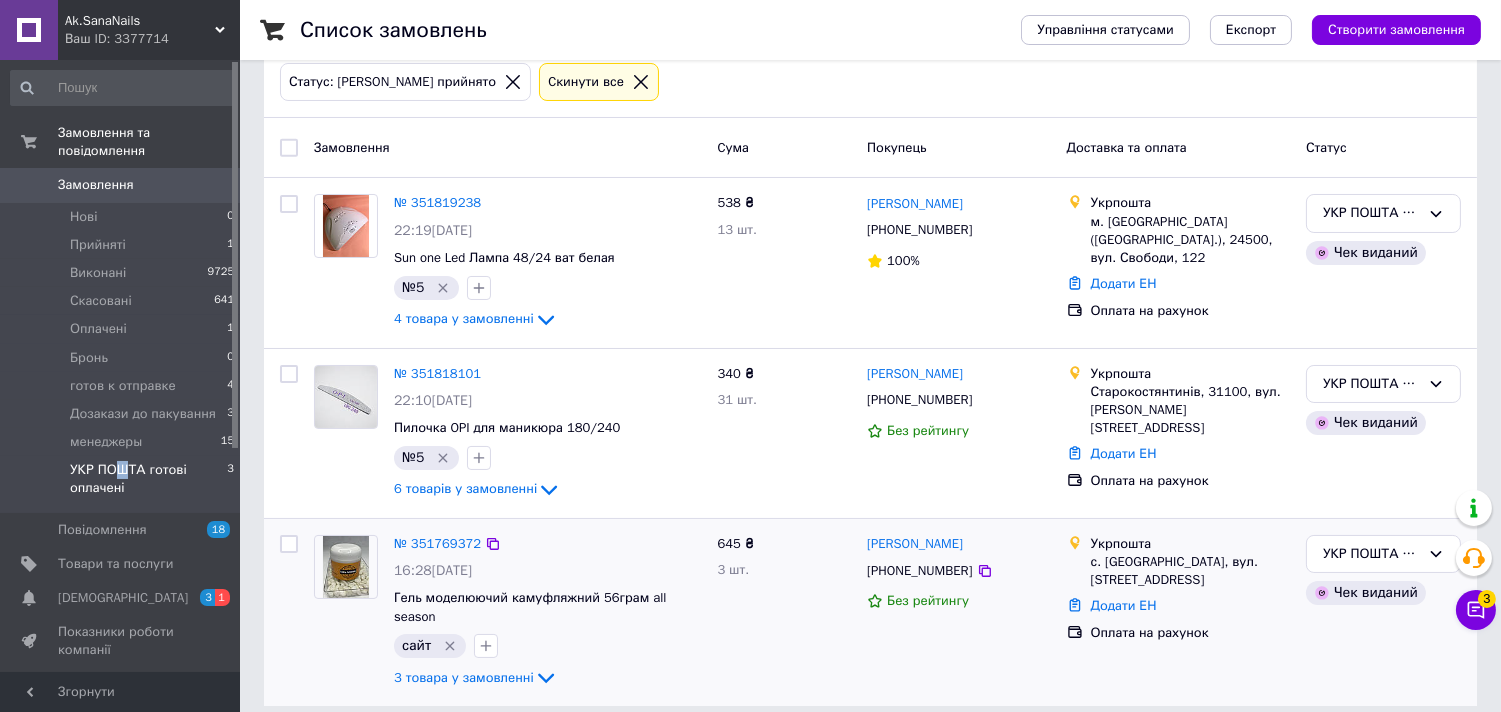 click at bounding box center [346, 567] 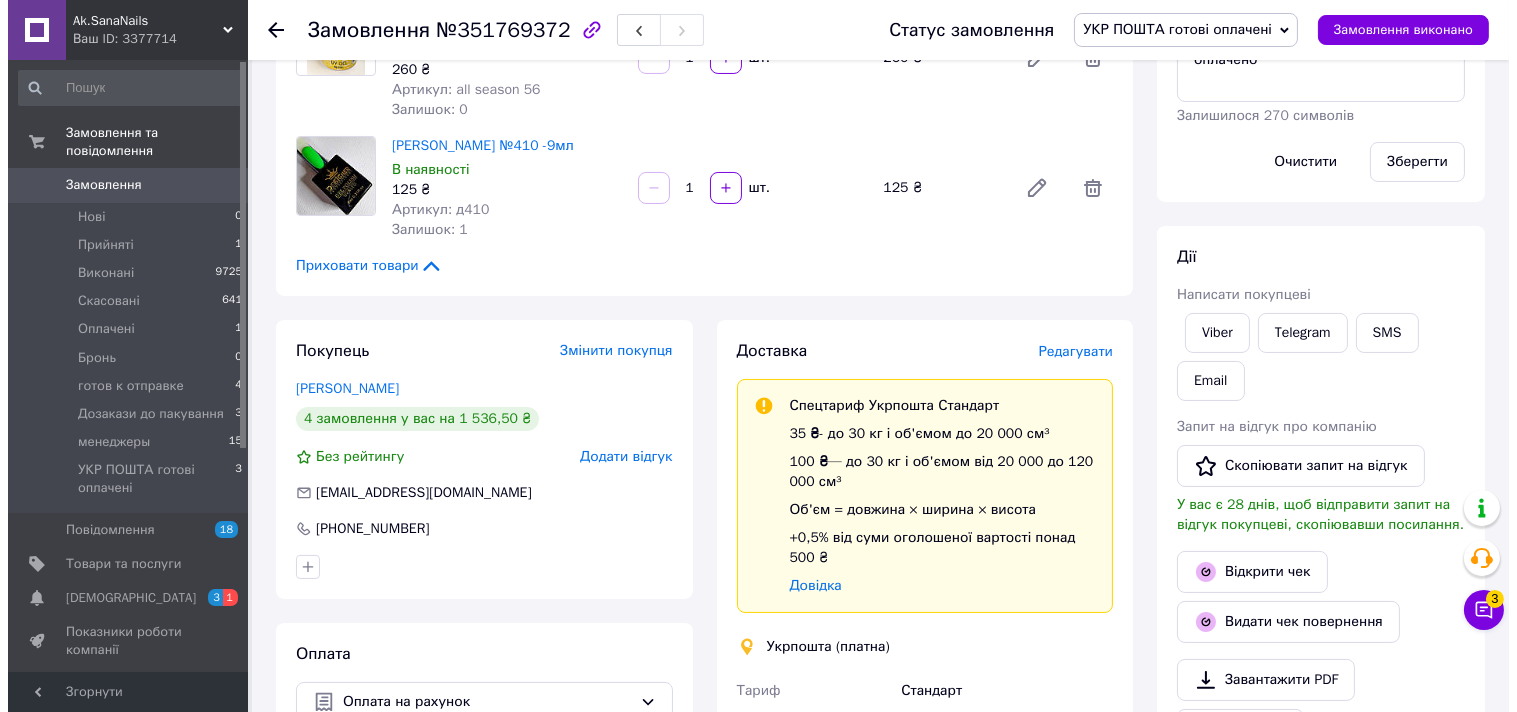 scroll, scrollTop: 444, scrollLeft: 0, axis: vertical 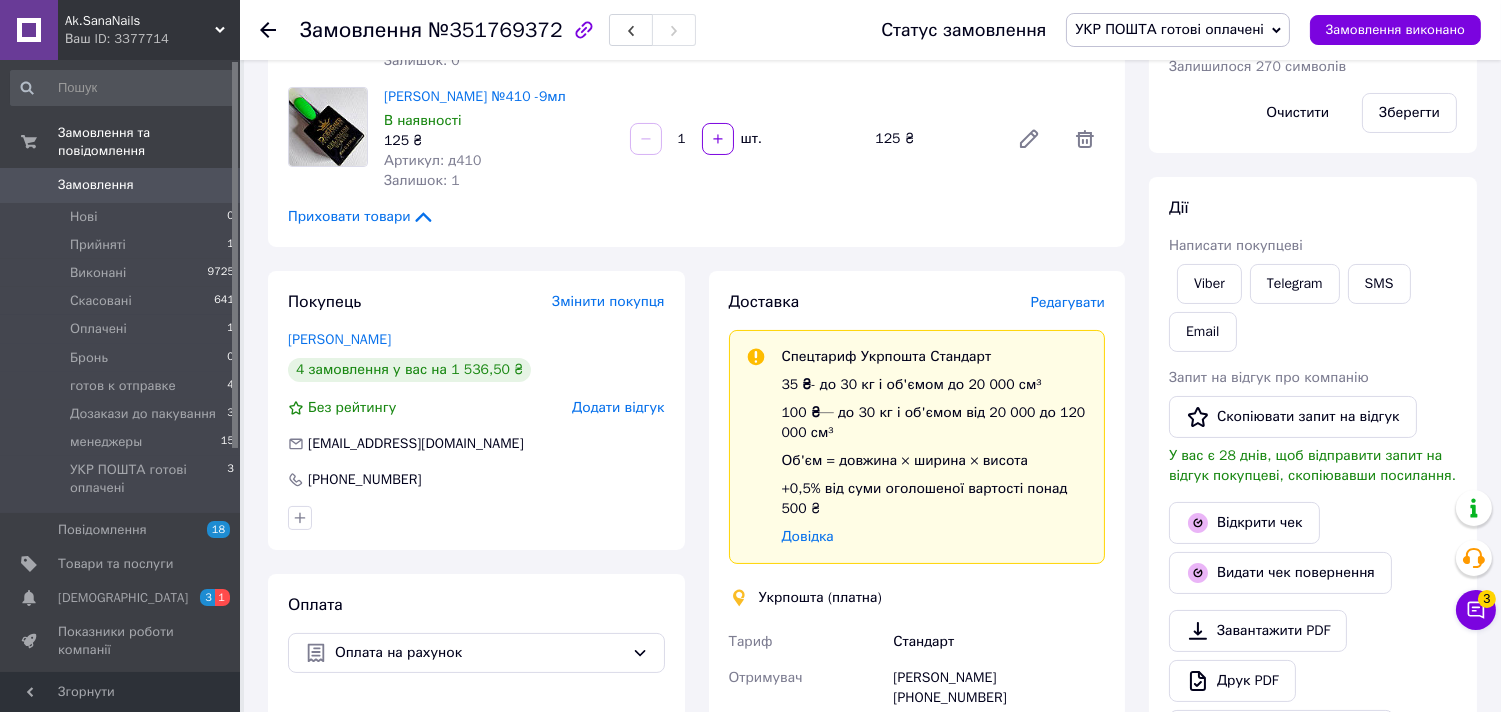 click on "Редагувати" at bounding box center [1068, 302] 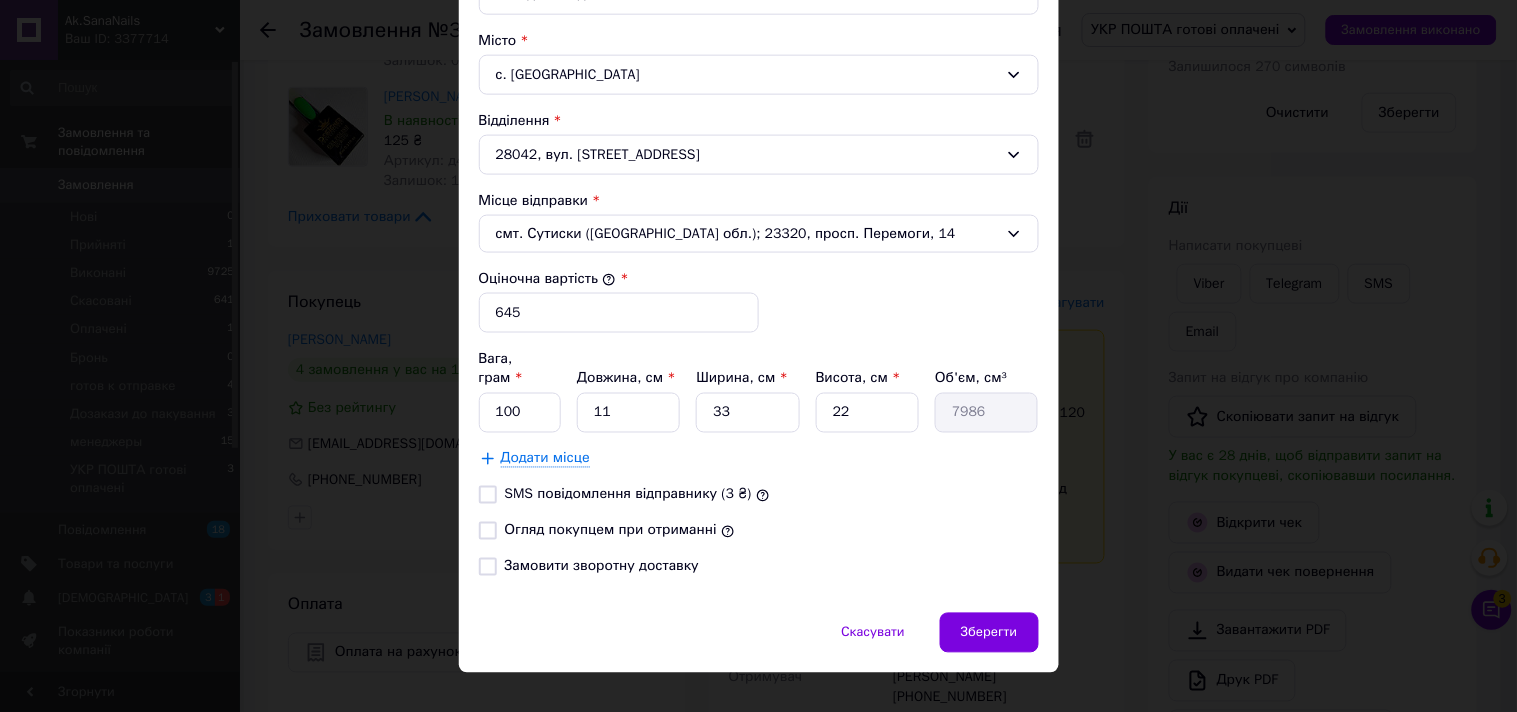 scroll, scrollTop: 613, scrollLeft: 0, axis: vertical 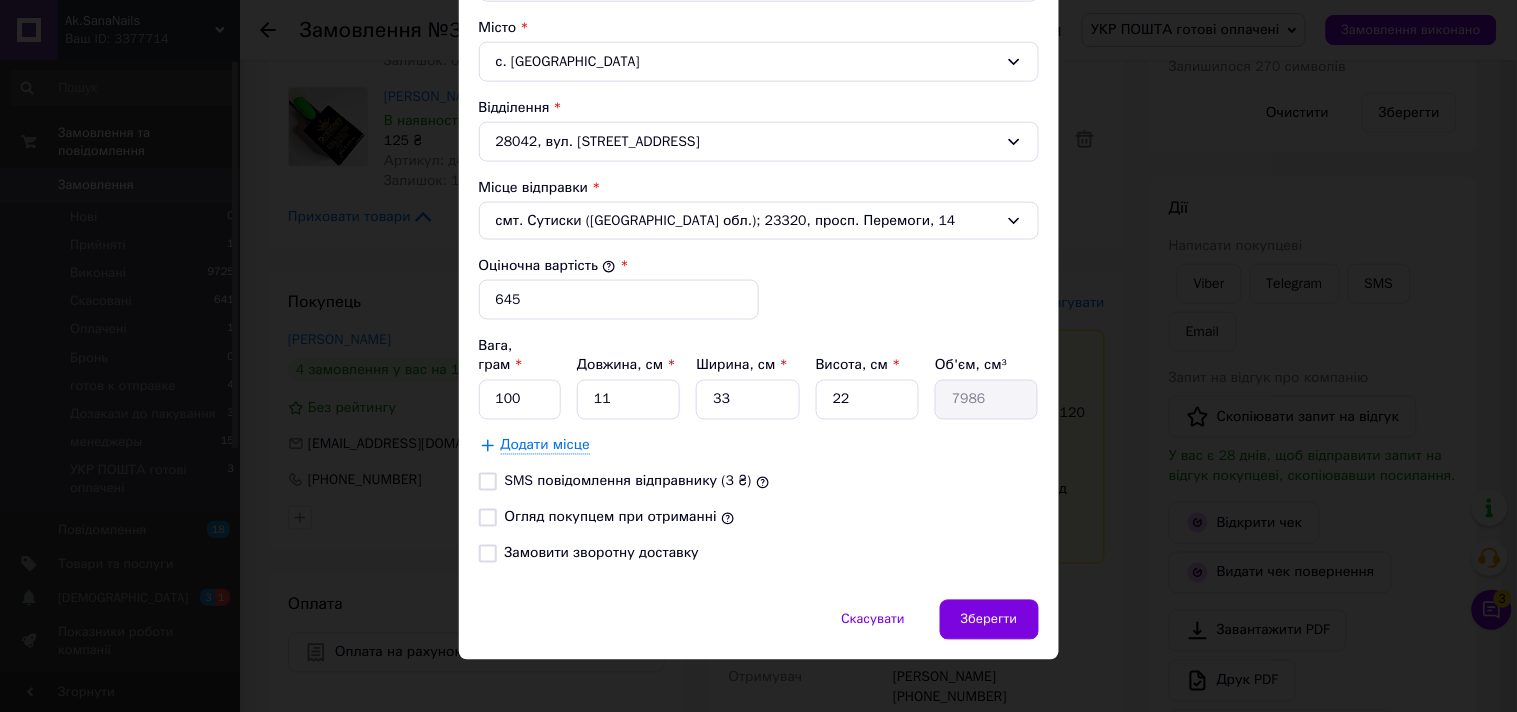 click on "Огляд покупцем при отриманні" at bounding box center [488, 518] 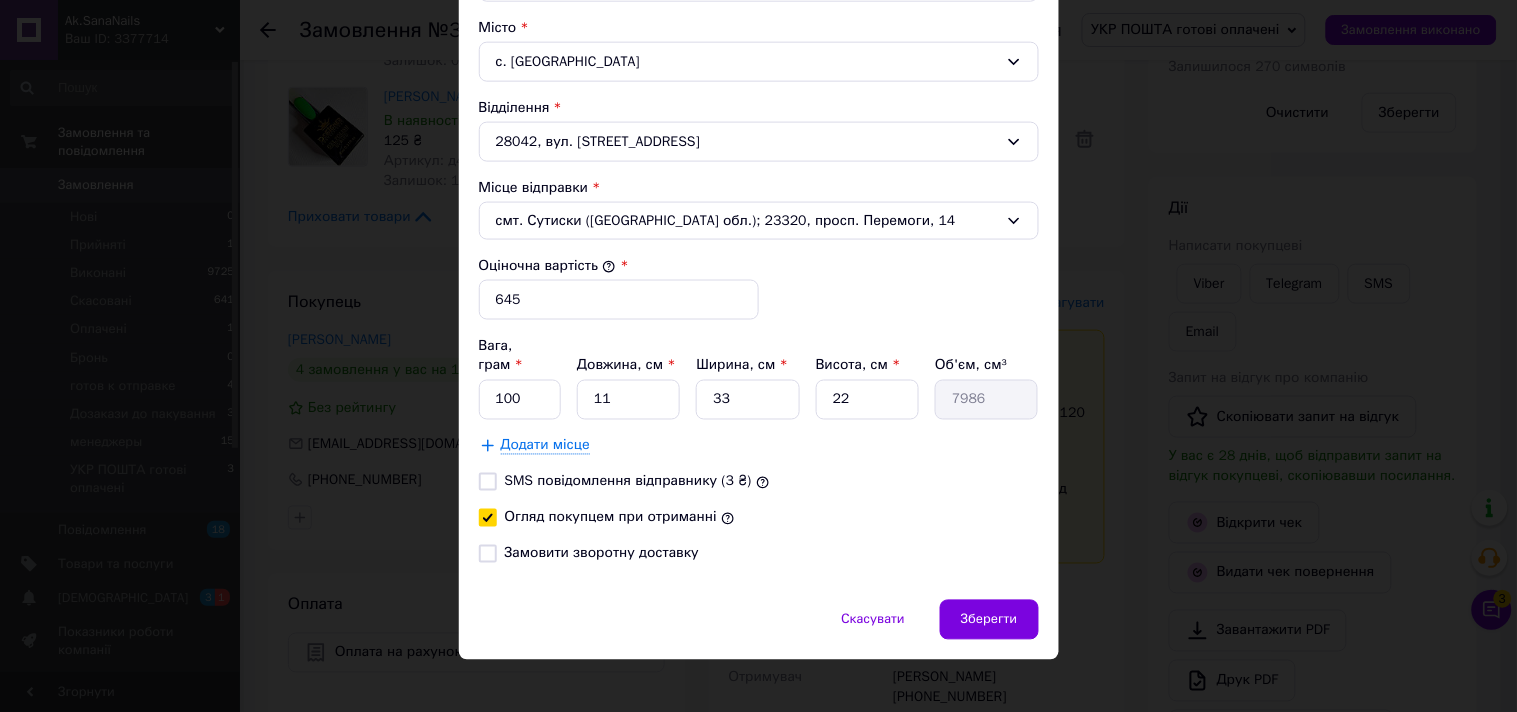 checkbox on "true" 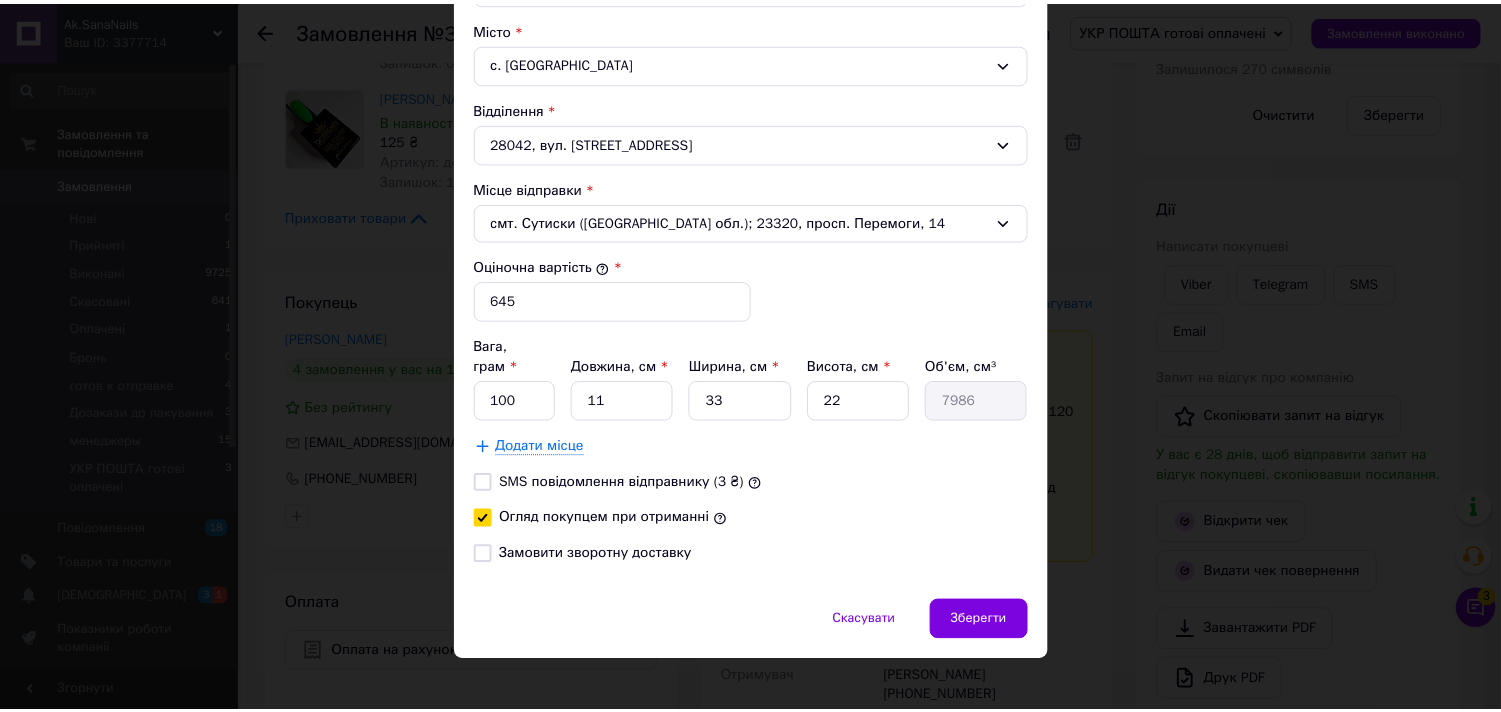 scroll, scrollTop: 613, scrollLeft: 0, axis: vertical 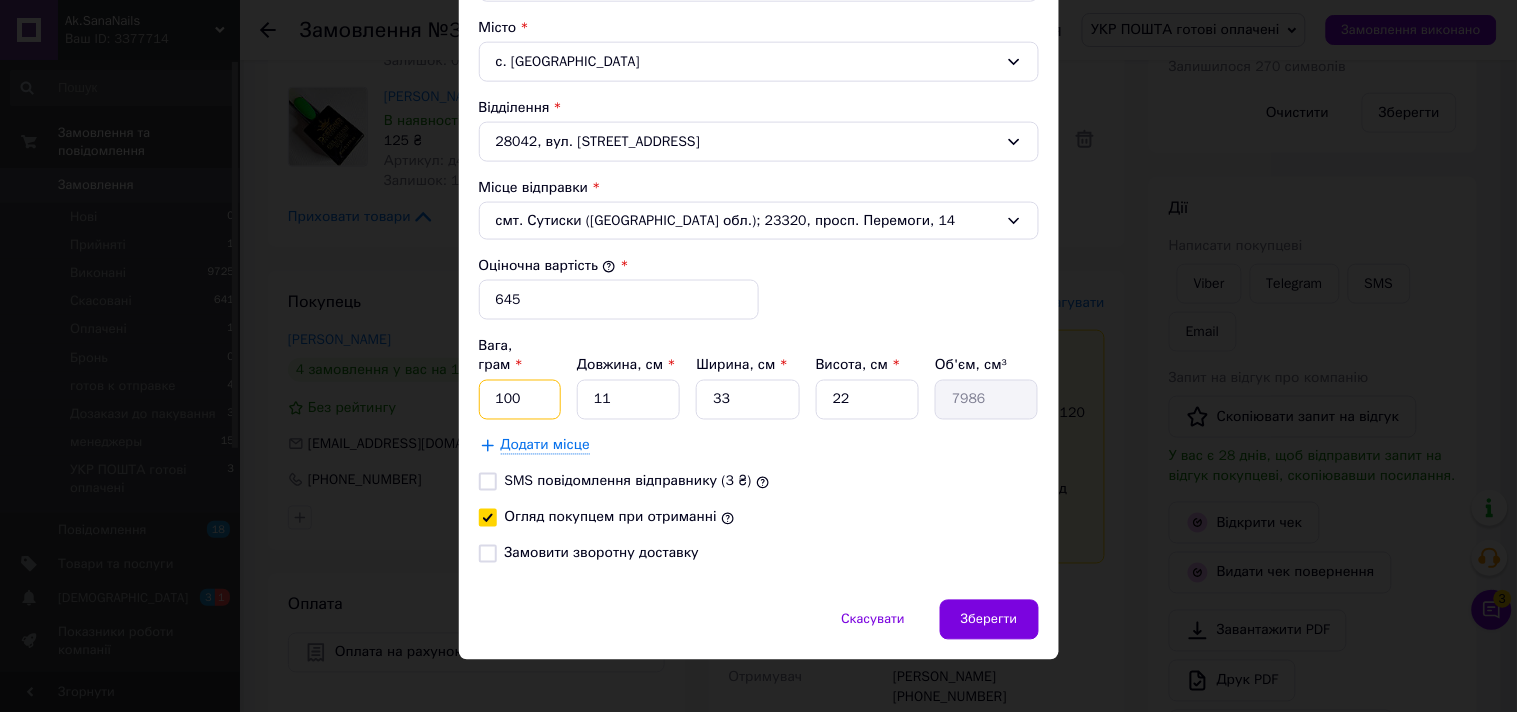 click on "100" at bounding box center (520, 400) 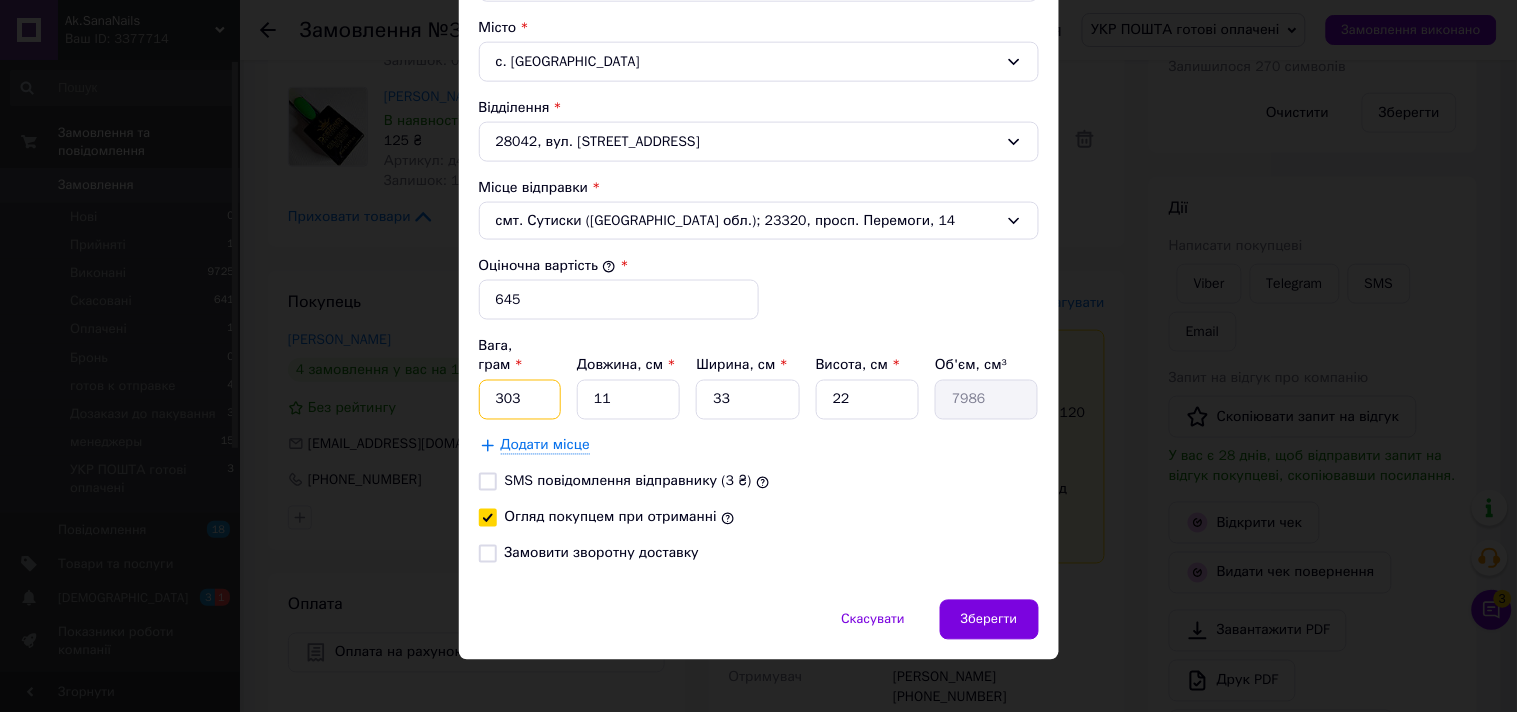 type on "303" 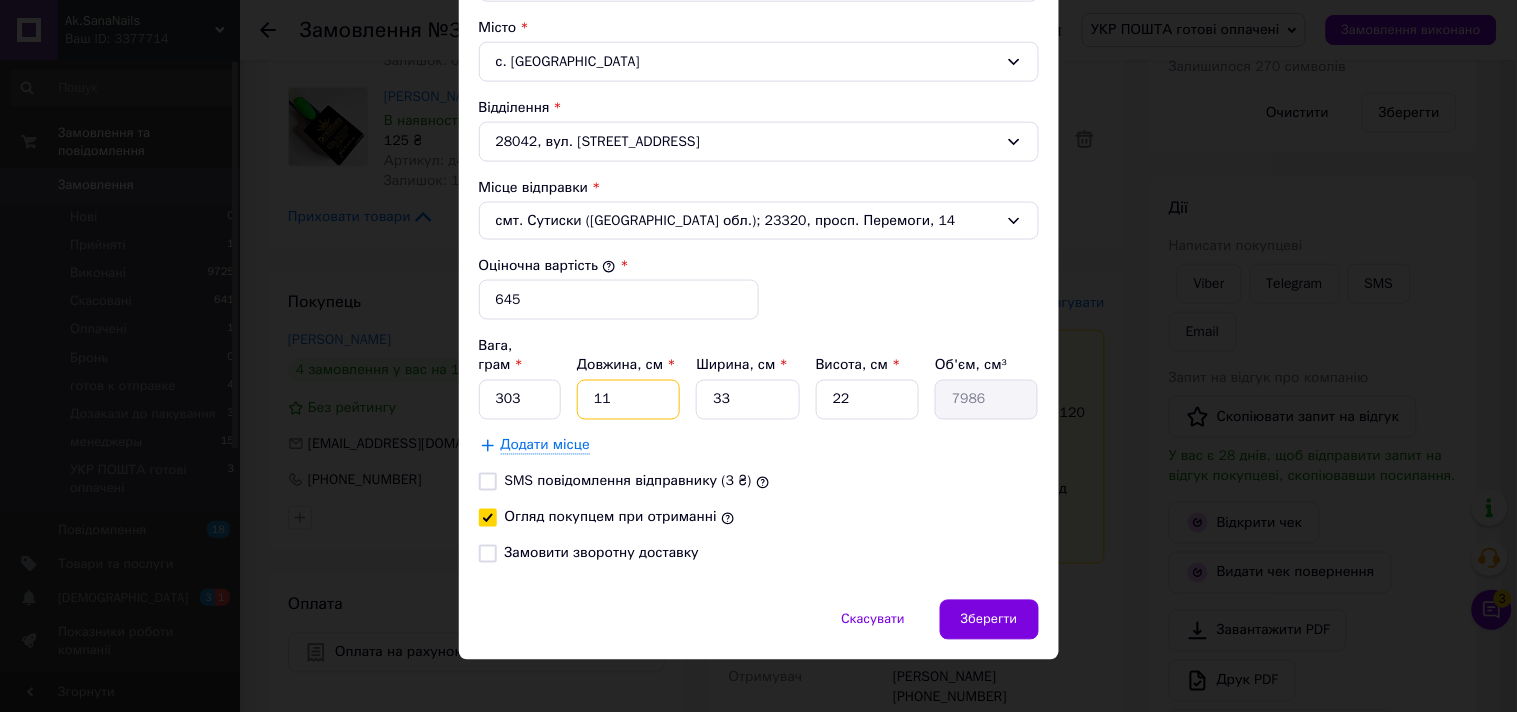 click on "11" at bounding box center [628, 400] 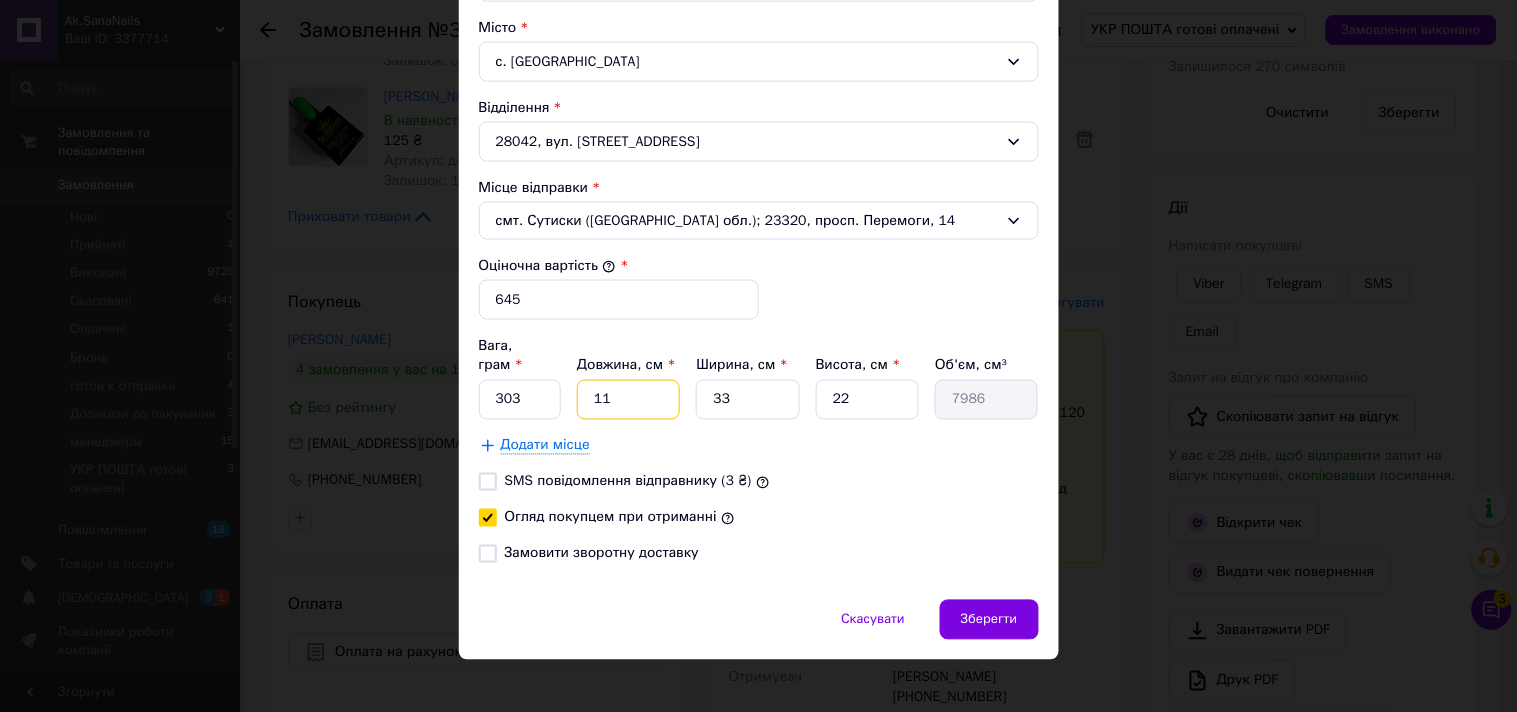 type on "2" 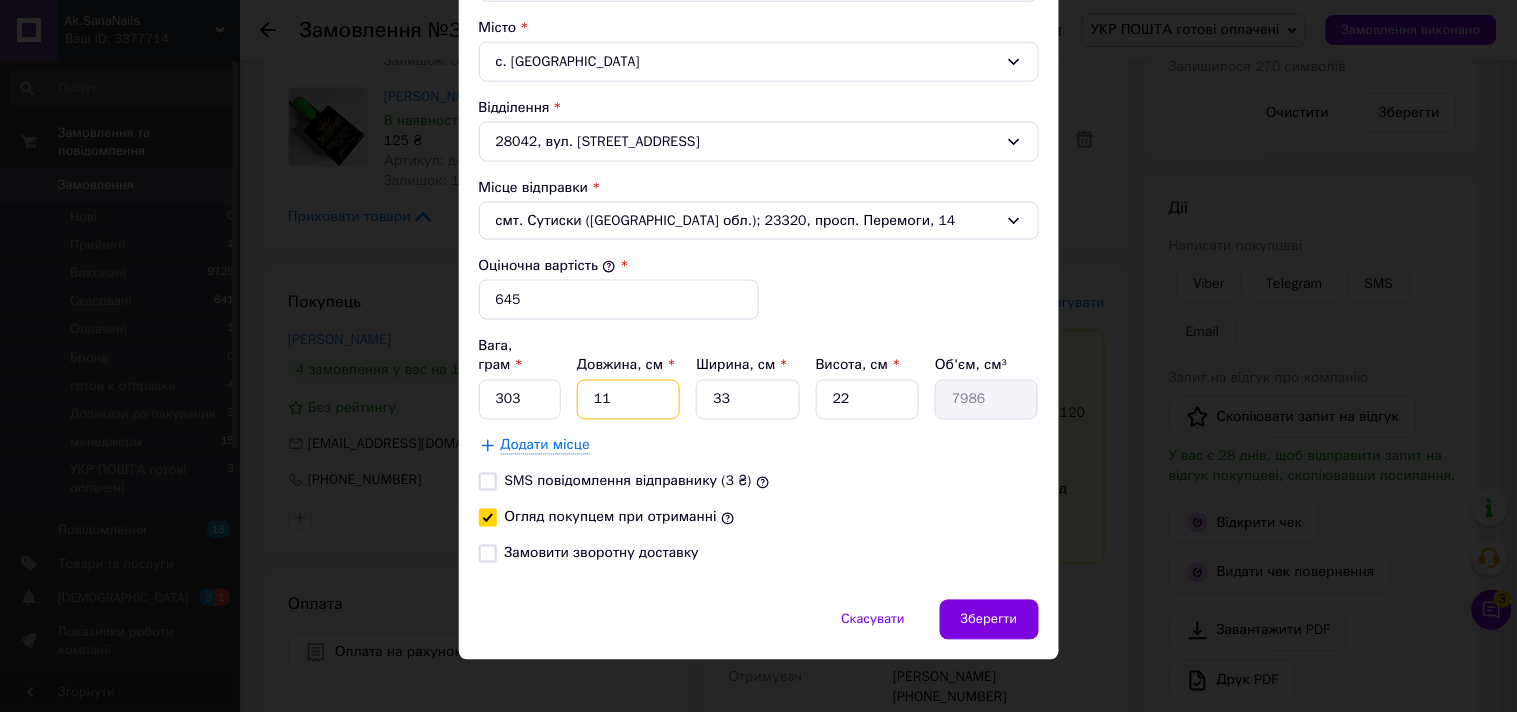 type on "1452" 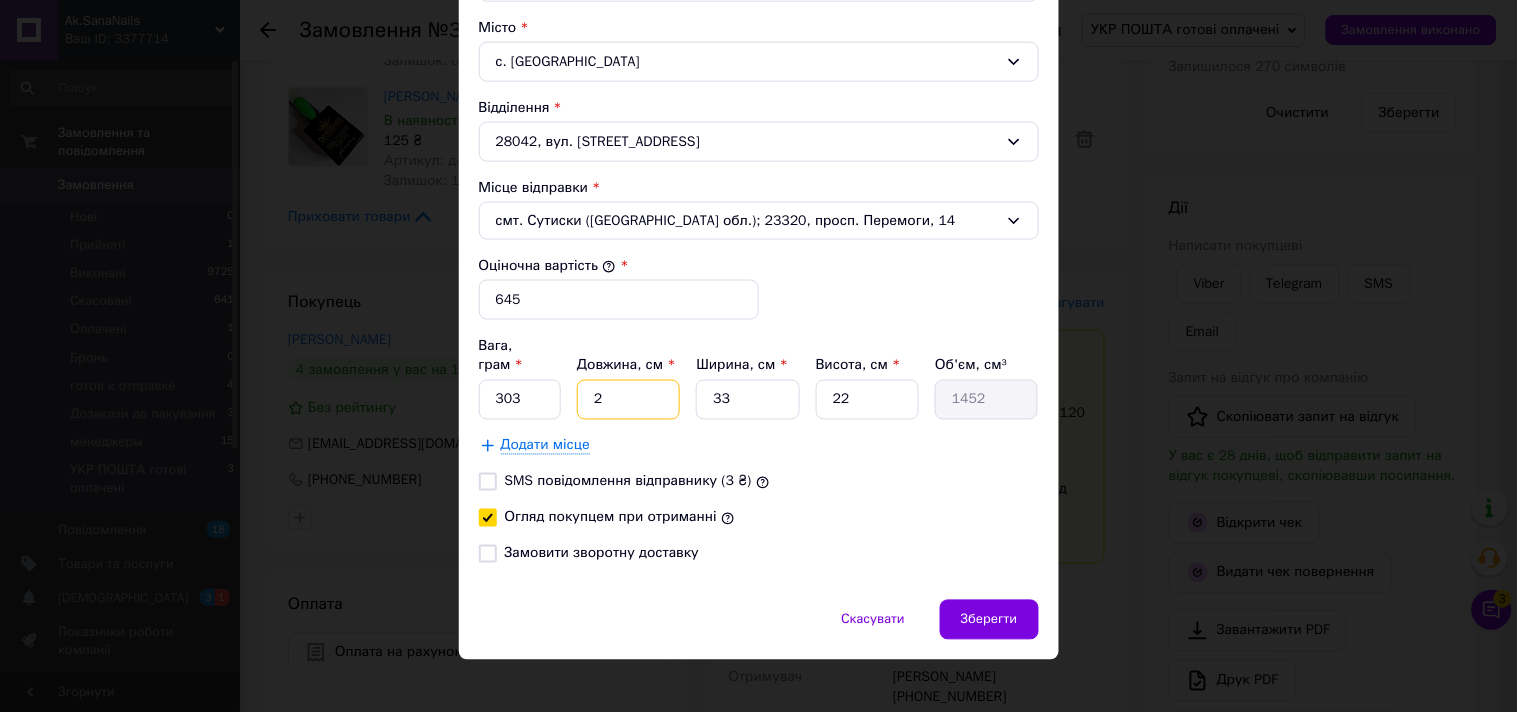 type on "20" 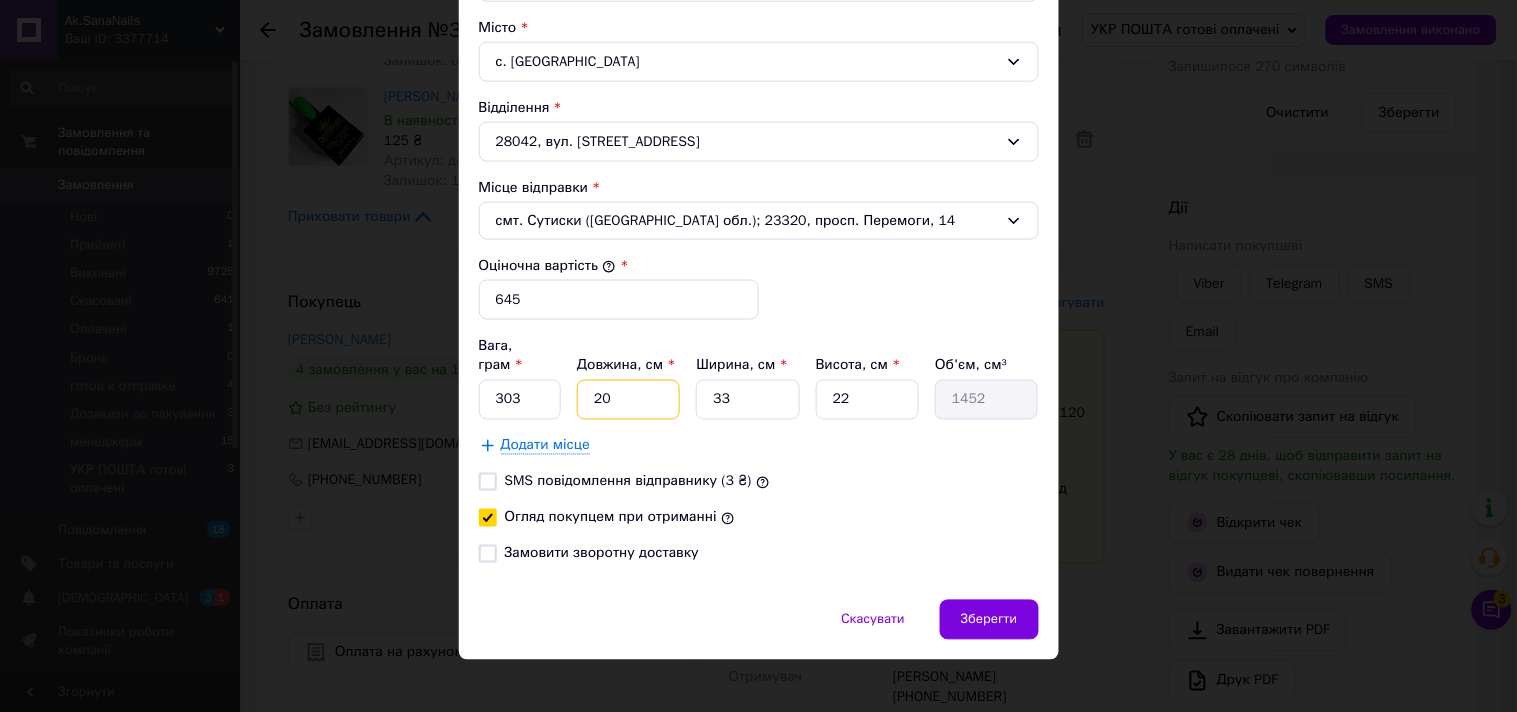 type on "14520" 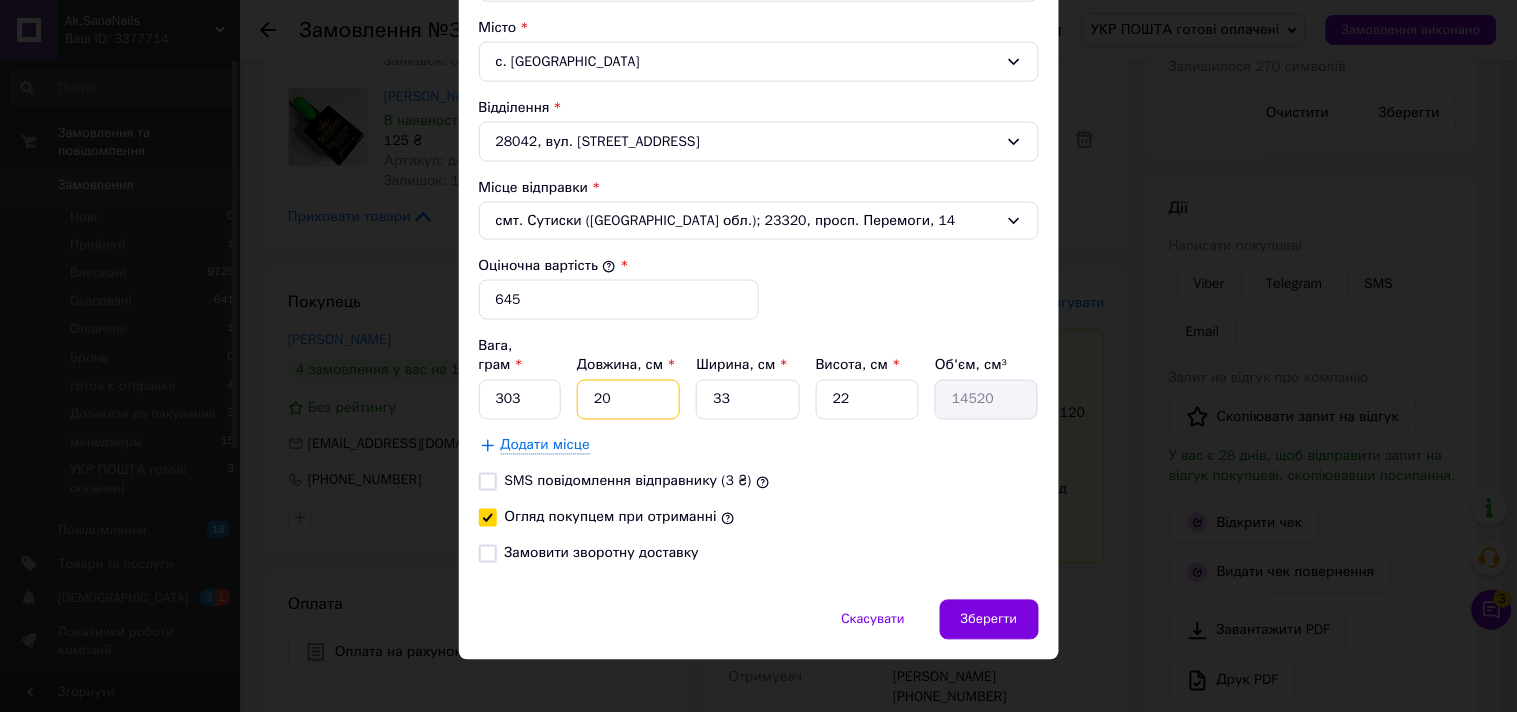 type on "20" 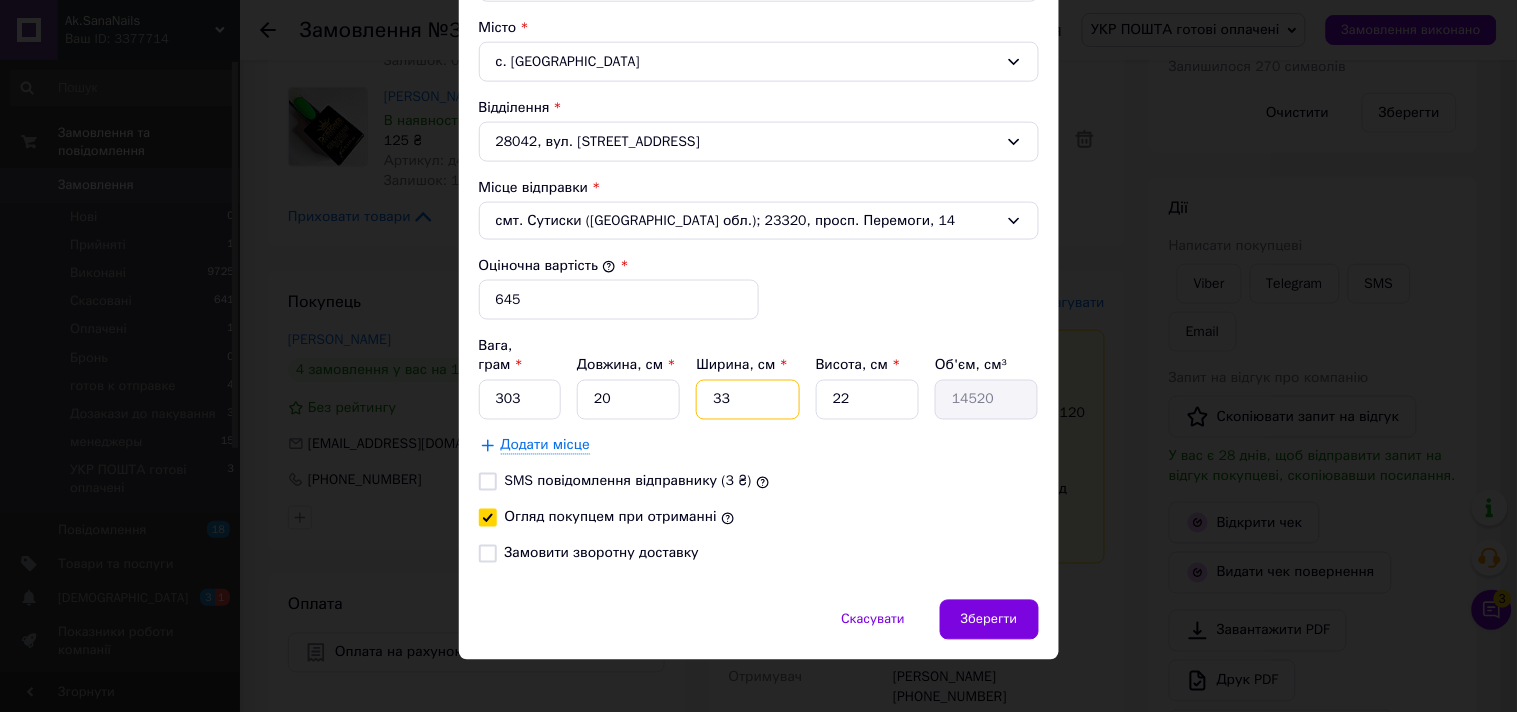 click on "33" at bounding box center [747, 400] 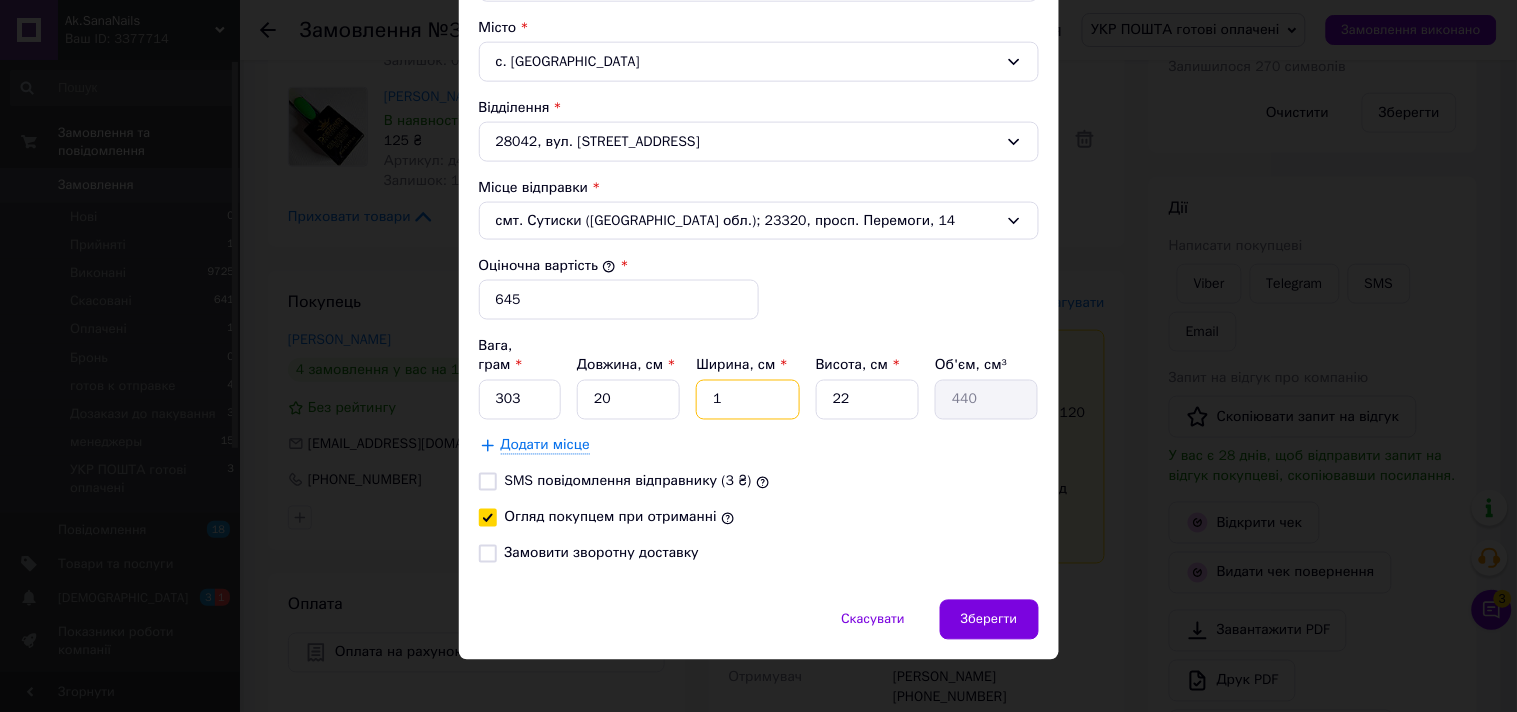 type on "12" 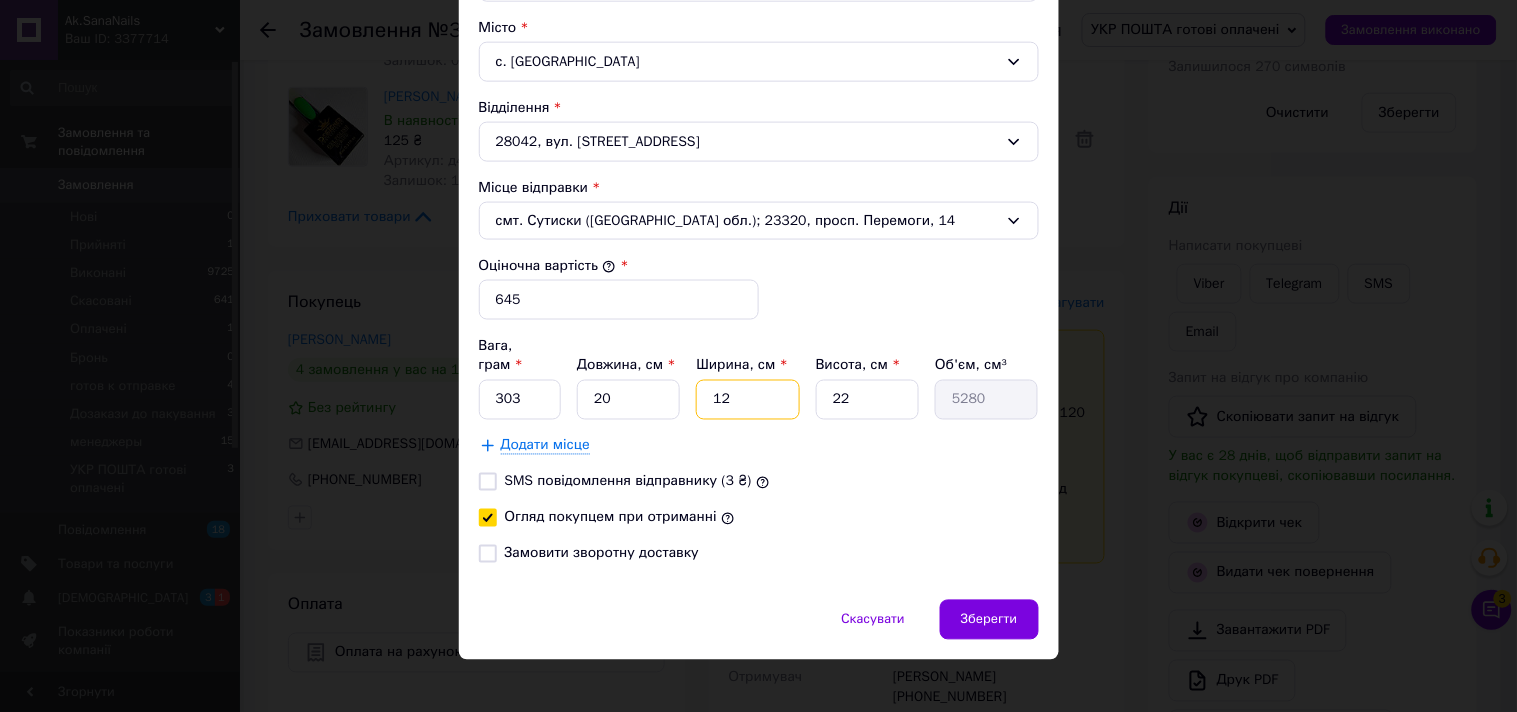 type on "12" 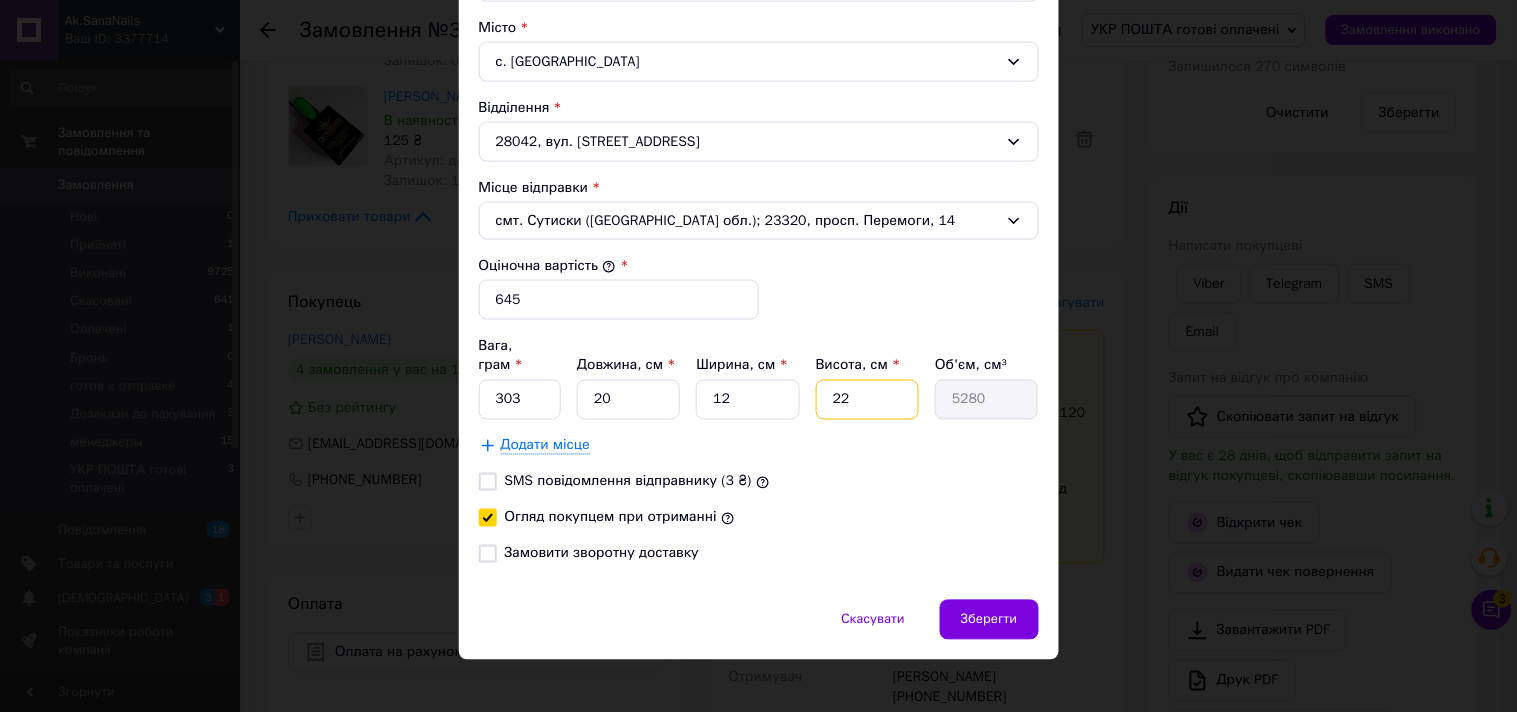 click on "22" at bounding box center [867, 400] 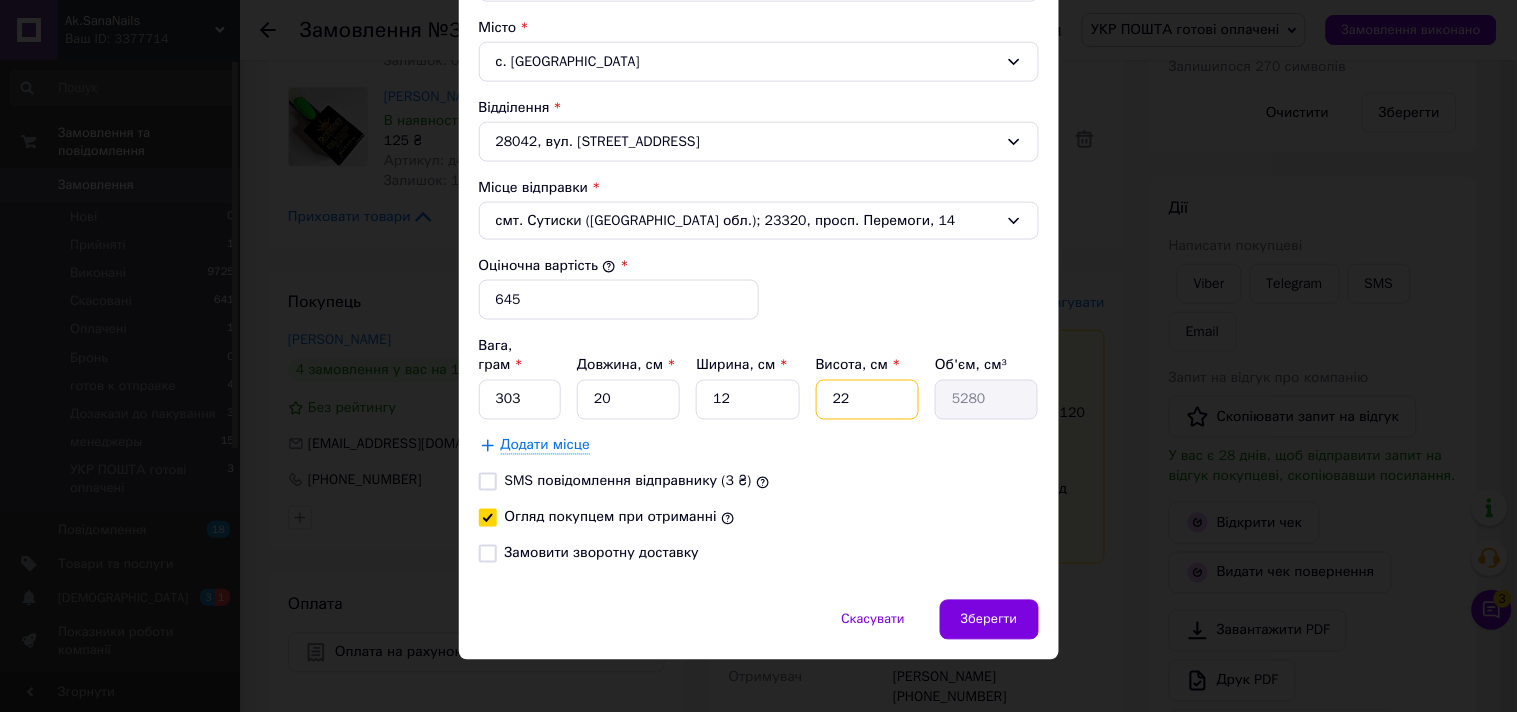 type on "8" 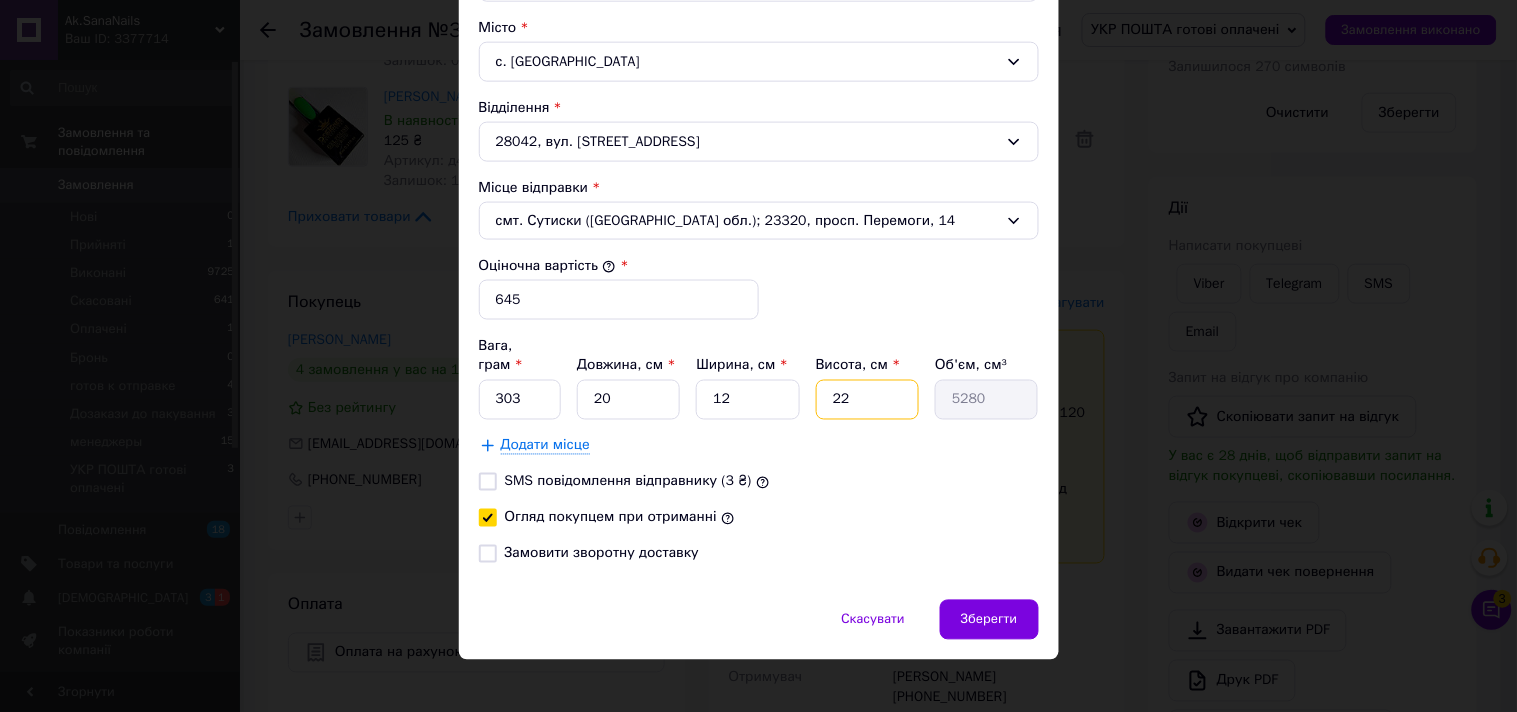 type on "1920" 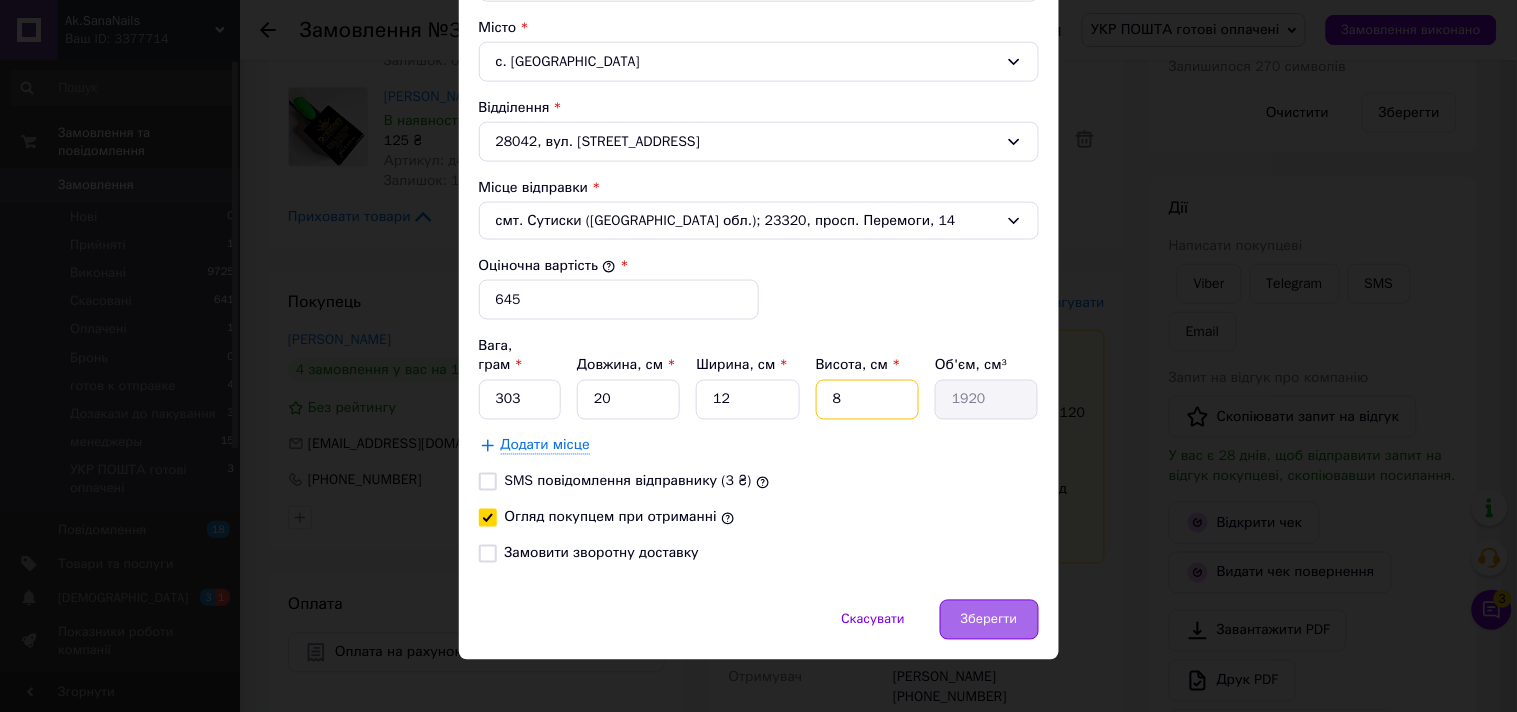 type on "8" 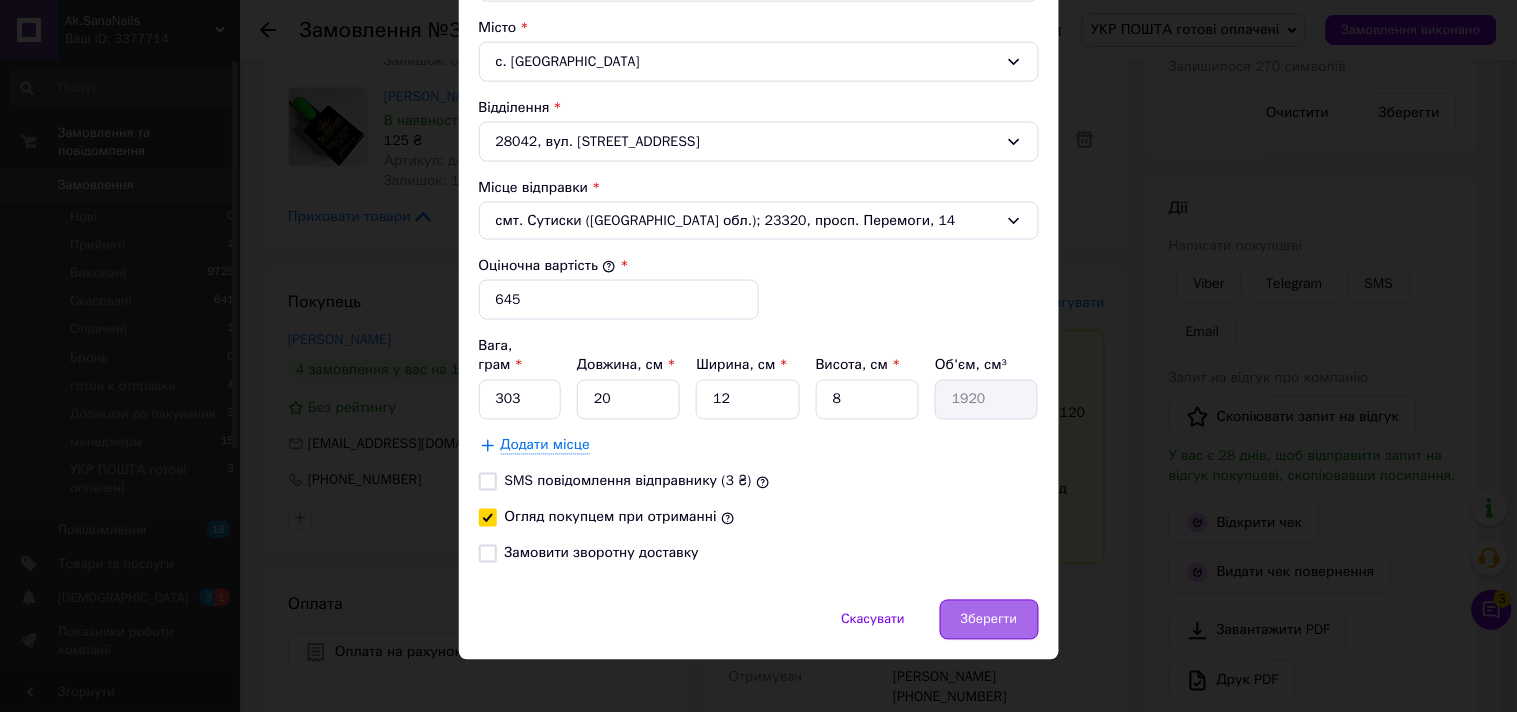 click on "Зберегти" at bounding box center (989, 620) 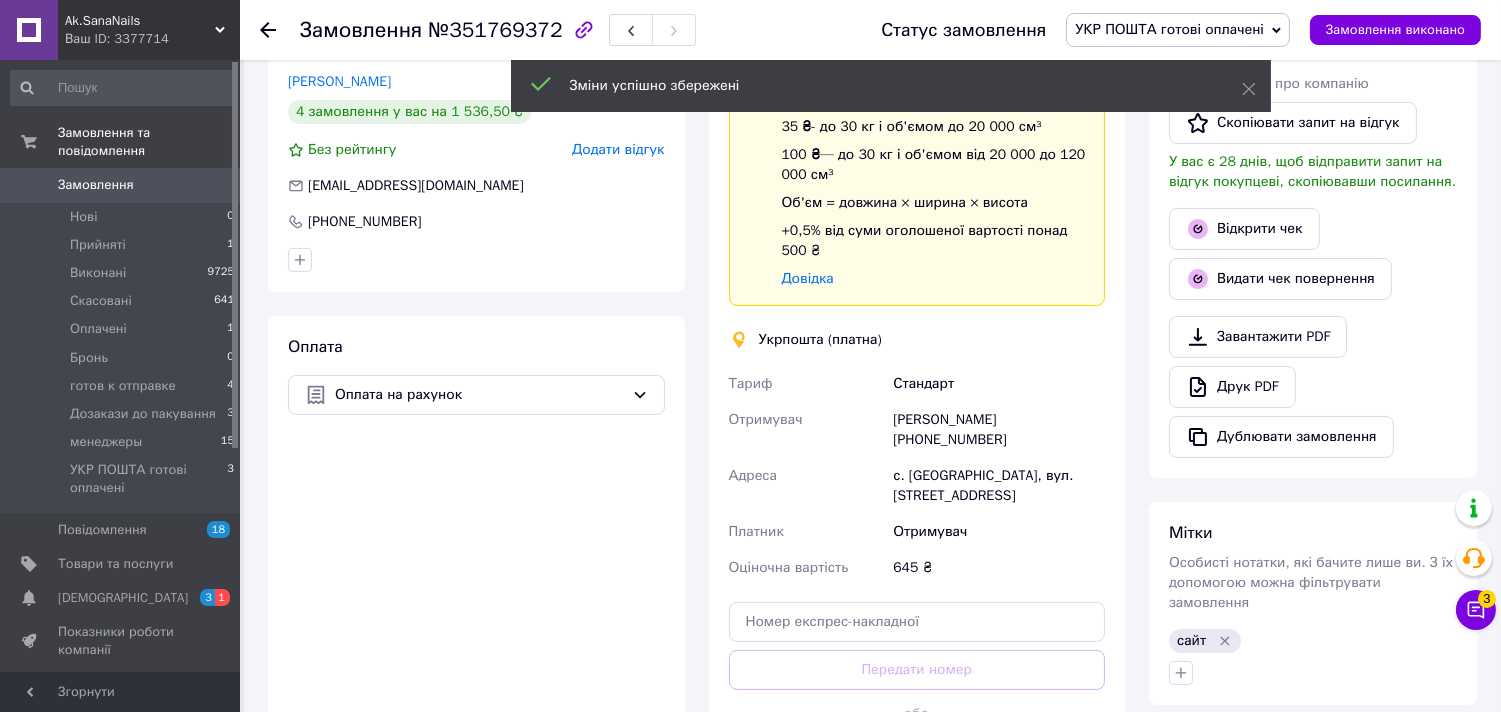 scroll, scrollTop: 888, scrollLeft: 0, axis: vertical 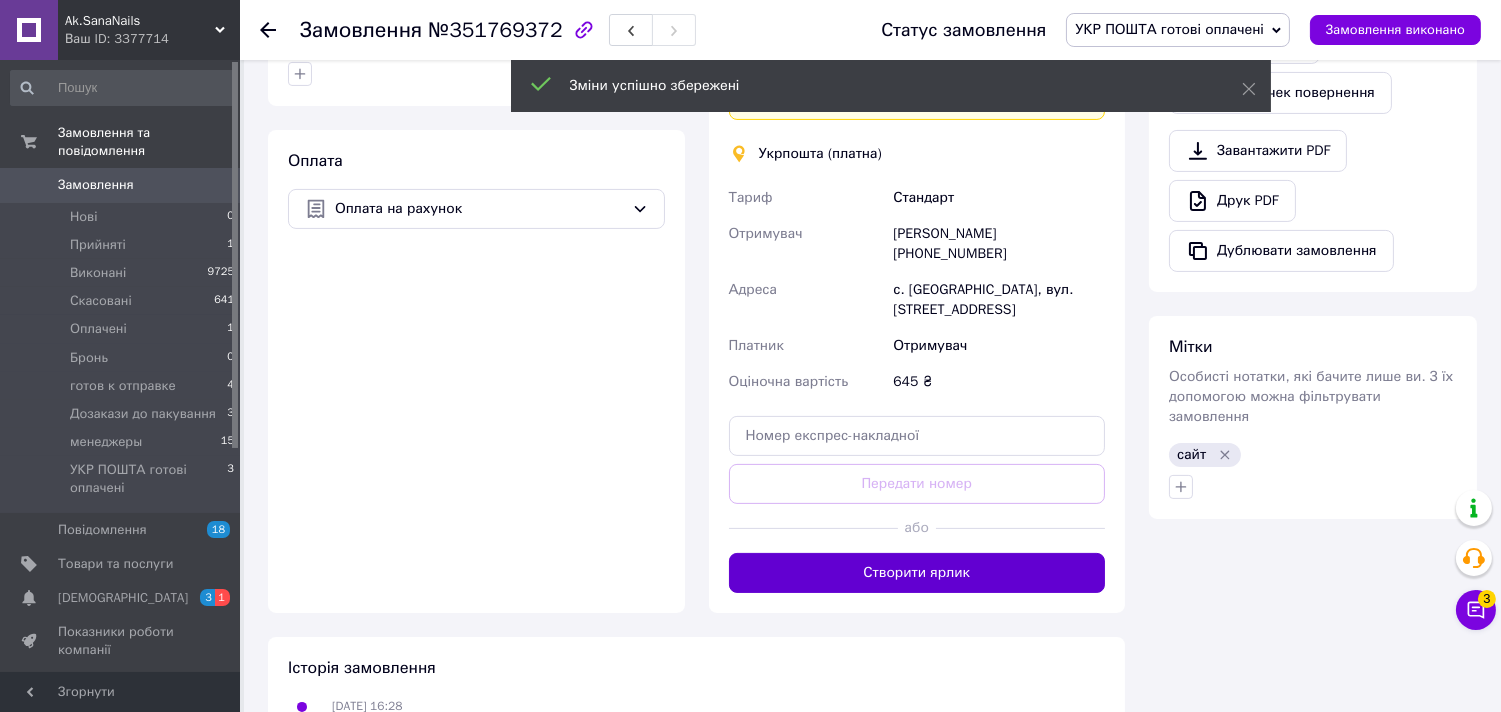 click on "Створити ярлик" at bounding box center (917, 573) 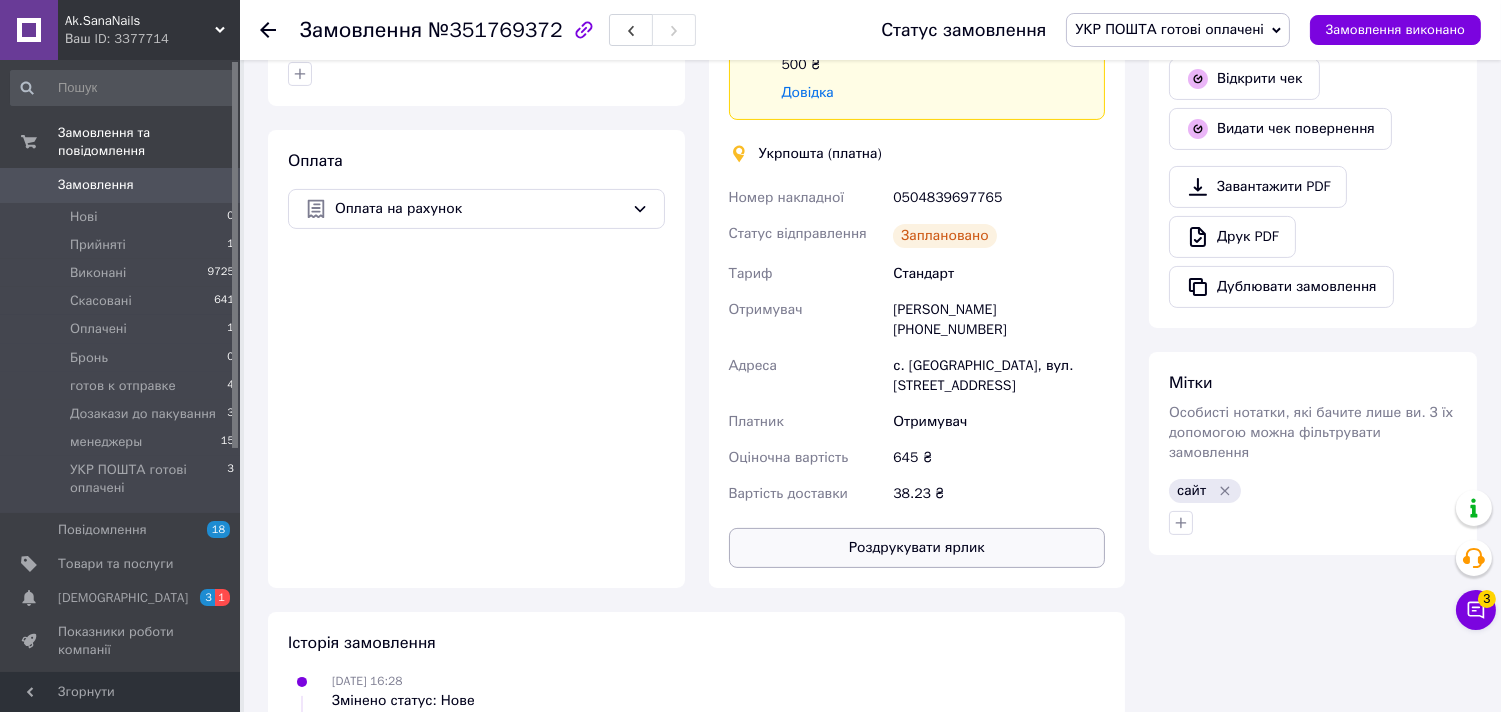 click on "Роздрукувати ярлик" at bounding box center [917, 548] 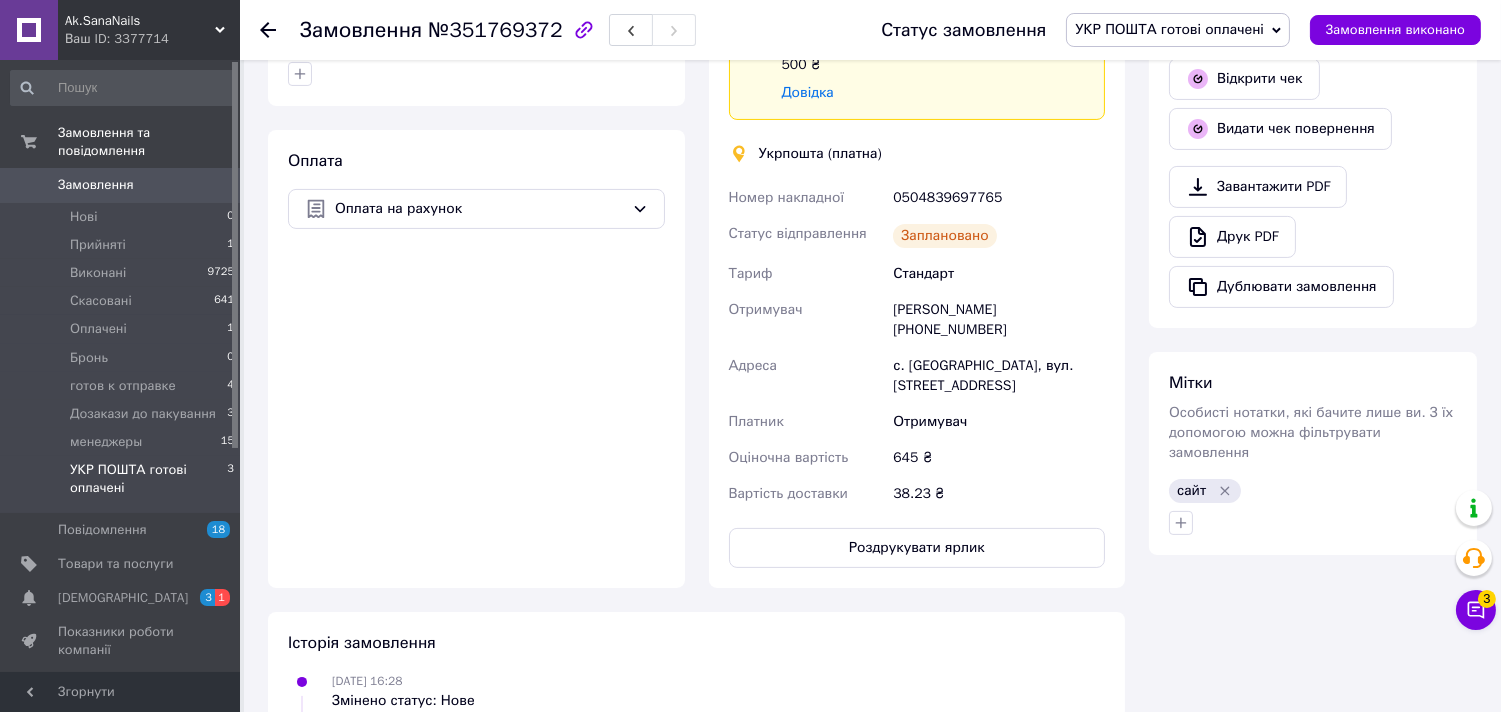 click on "УКР ПОШТА готові оплачені" at bounding box center [148, 479] 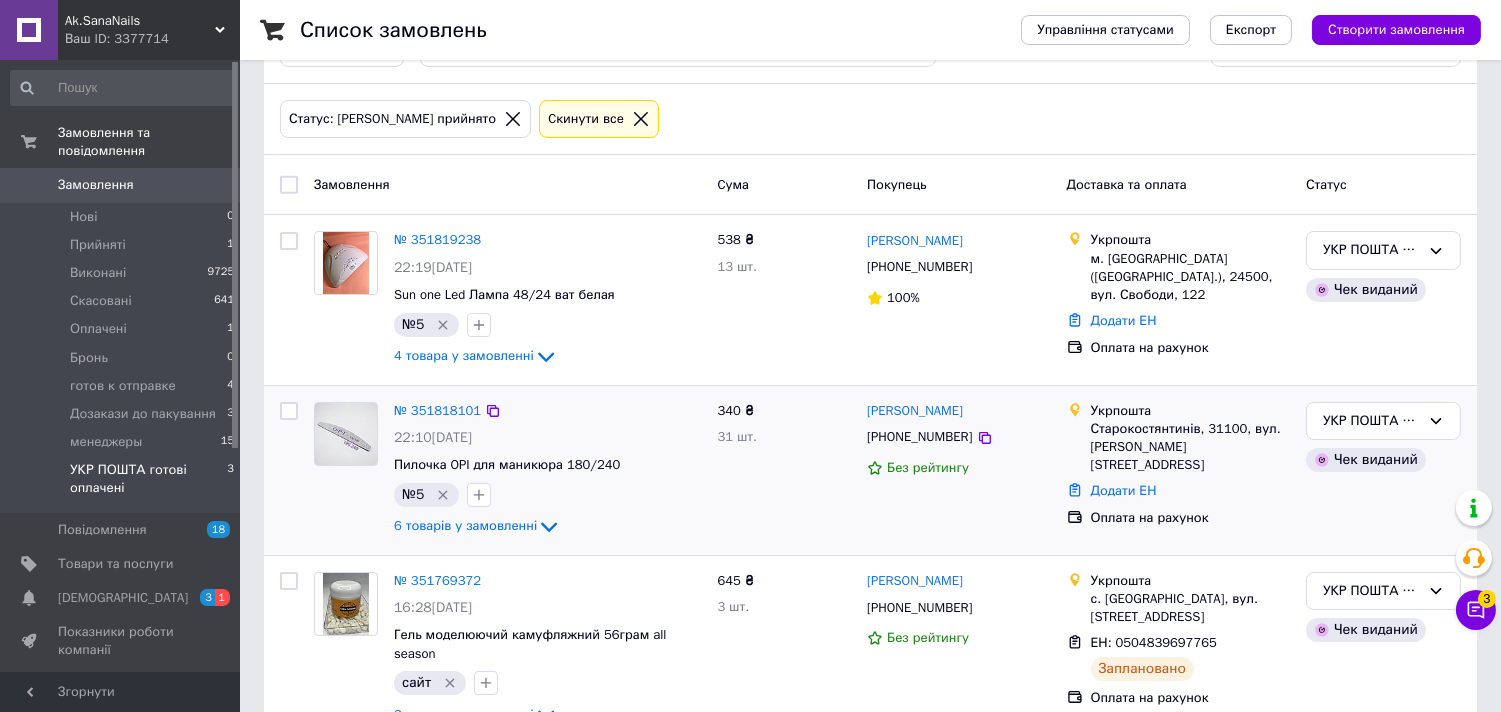 scroll, scrollTop: 211, scrollLeft: 0, axis: vertical 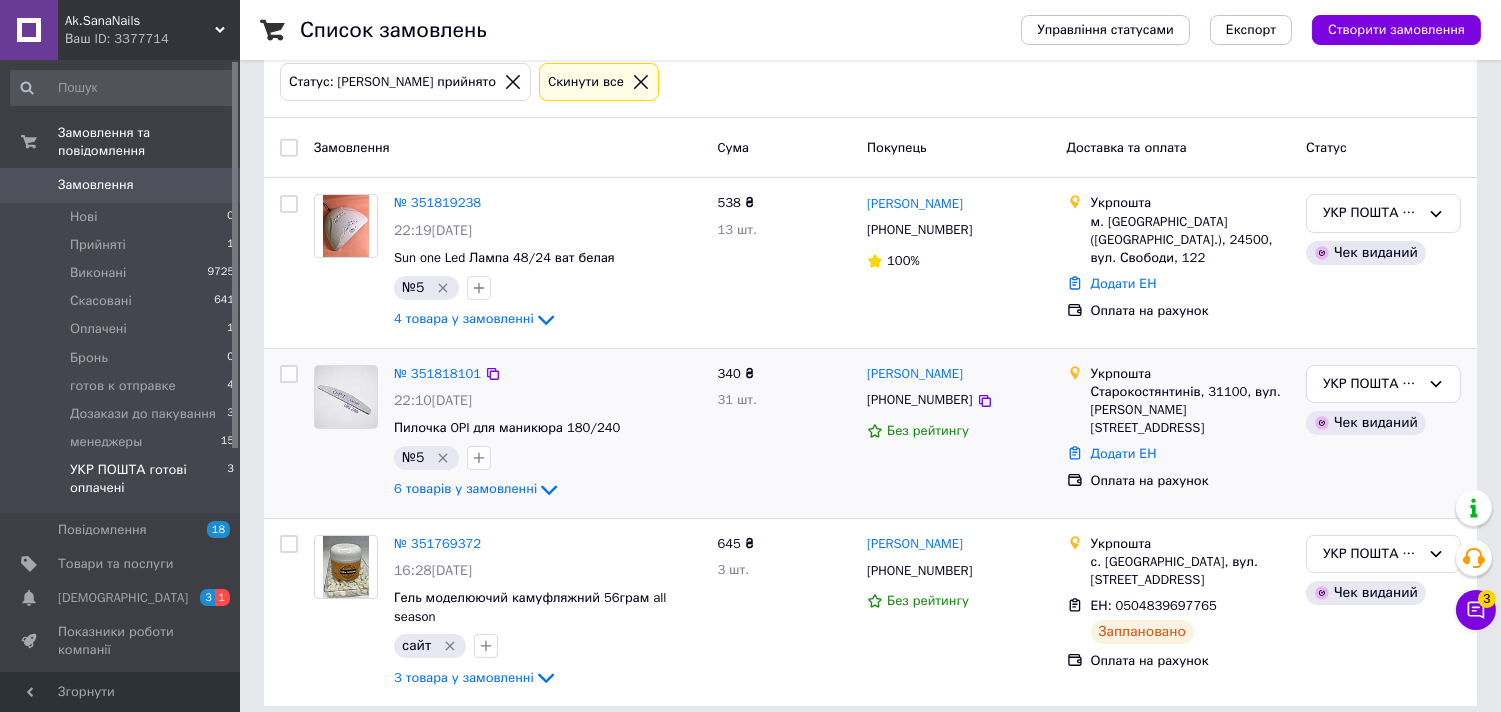 click at bounding box center [346, 397] 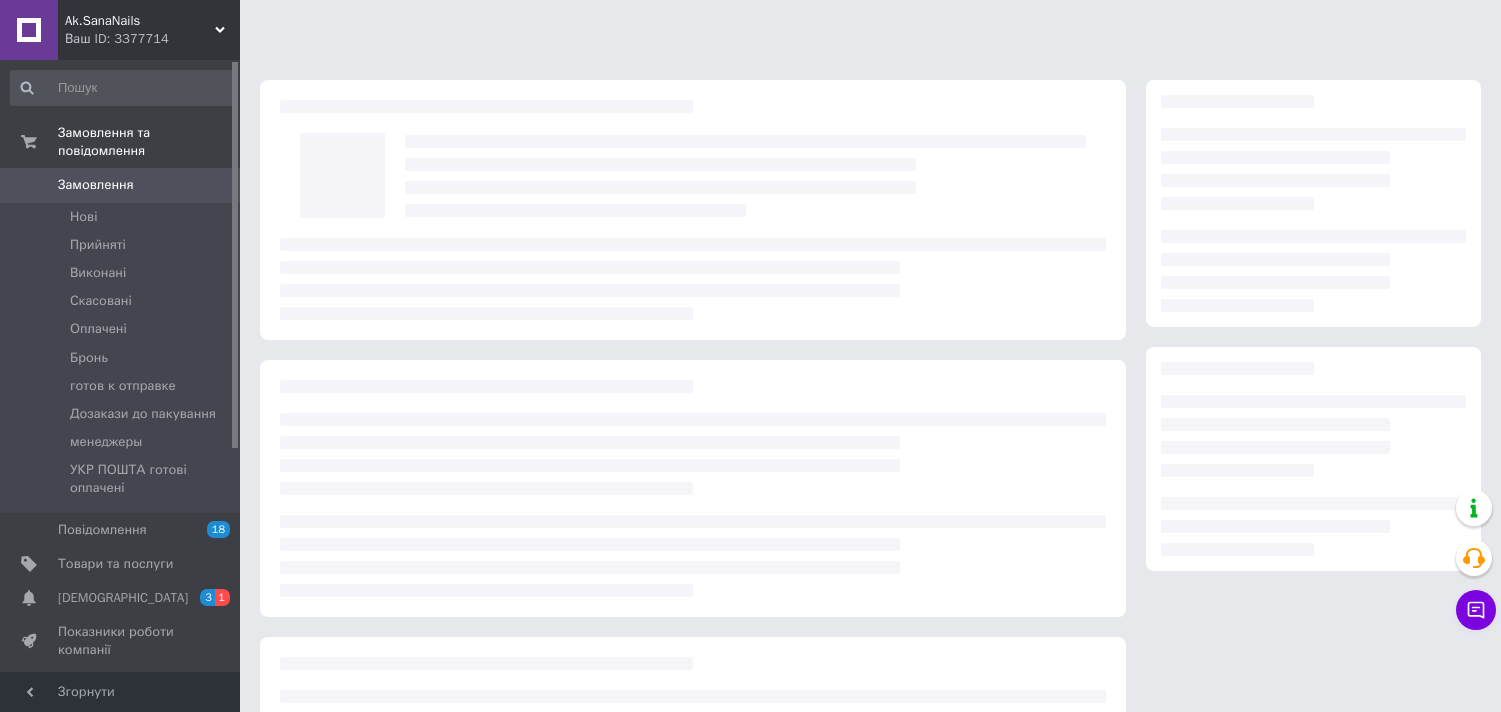 scroll, scrollTop: 0, scrollLeft: 0, axis: both 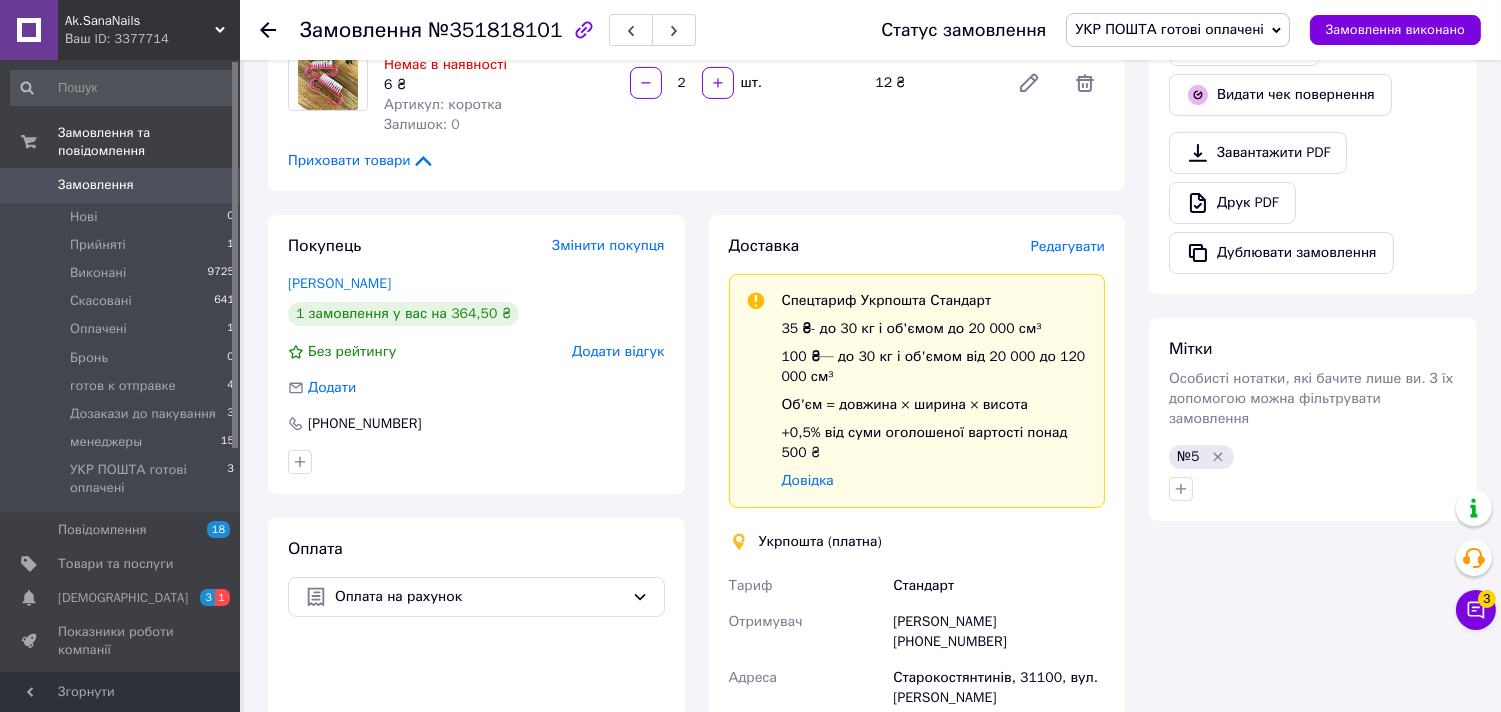 click on "Редагувати" at bounding box center [1068, 246] 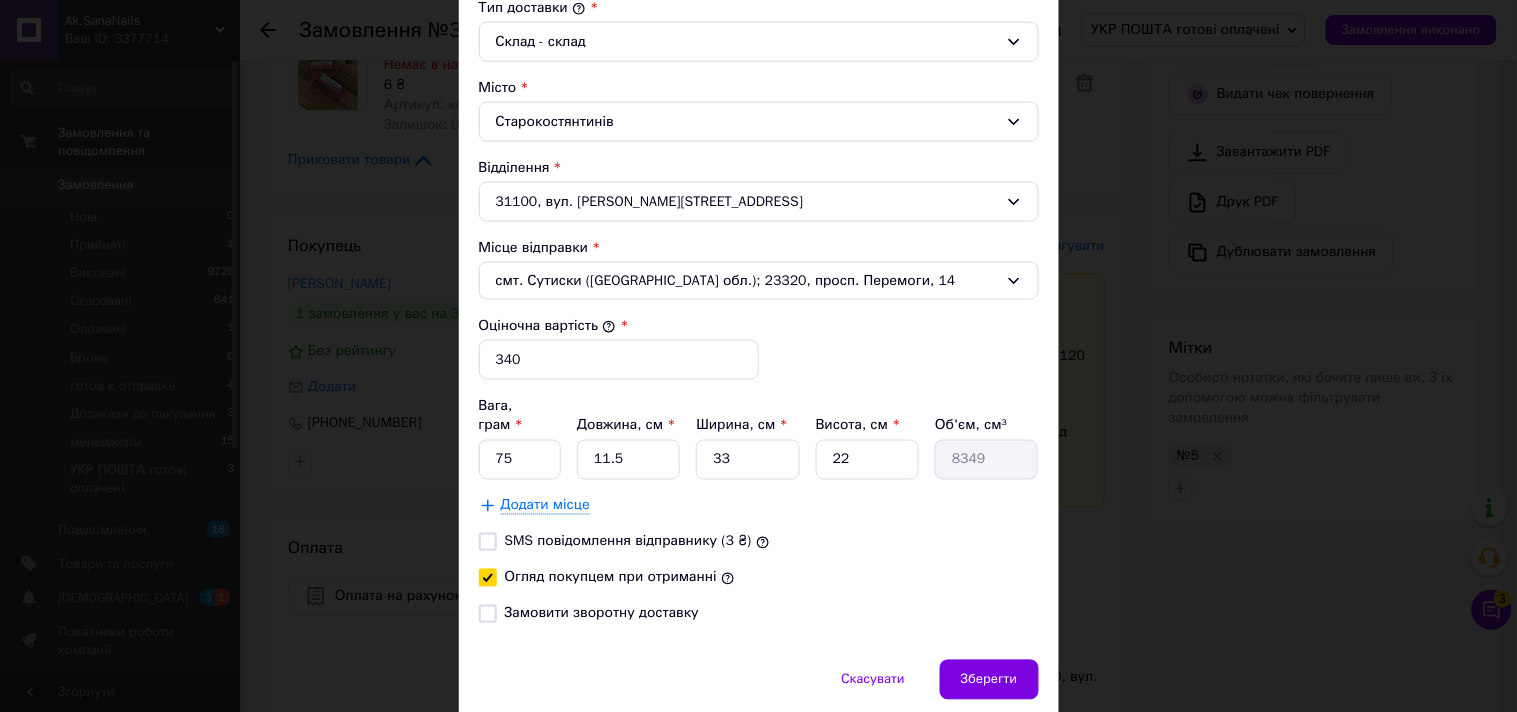 scroll, scrollTop: 502, scrollLeft: 0, axis: vertical 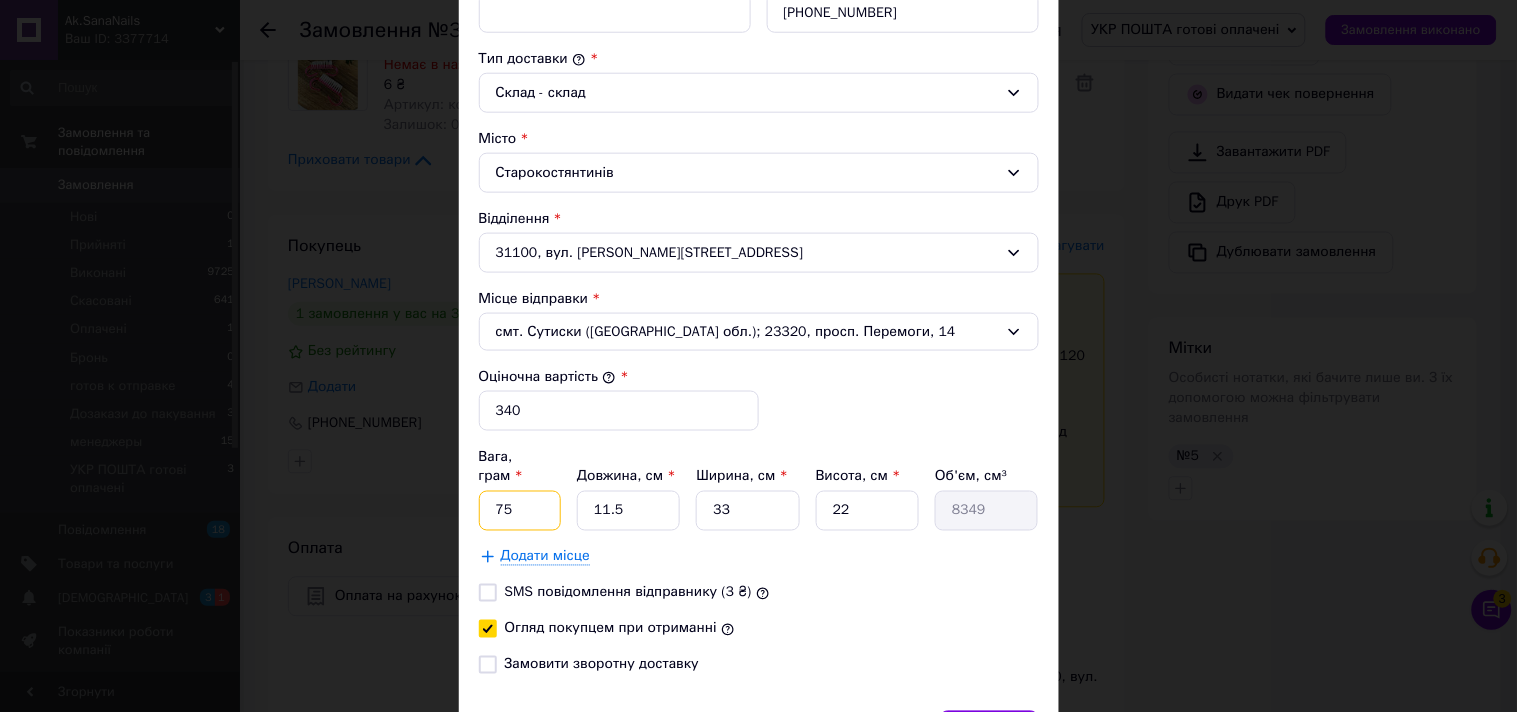 click on "75" at bounding box center [520, 511] 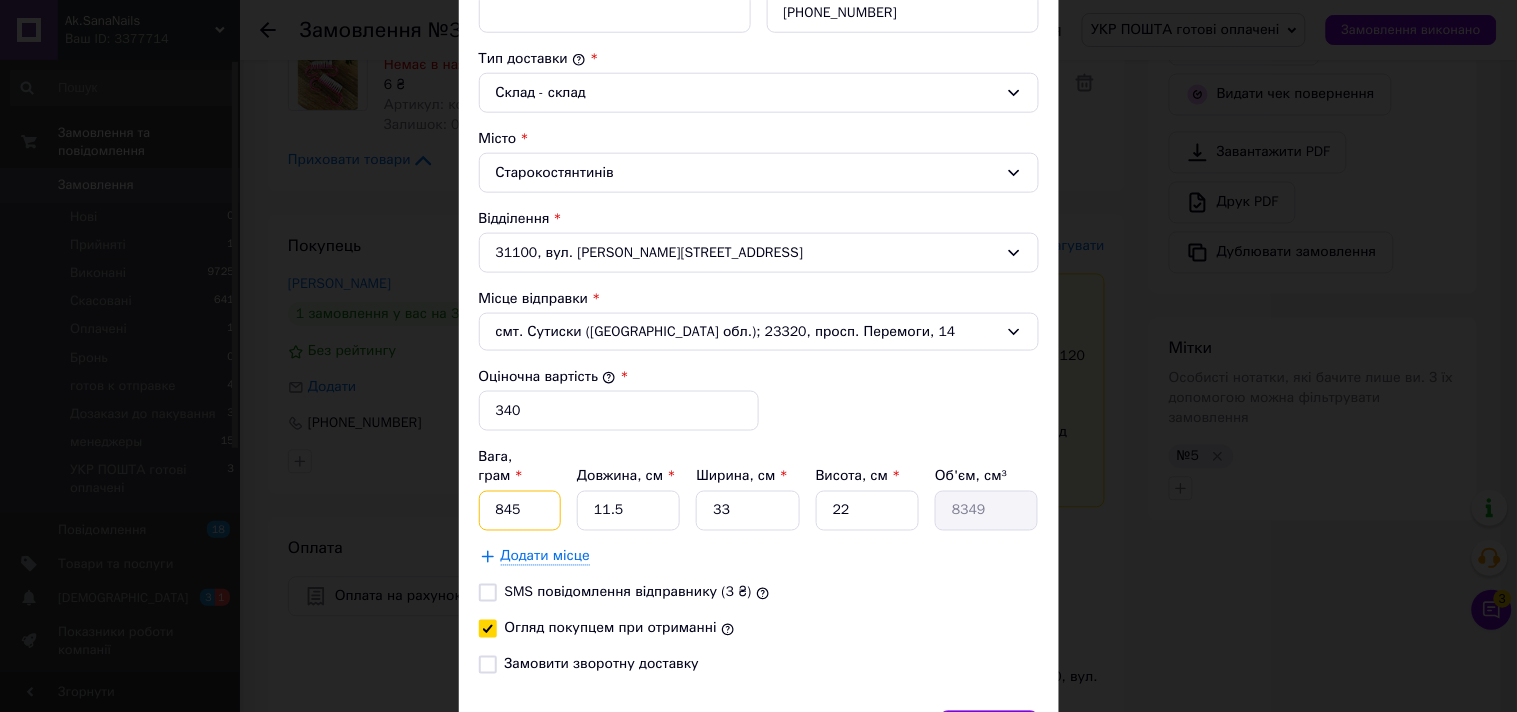 type on "845" 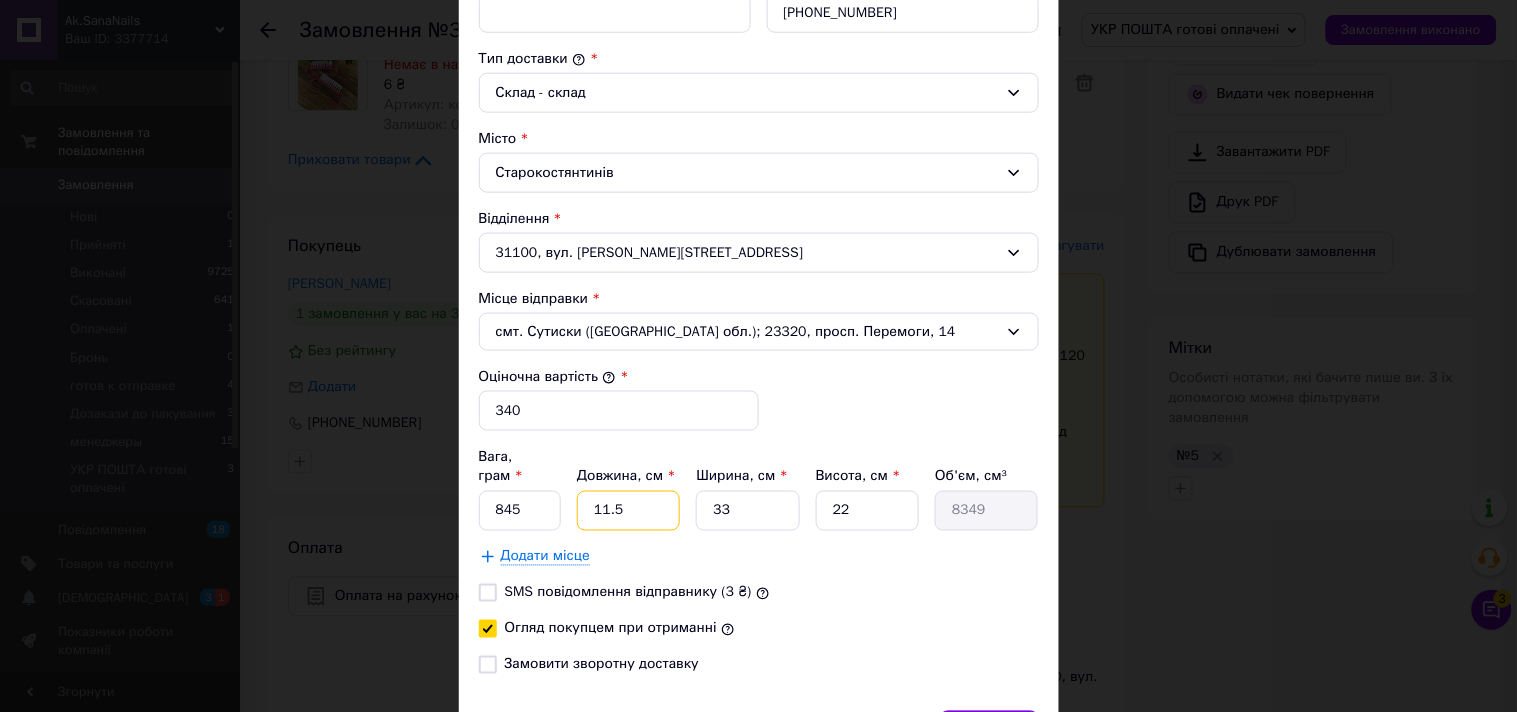 click on "11.5" at bounding box center (628, 511) 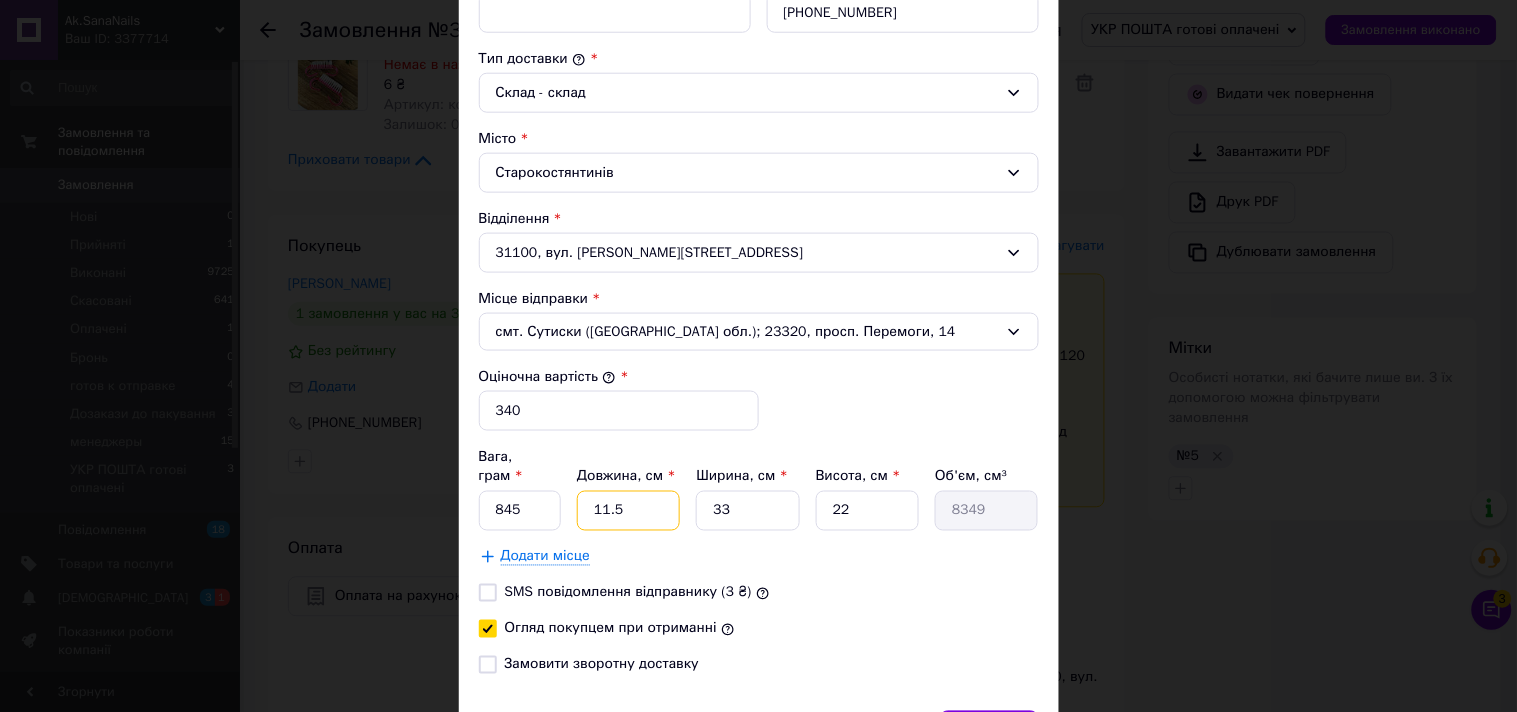 type on "2" 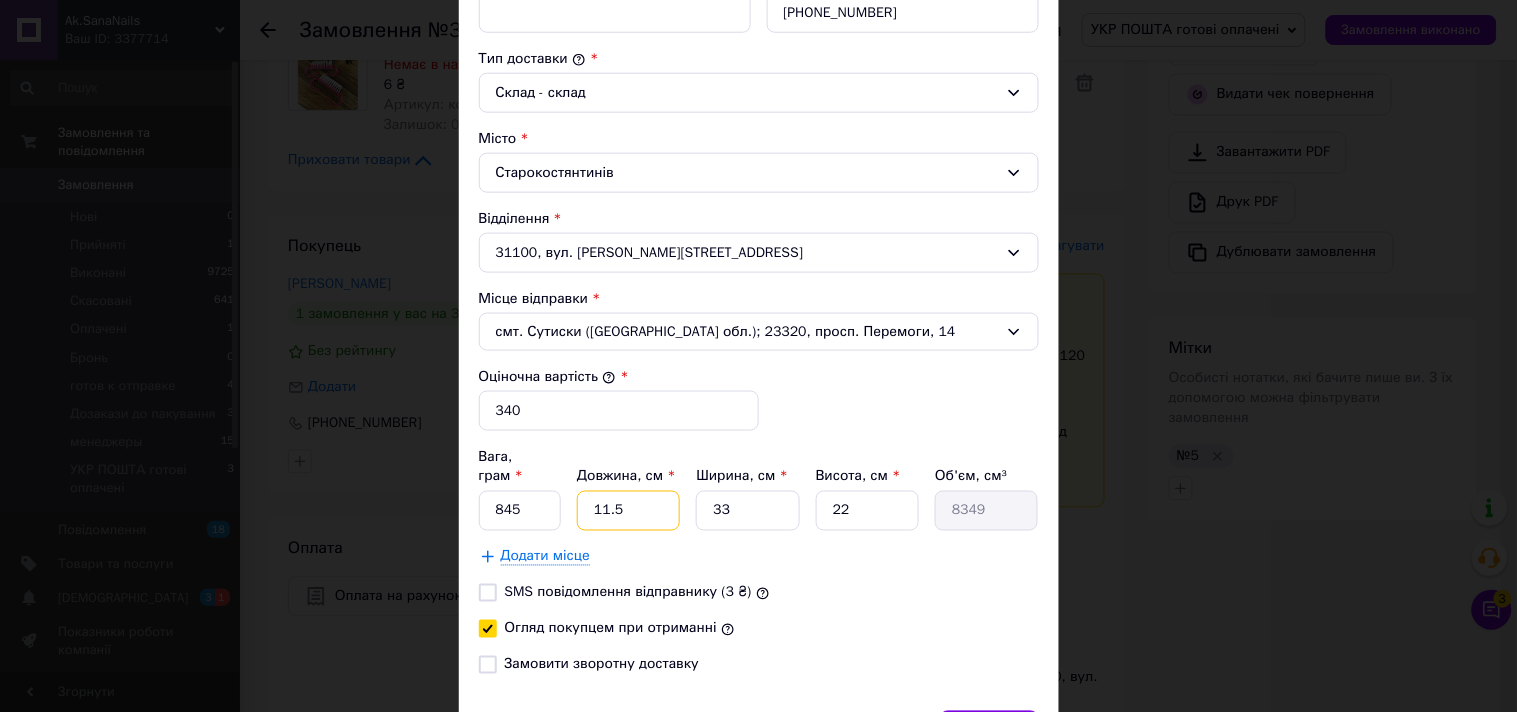 type on "1452" 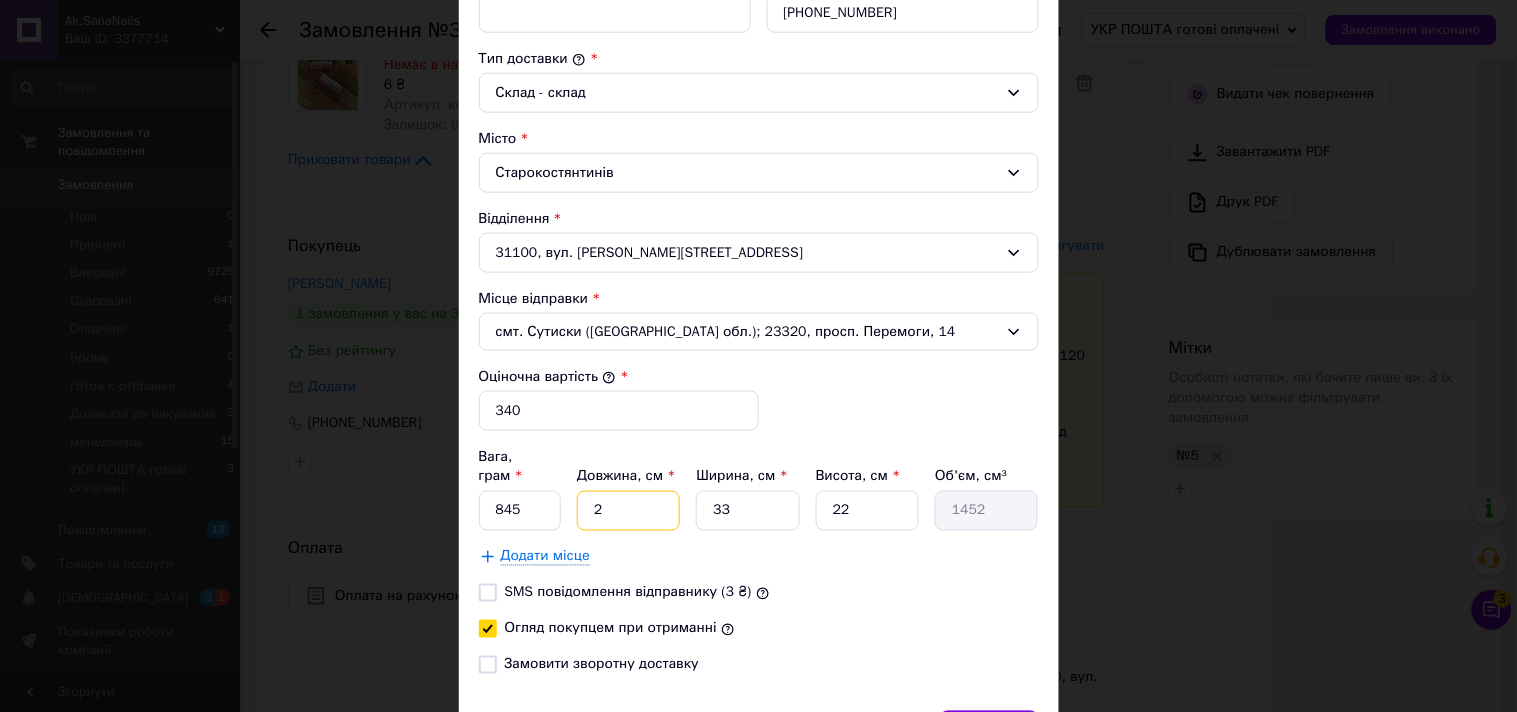 type on "25" 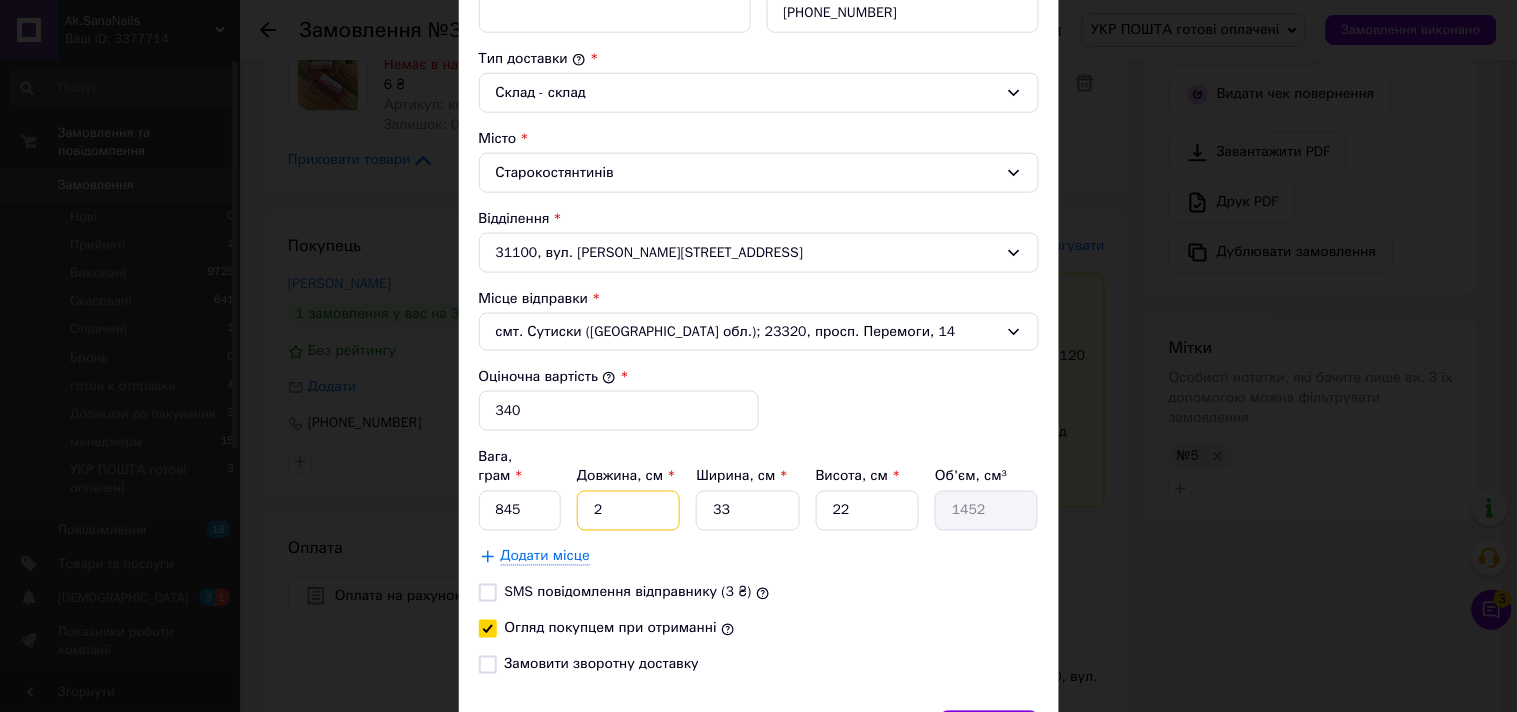 type on "18150" 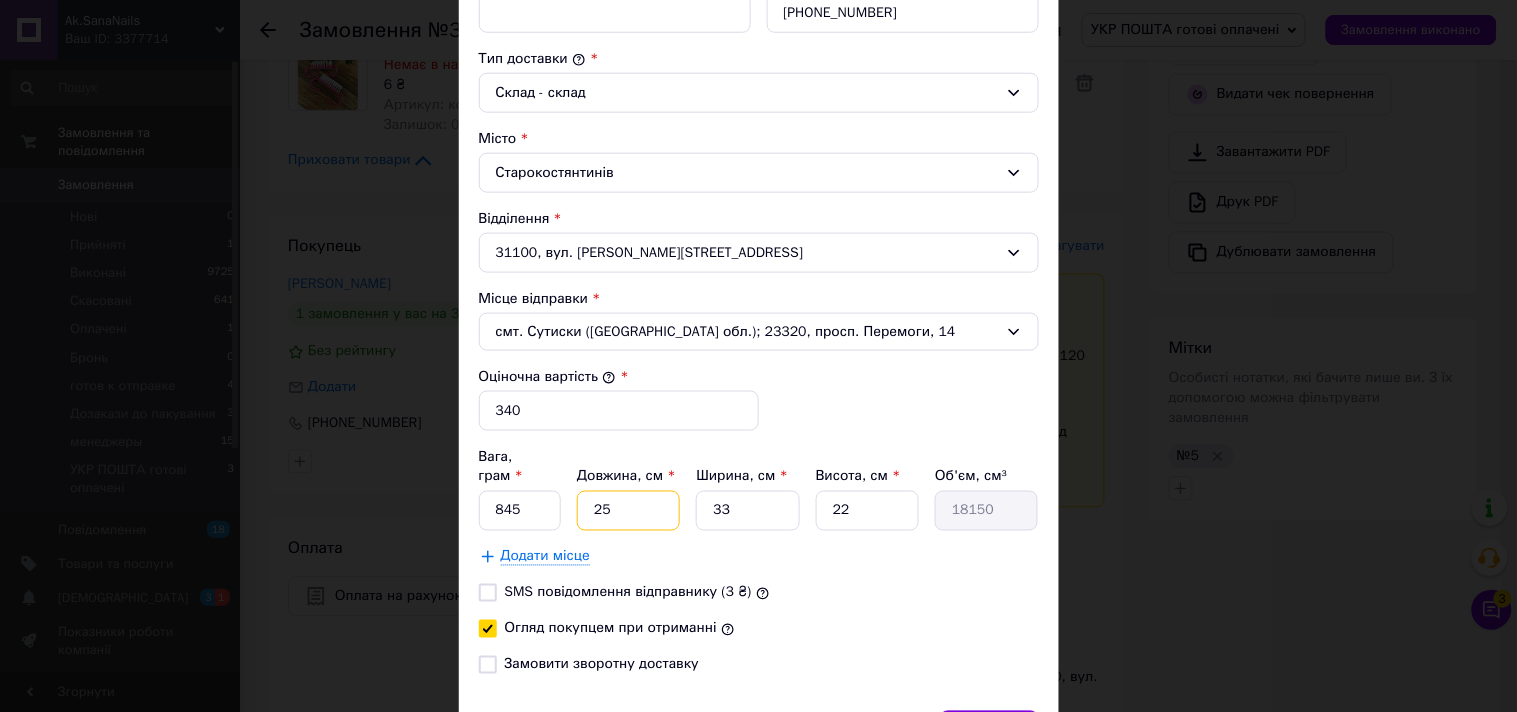 type on "25" 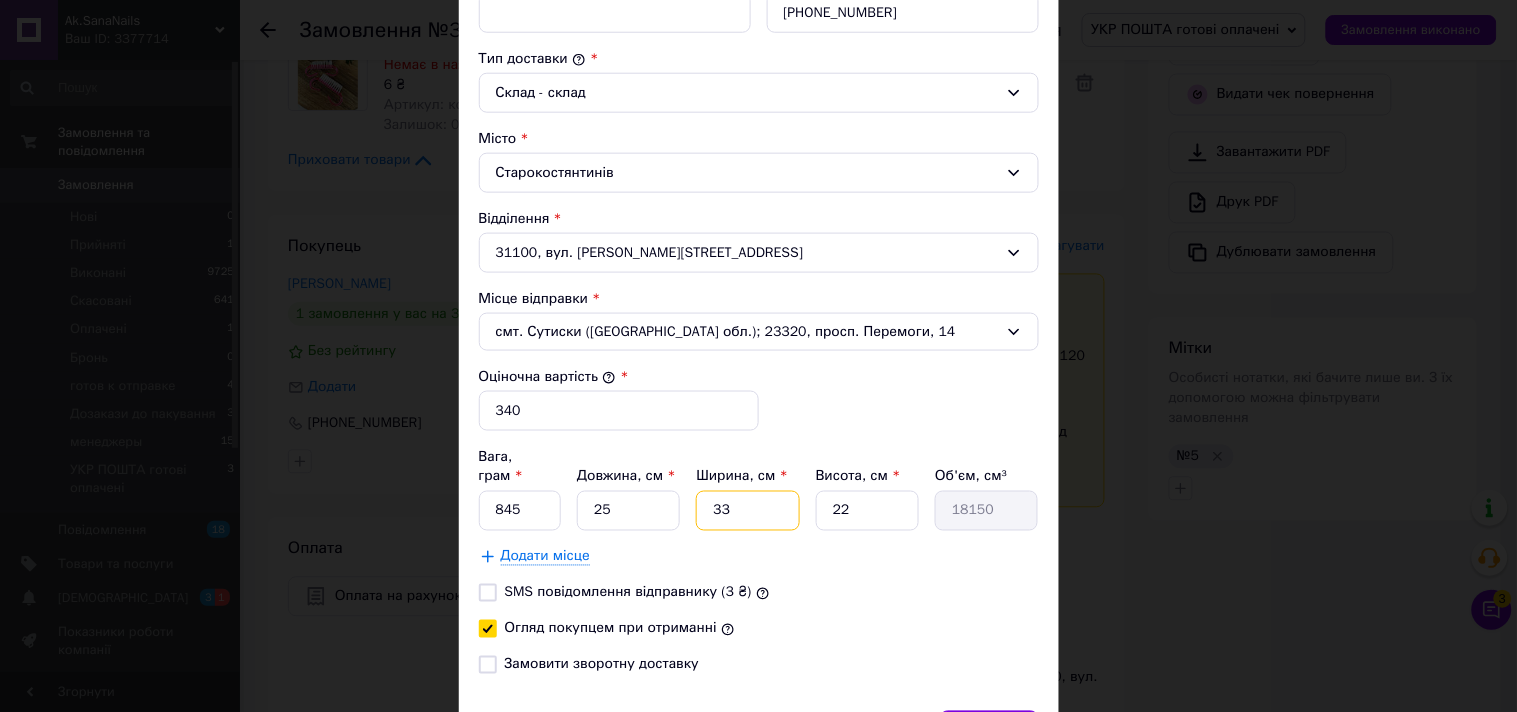 click on "33" at bounding box center [747, 511] 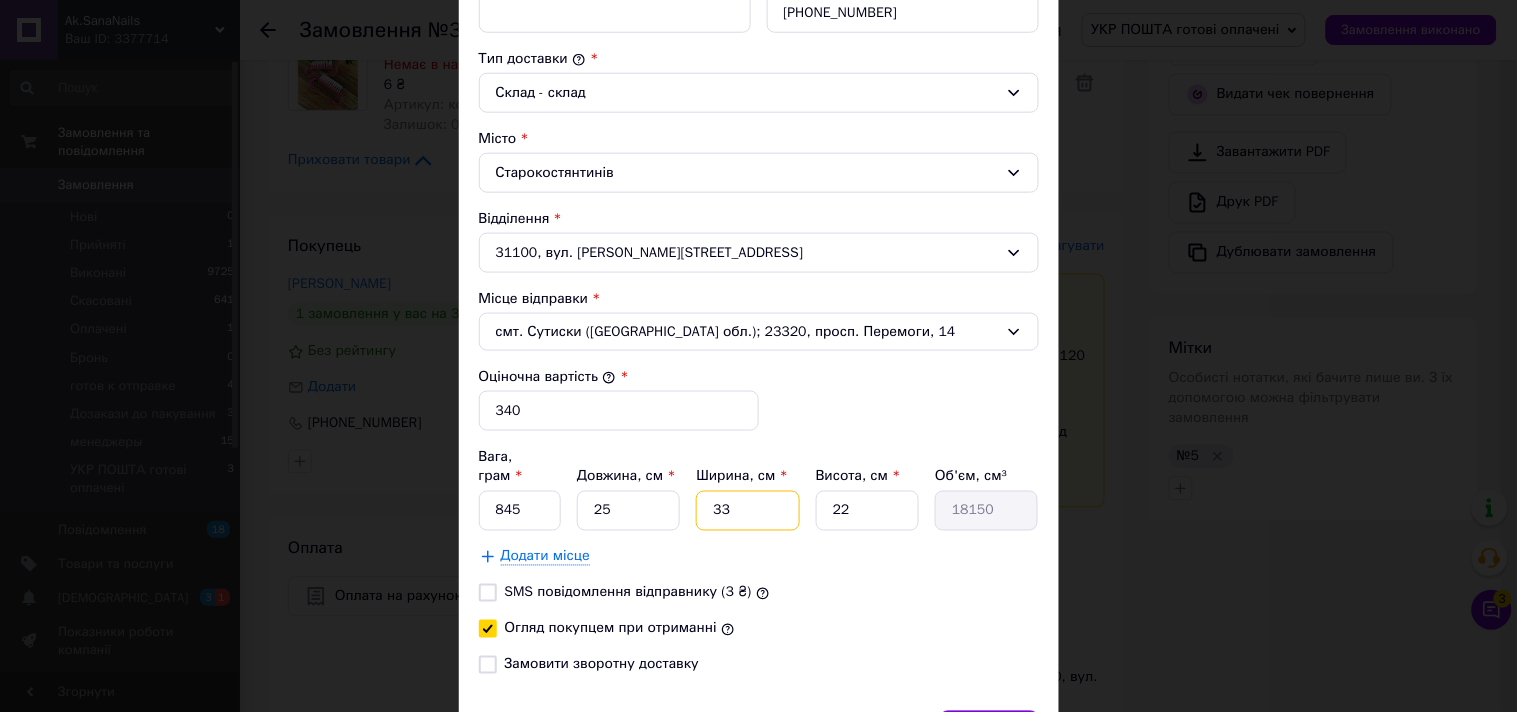 type on "1" 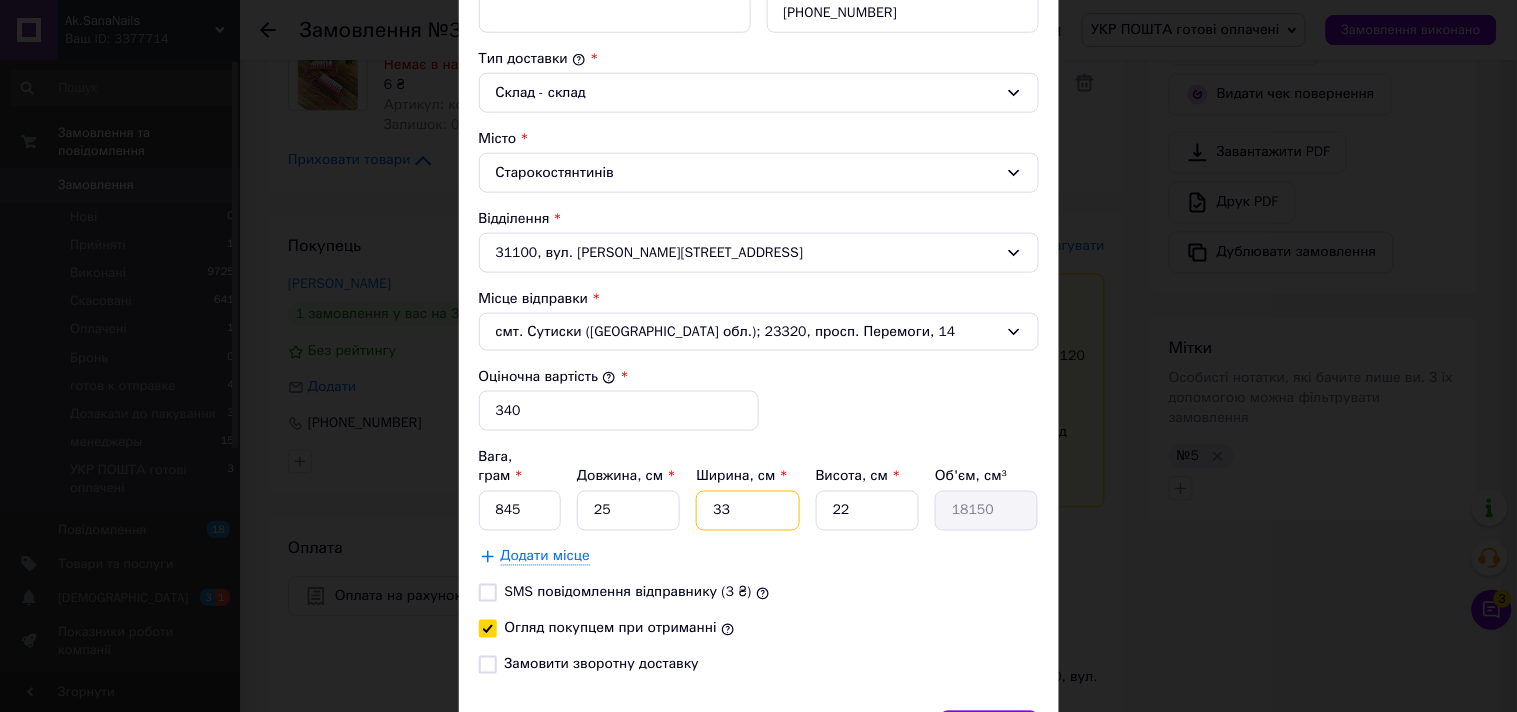 type on "550" 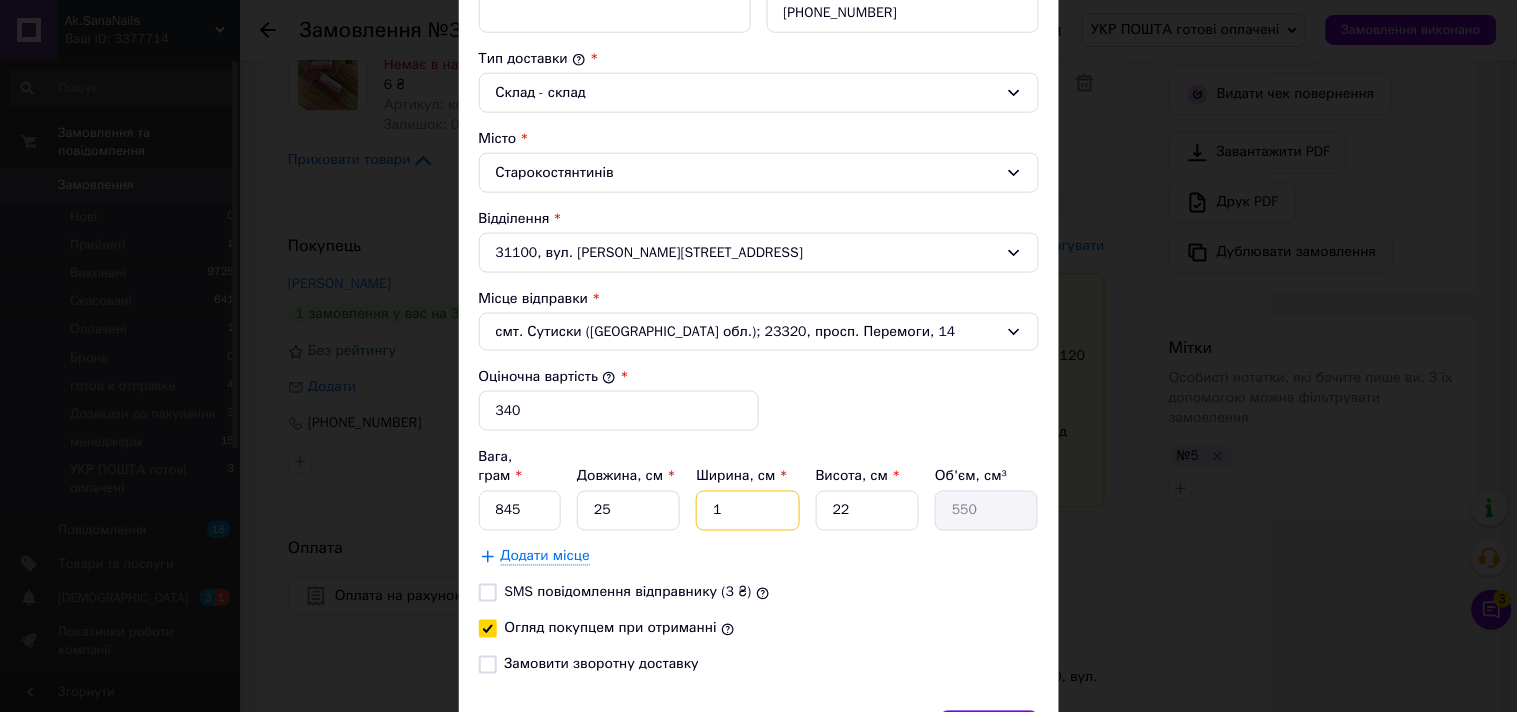 type on "18" 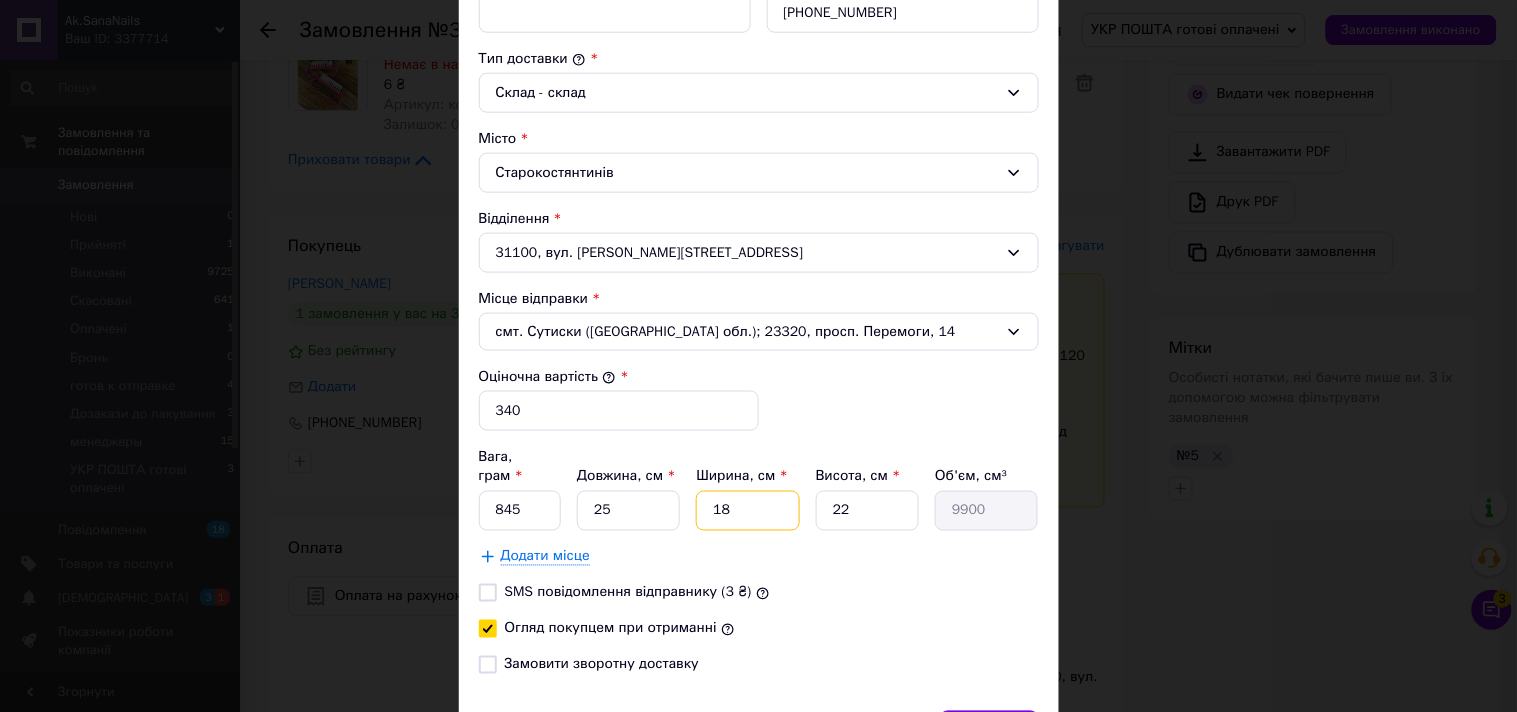 type on "18" 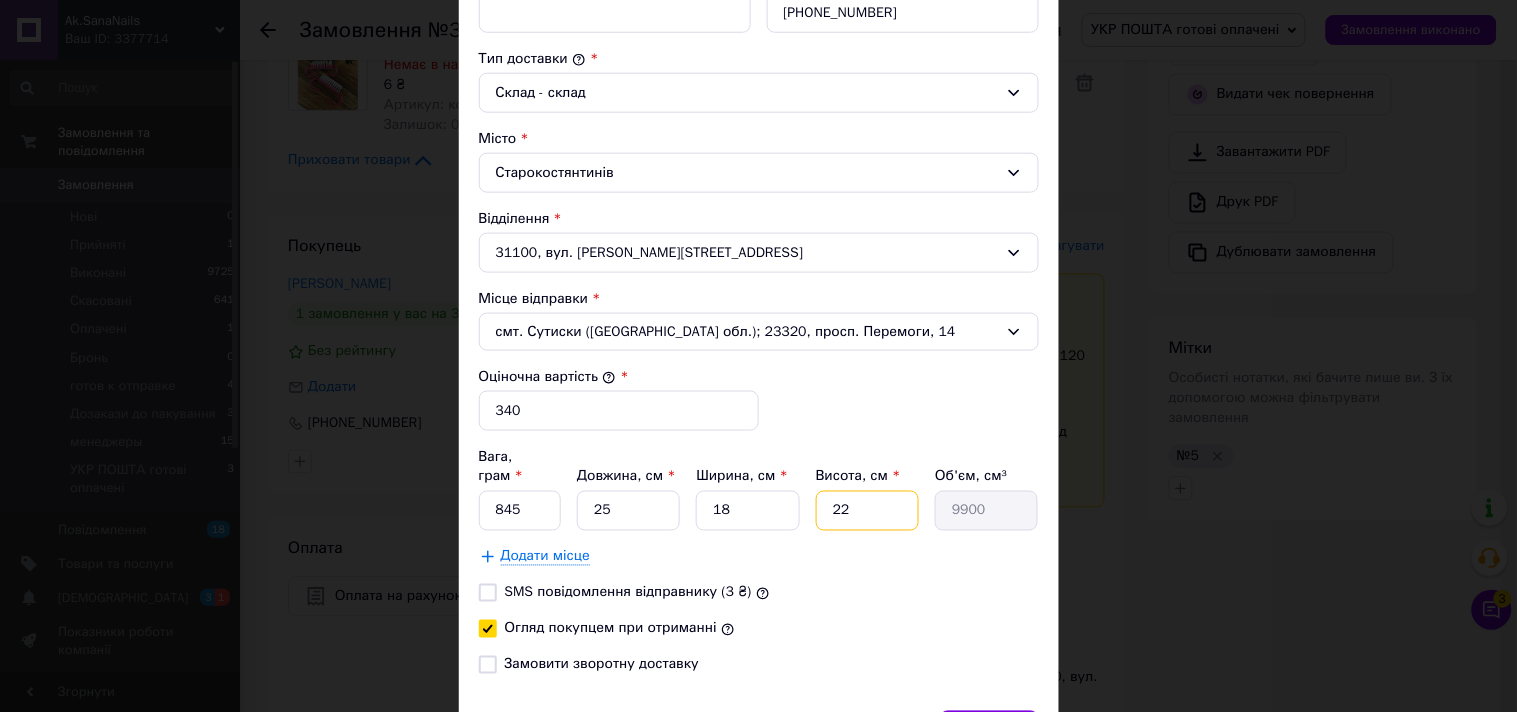 click on "22" at bounding box center [867, 511] 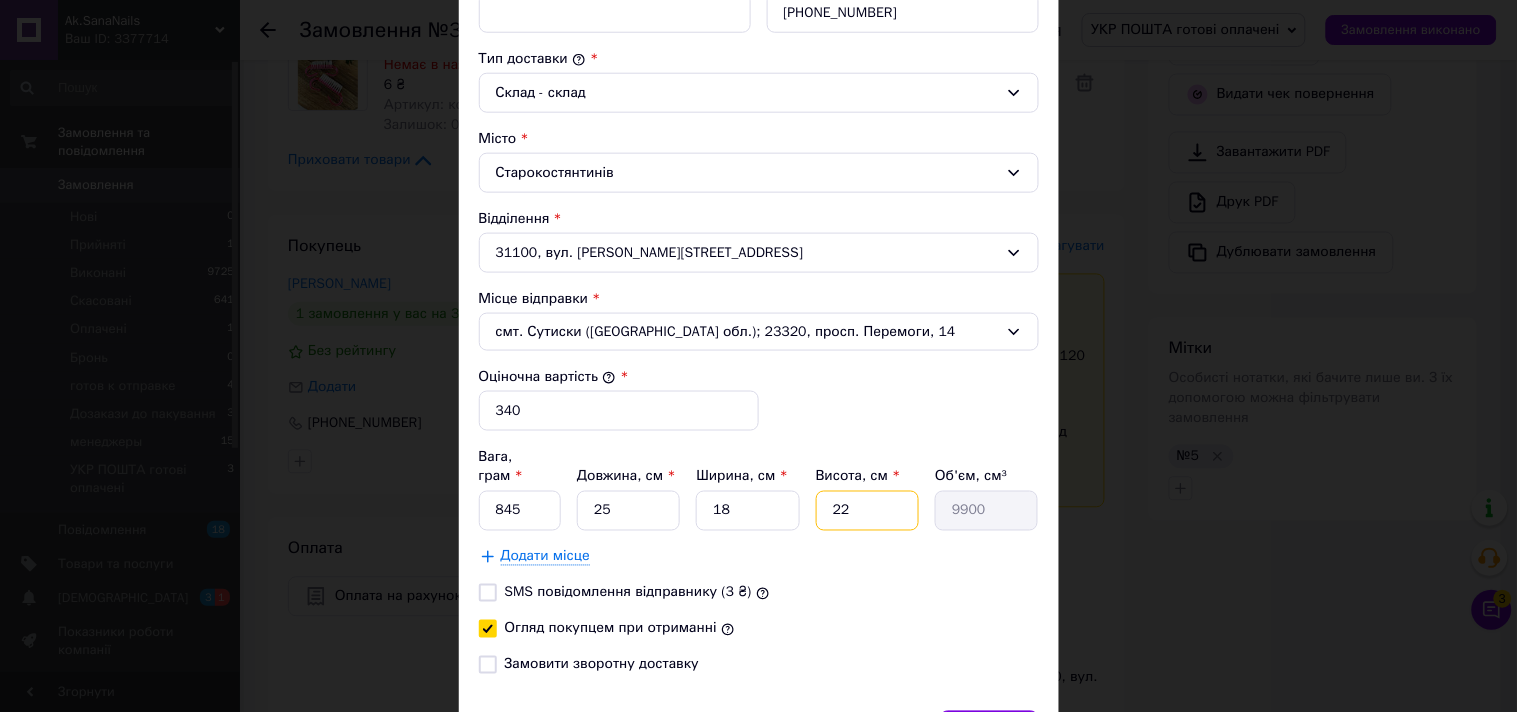 type on "1" 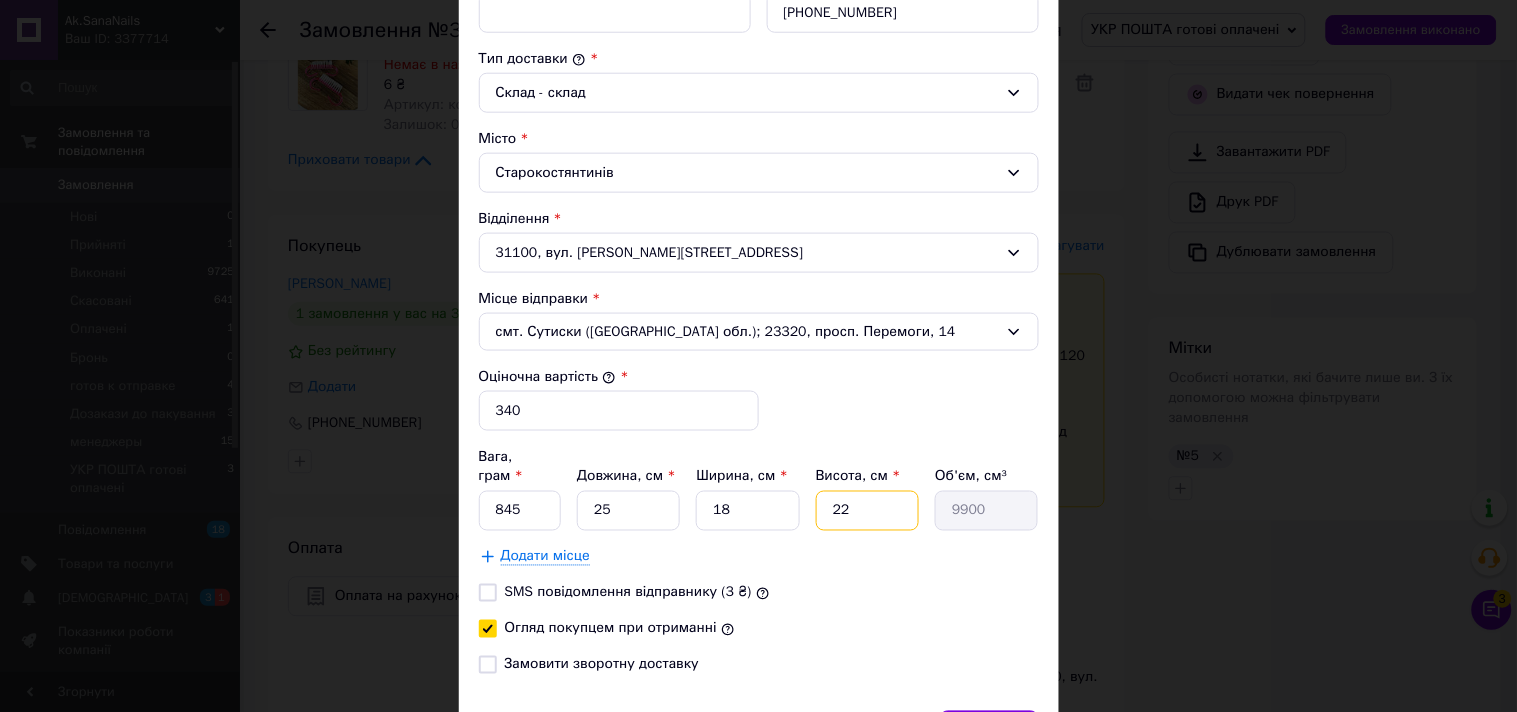 type on "450" 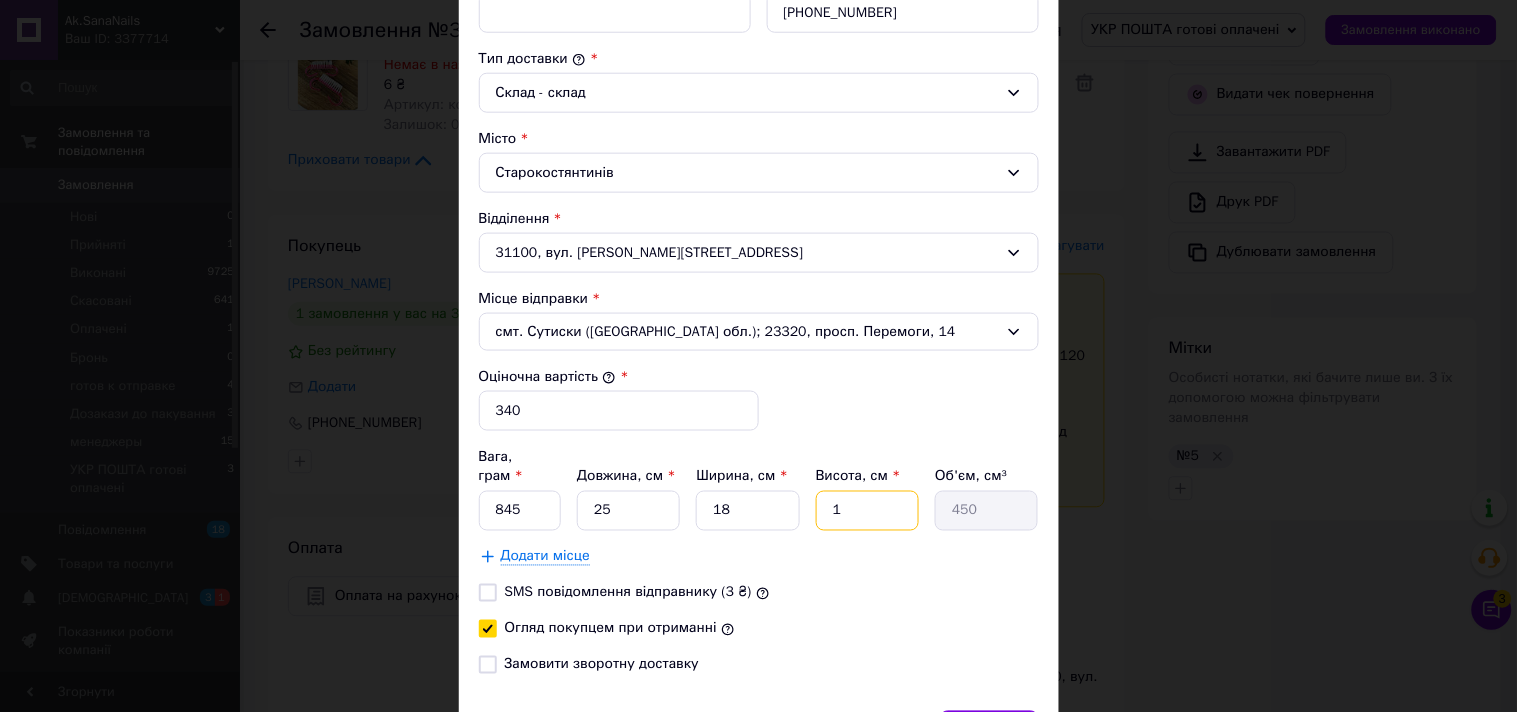 type on "14" 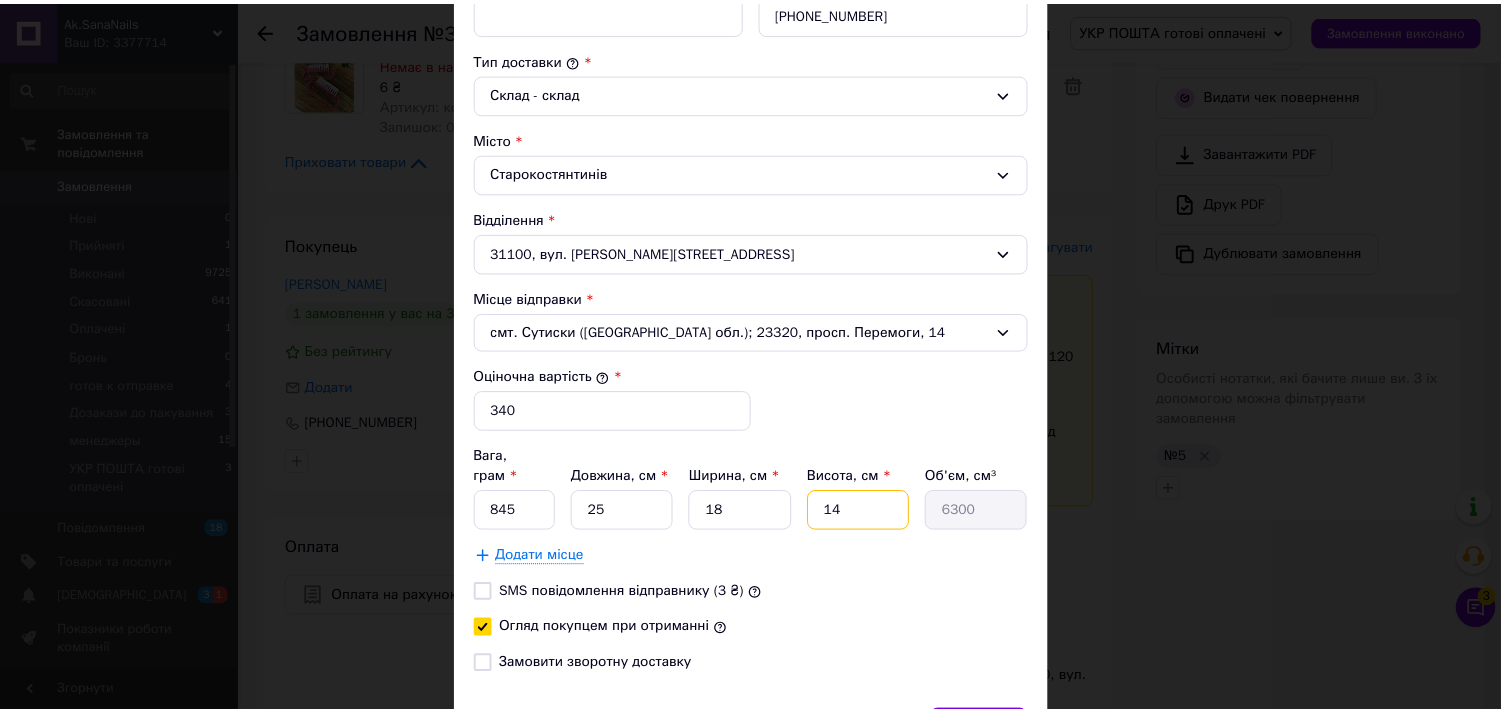 scroll, scrollTop: 613, scrollLeft: 0, axis: vertical 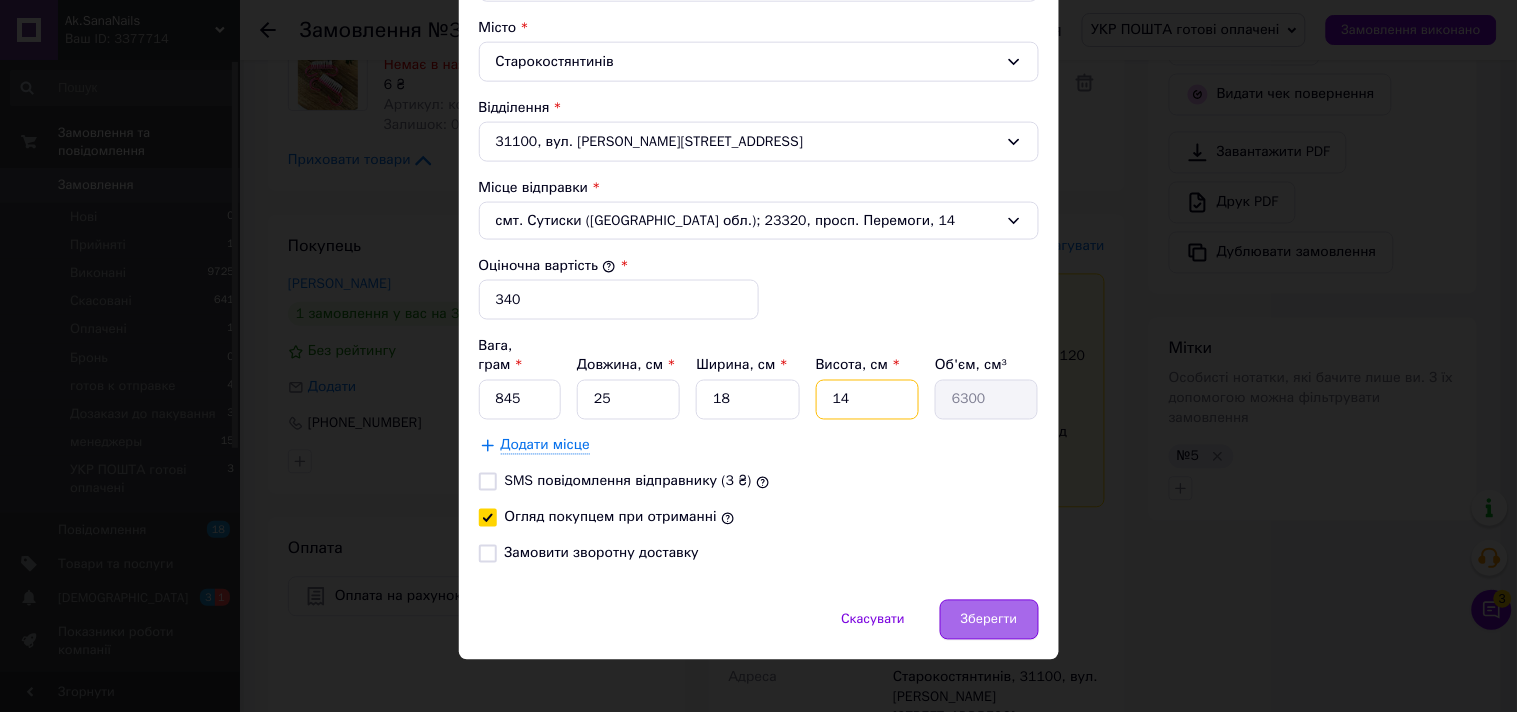 type on "14" 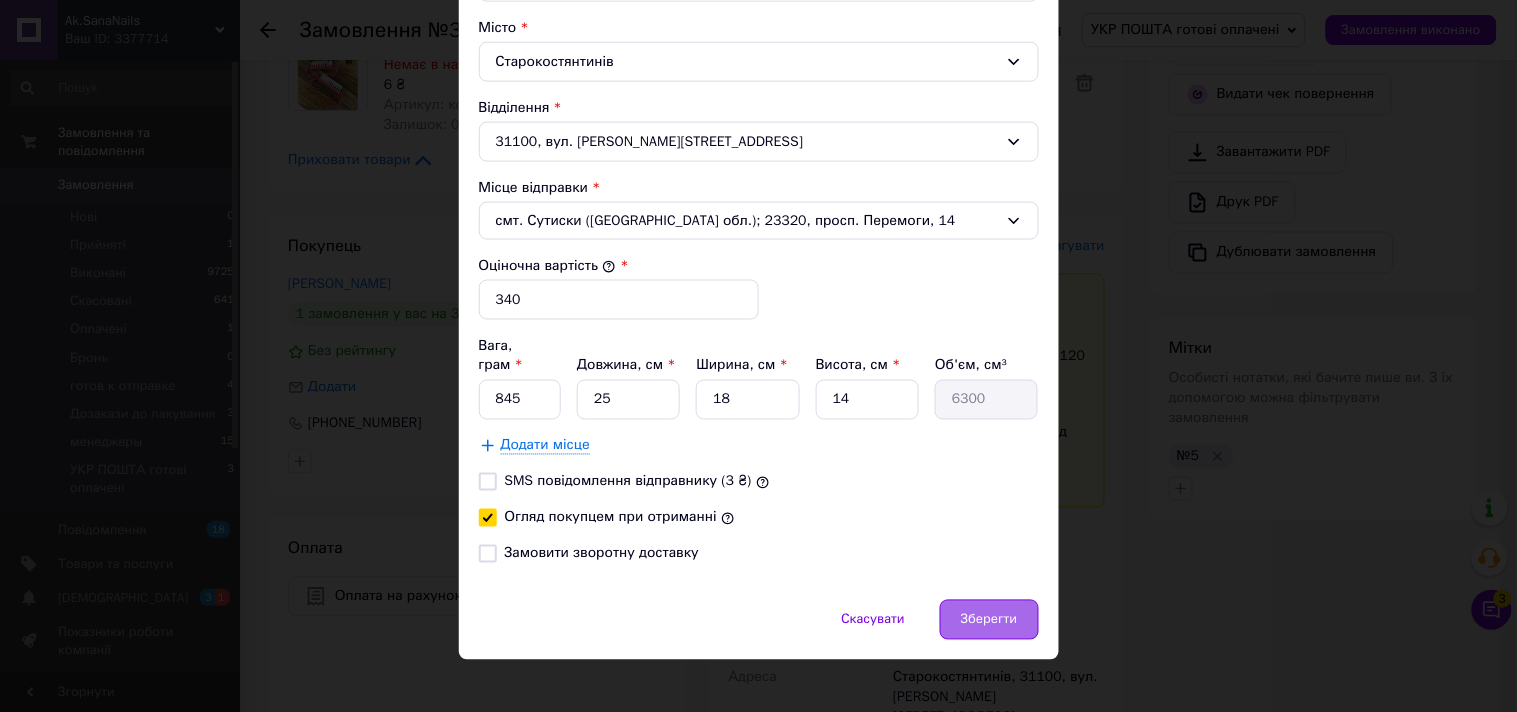 click on "Зберегти" at bounding box center [989, 620] 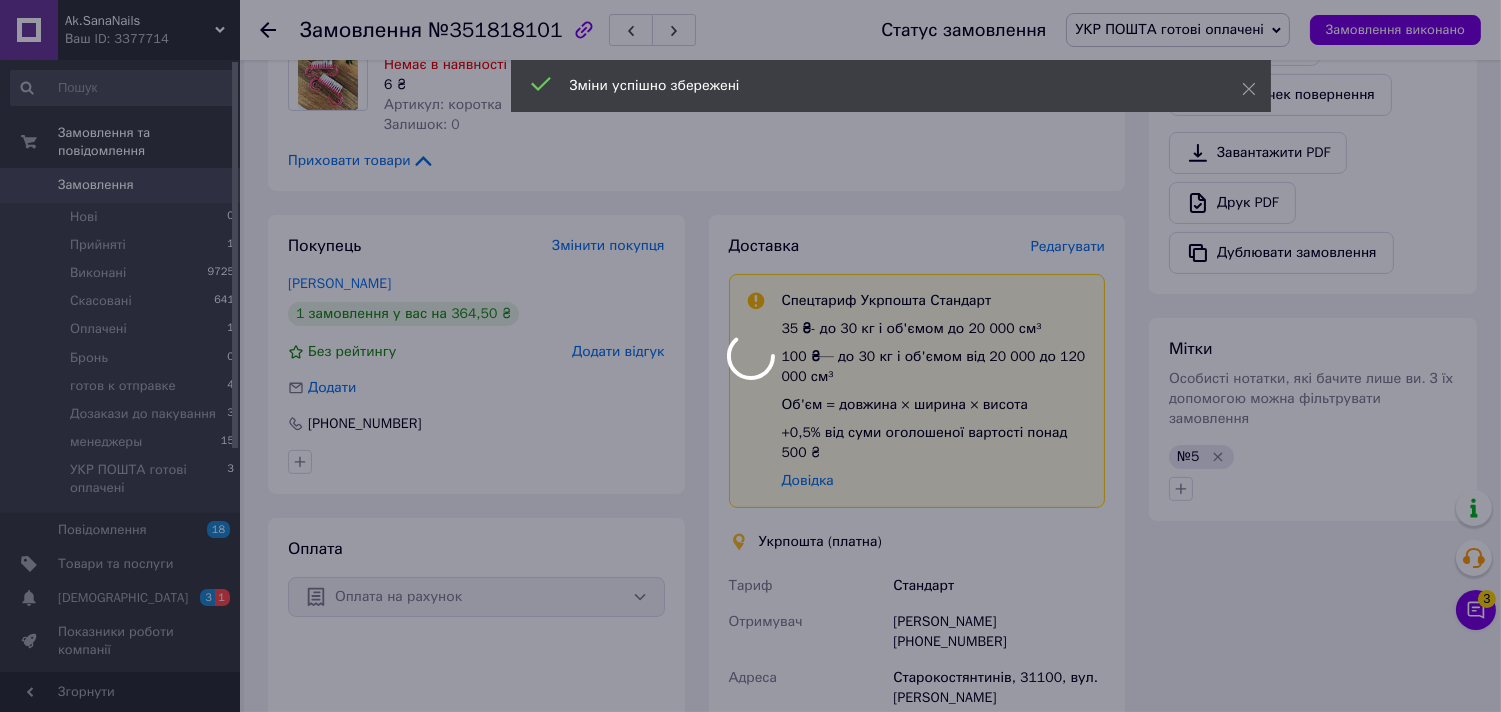 scroll, scrollTop: 1222, scrollLeft: 0, axis: vertical 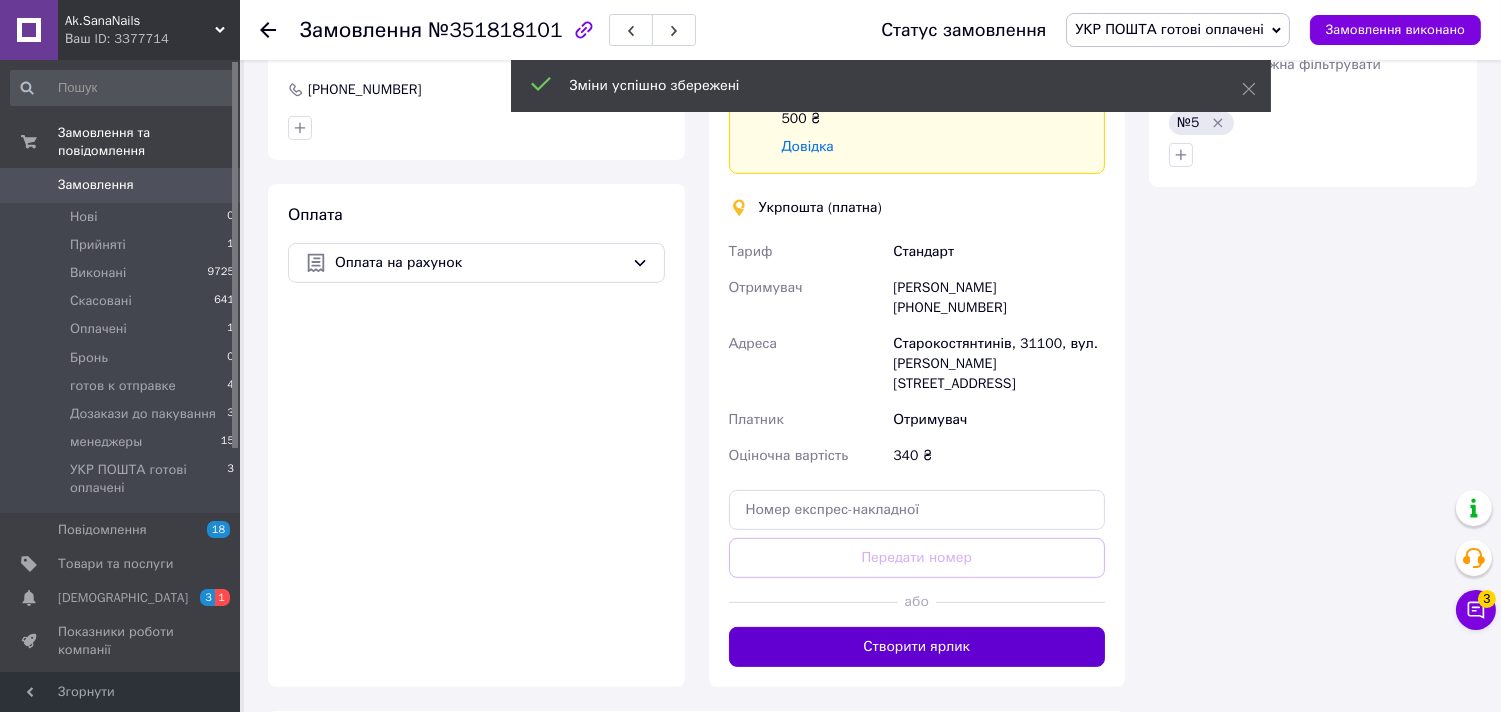 click on "Створити ярлик" at bounding box center (917, 647) 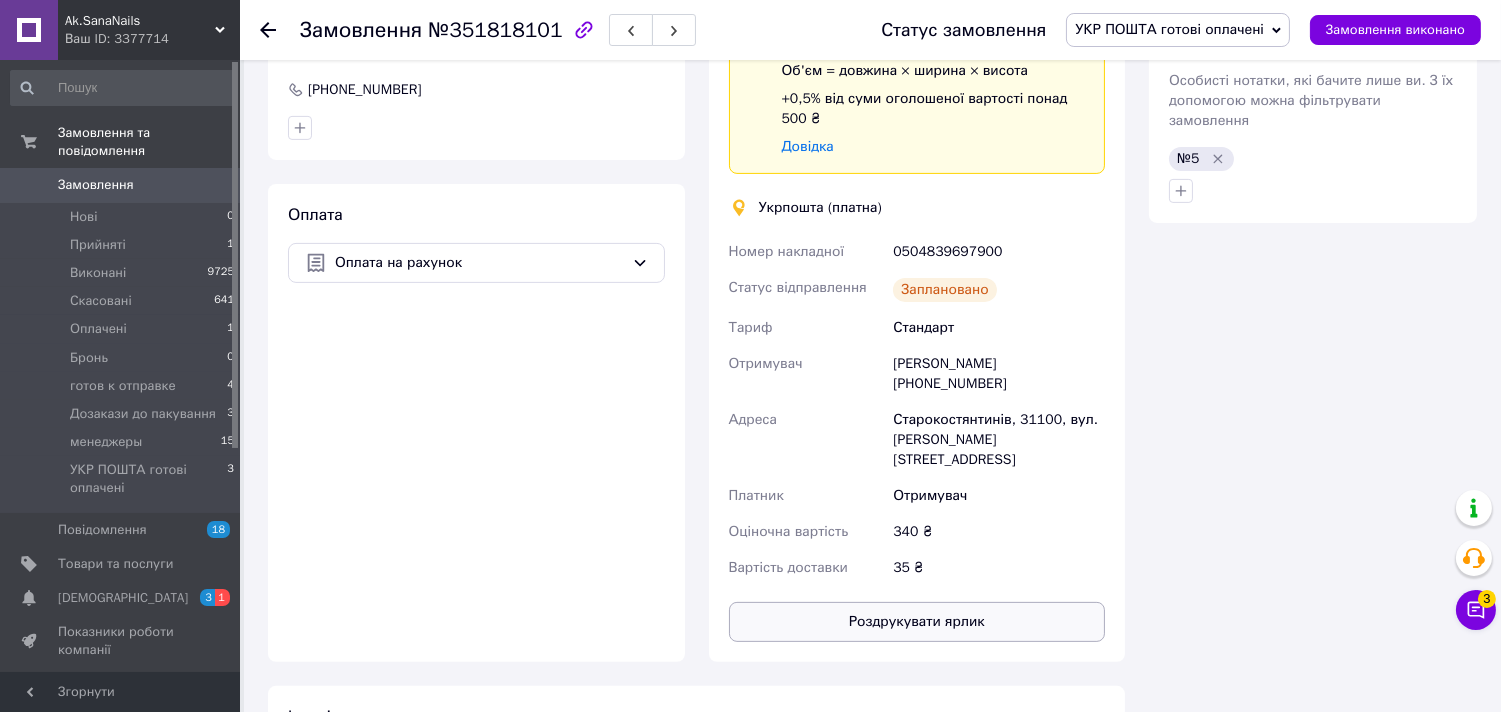 click on "Роздрукувати ярлик" at bounding box center (917, 622) 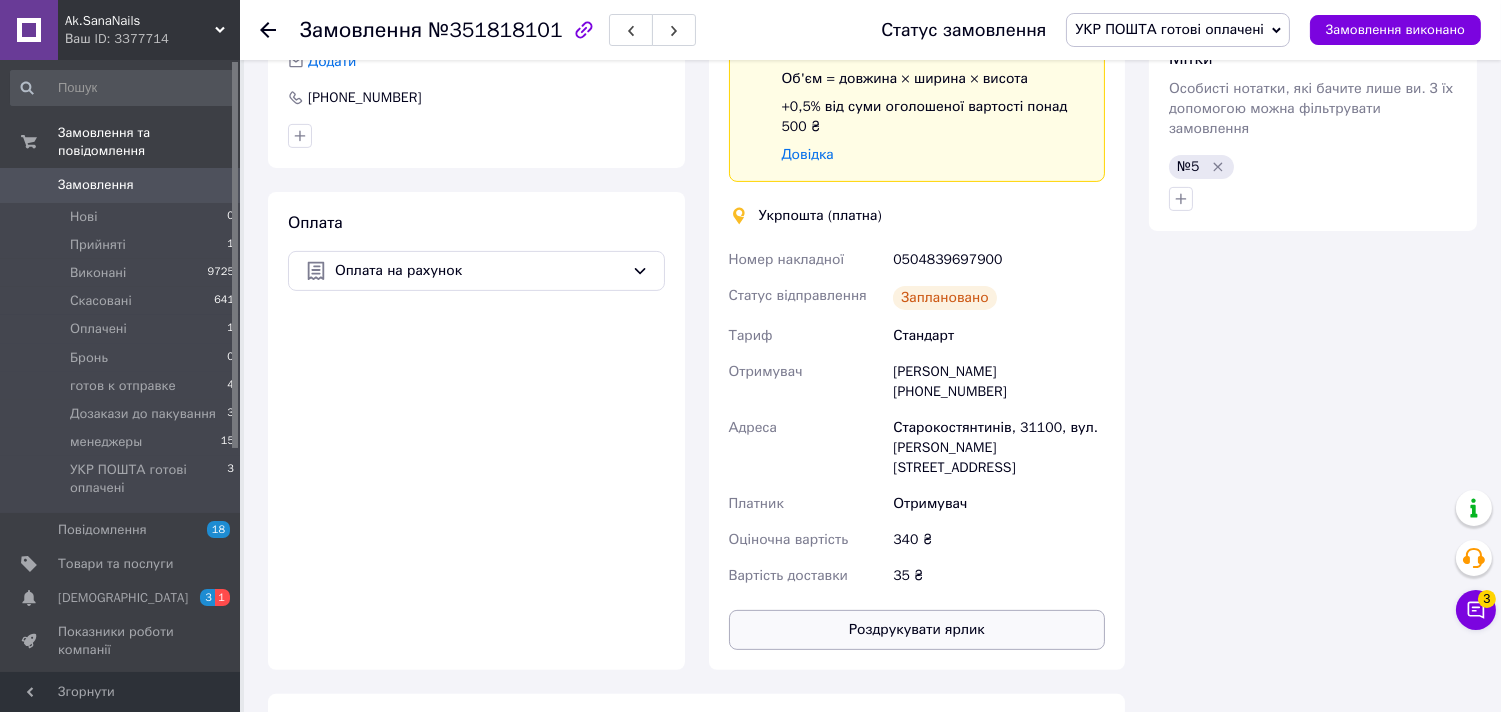 scroll, scrollTop: 1222, scrollLeft: 0, axis: vertical 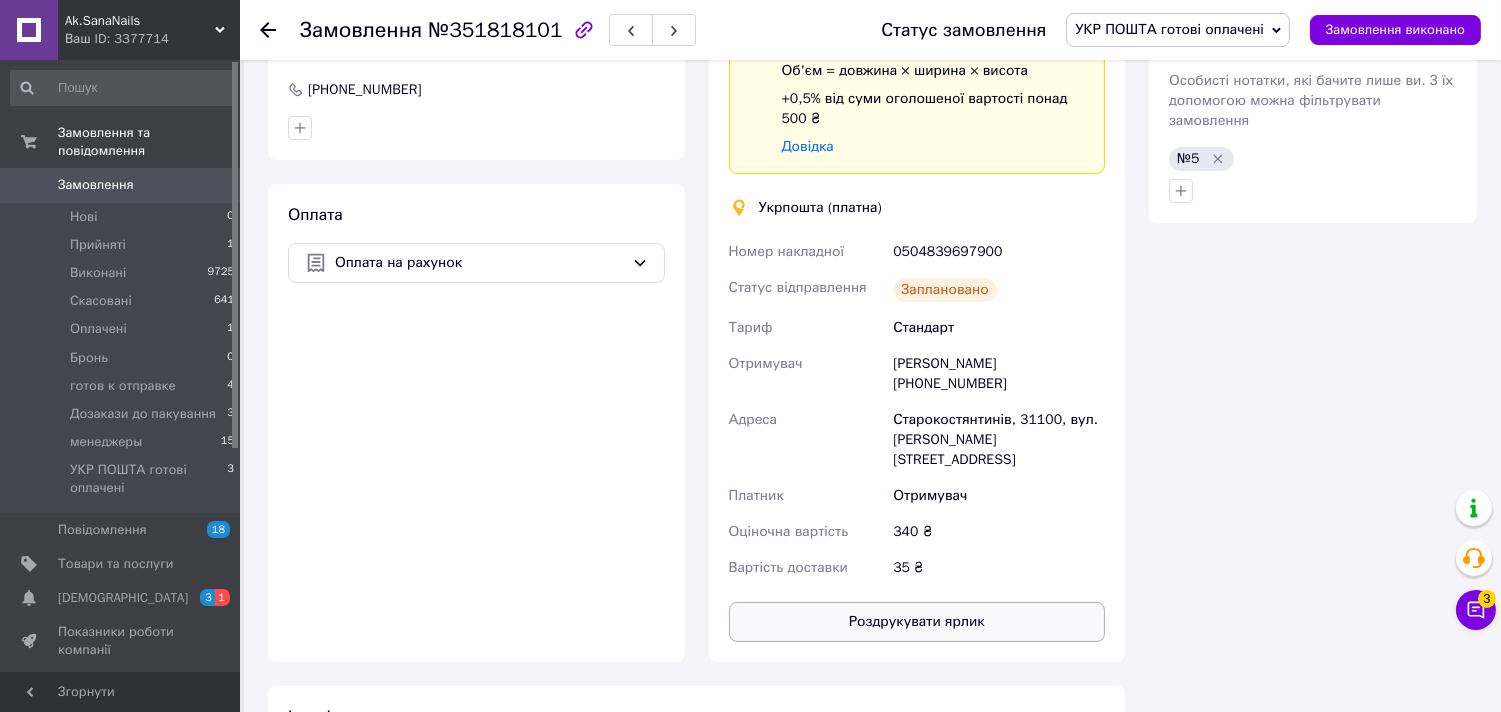 click on "Роздрукувати ярлик" at bounding box center (917, 622) 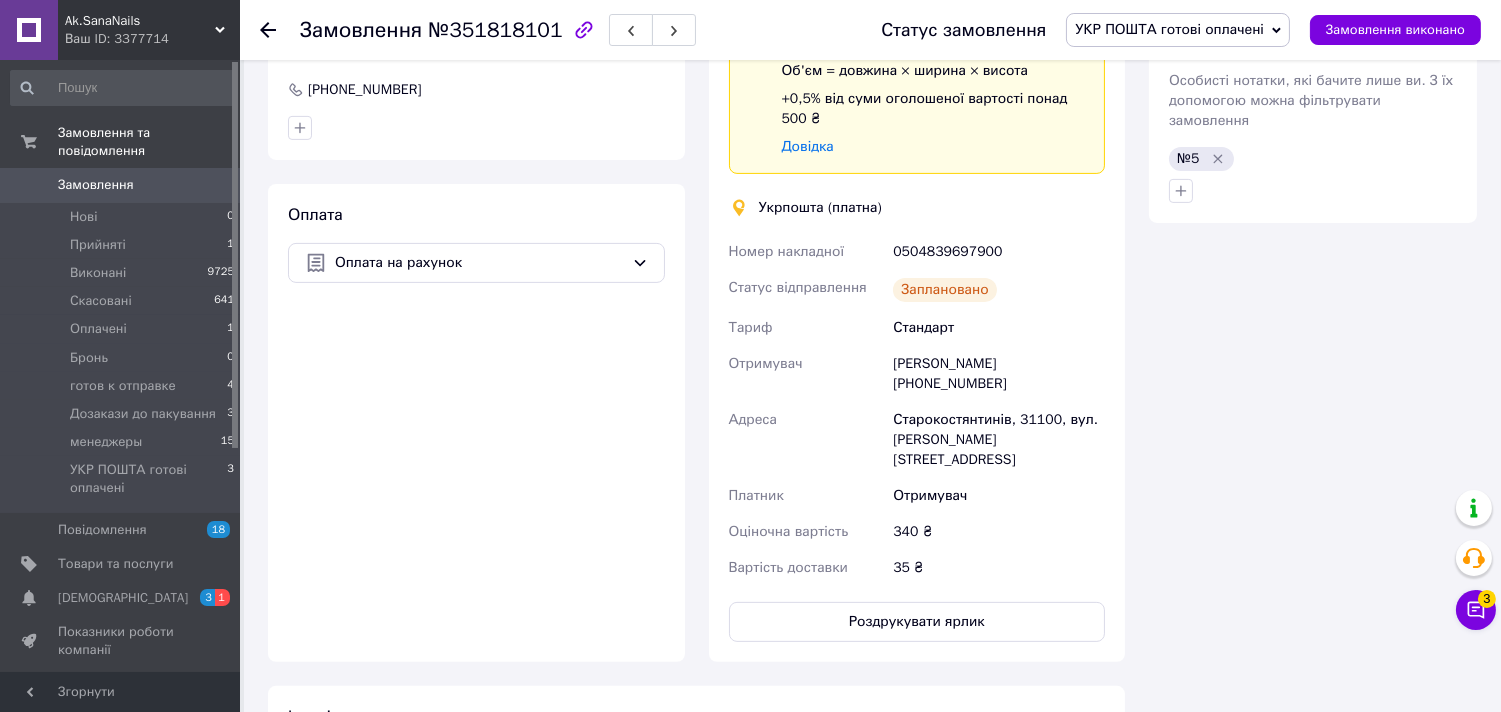 drag, startPoint x: 642, startPoint y: 408, endPoint x: 292, endPoint y: 395, distance: 350.24133 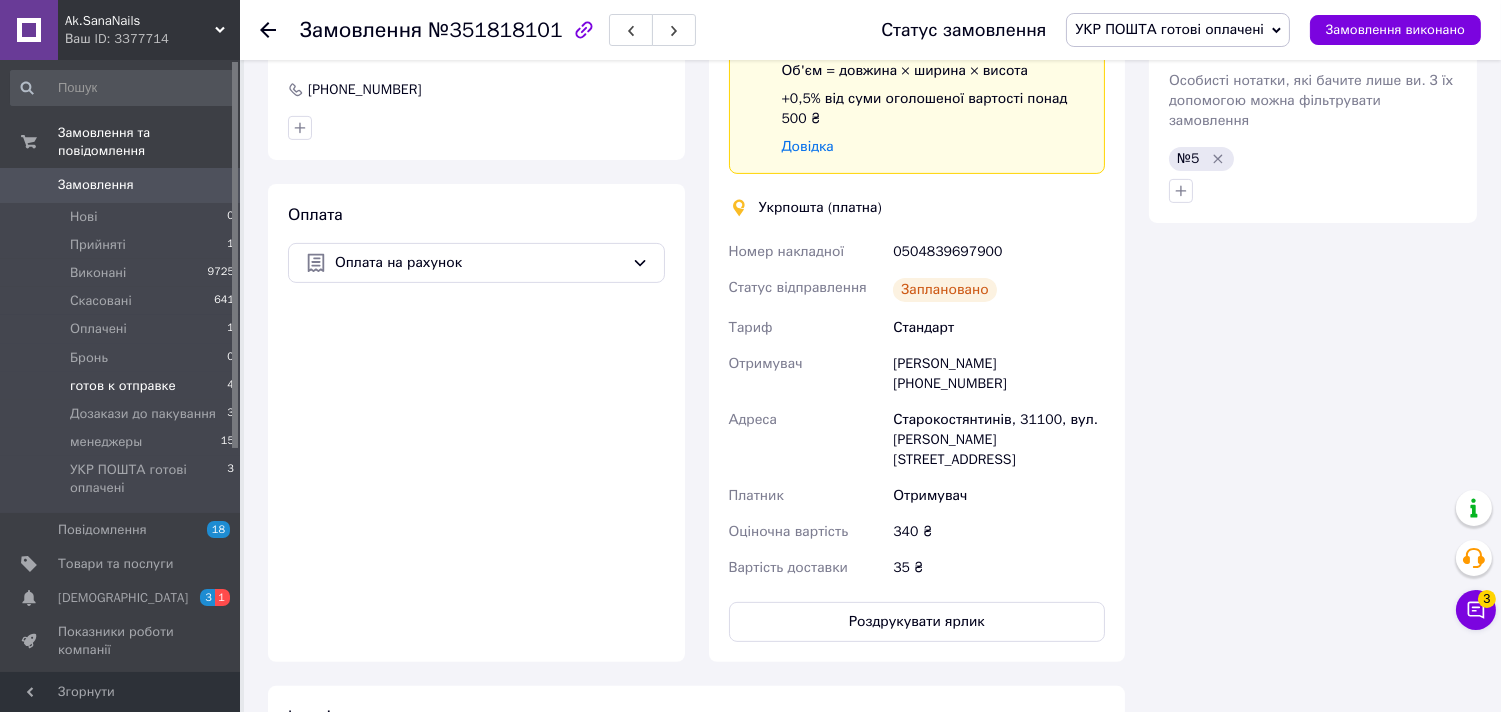 drag, startPoint x: 155, startPoint y: 375, endPoint x: 175, endPoint y: 370, distance: 20.615528 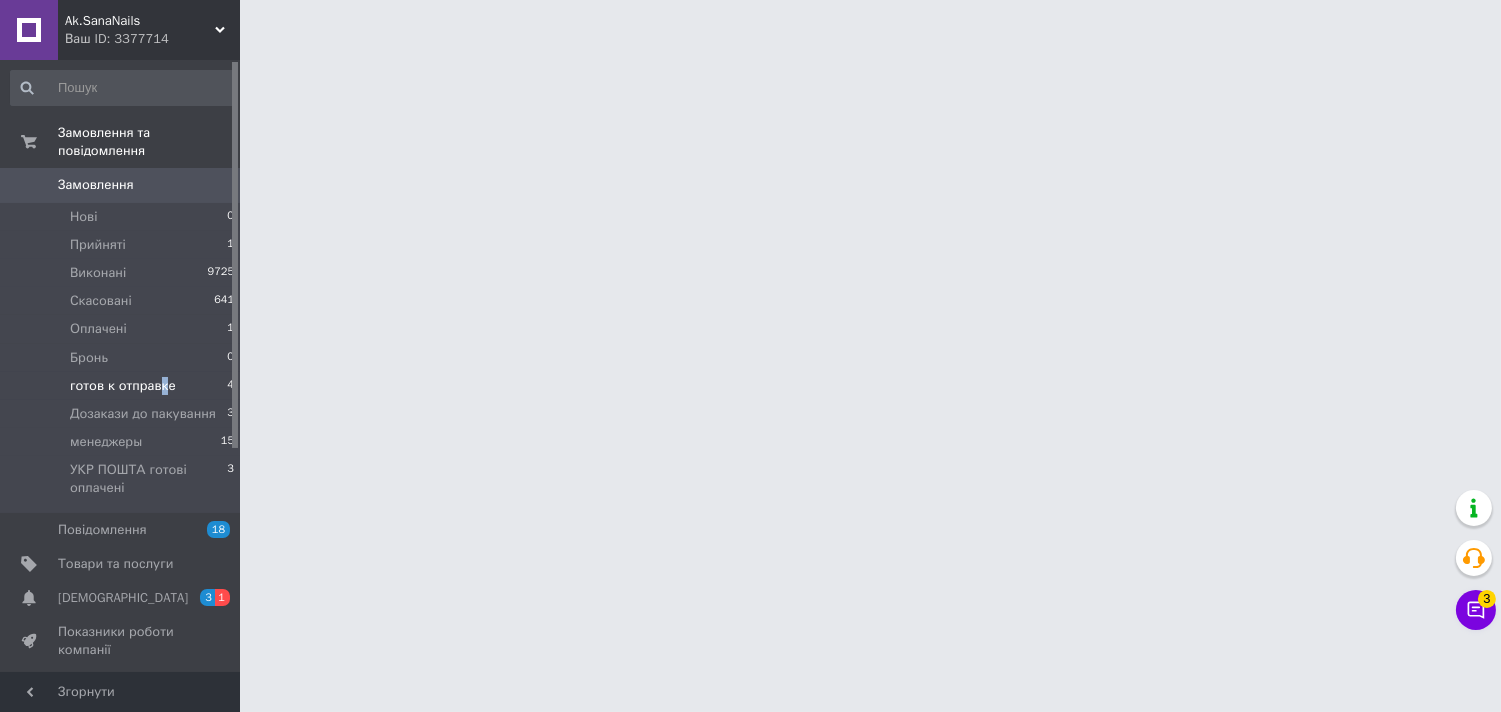 scroll, scrollTop: 0, scrollLeft: 0, axis: both 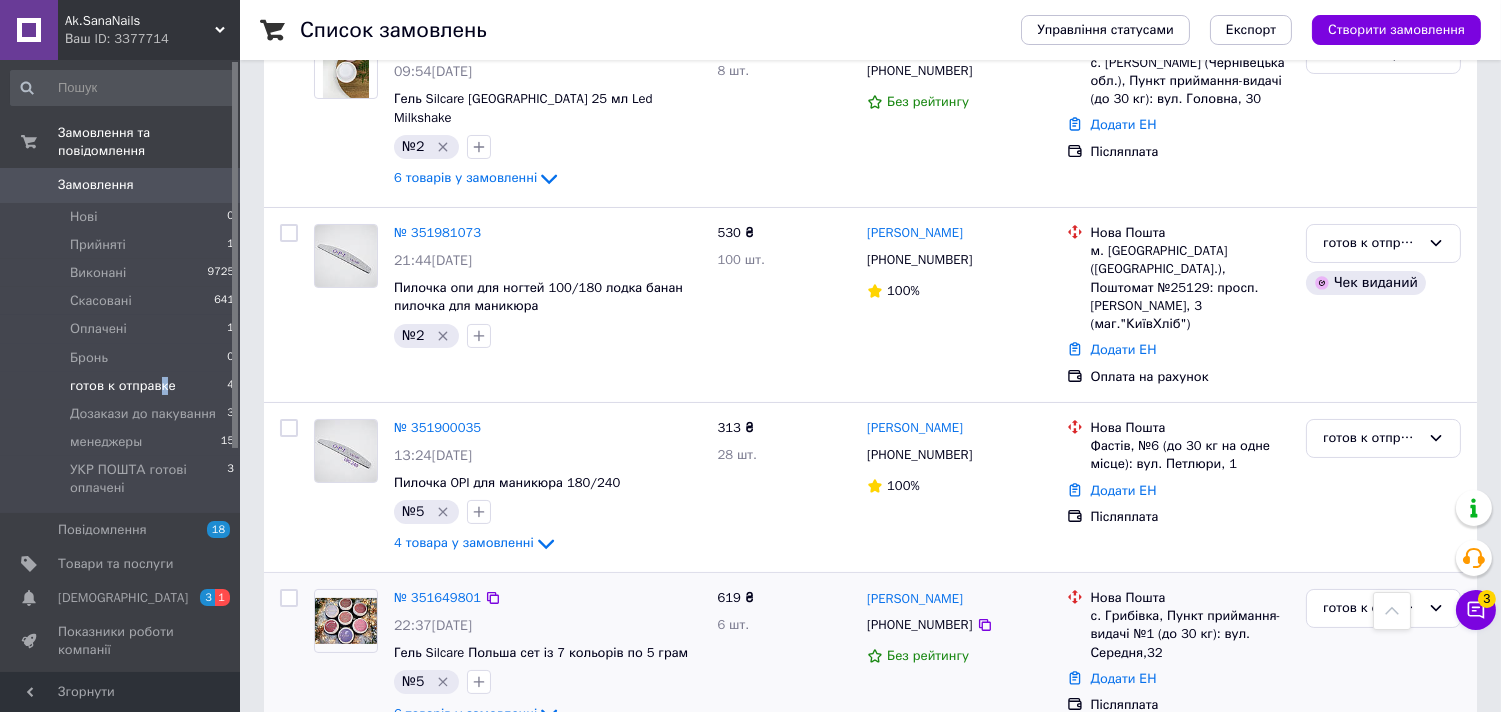 click at bounding box center (346, 621) 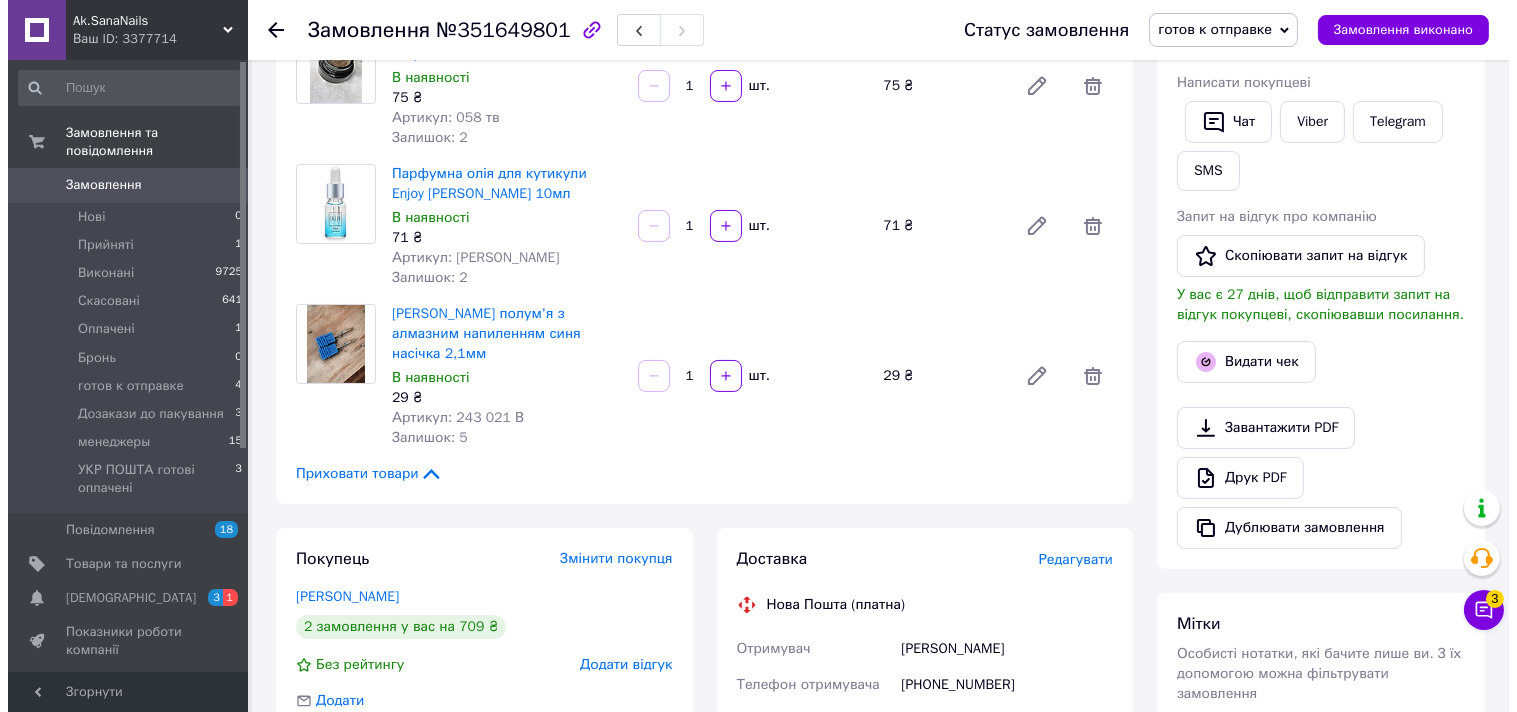 scroll, scrollTop: 666, scrollLeft: 0, axis: vertical 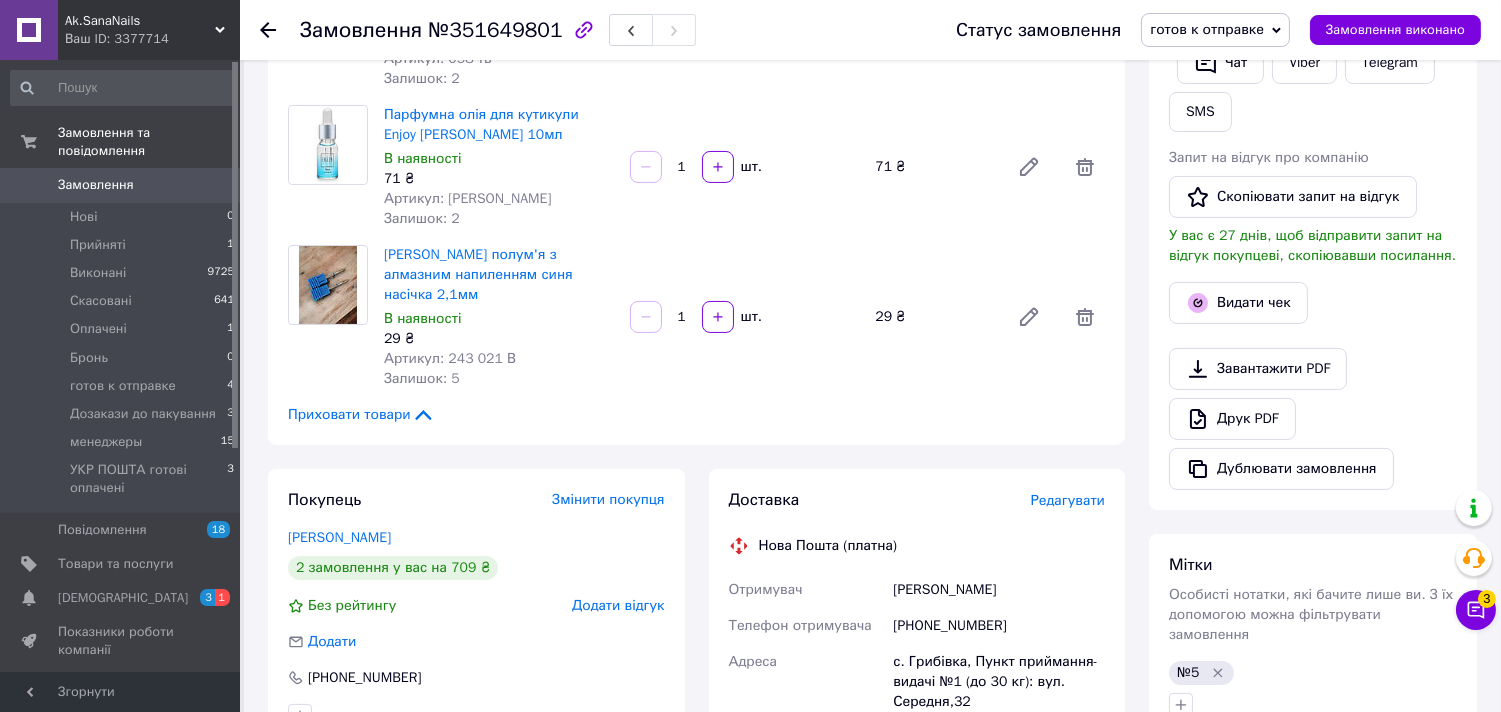 click on "Редагувати" at bounding box center (1068, 500) 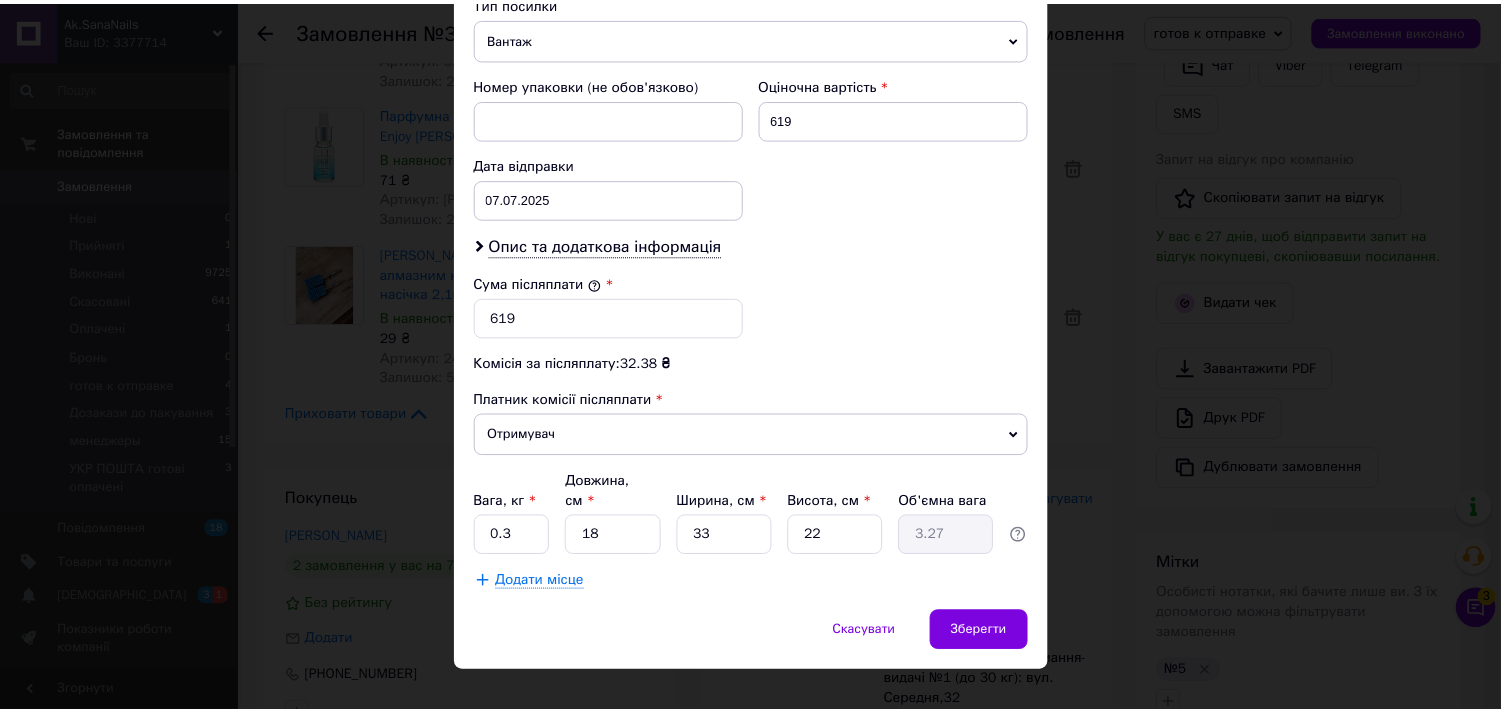 scroll, scrollTop: 816, scrollLeft: 0, axis: vertical 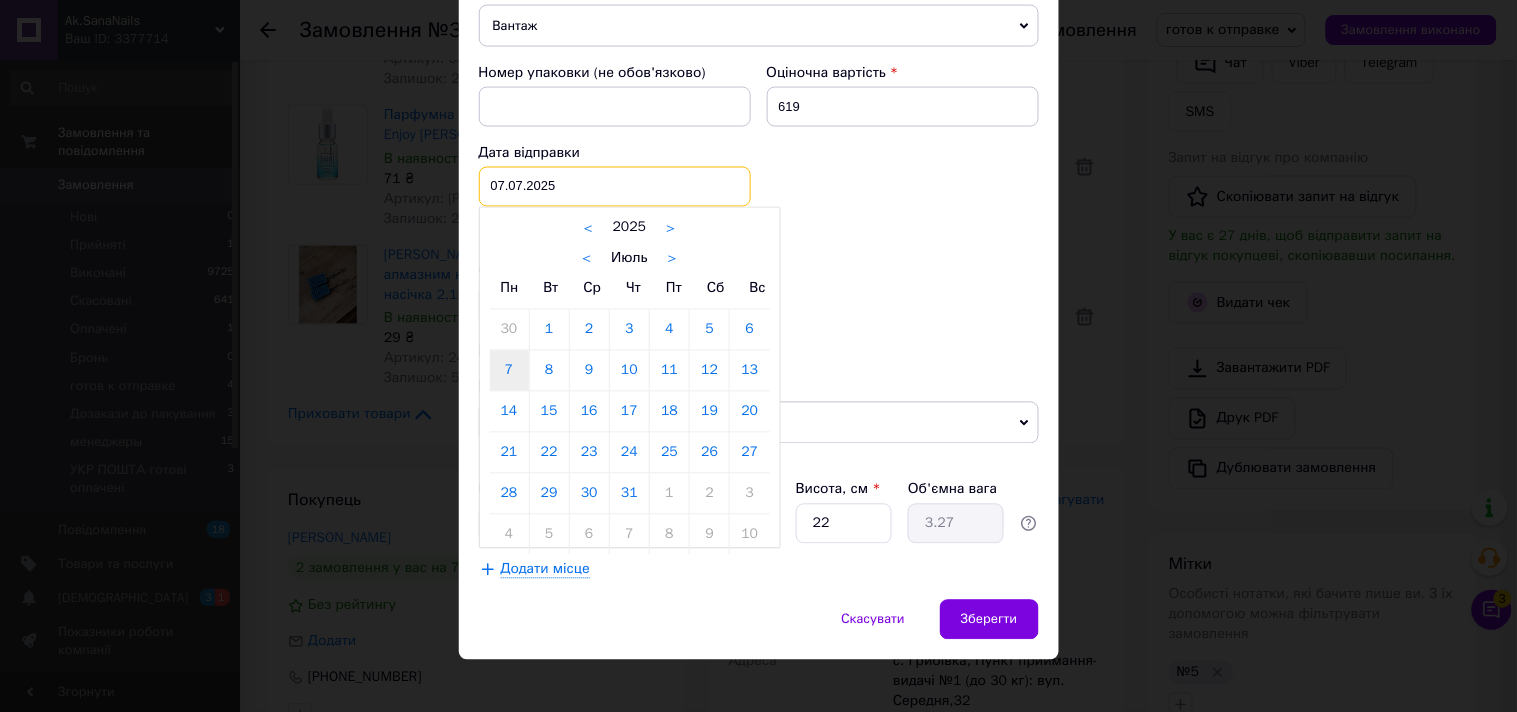 click on "[DATE] < 2025 > < Июль > Пн Вт Ср Чт Пт Сб Вс 30 1 2 3 4 5 6 7 8 9 10 11 12 13 14 15 16 17 18 19 20 21 22 23 24 25 26 27 28 29 30 31 1 2 3 4 5 6 7 8 9 10" at bounding box center [615, 187] 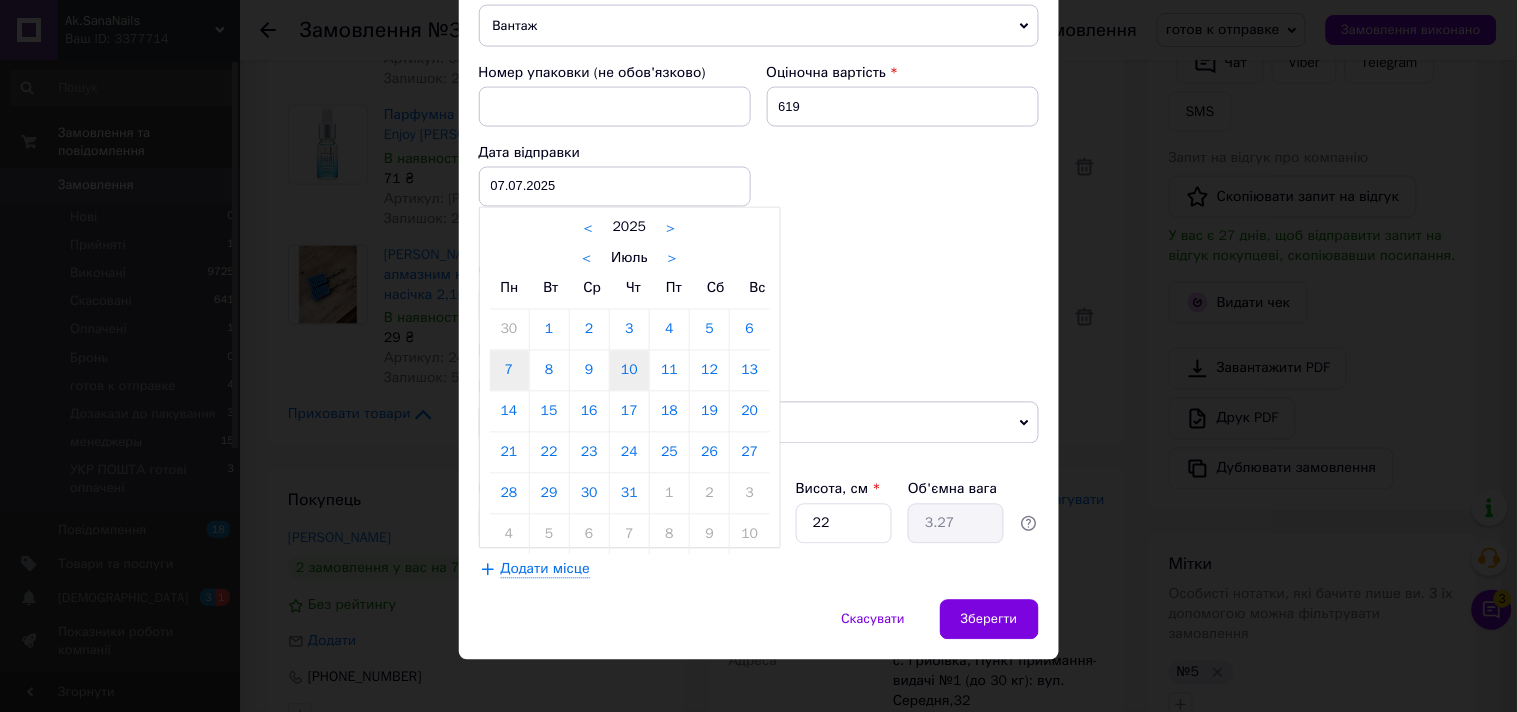 click on "10" at bounding box center (629, 371) 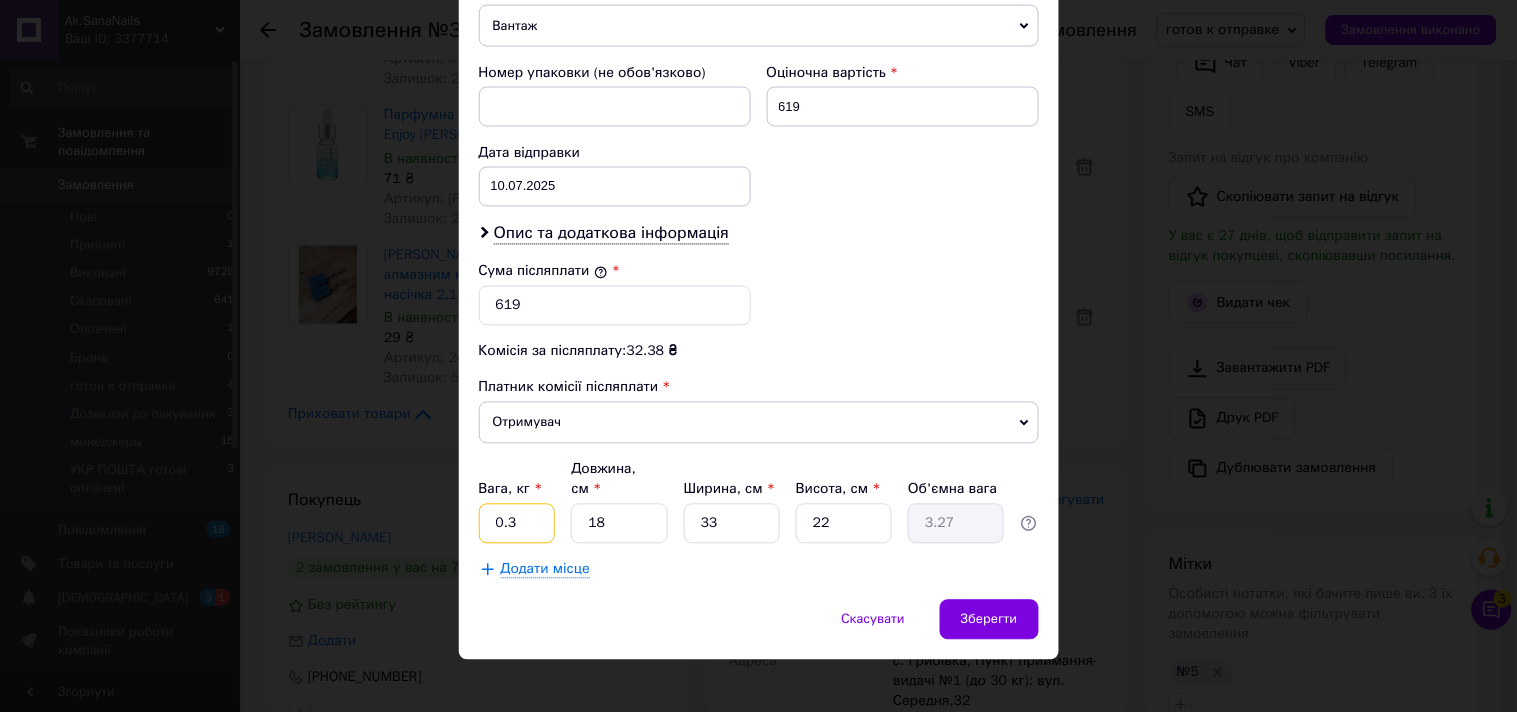 click on "0.3" at bounding box center [517, 524] 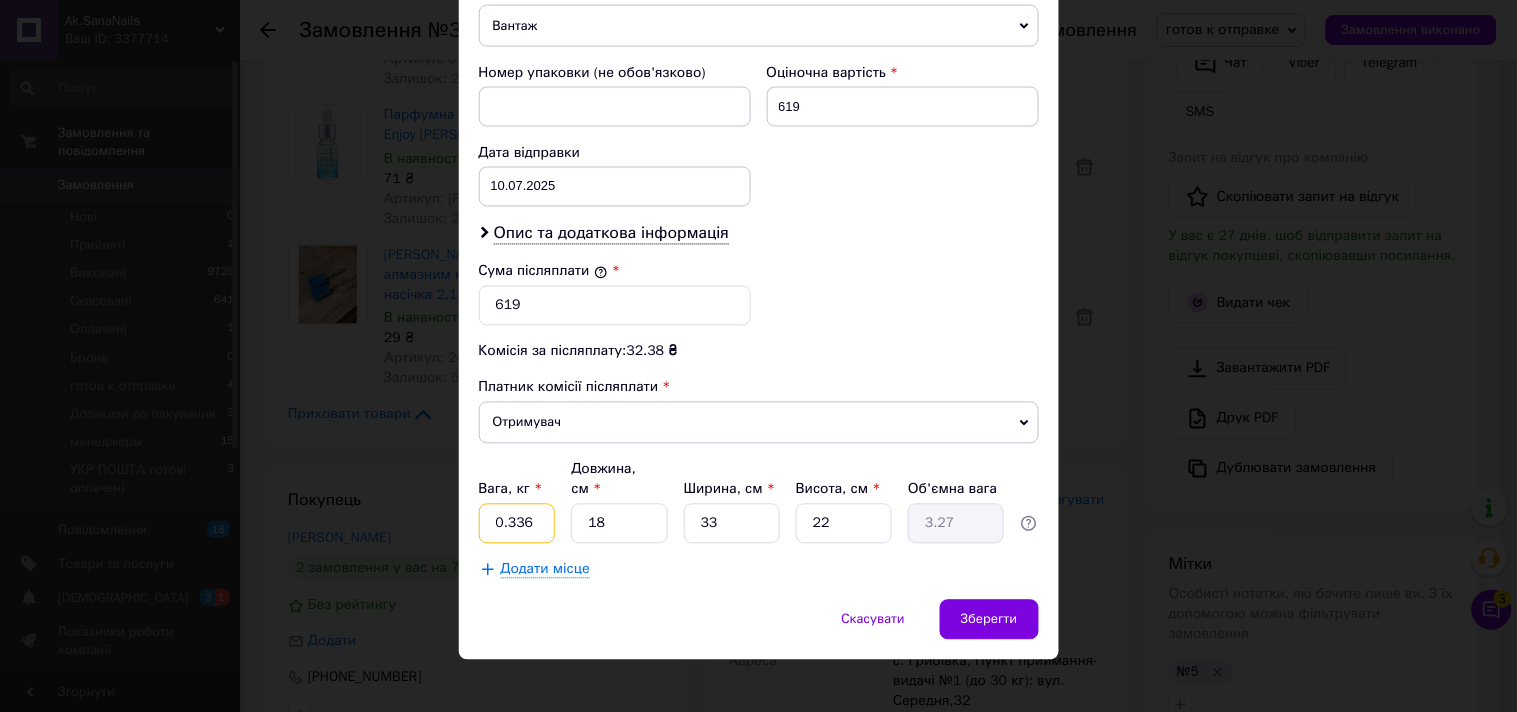type on "0.336" 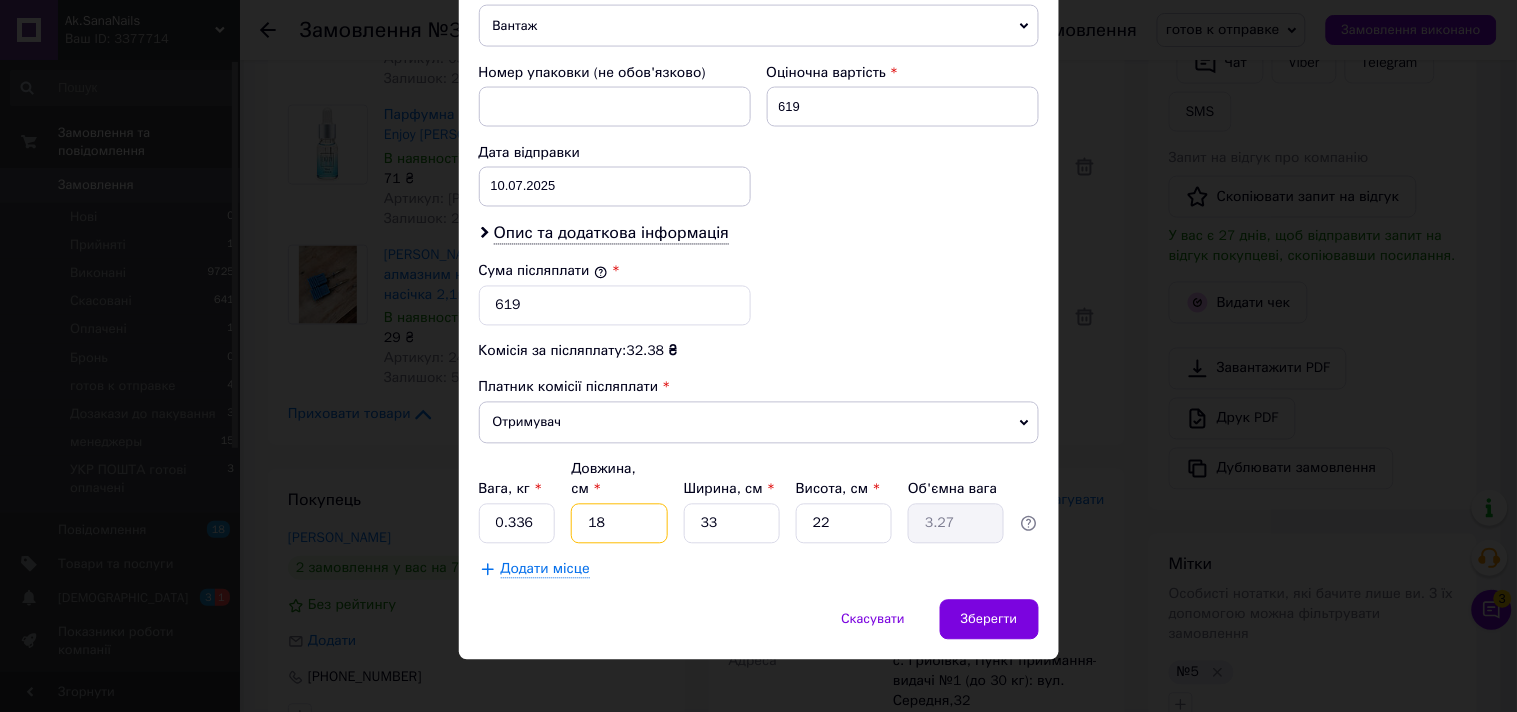 click on "18" at bounding box center [619, 524] 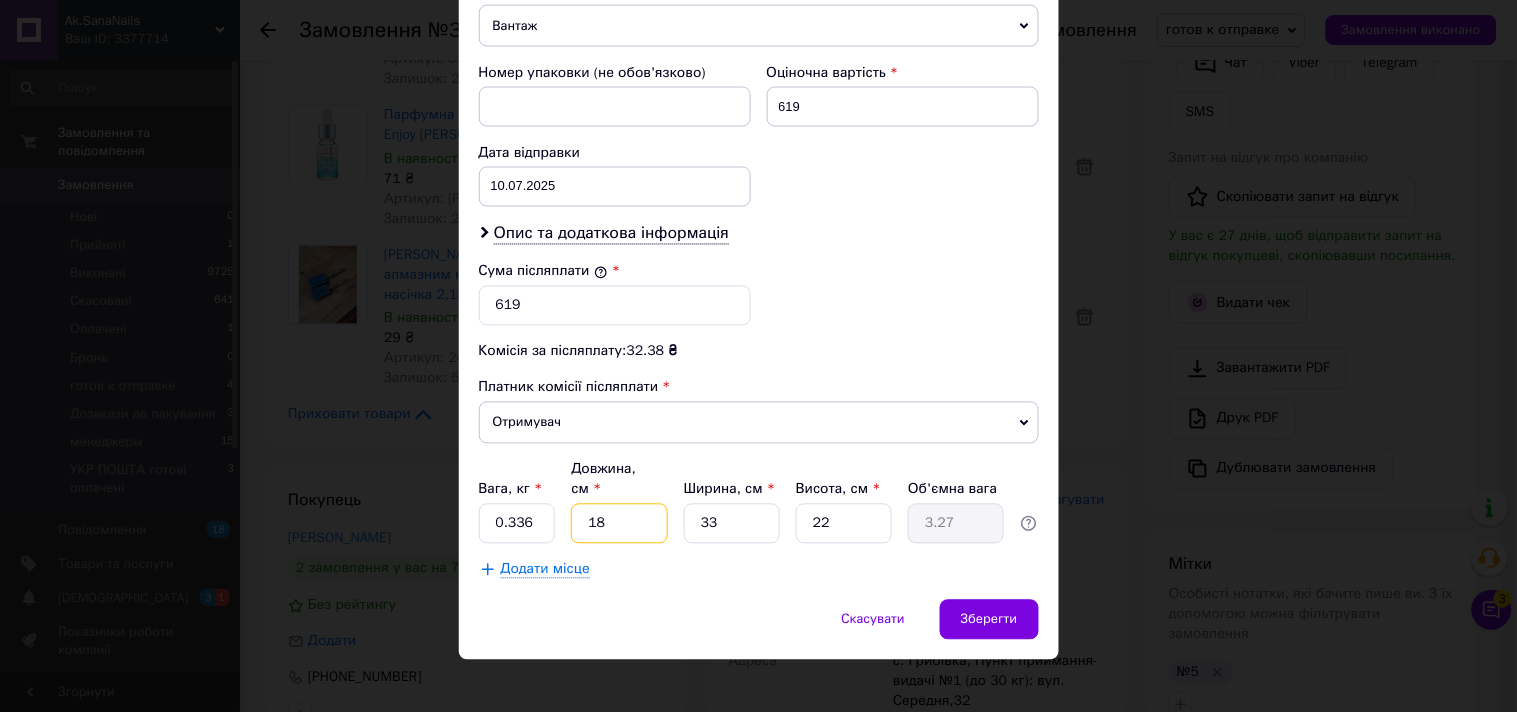type on "2" 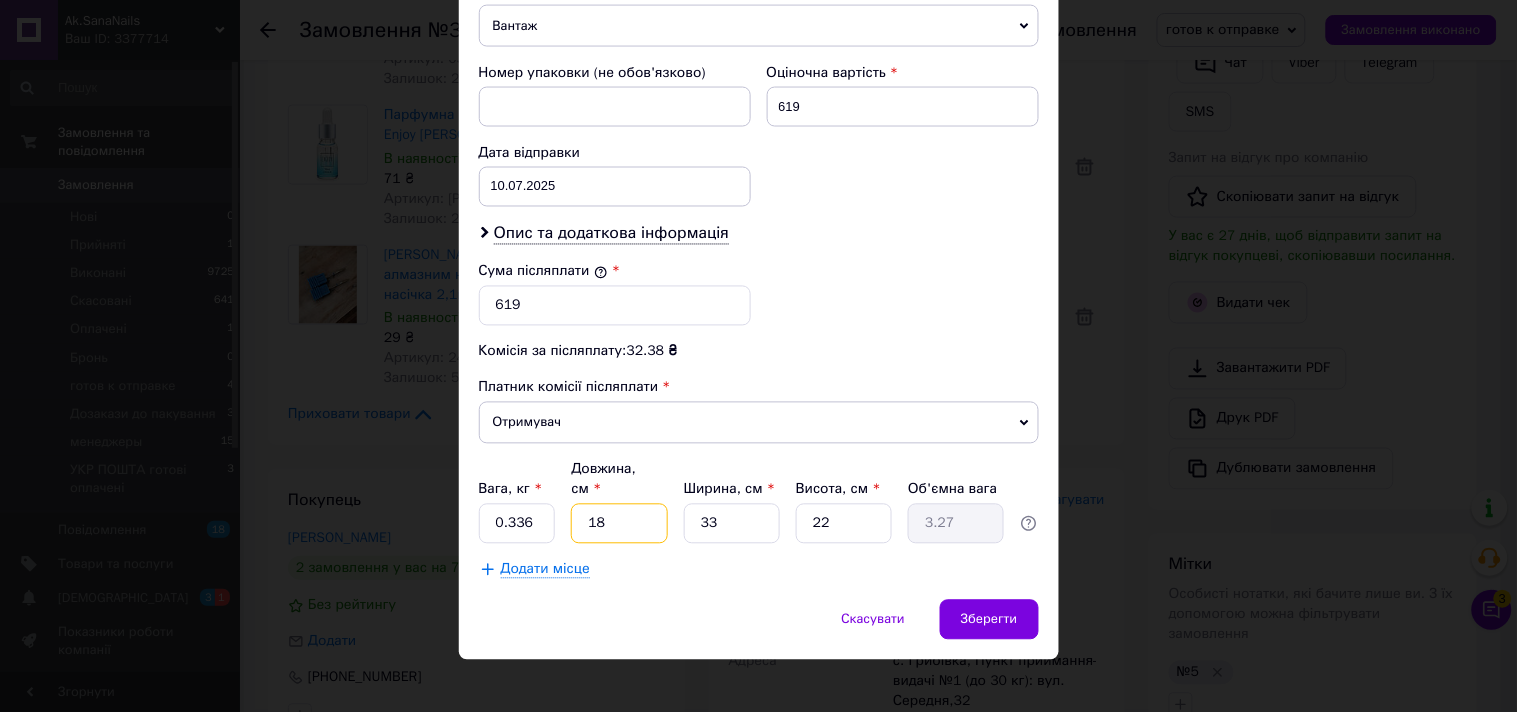 type on "0.36" 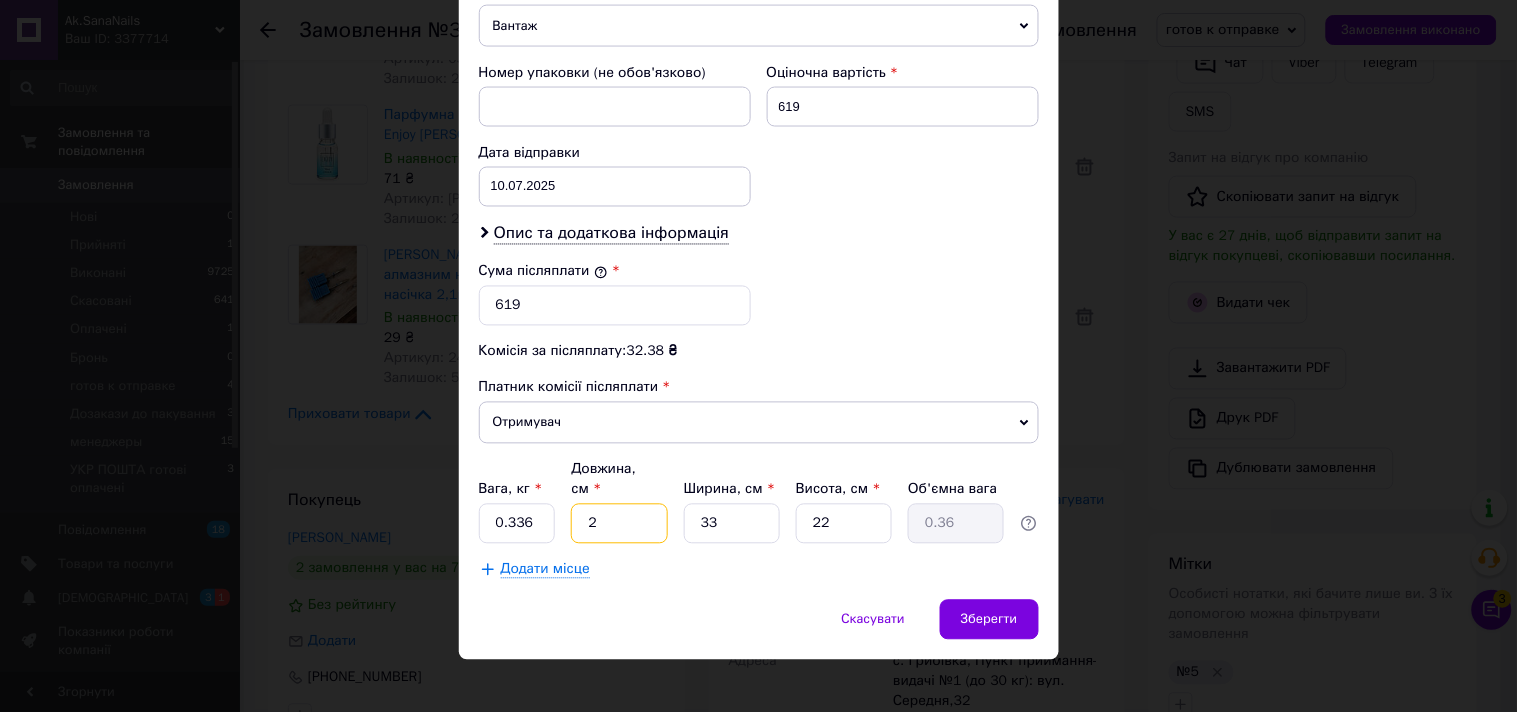 type on "24" 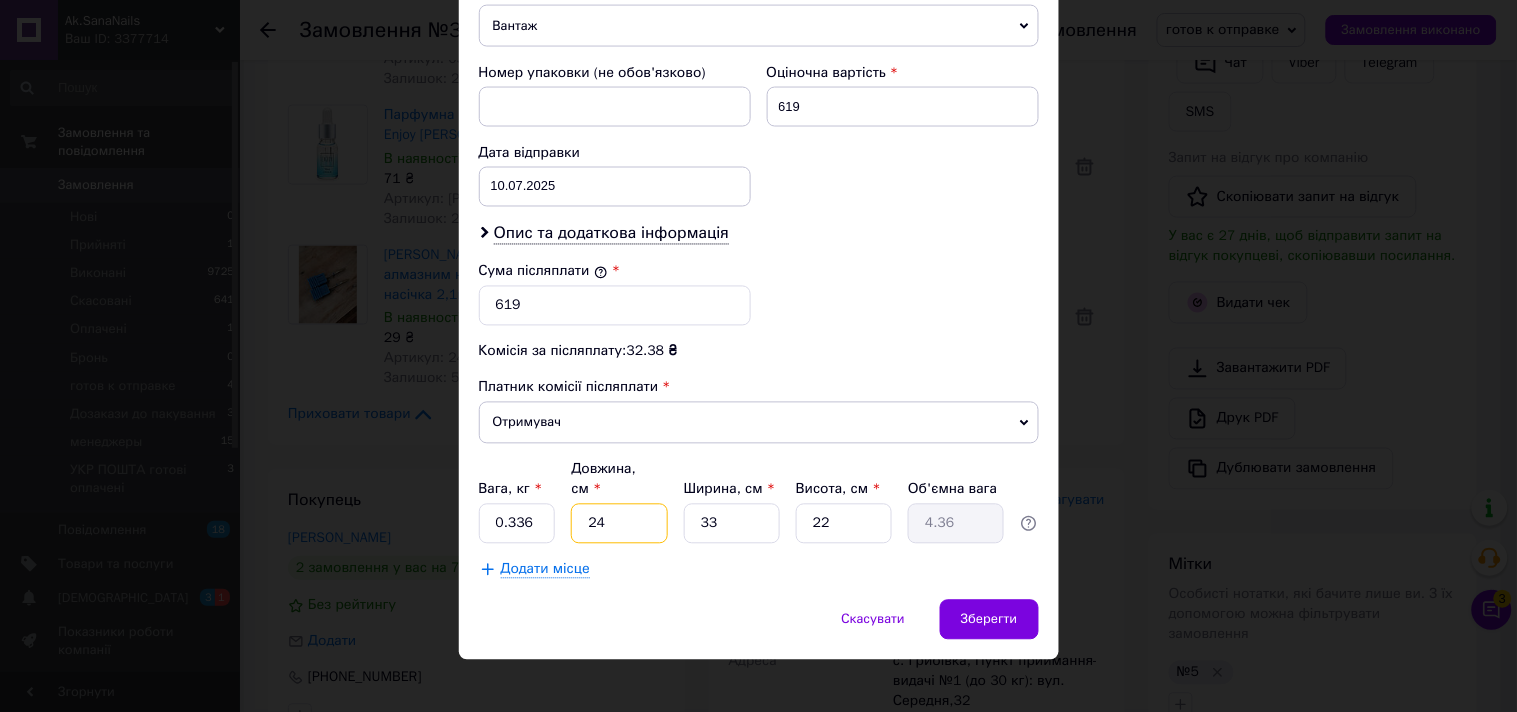 type on "24" 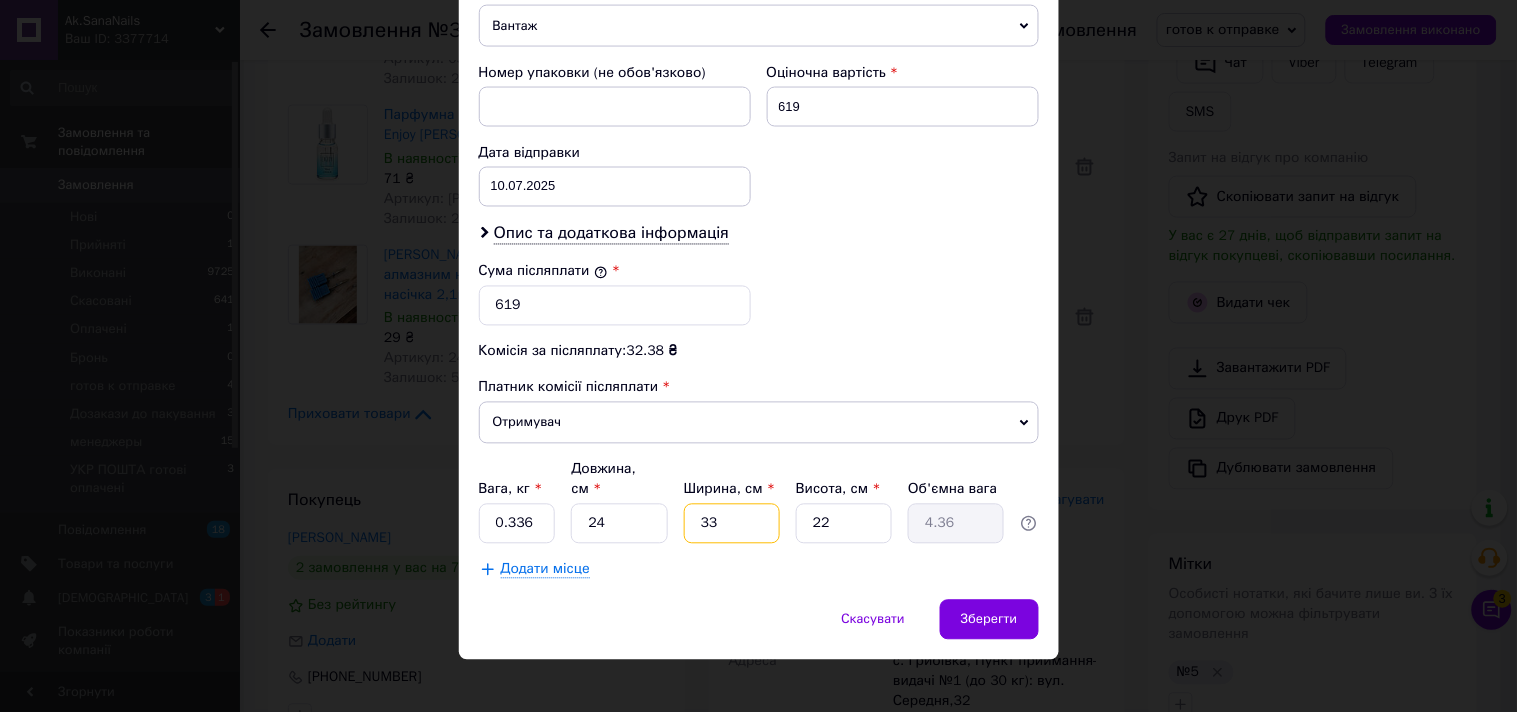 click on "33" at bounding box center [732, 524] 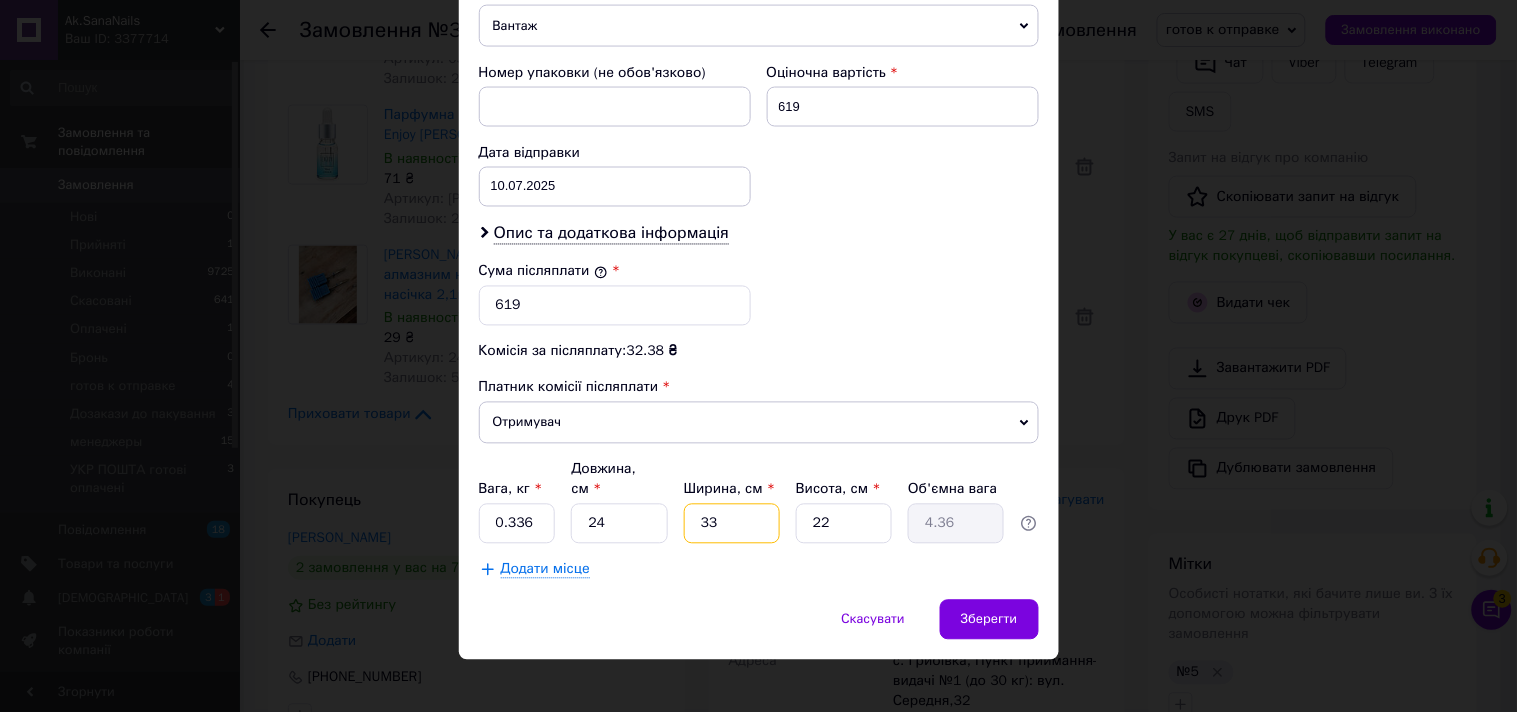 type on "1" 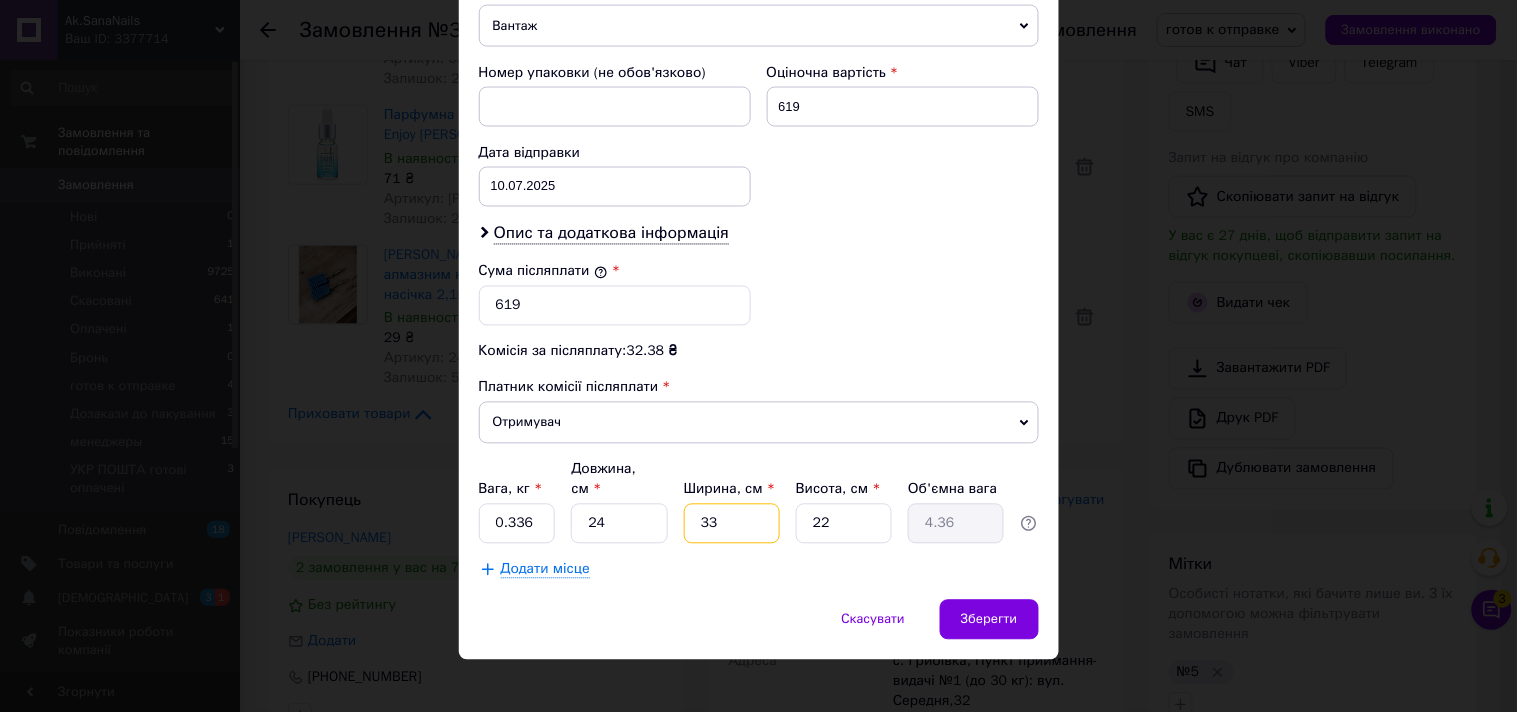 type on "0.13" 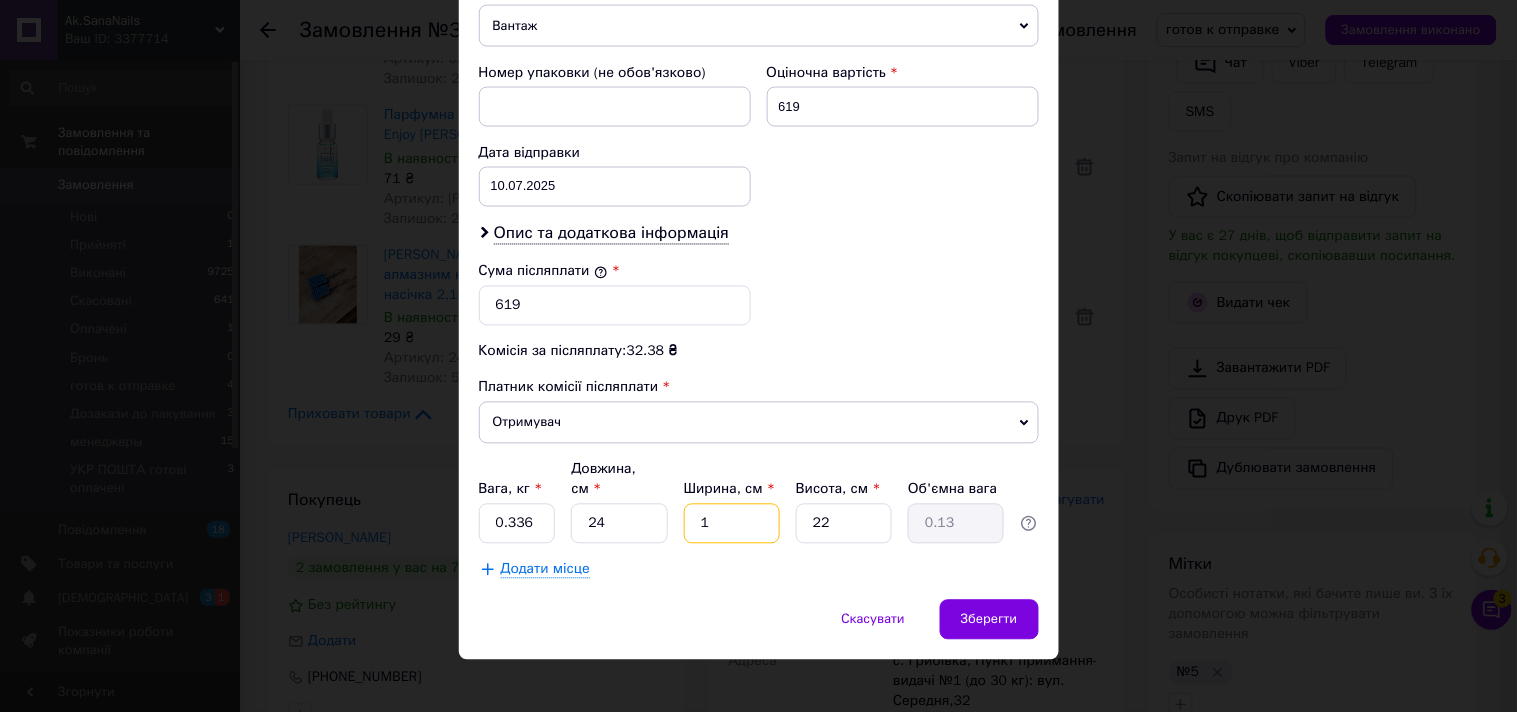 type on "18" 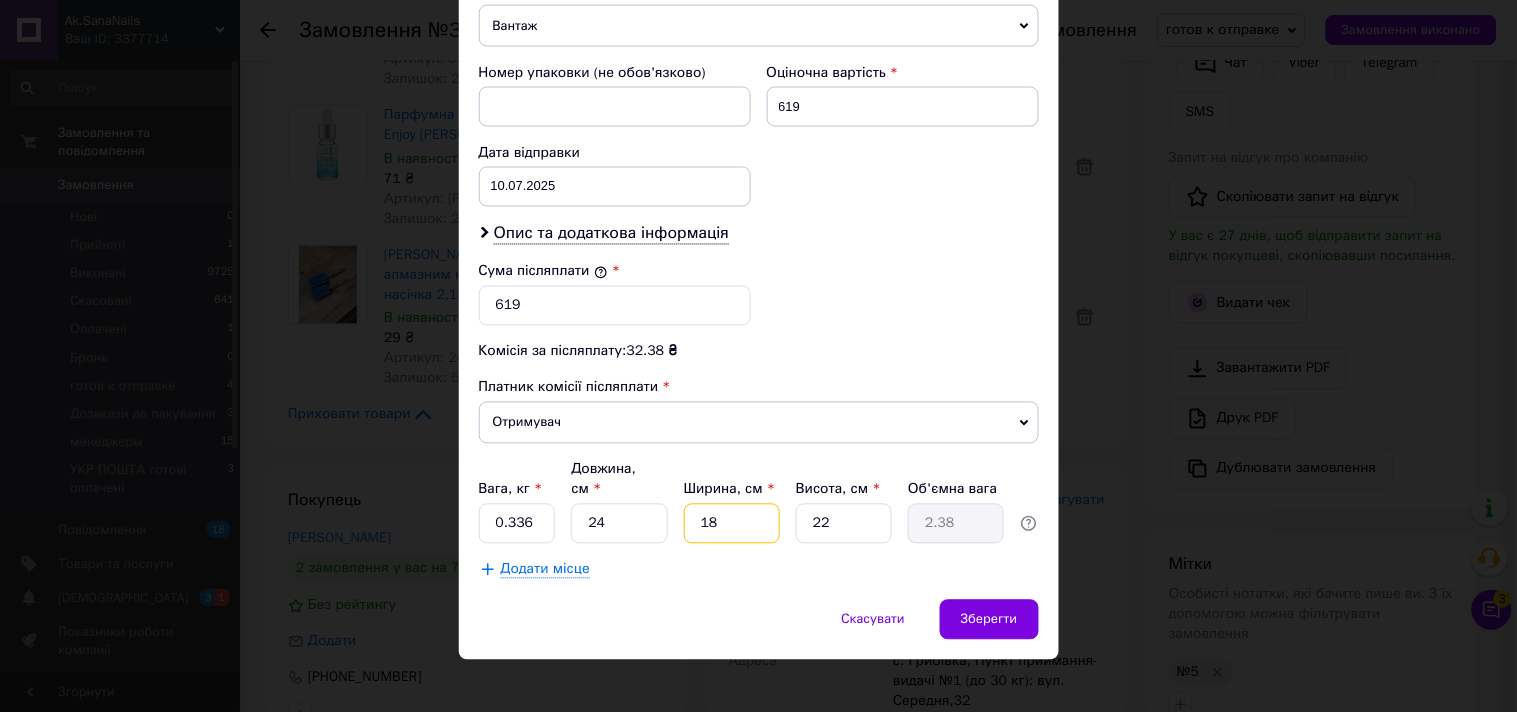 type on "18" 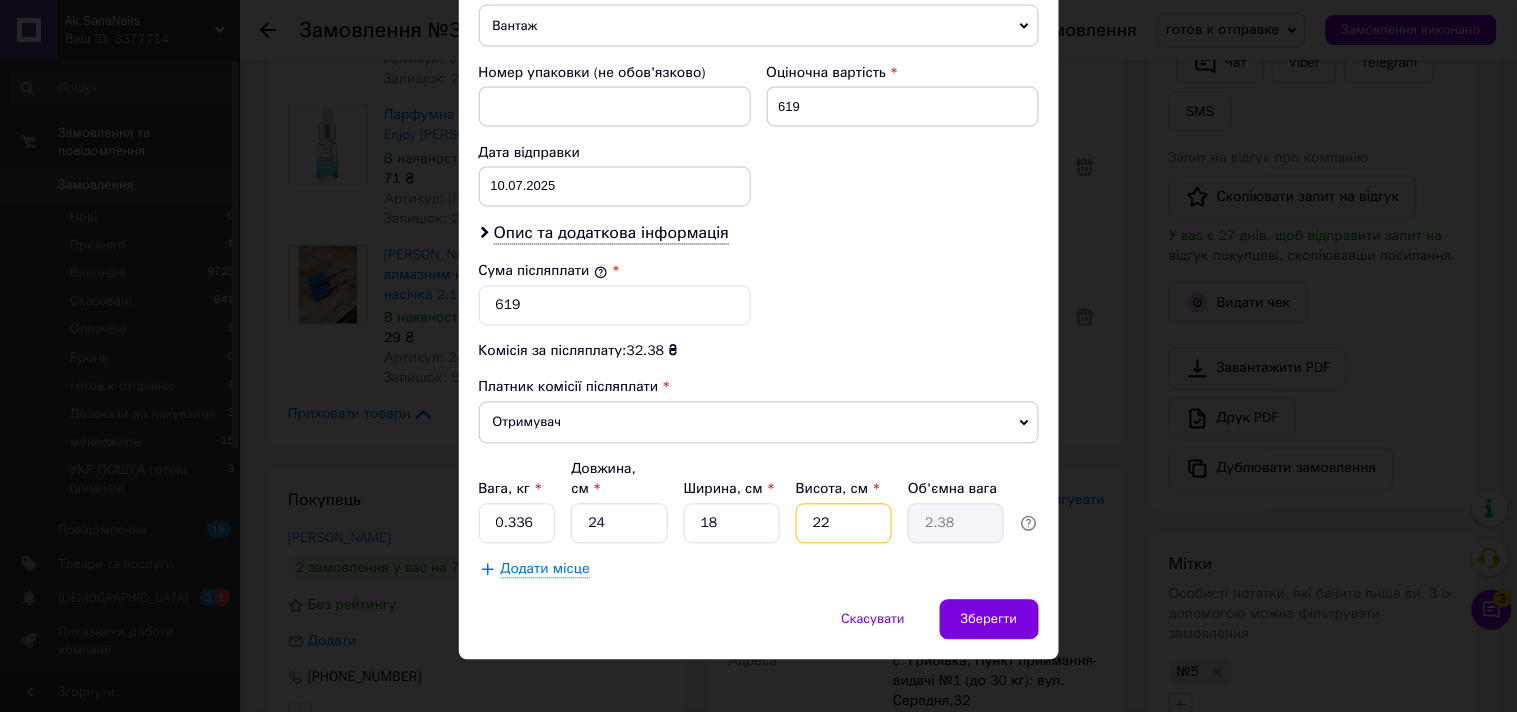 click on "22" at bounding box center (844, 524) 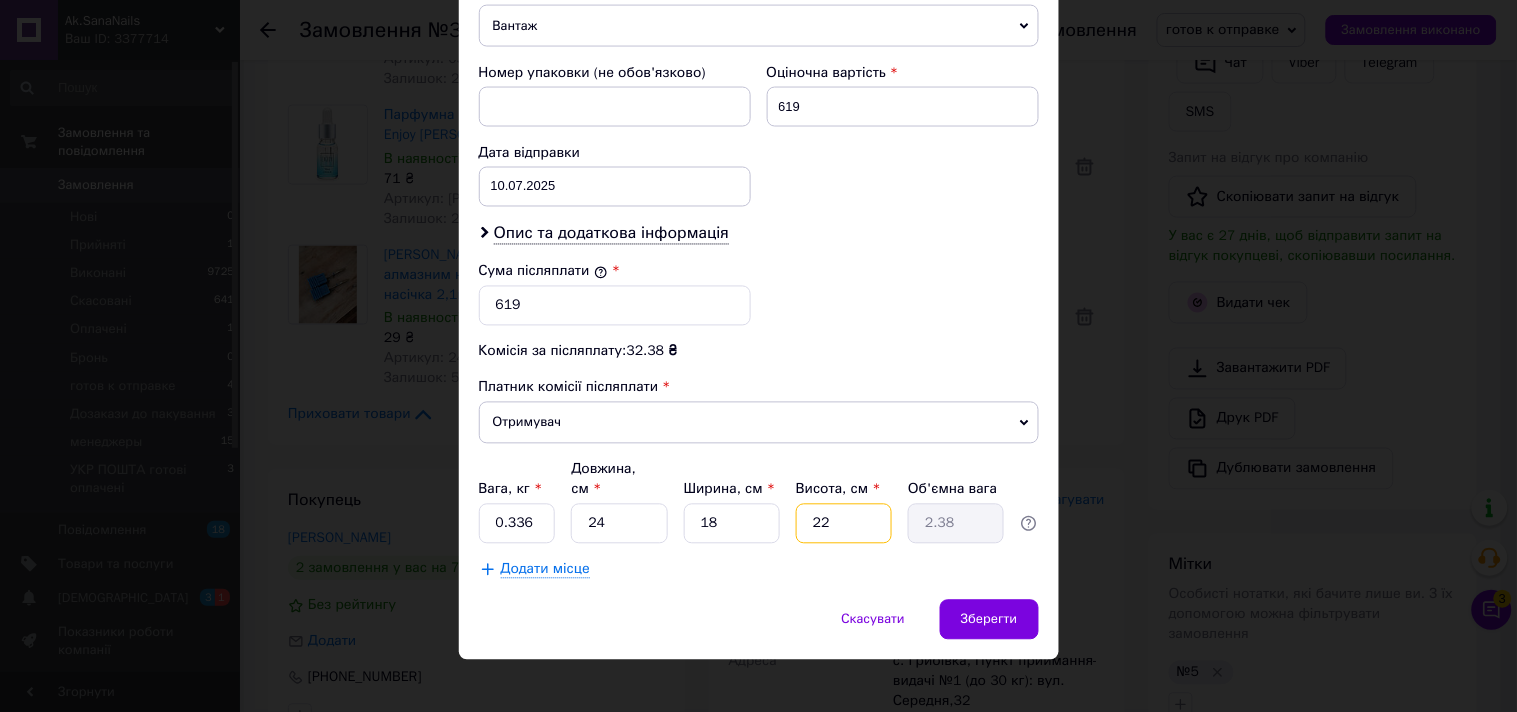 type on "6" 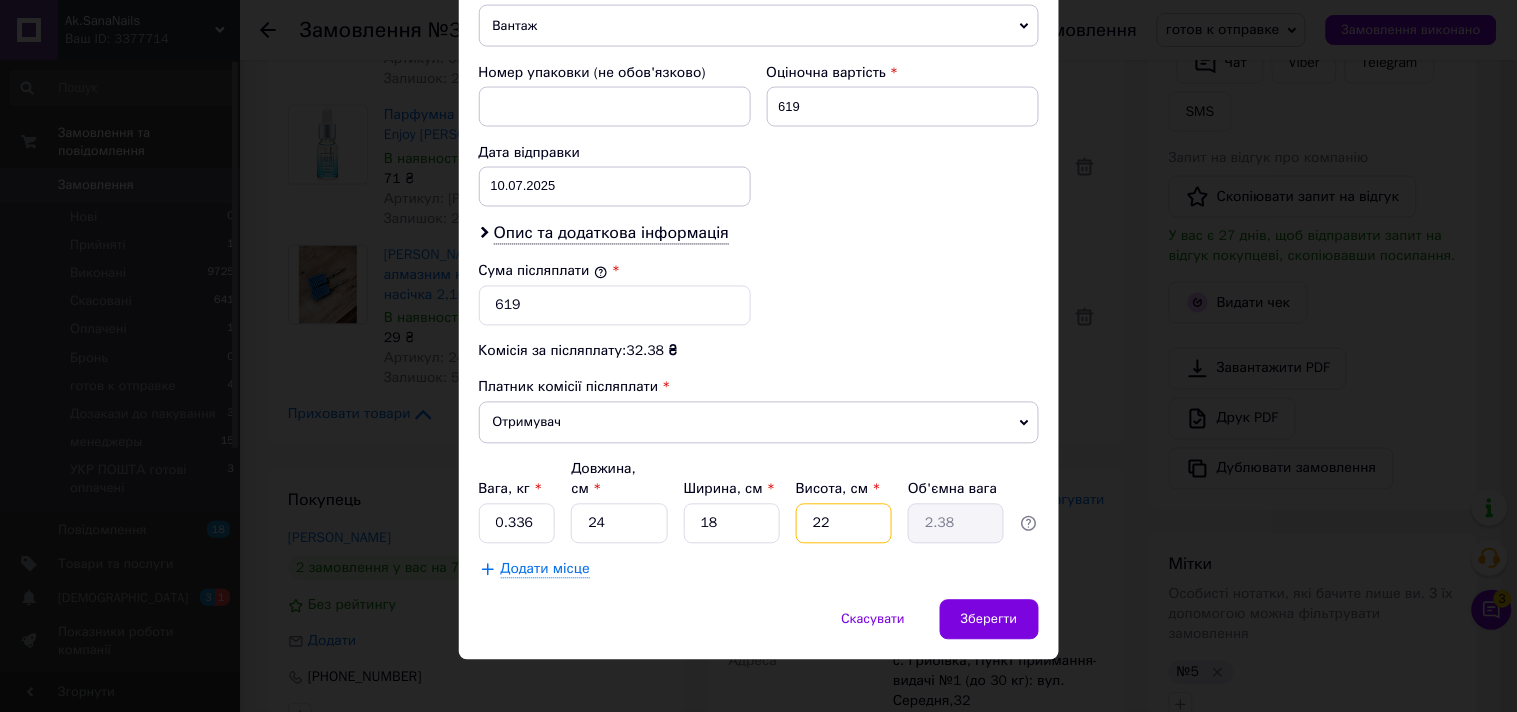 type on "0.65" 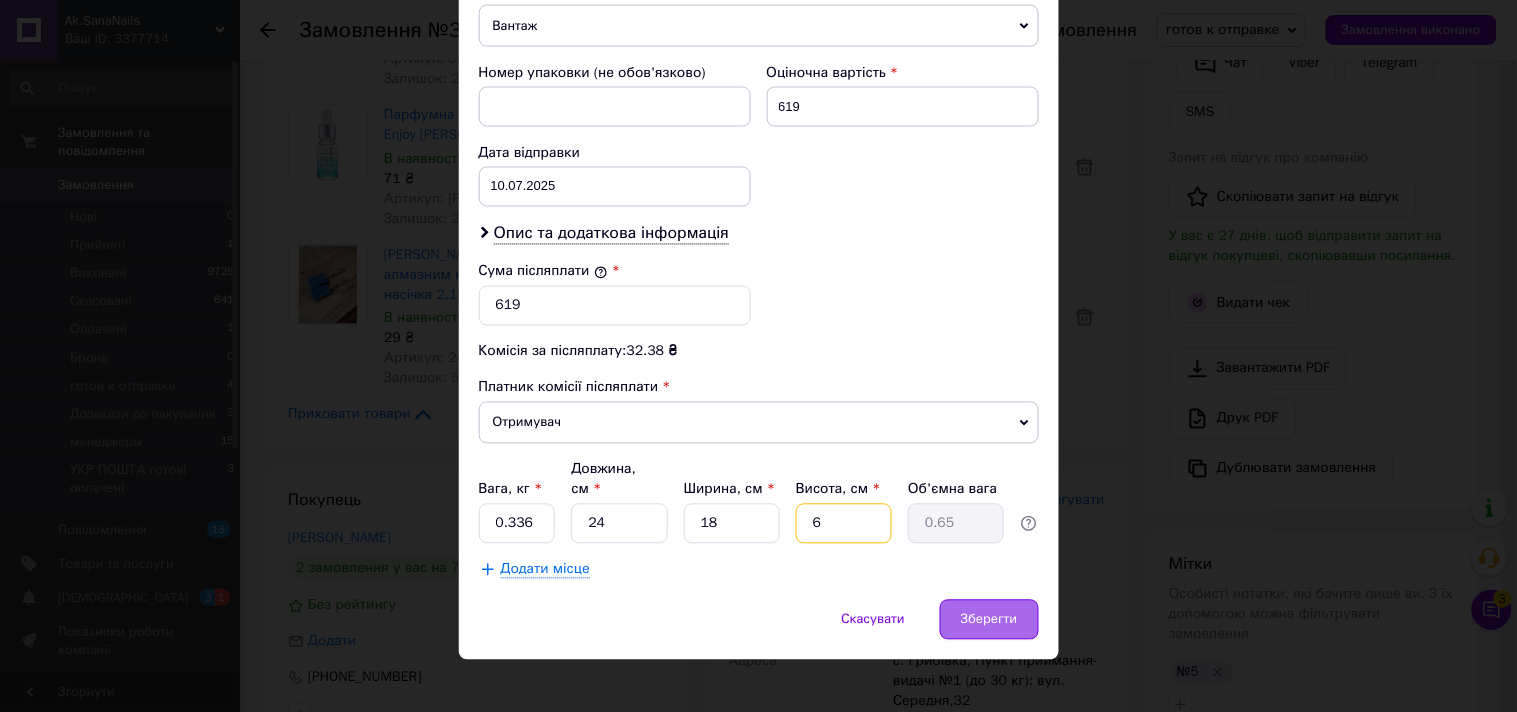 type on "6" 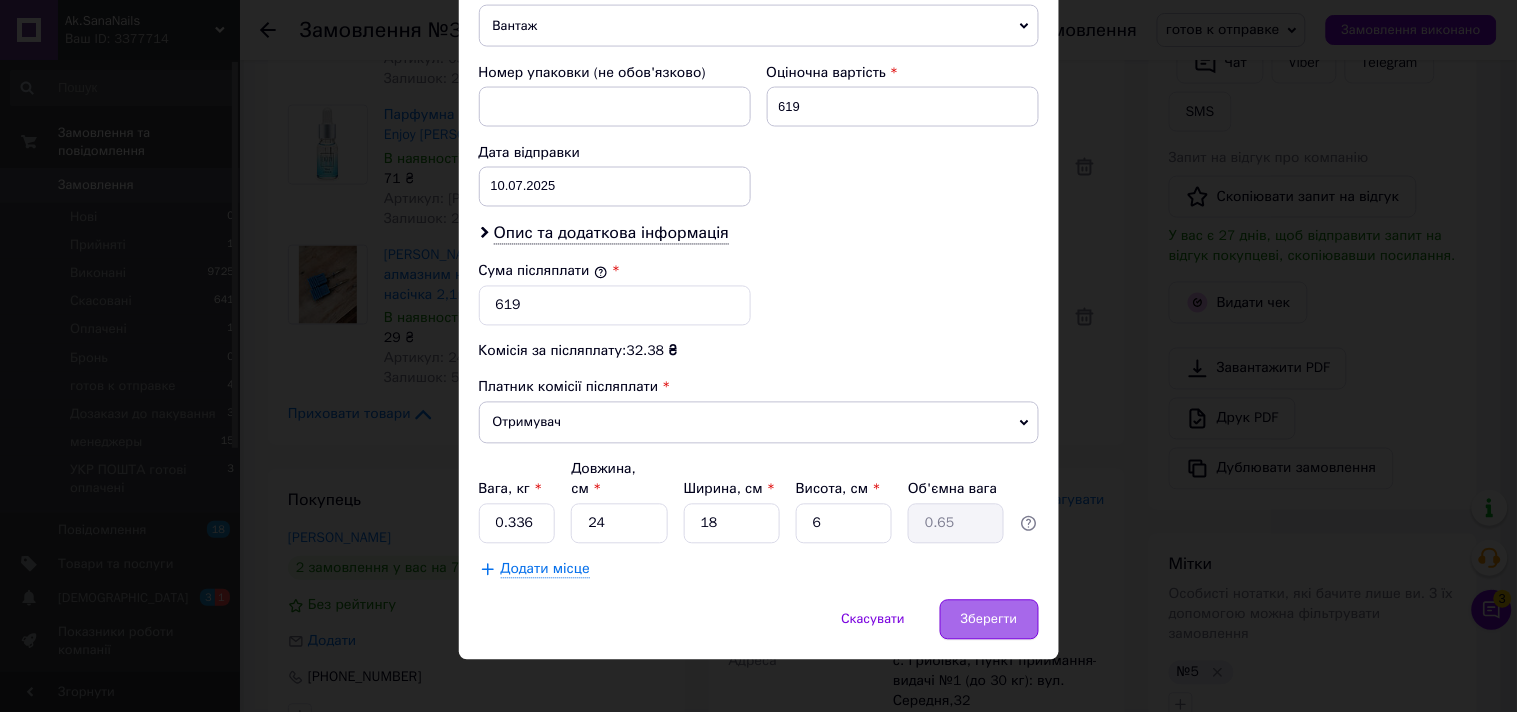 click on "Зберегти" at bounding box center [989, 620] 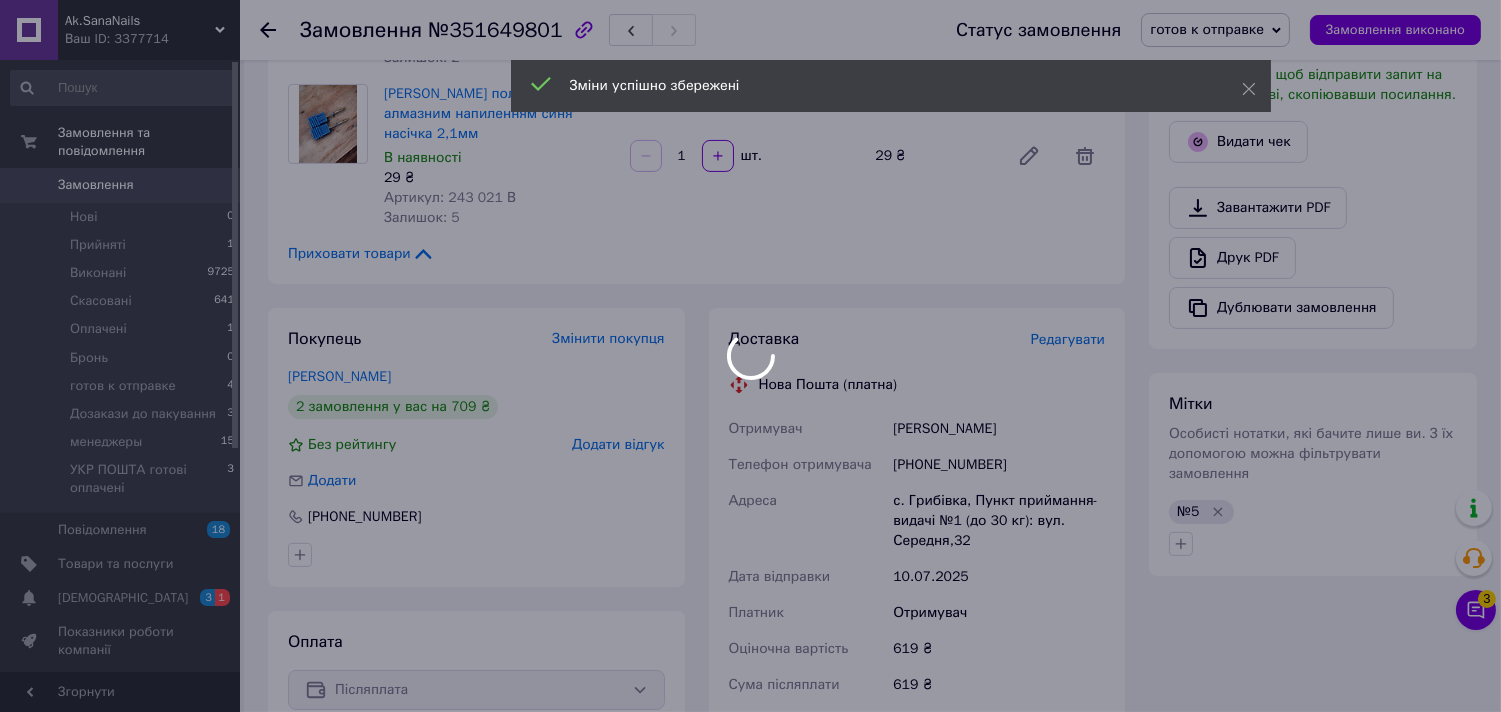 scroll, scrollTop: 1111, scrollLeft: 0, axis: vertical 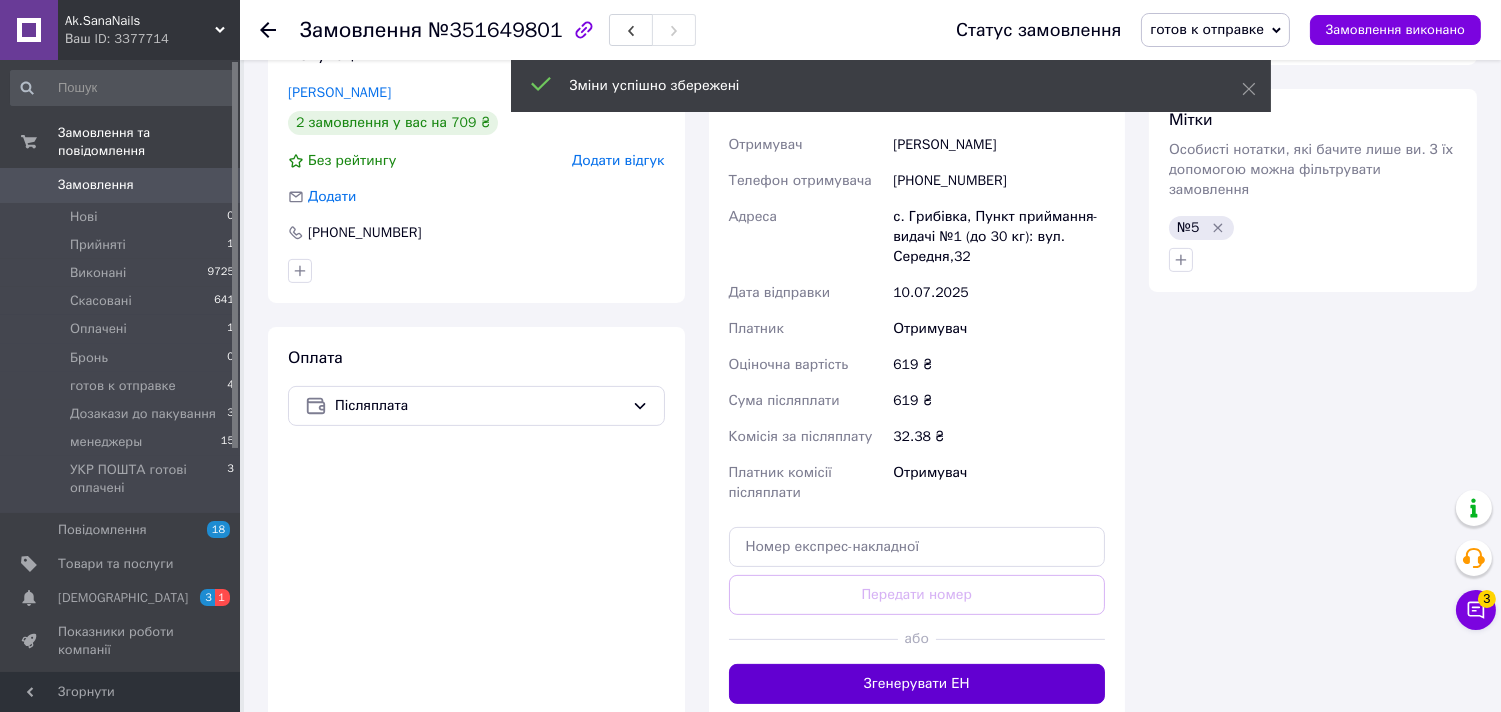 click on "Згенерувати ЕН" at bounding box center (917, 684) 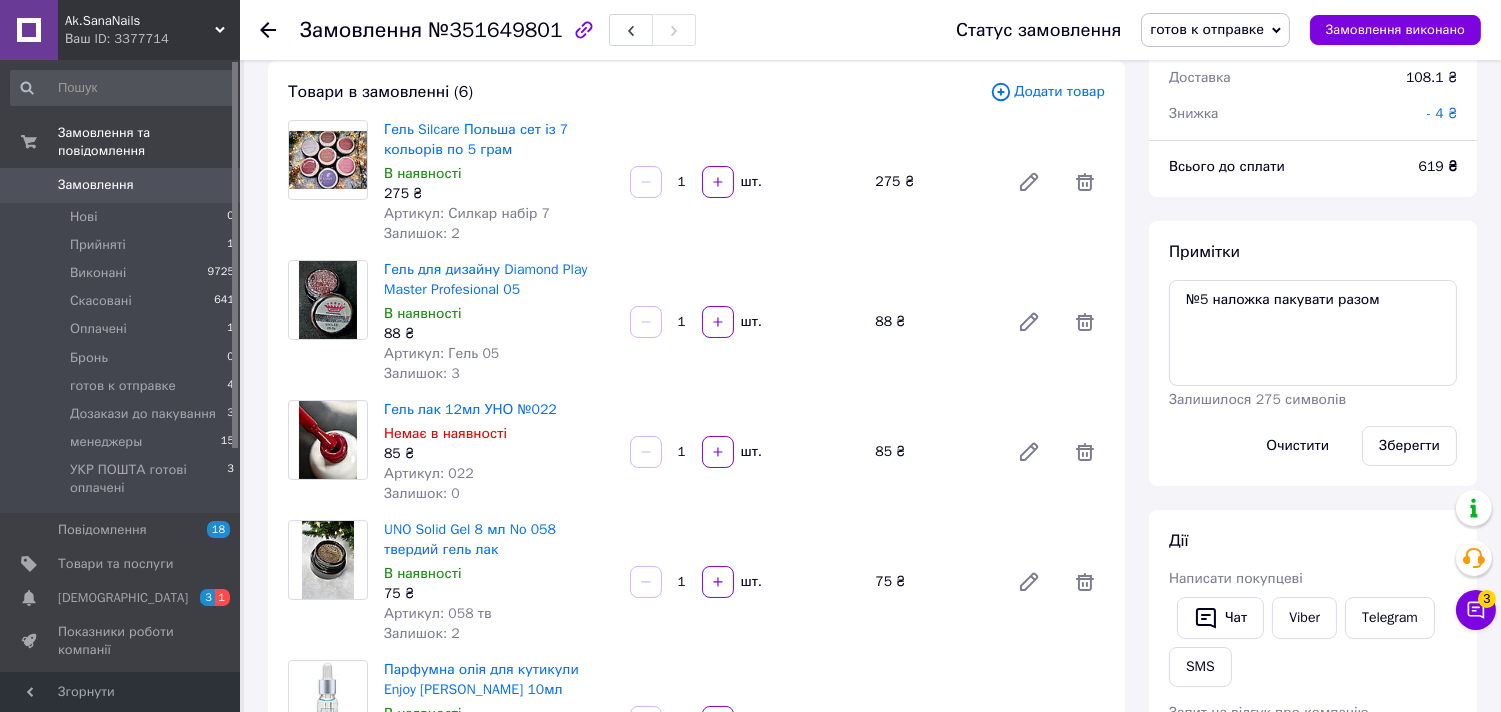 scroll, scrollTop: 555, scrollLeft: 0, axis: vertical 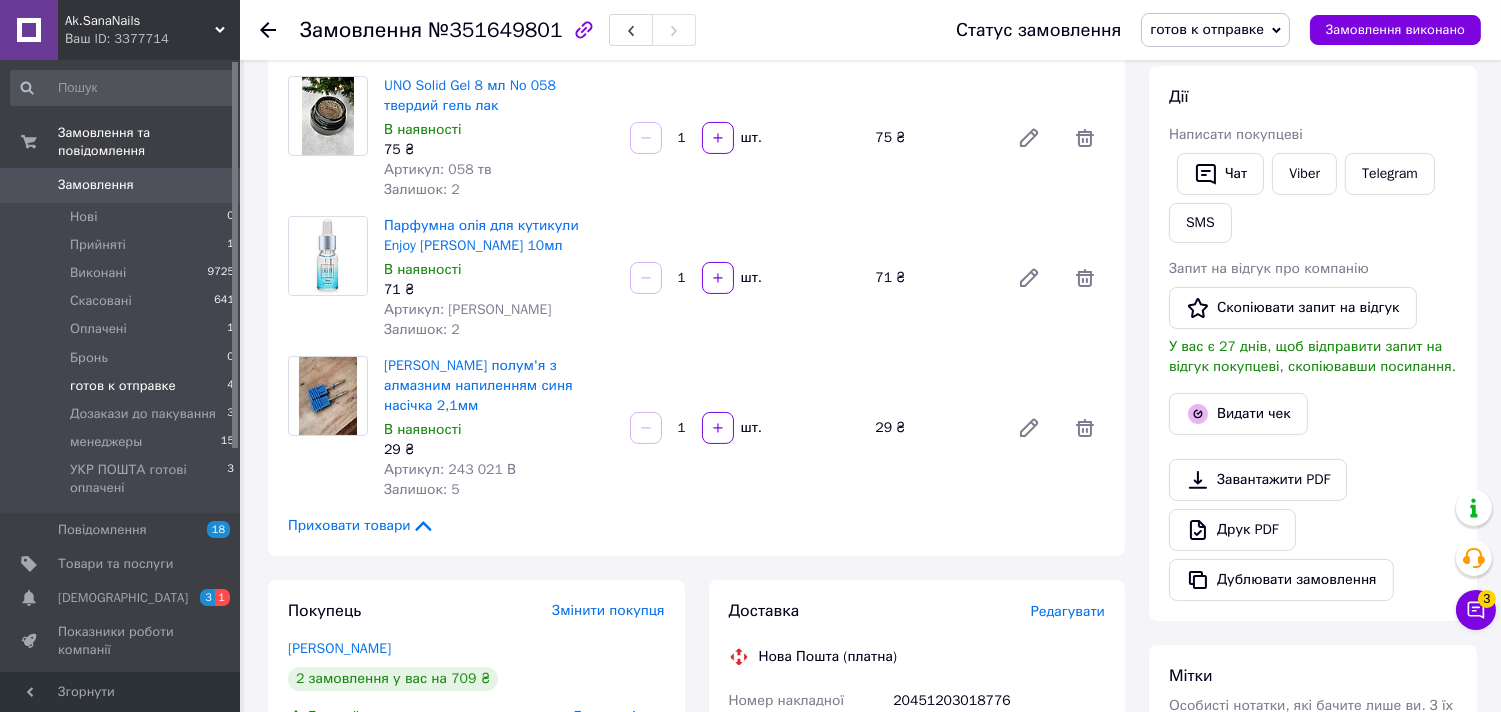 click on "готов к отправке" at bounding box center [123, 386] 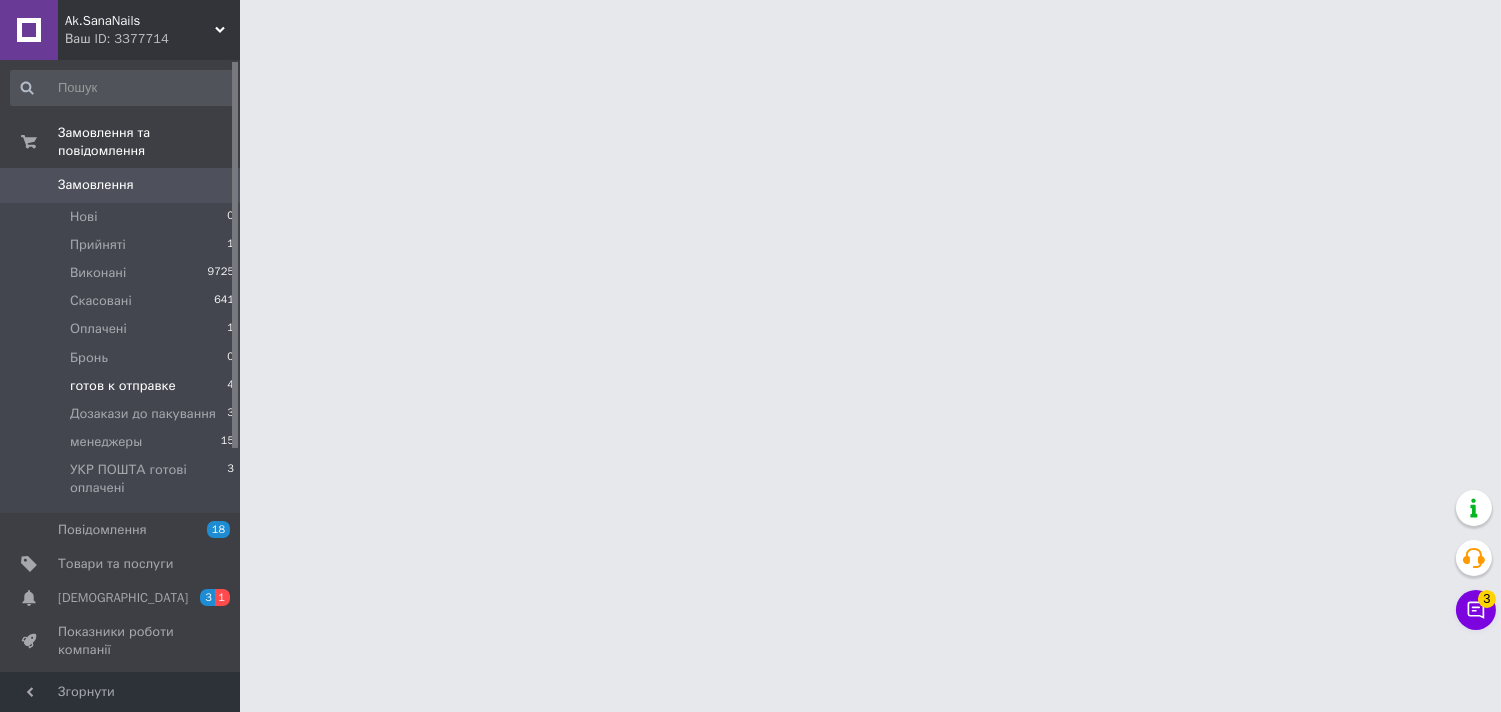 scroll, scrollTop: 0, scrollLeft: 0, axis: both 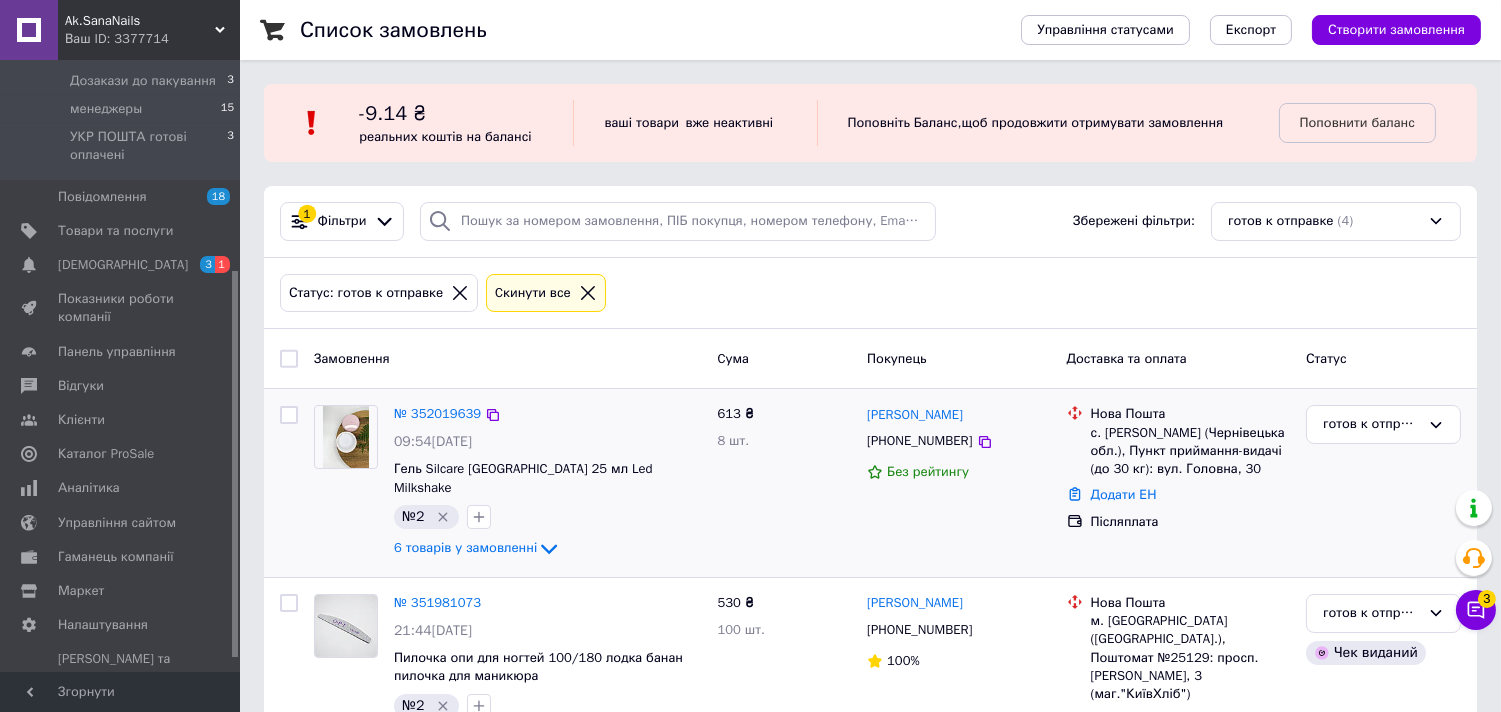 click at bounding box center [346, 437] 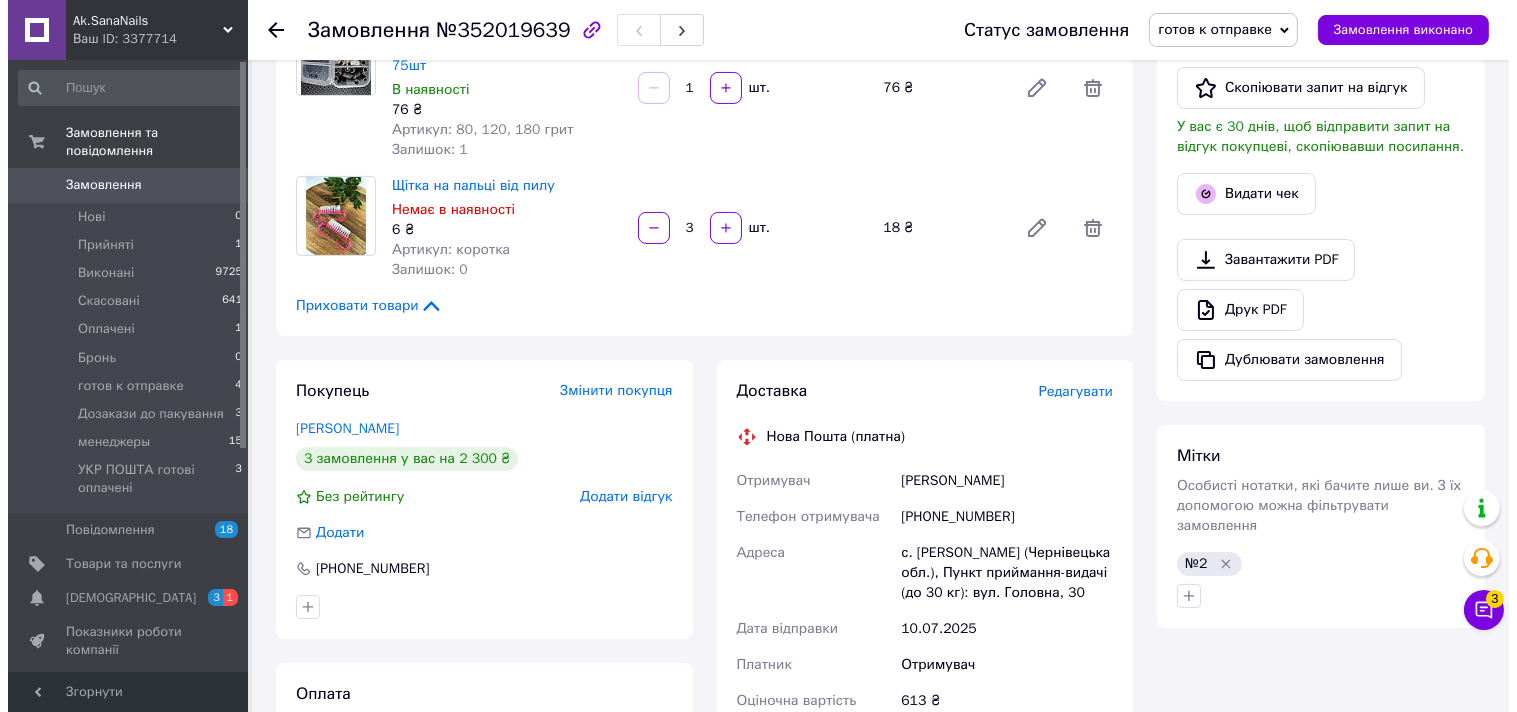scroll, scrollTop: 1000, scrollLeft: 0, axis: vertical 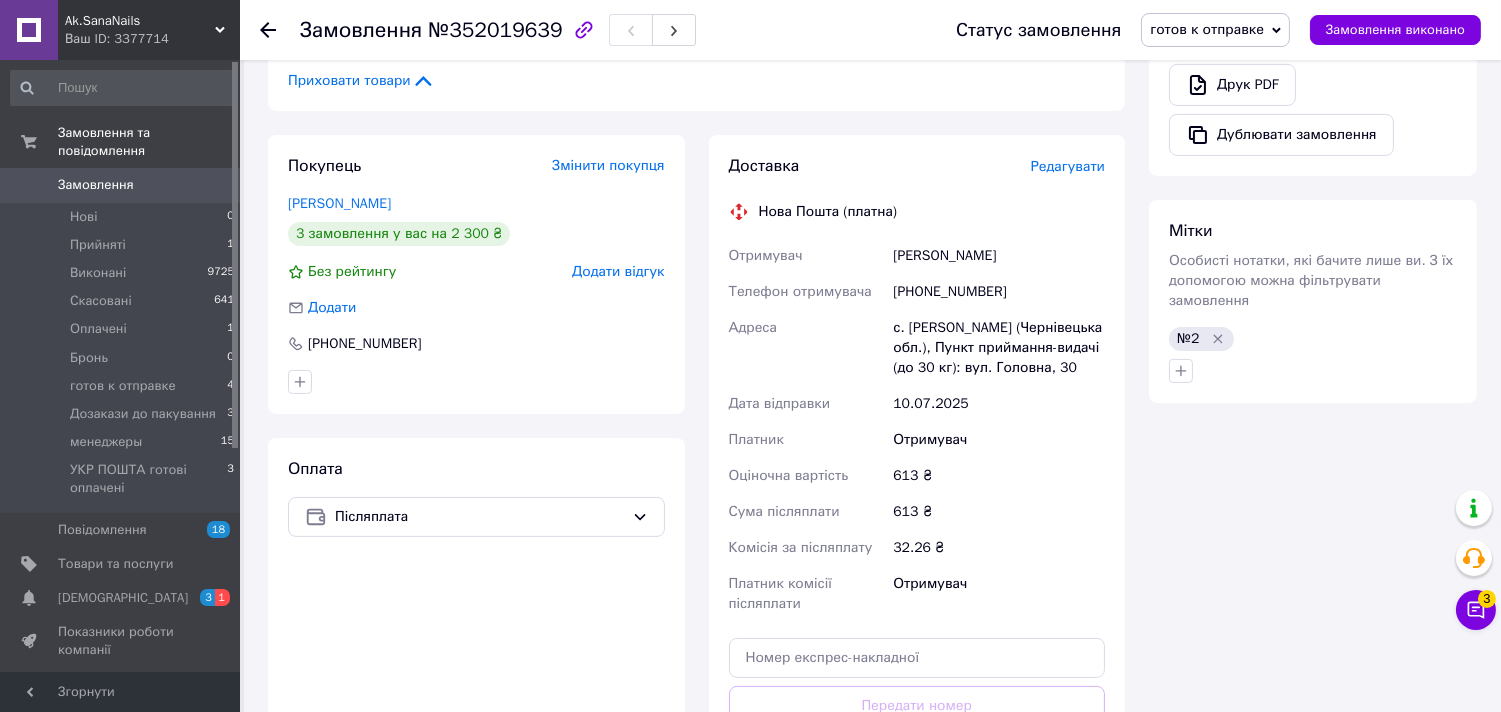 click on "Редагувати" at bounding box center [1068, 166] 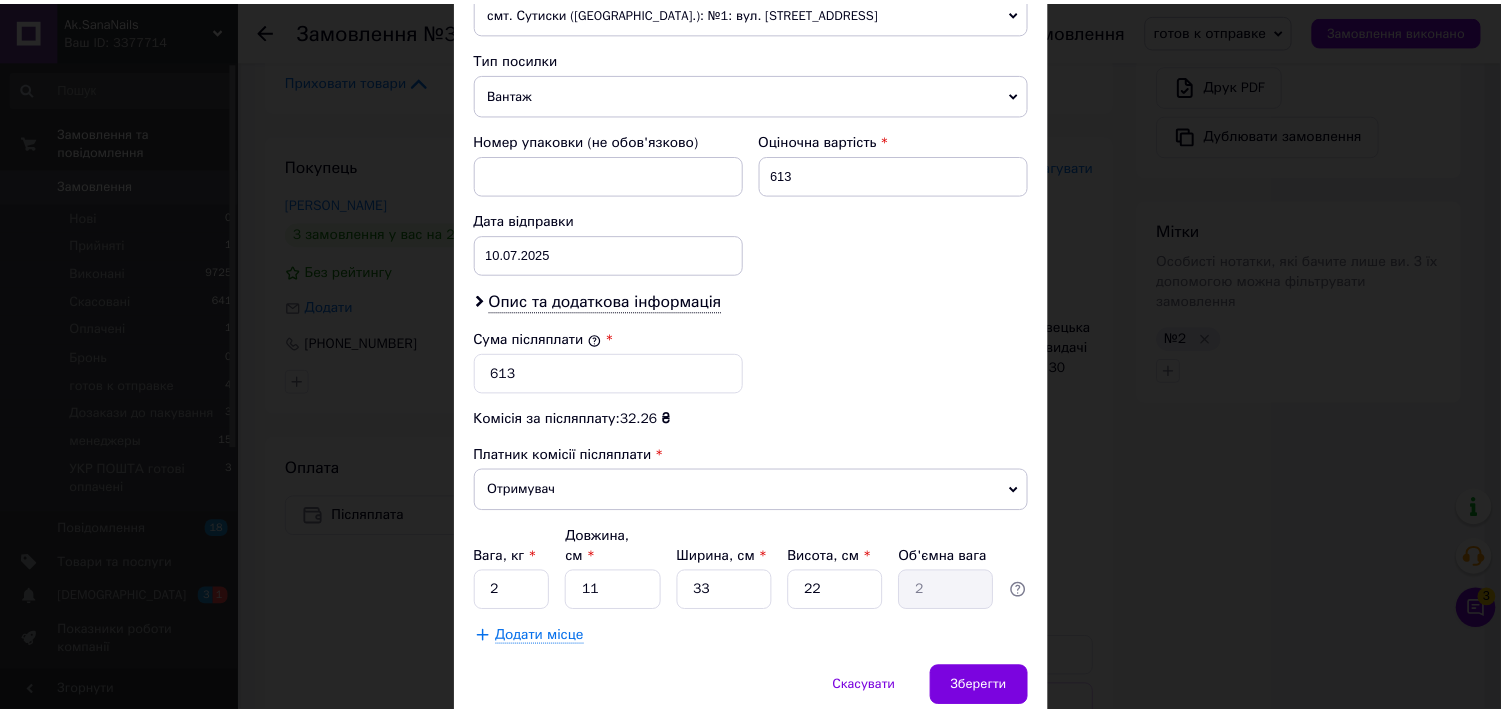 scroll, scrollTop: 777, scrollLeft: 0, axis: vertical 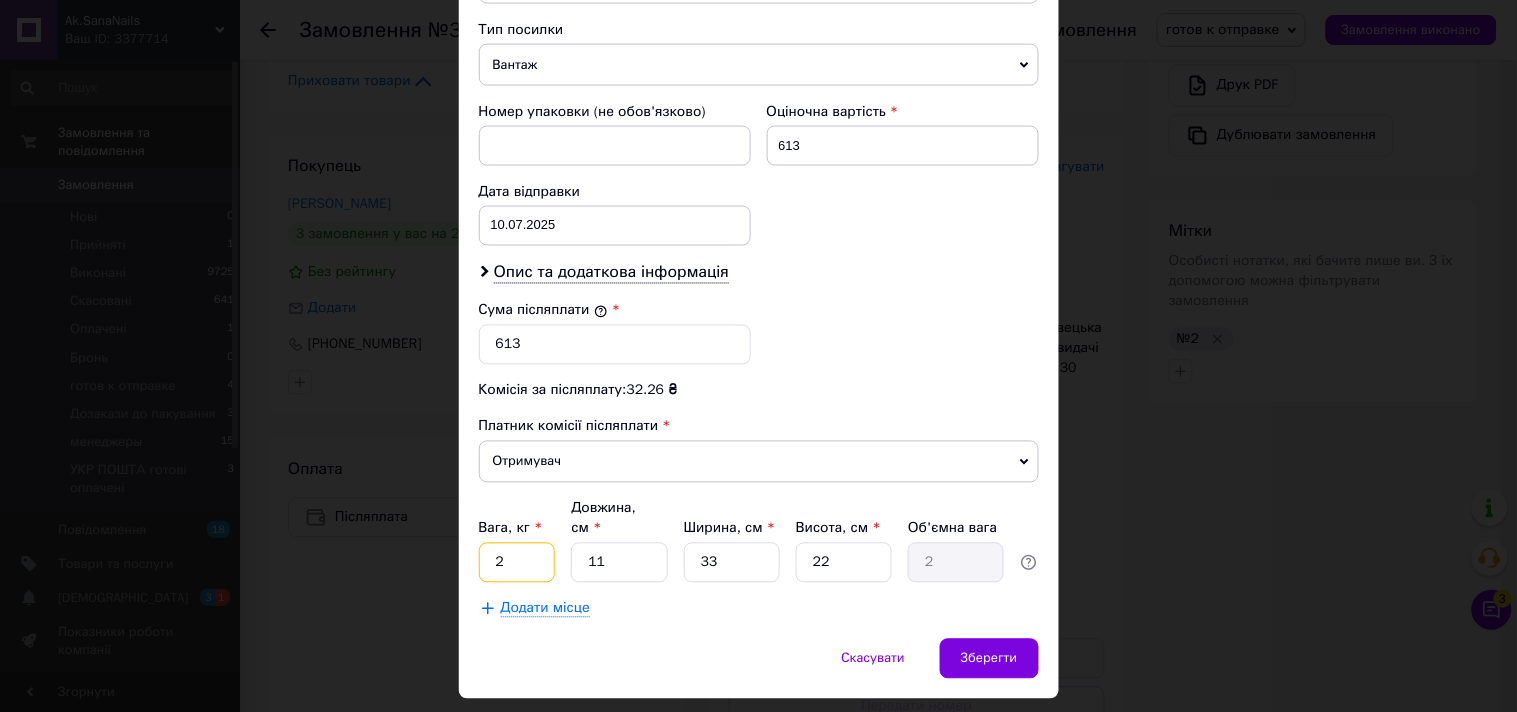 click on "2" at bounding box center [517, 563] 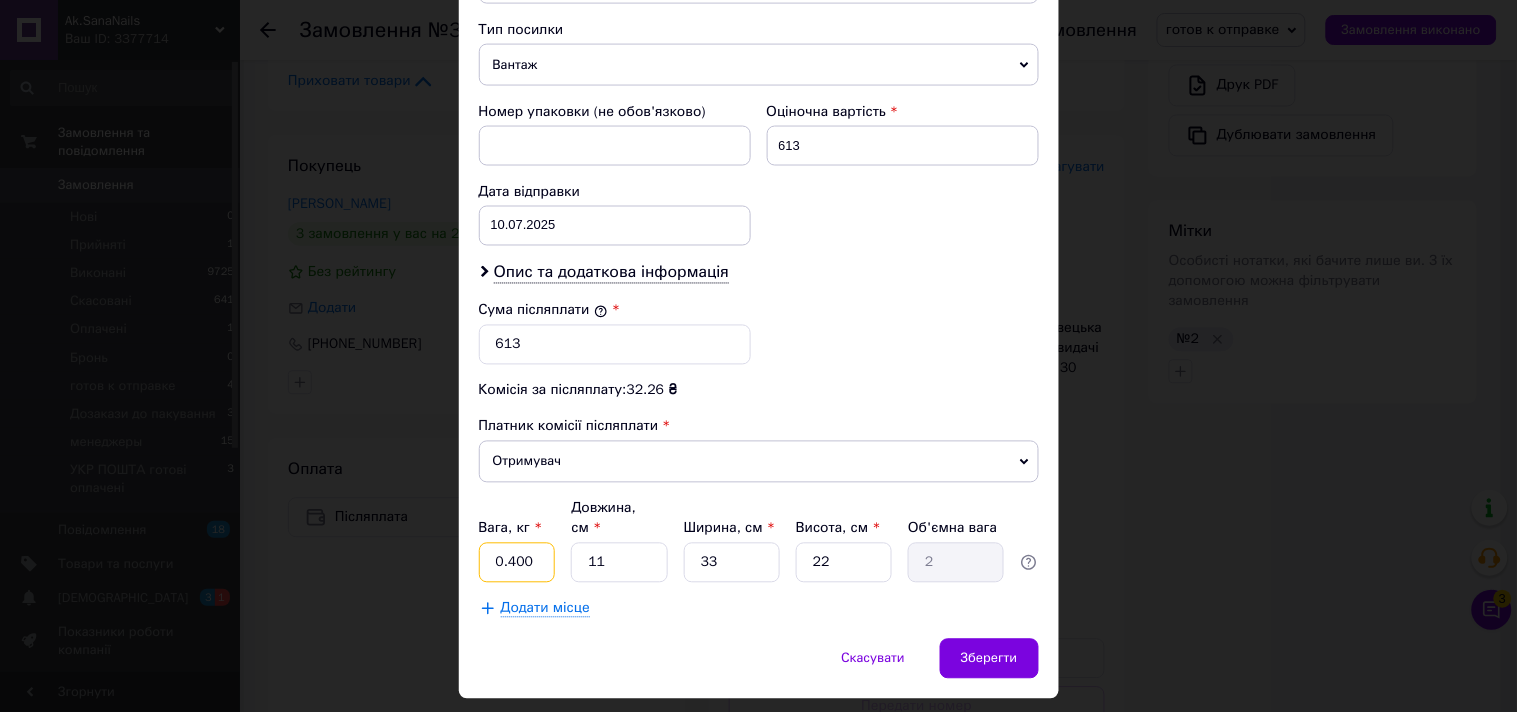 type on "0.400" 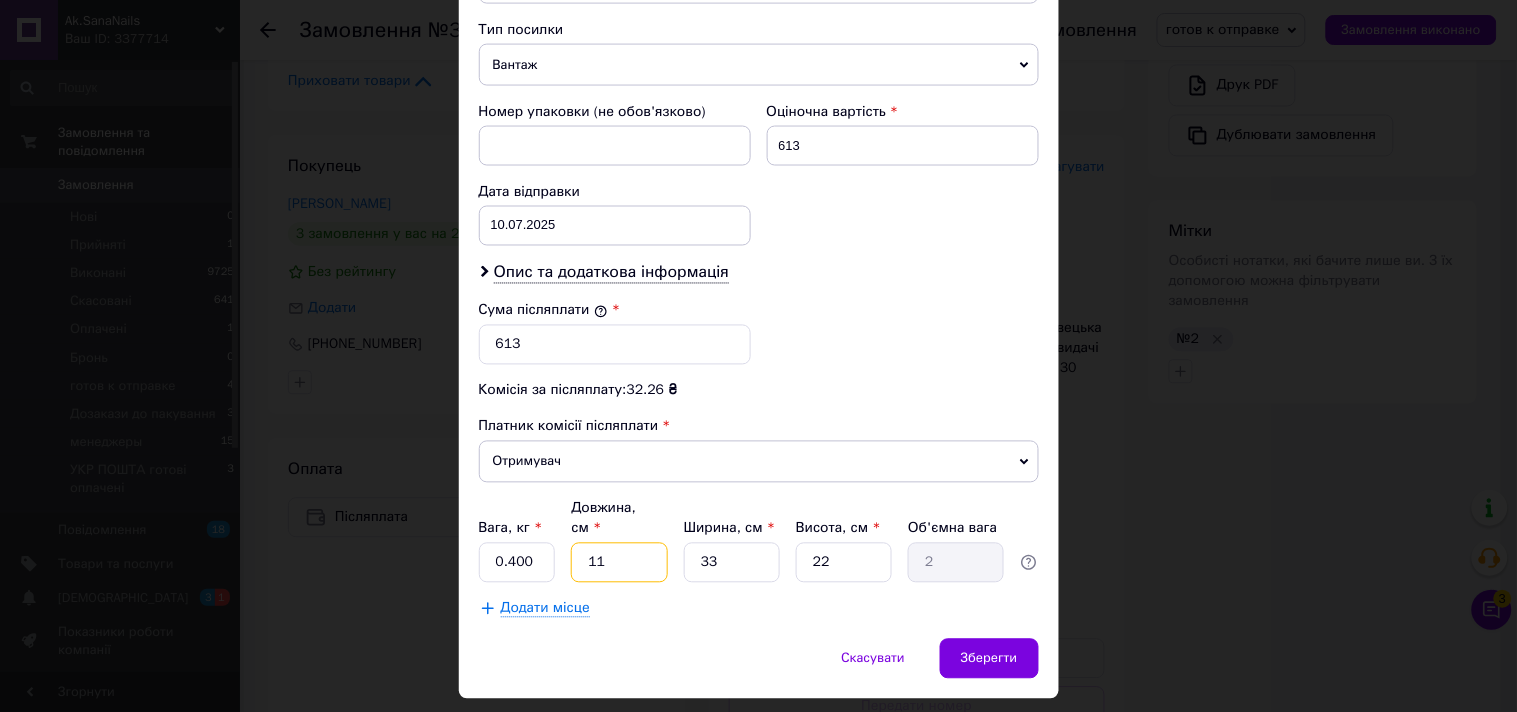 click on "11" at bounding box center [619, 563] 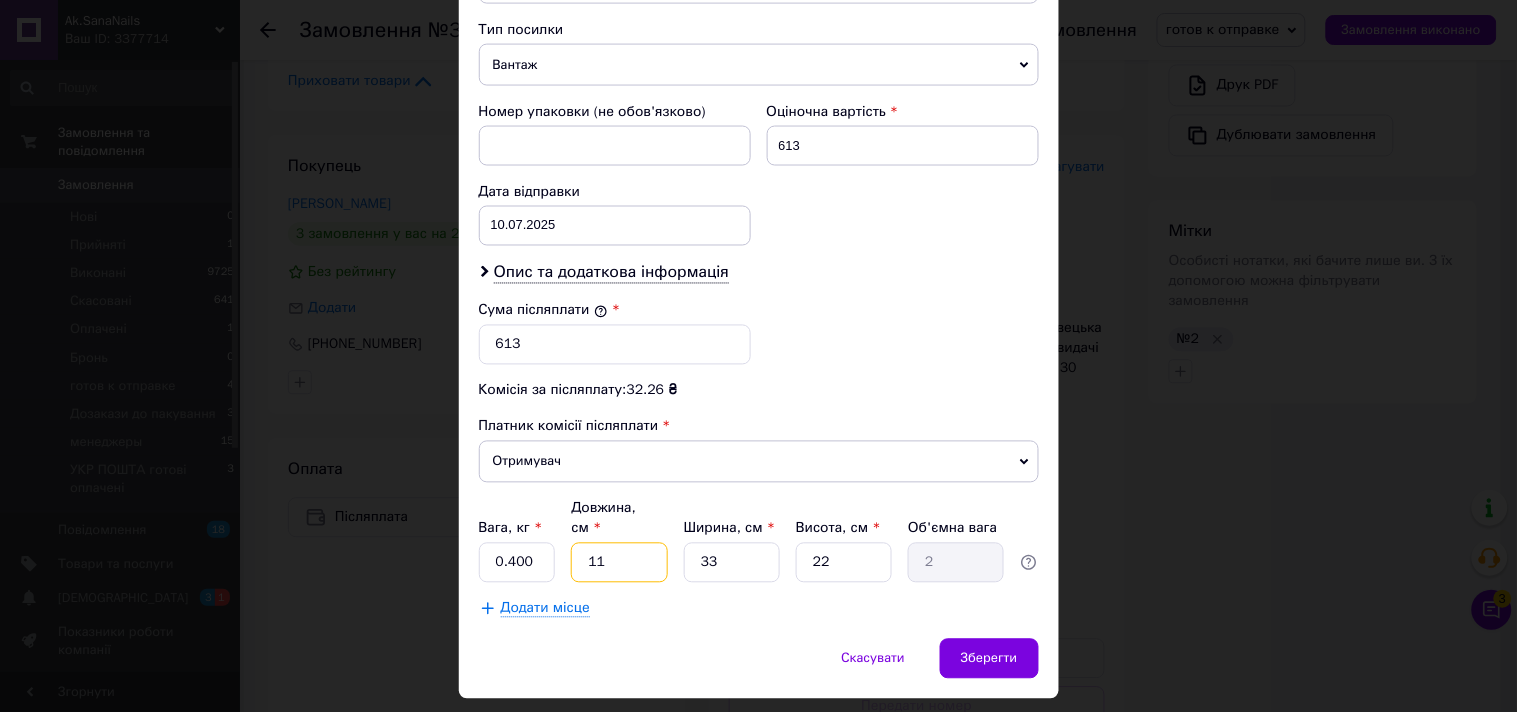 type on "2" 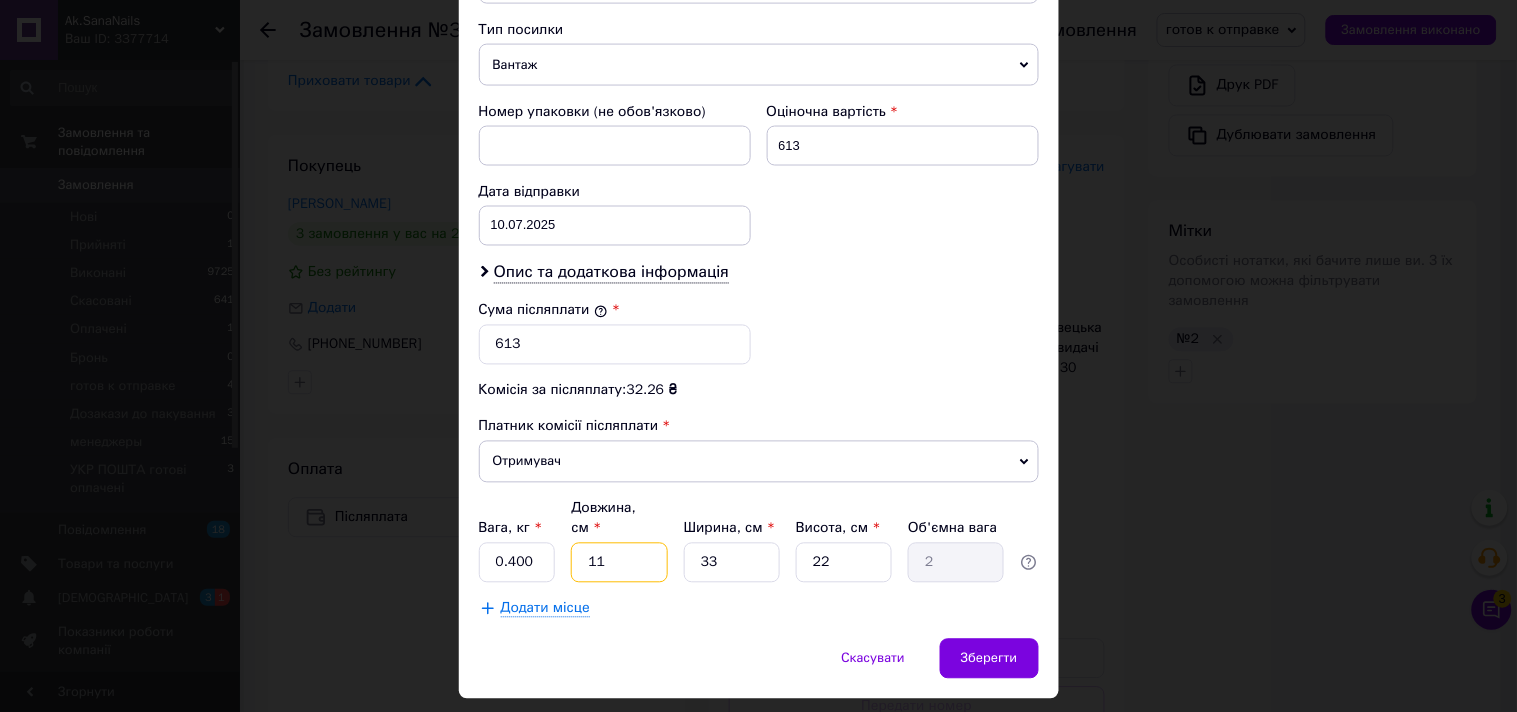 type on "0.36" 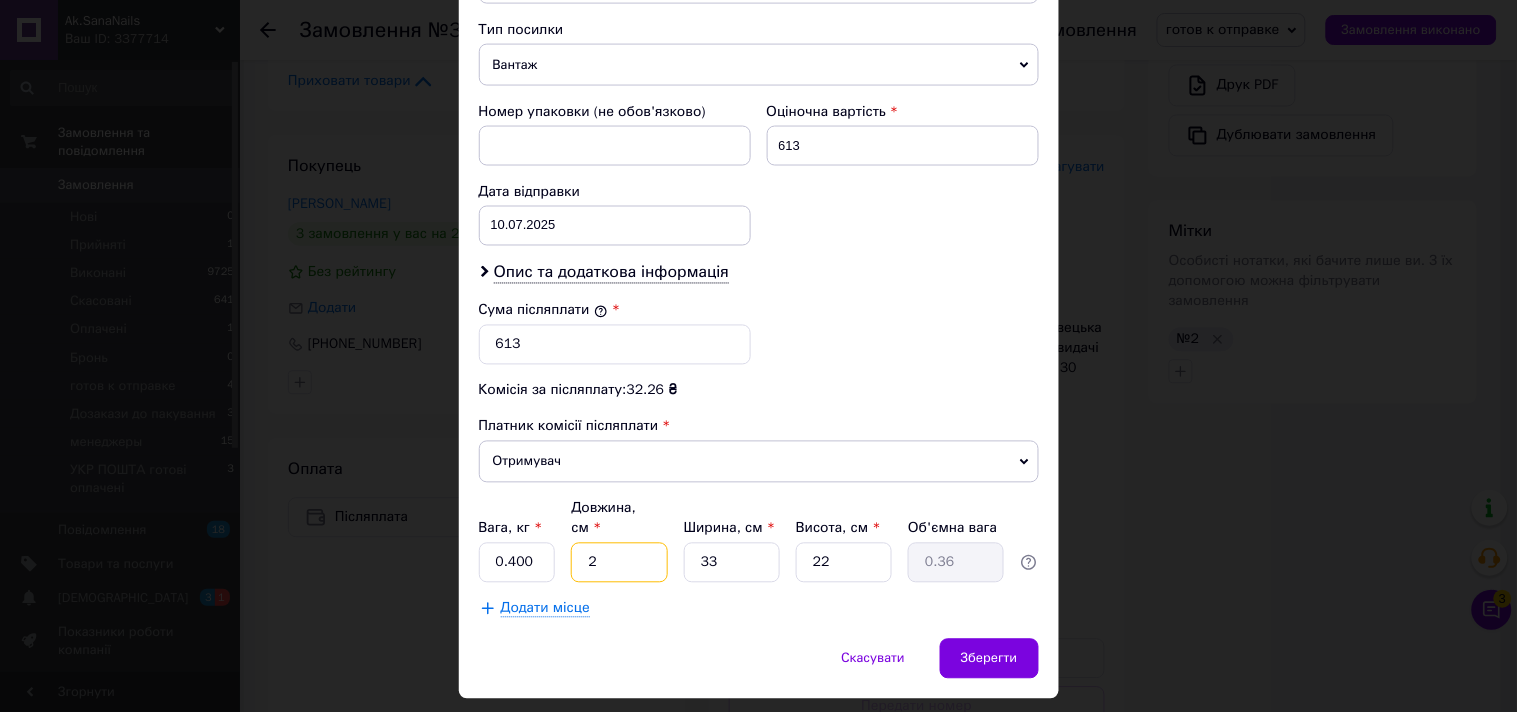type on "29" 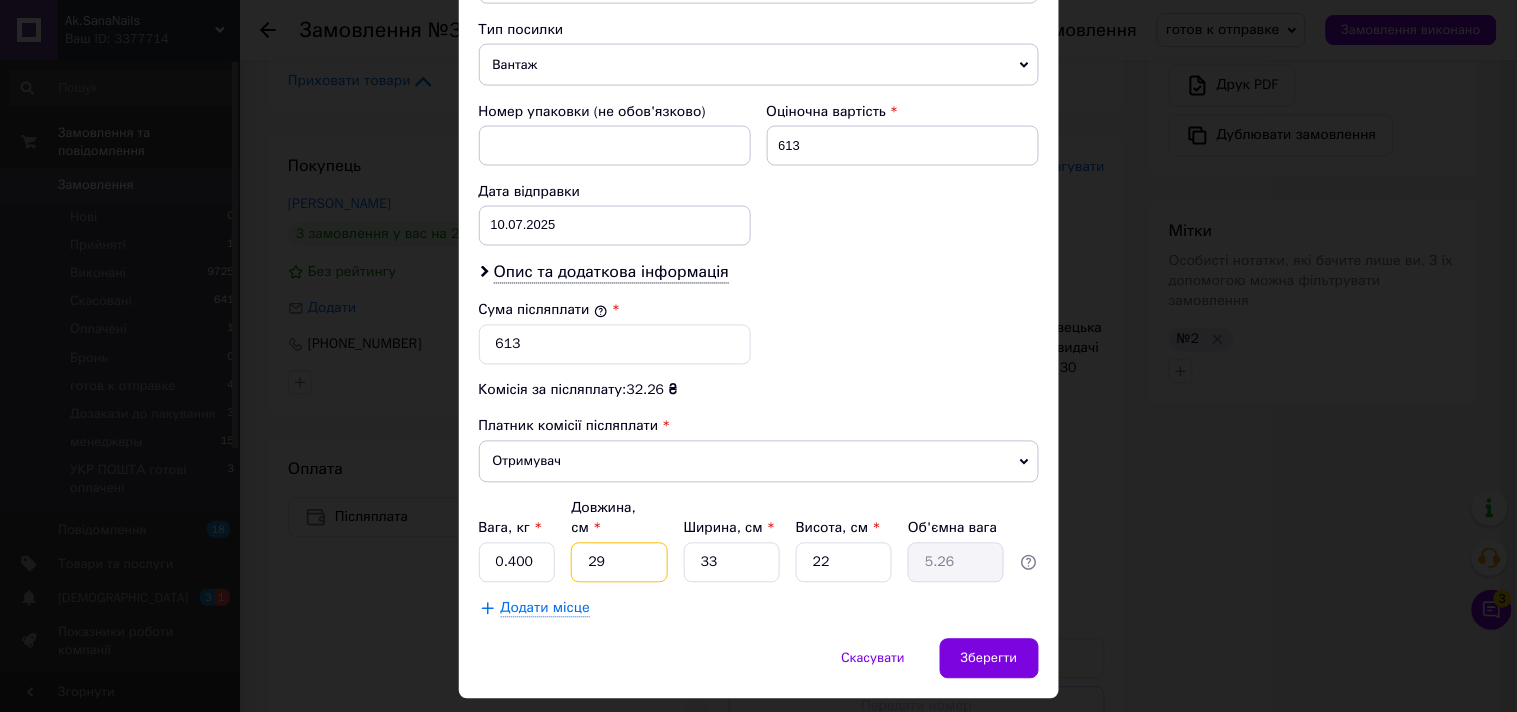 type on "29" 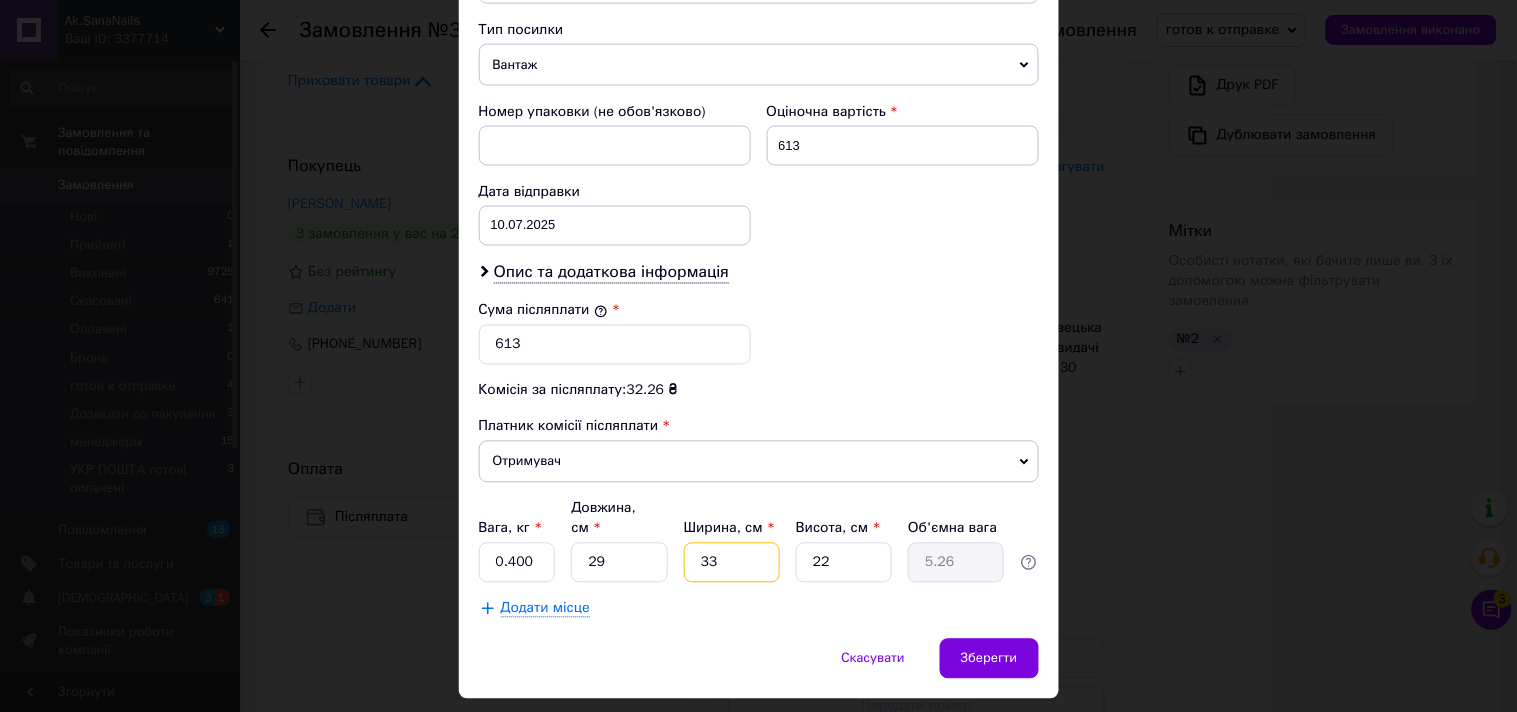 click on "33" at bounding box center (732, 563) 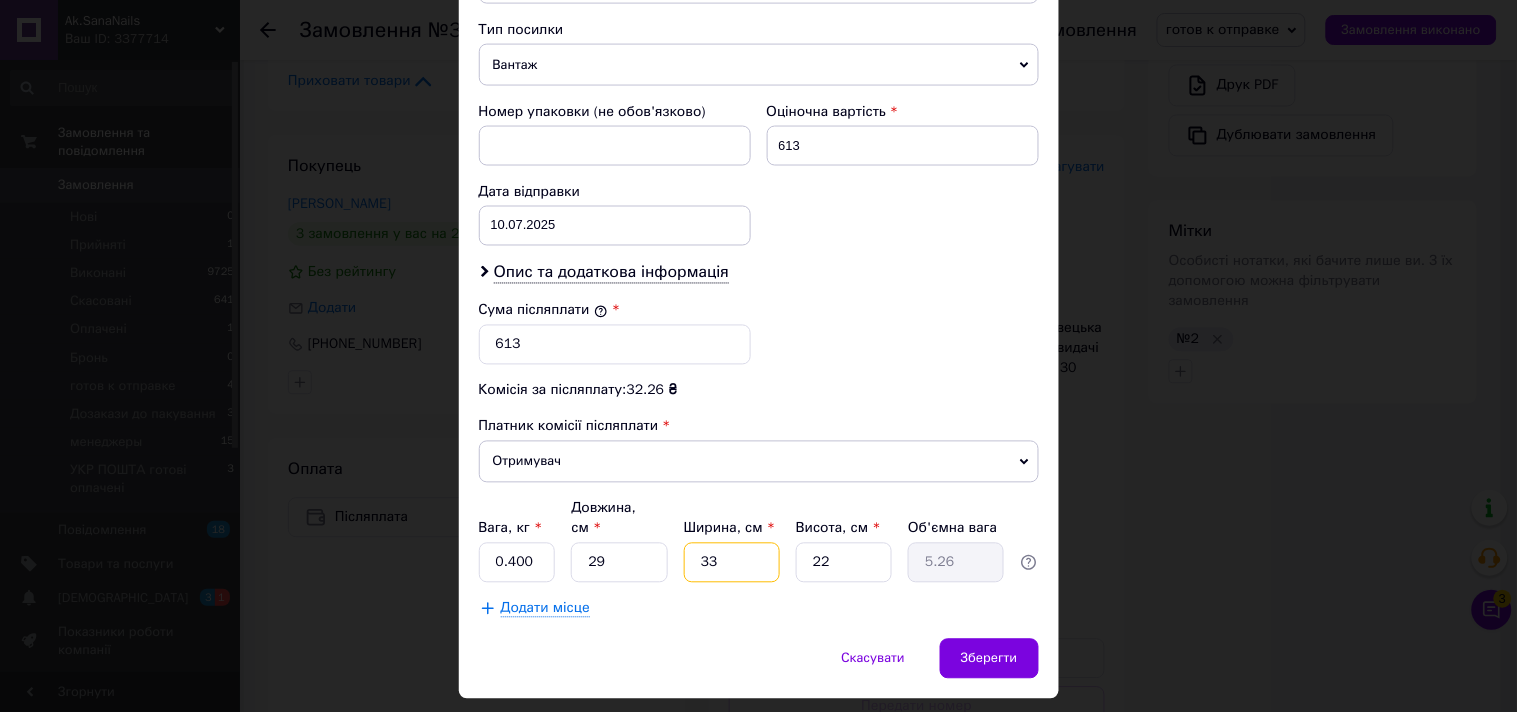type on "1" 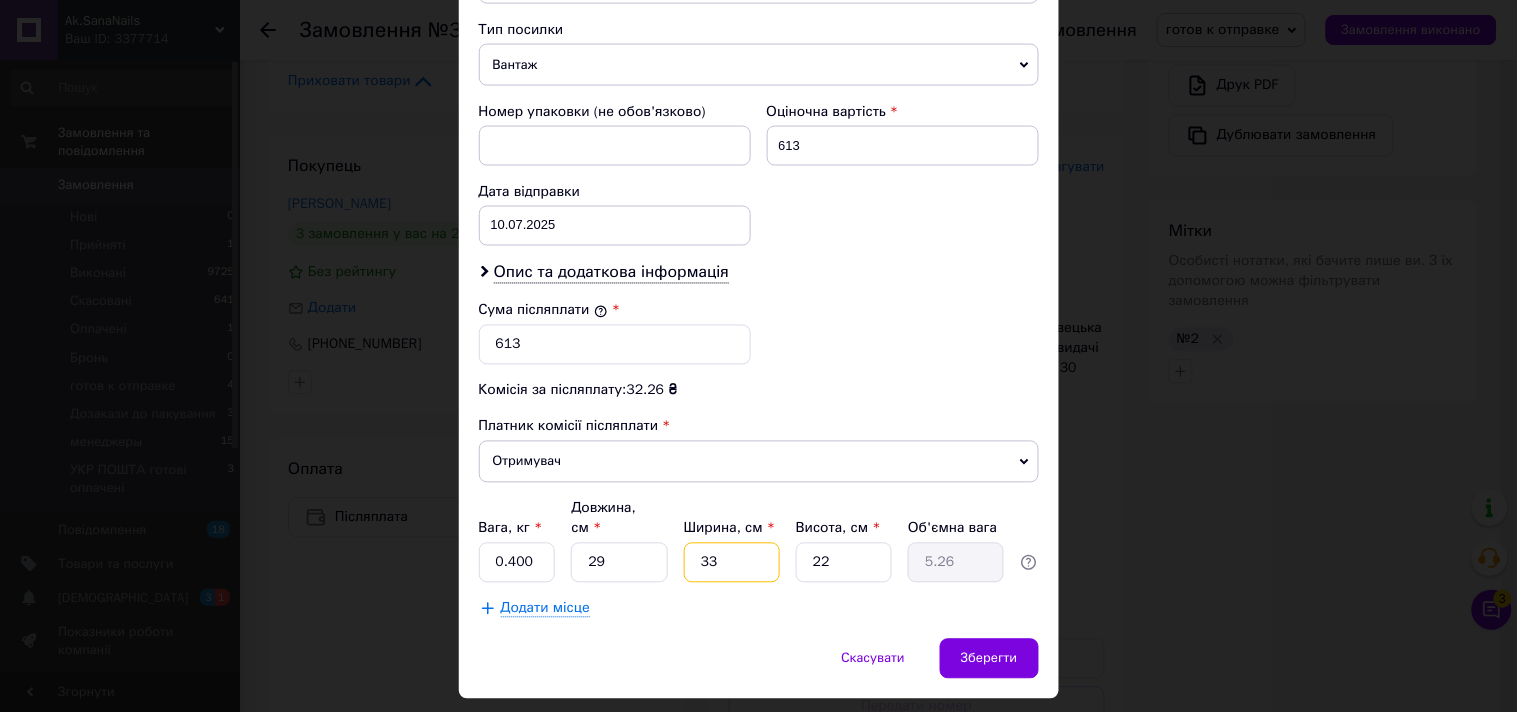 type on "0.16" 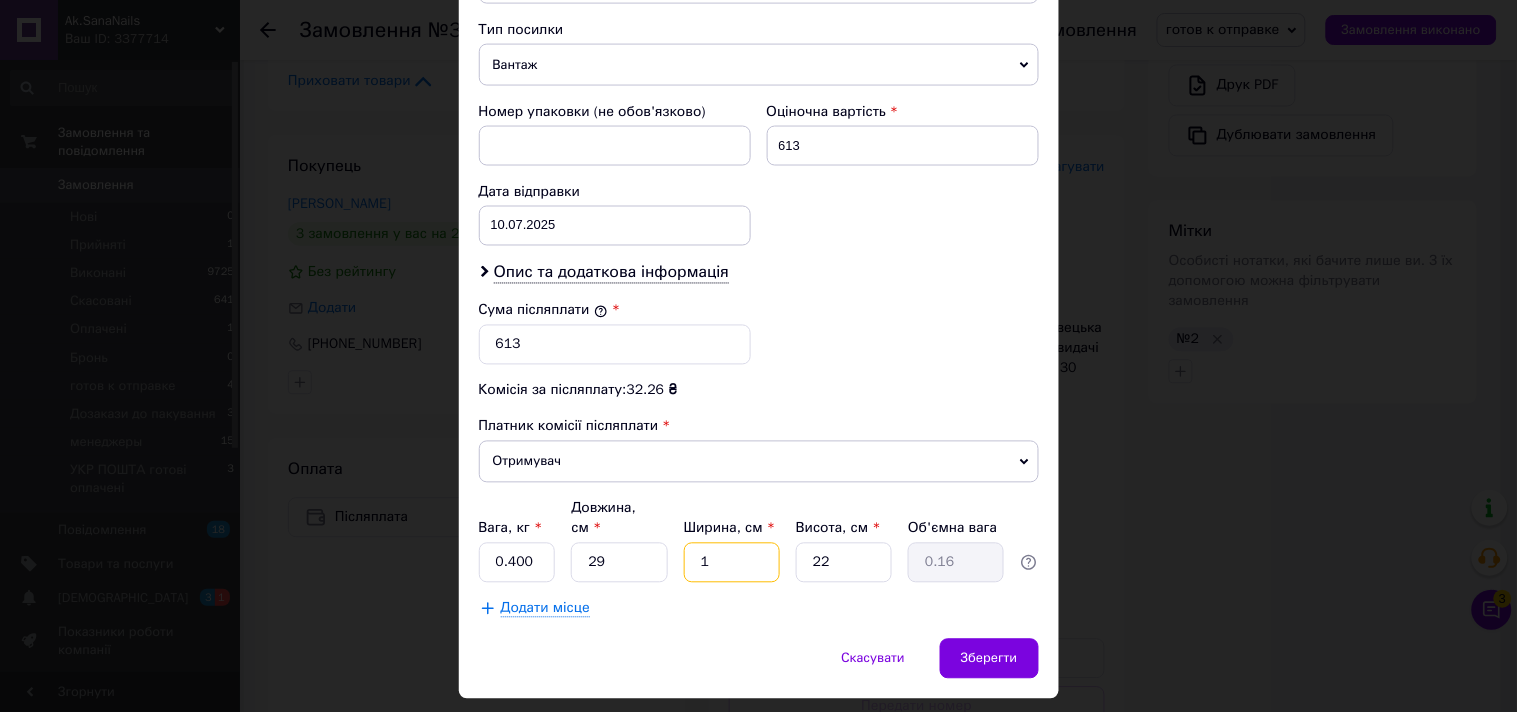 type on "17" 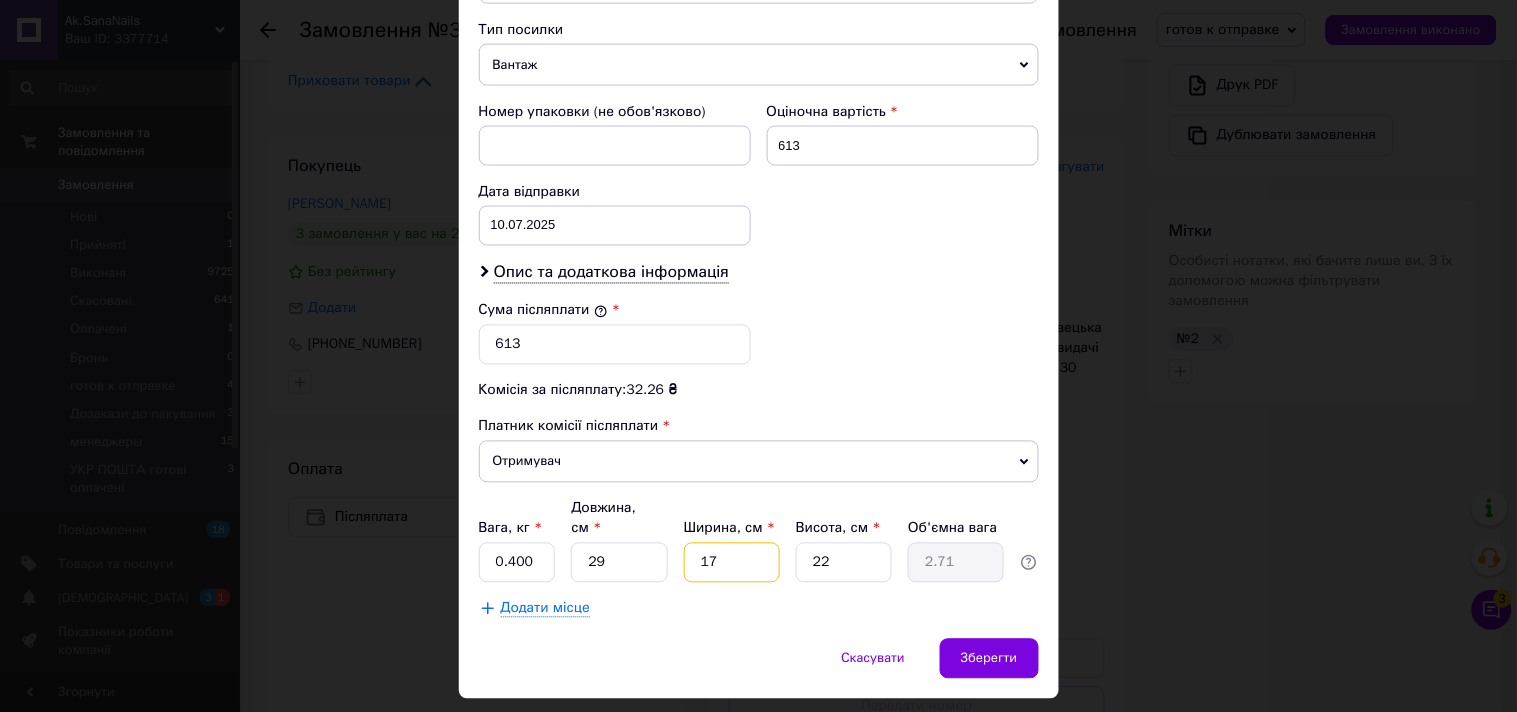 type on "17" 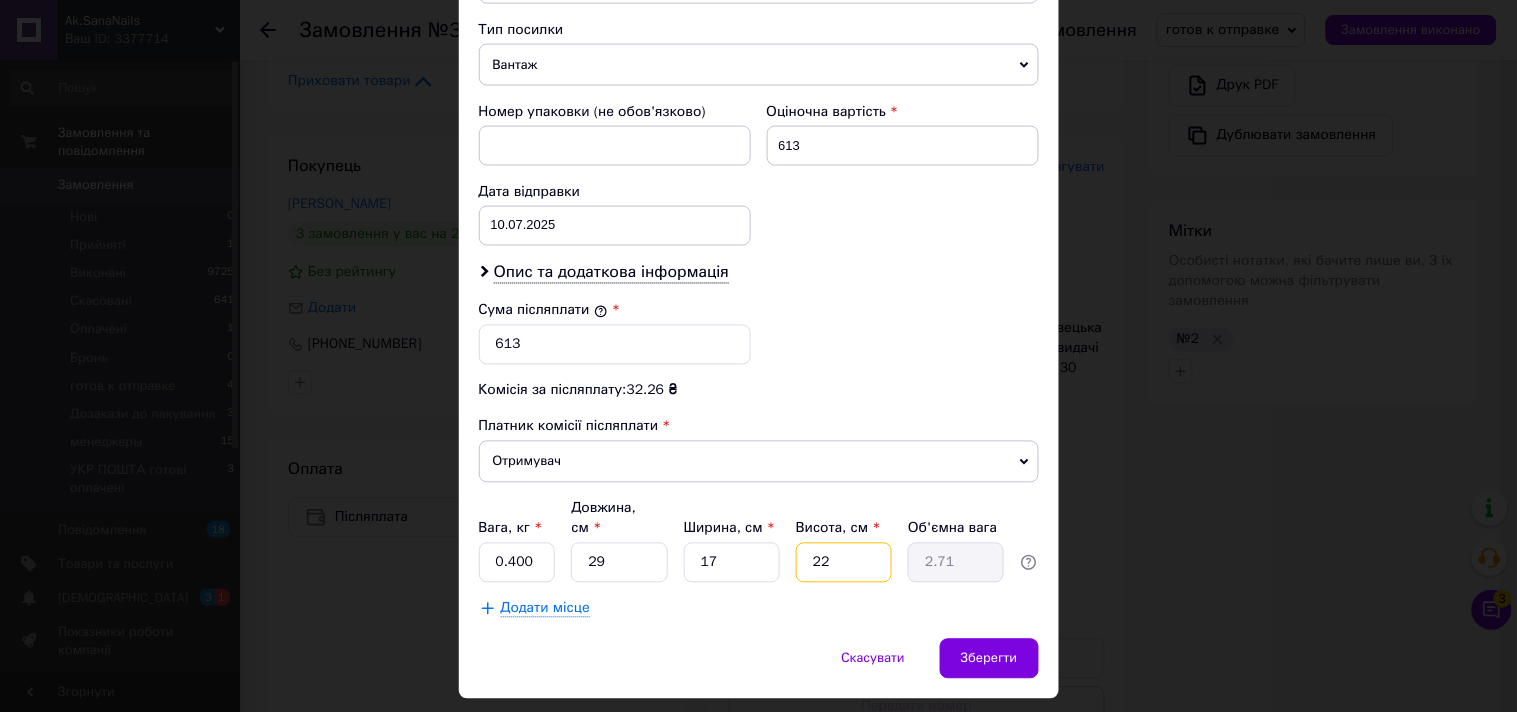 click on "22" at bounding box center (844, 563) 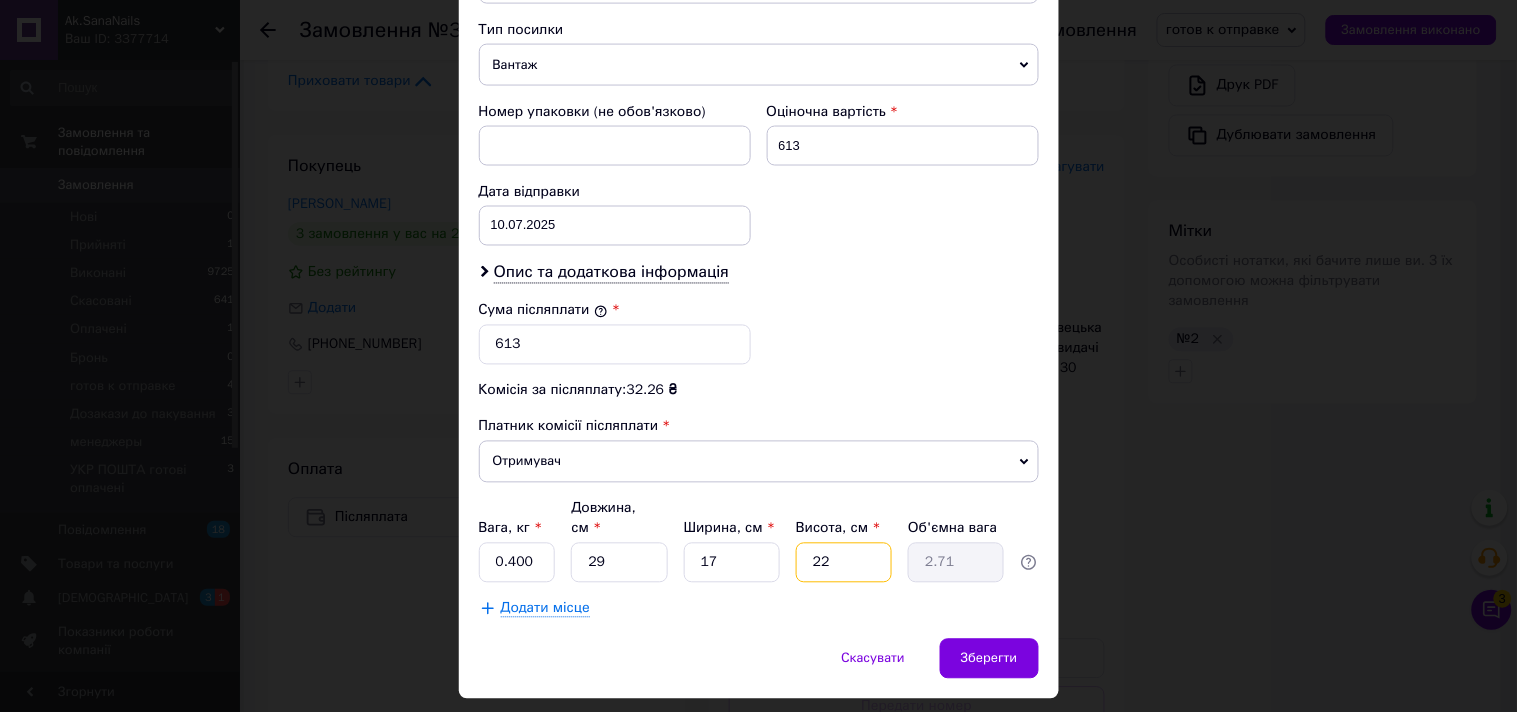 type on "6" 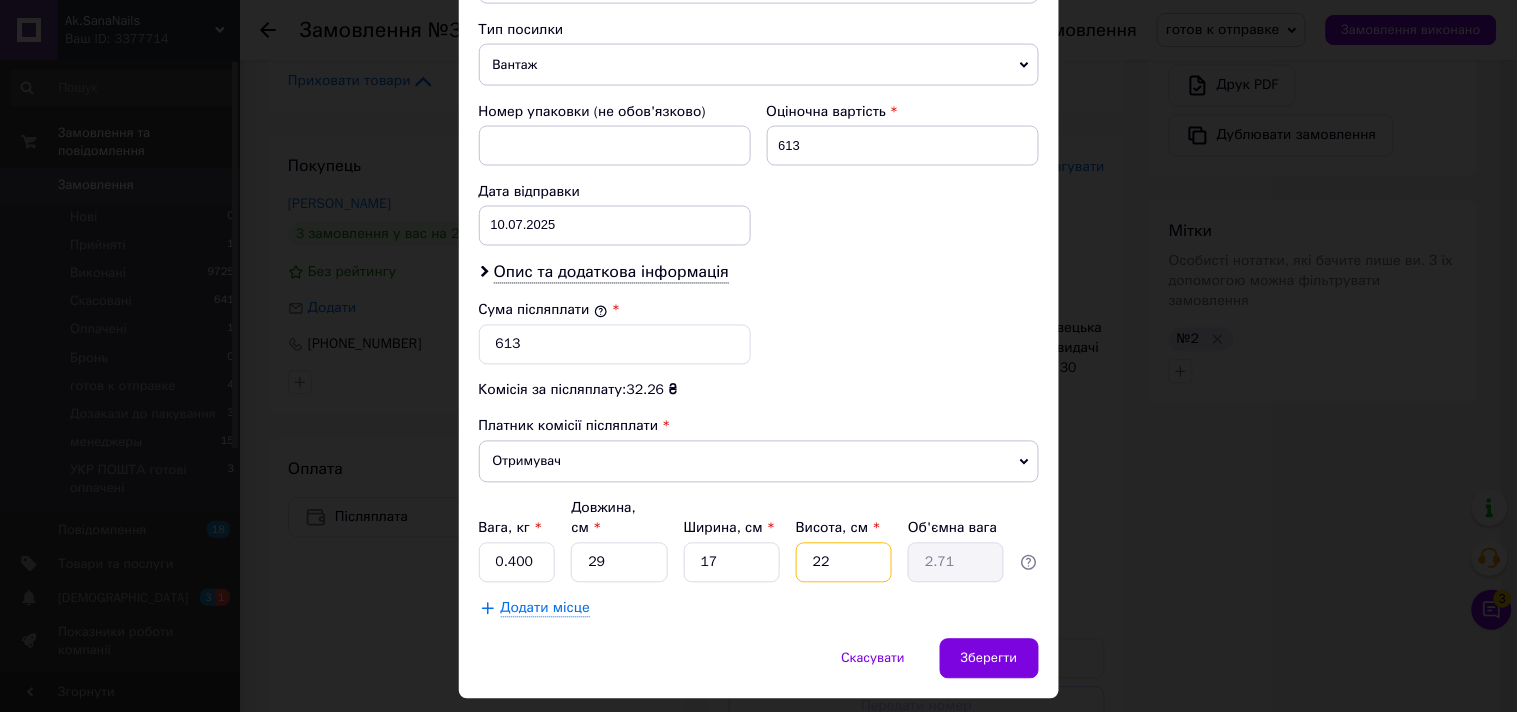 type on "0.74" 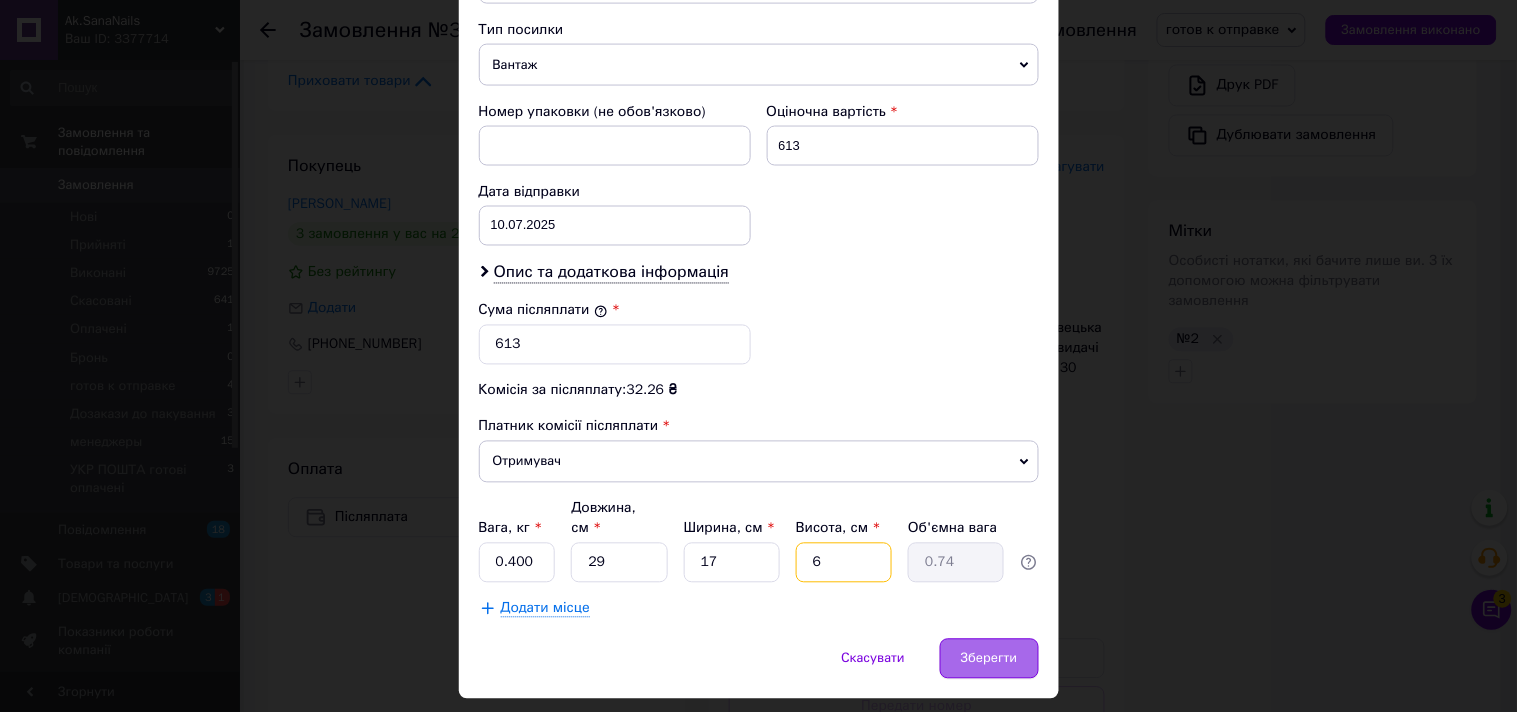 type on "6" 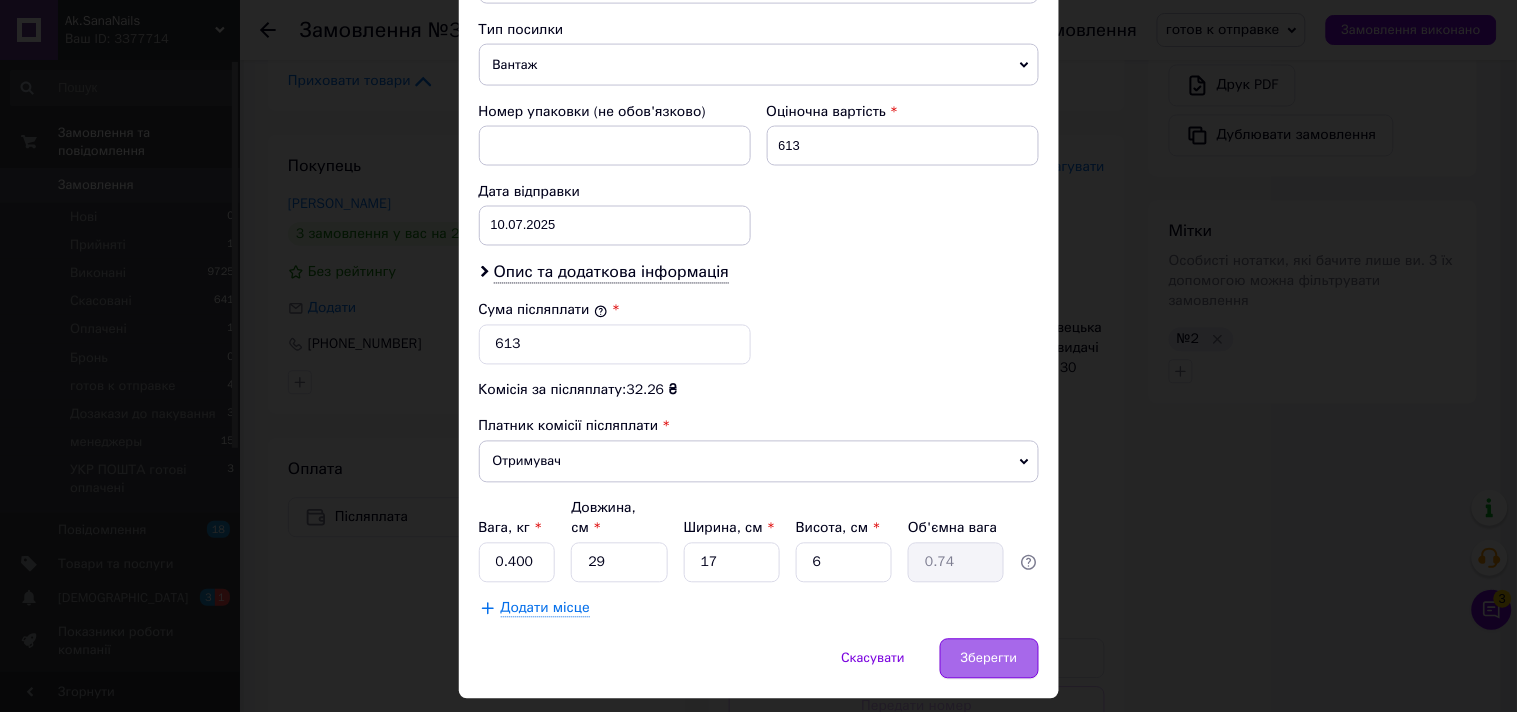 click on "Зберегти" at bounding box center (989, 659) 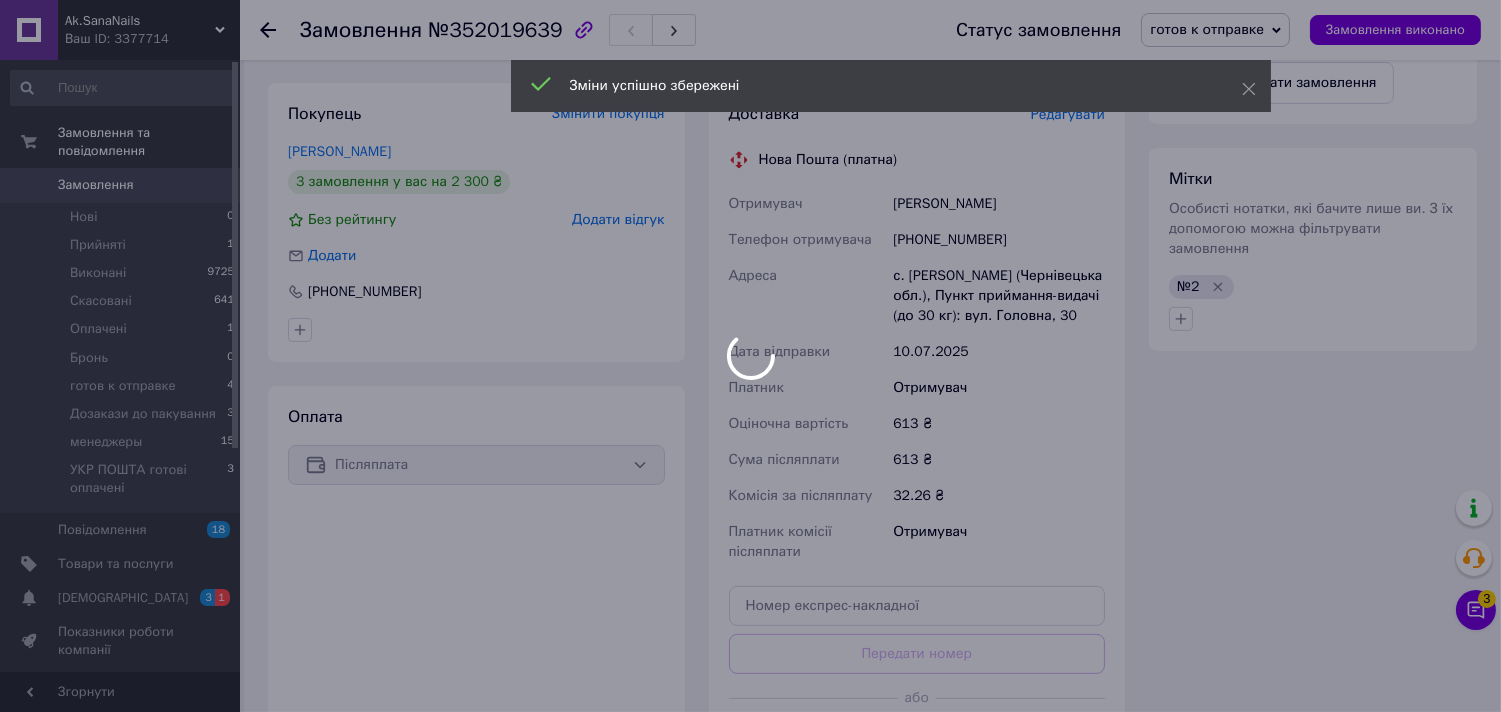 scroll, scrollTop: 1333, scrollLeft: 0, axis: vertical 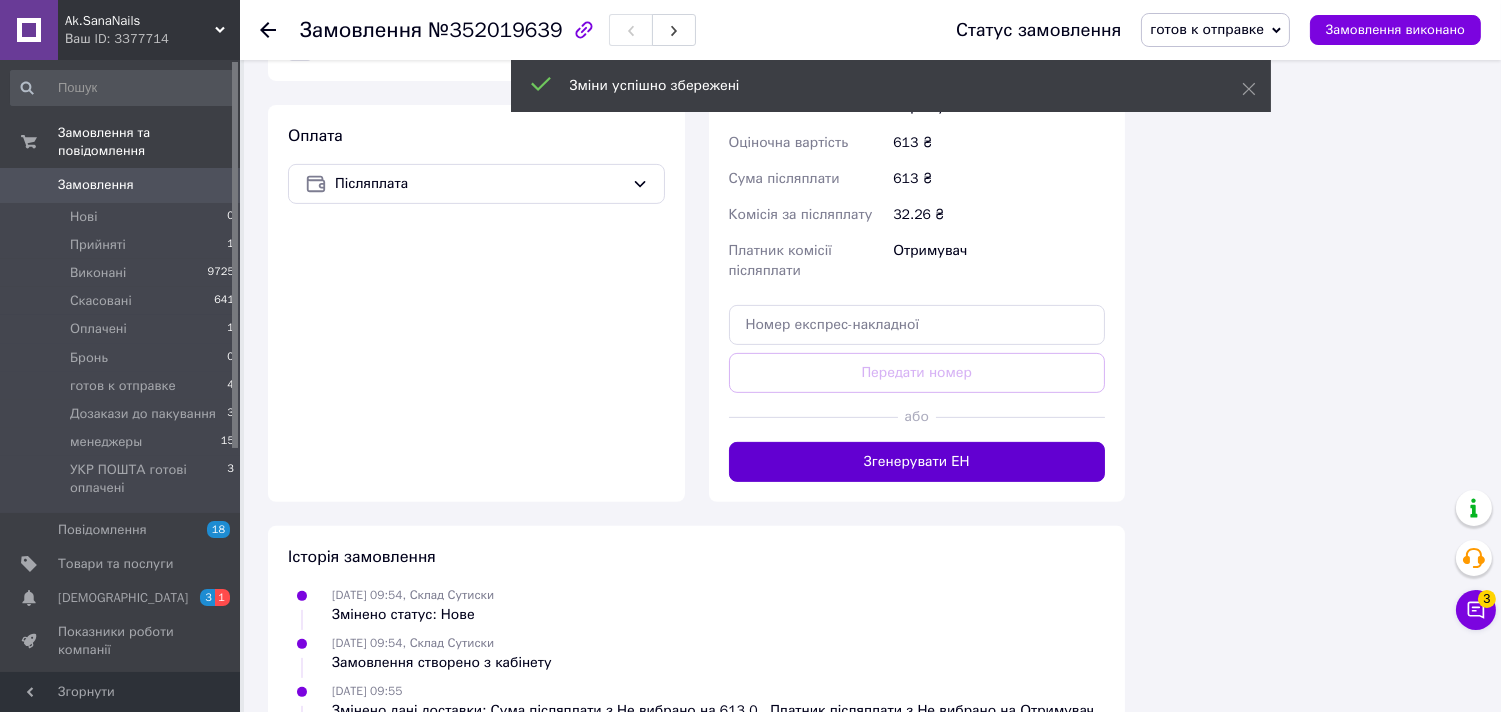 click on "Згенерувати ЕН" at bounding box center (917, 462) 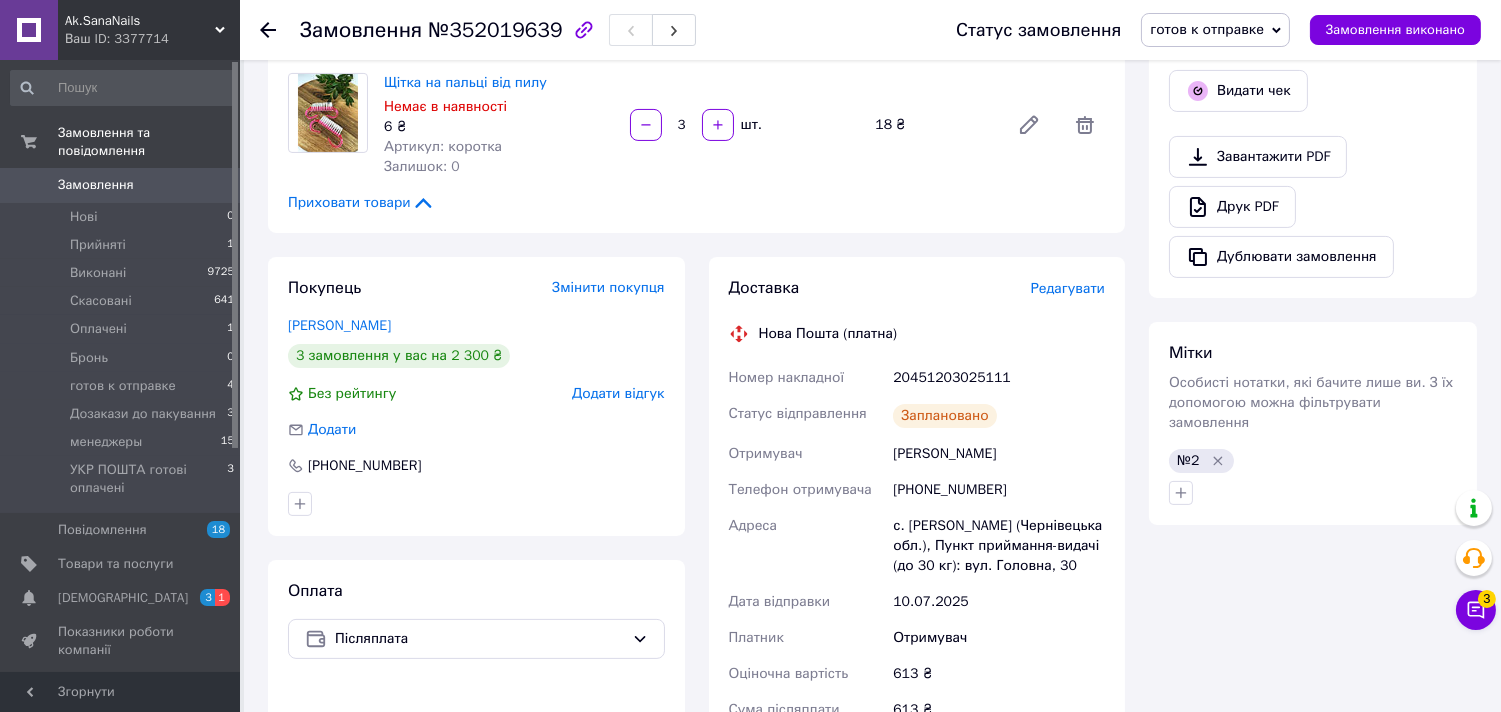 scroll, scrollTop: 888, scrollLeft: 0, axis: vertical 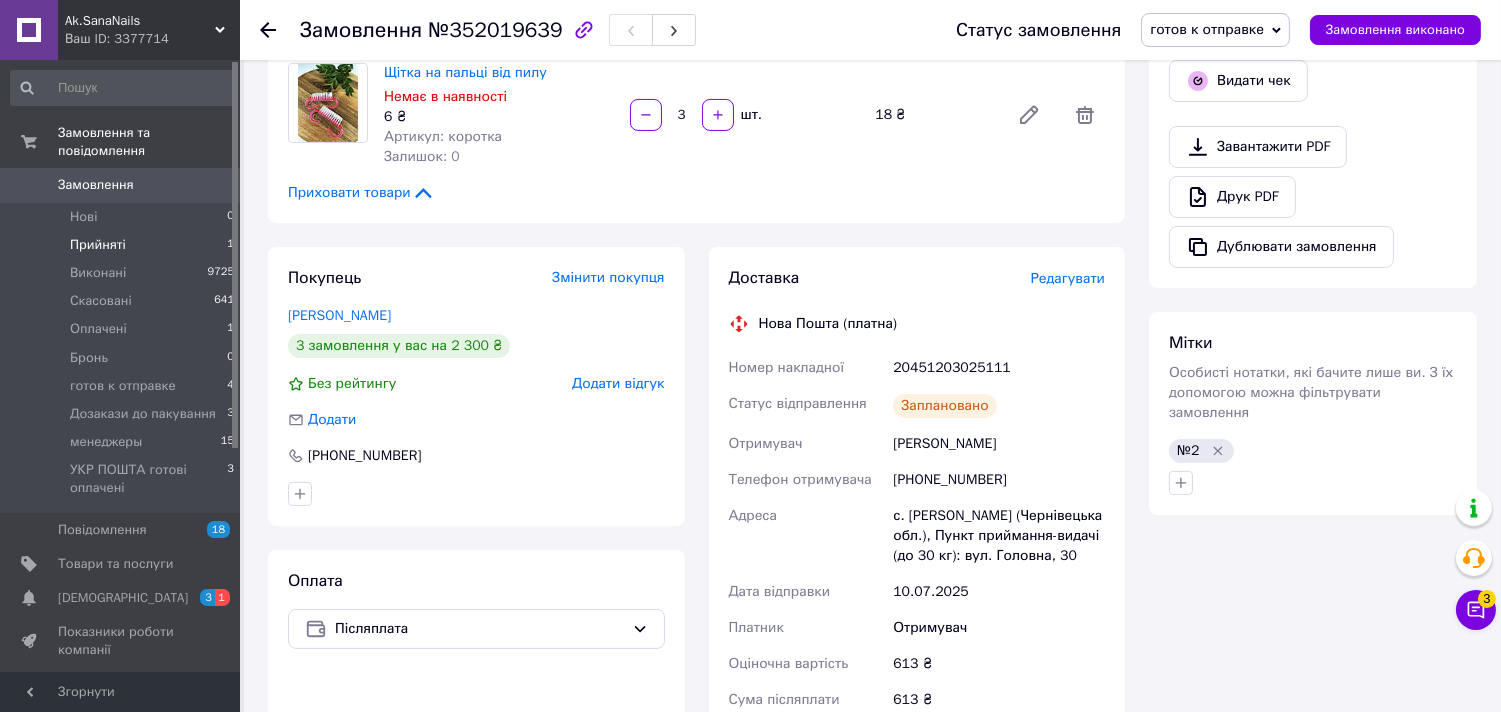 click on "Прийняті 1" at bounding box center [123, 245] 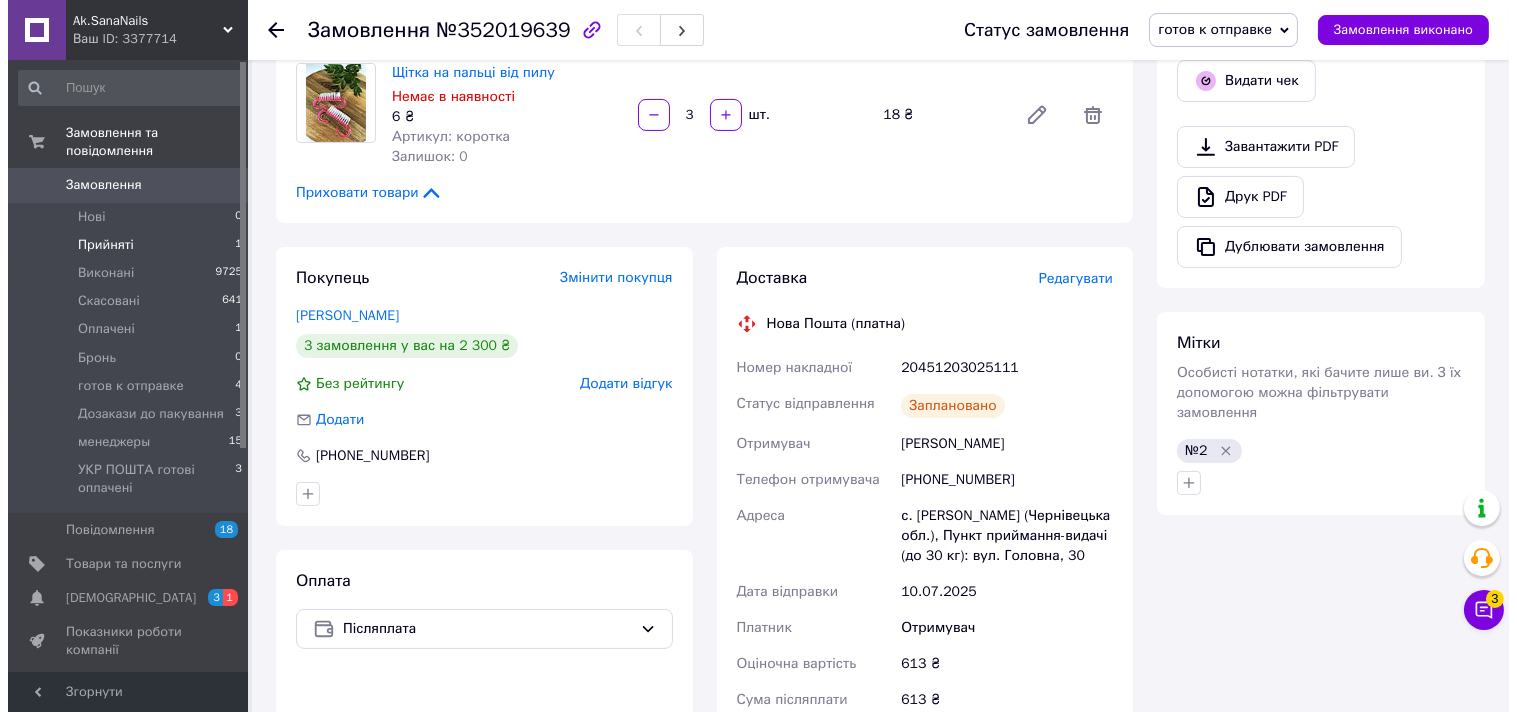scroll, scrollTop: 0, scrollLeft: 0, axis: both 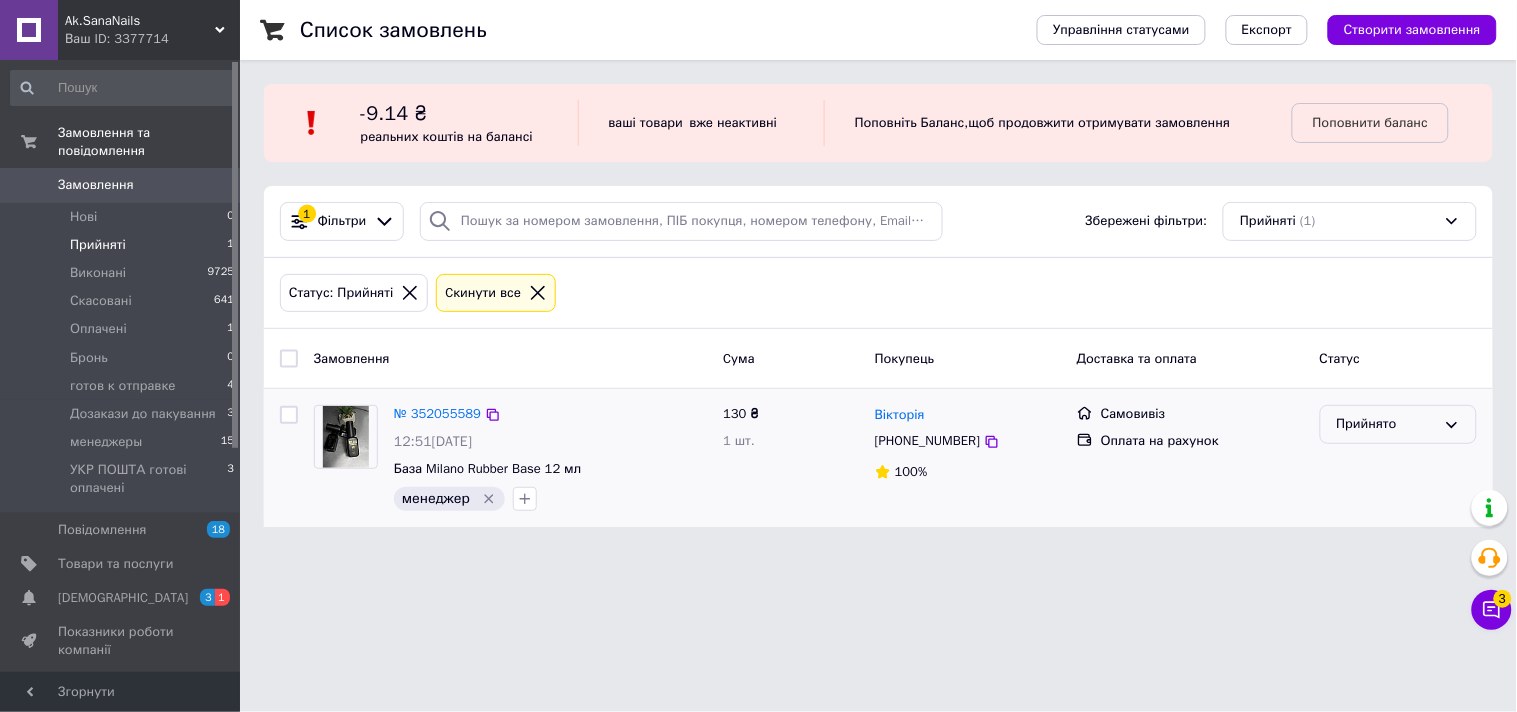 click on "Прийнято" at bounding box center [1398, 424] 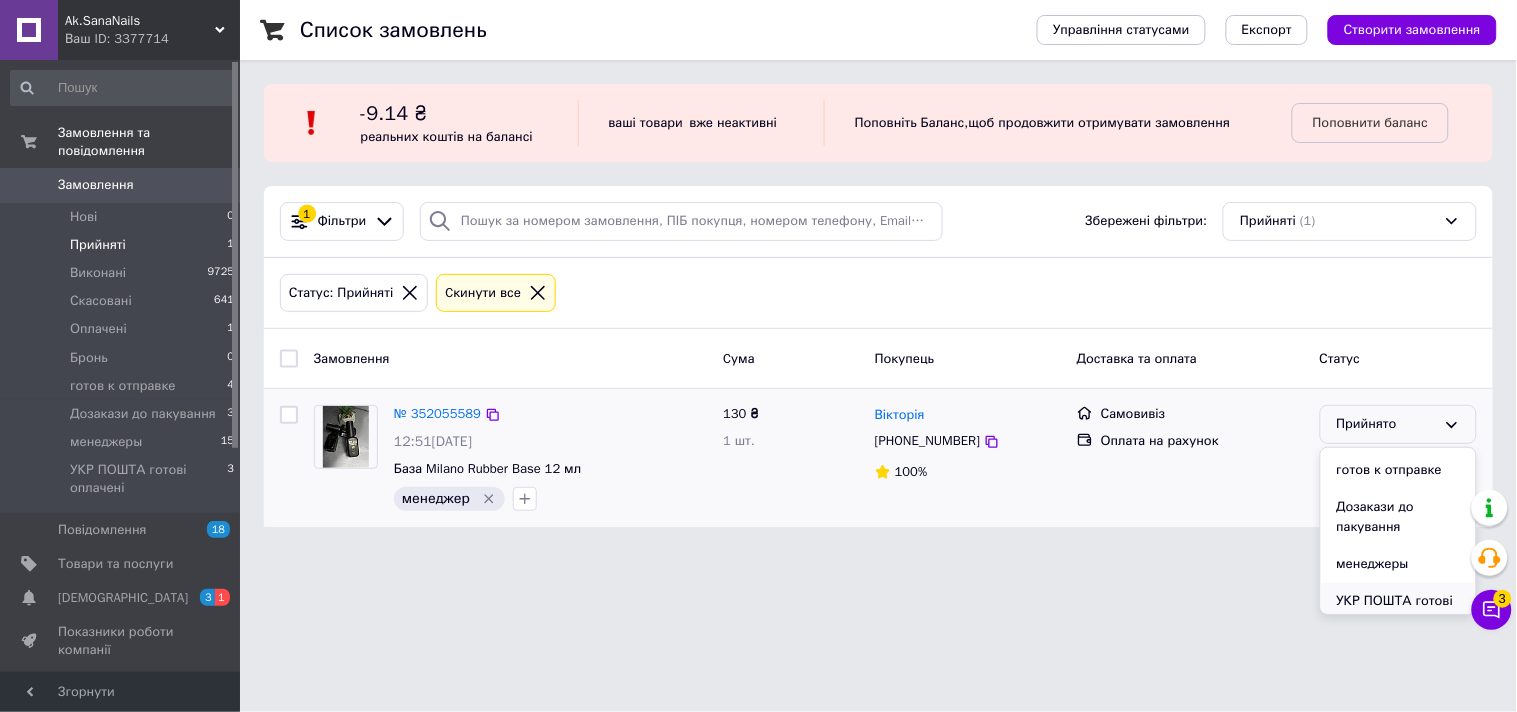 scroll, scrollTop: 167, scrollLeft: 0, axis: vertical 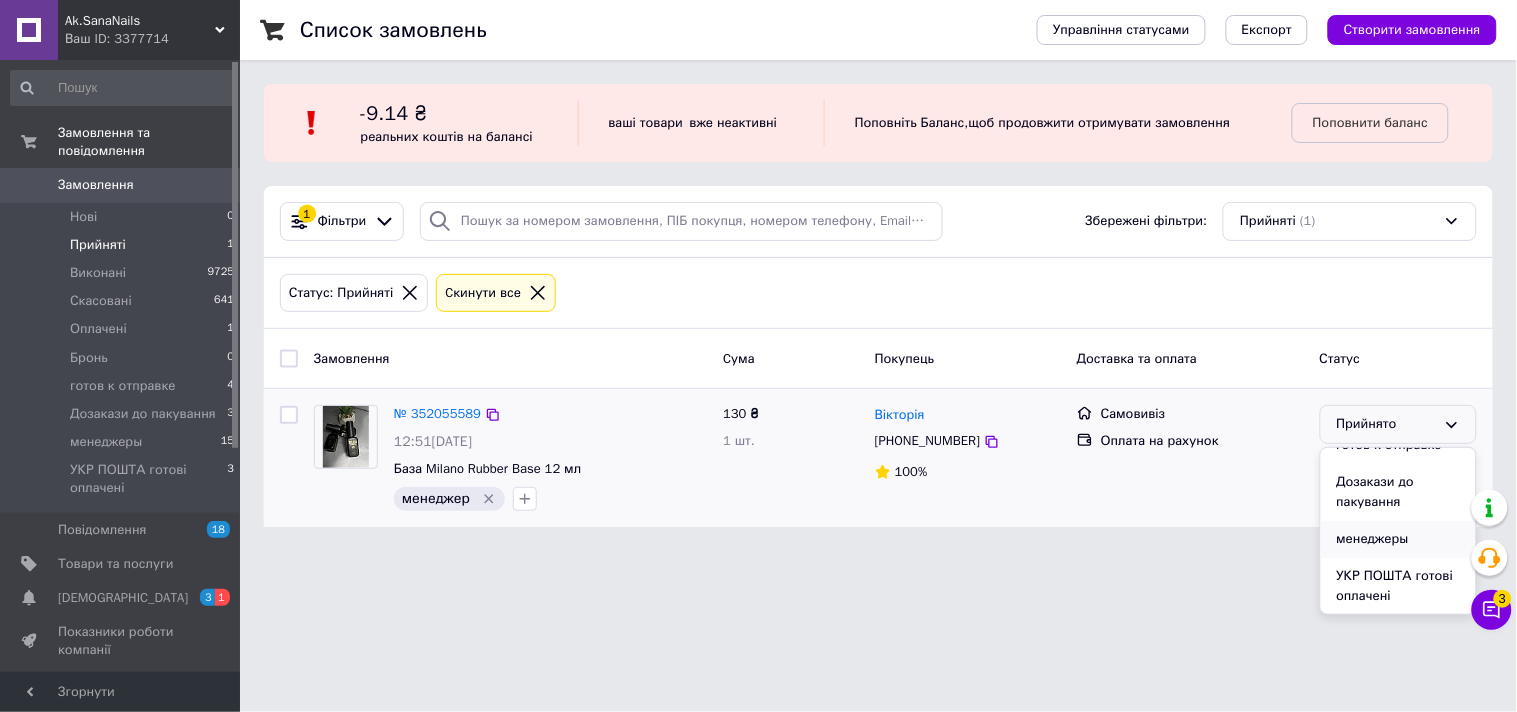click on "менеджеры" at bounding box center [1398, 539] 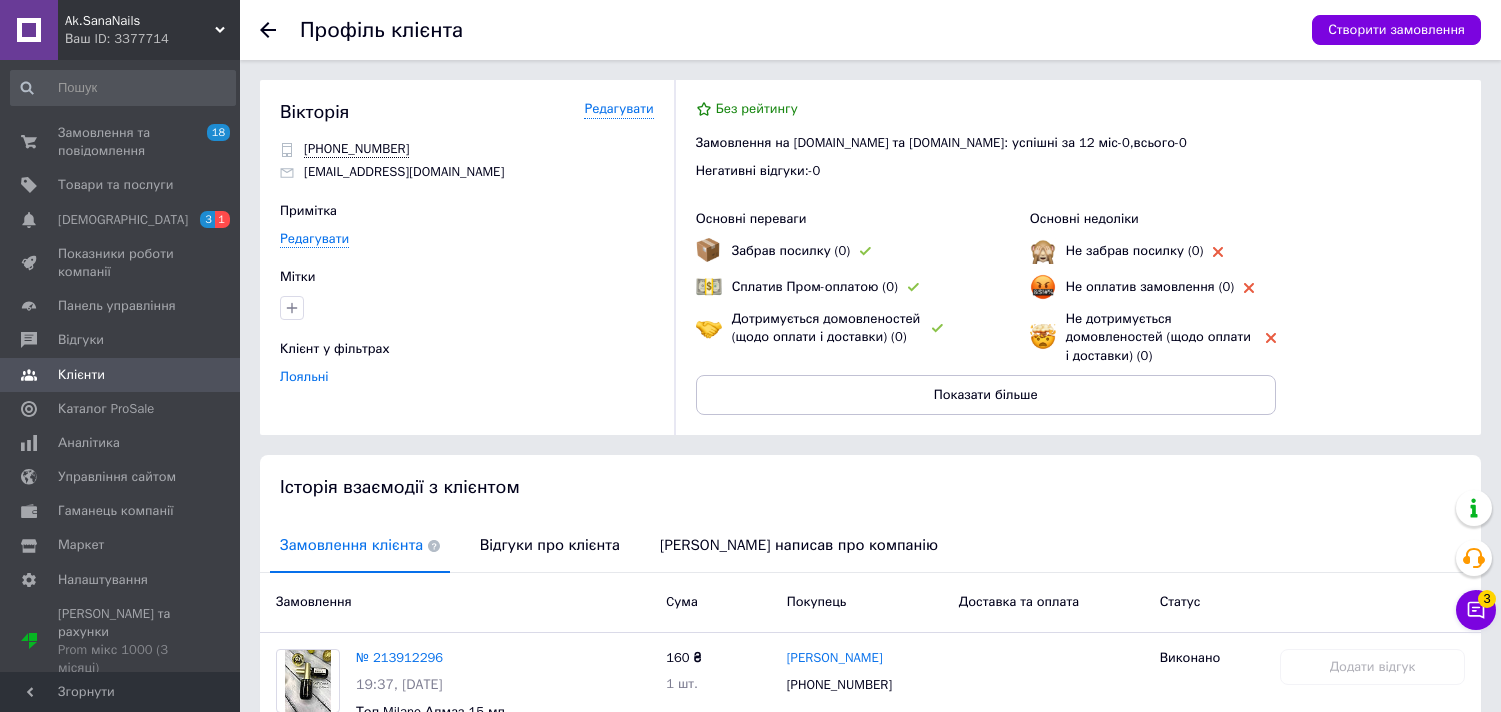 click on "Замовлення та повідомлення 18 0" at bounding box center [123, 142] 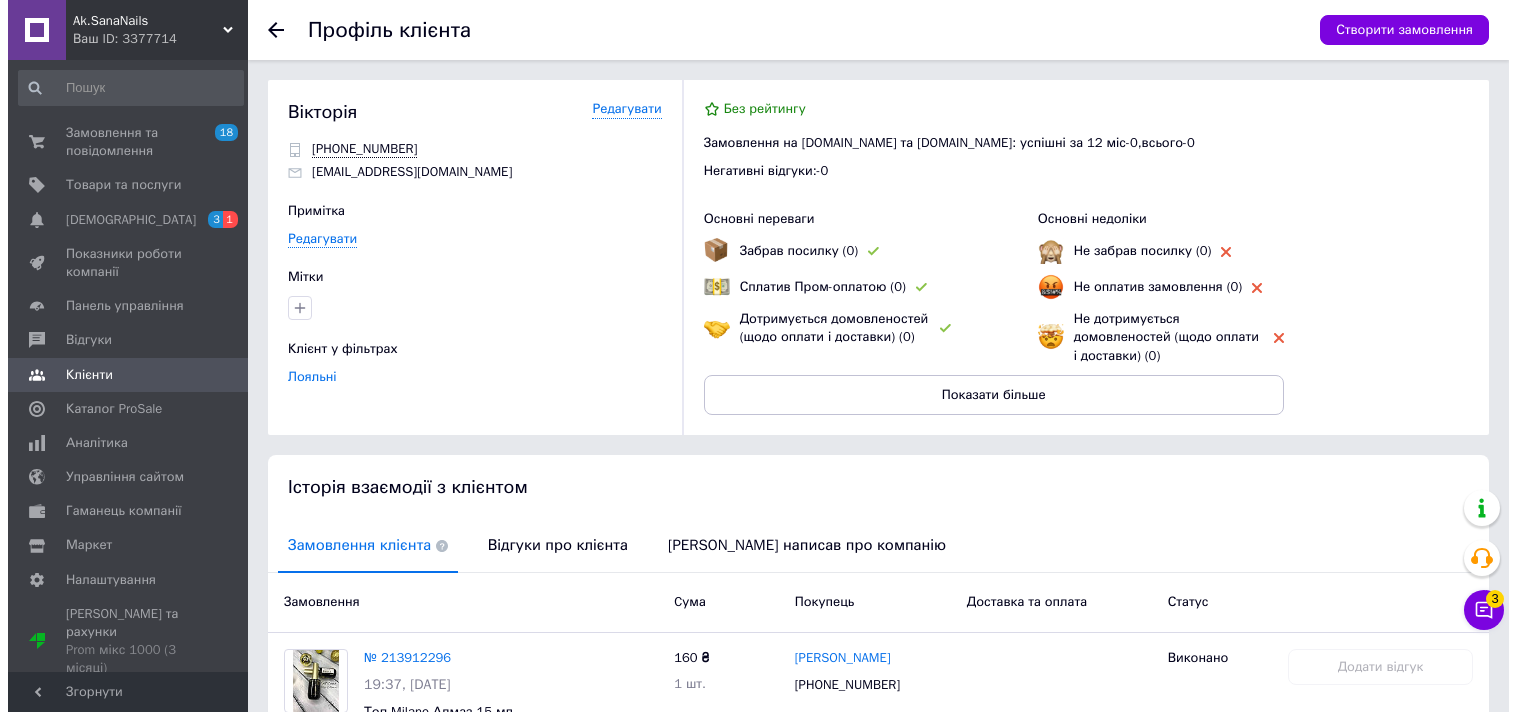 scroll, scrollTop: 0, scrollLeft: 0, axis: both 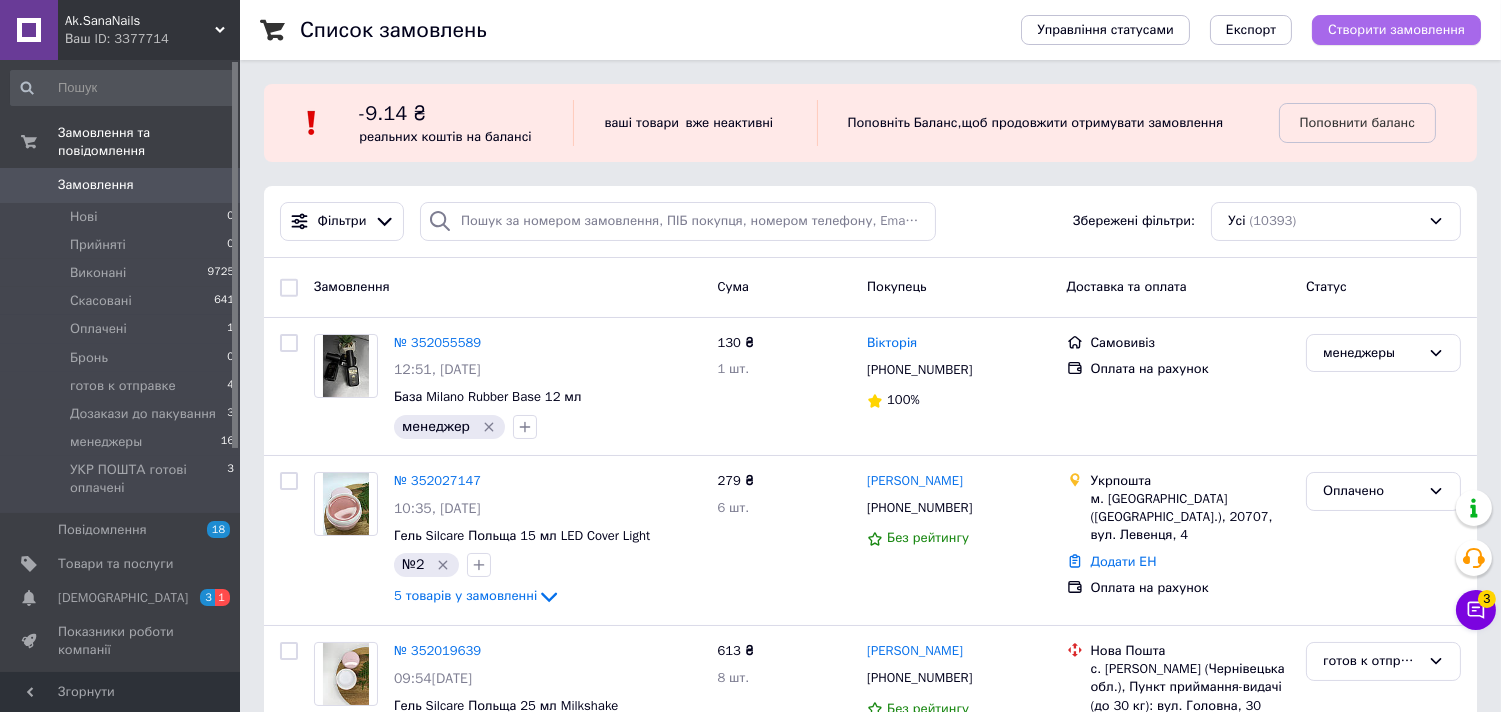 click on "Створити замовлення" at bounding box center (1396, 30) 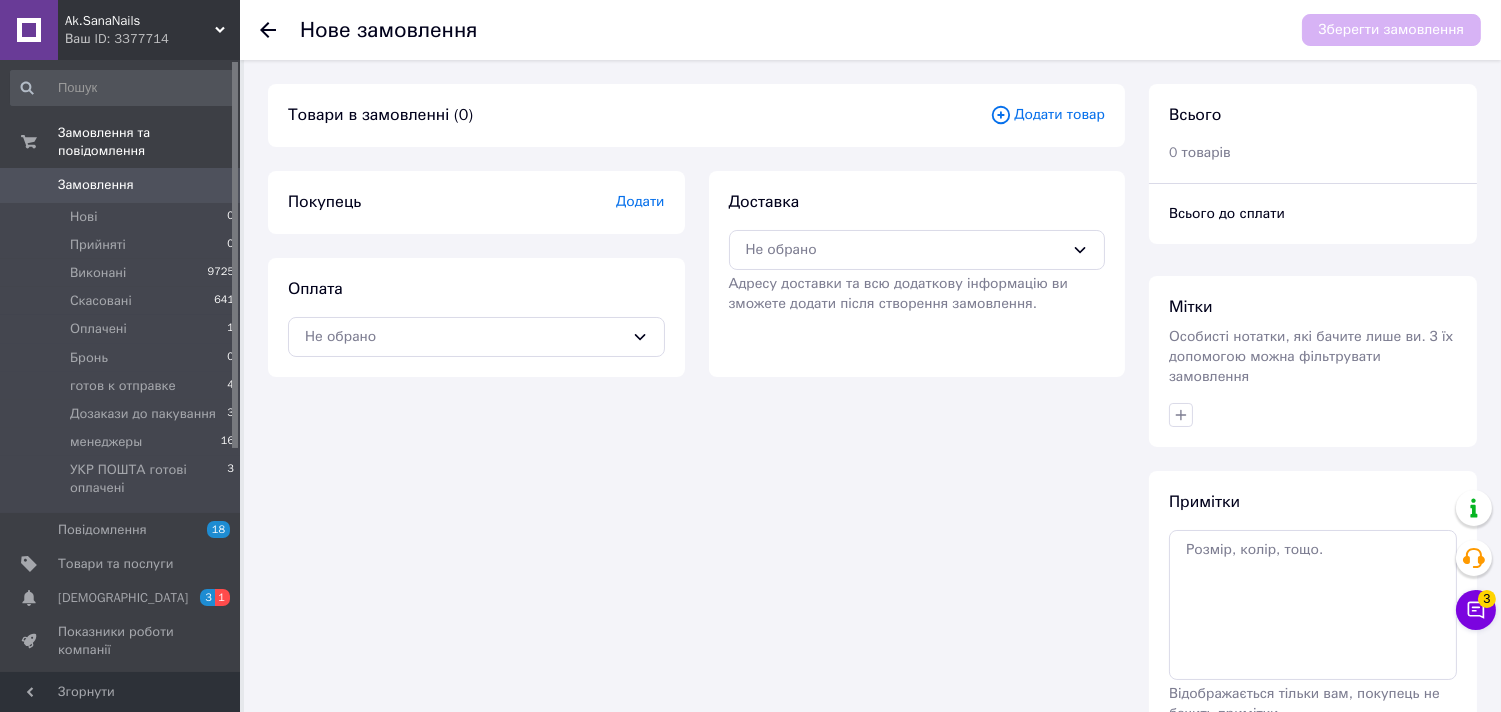 click on "Додати товар" at bounding box center (1047, 115) 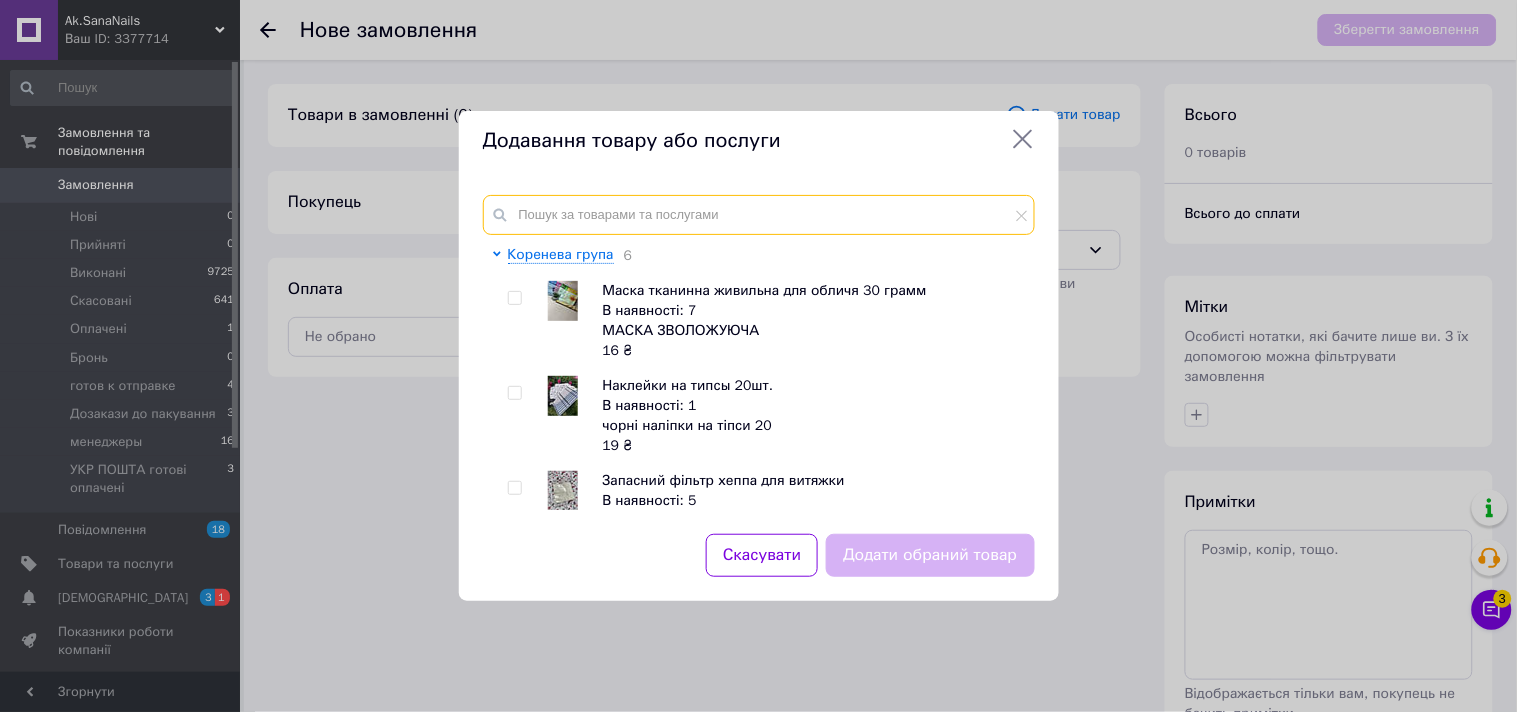 click at bounding box center (759, 215) 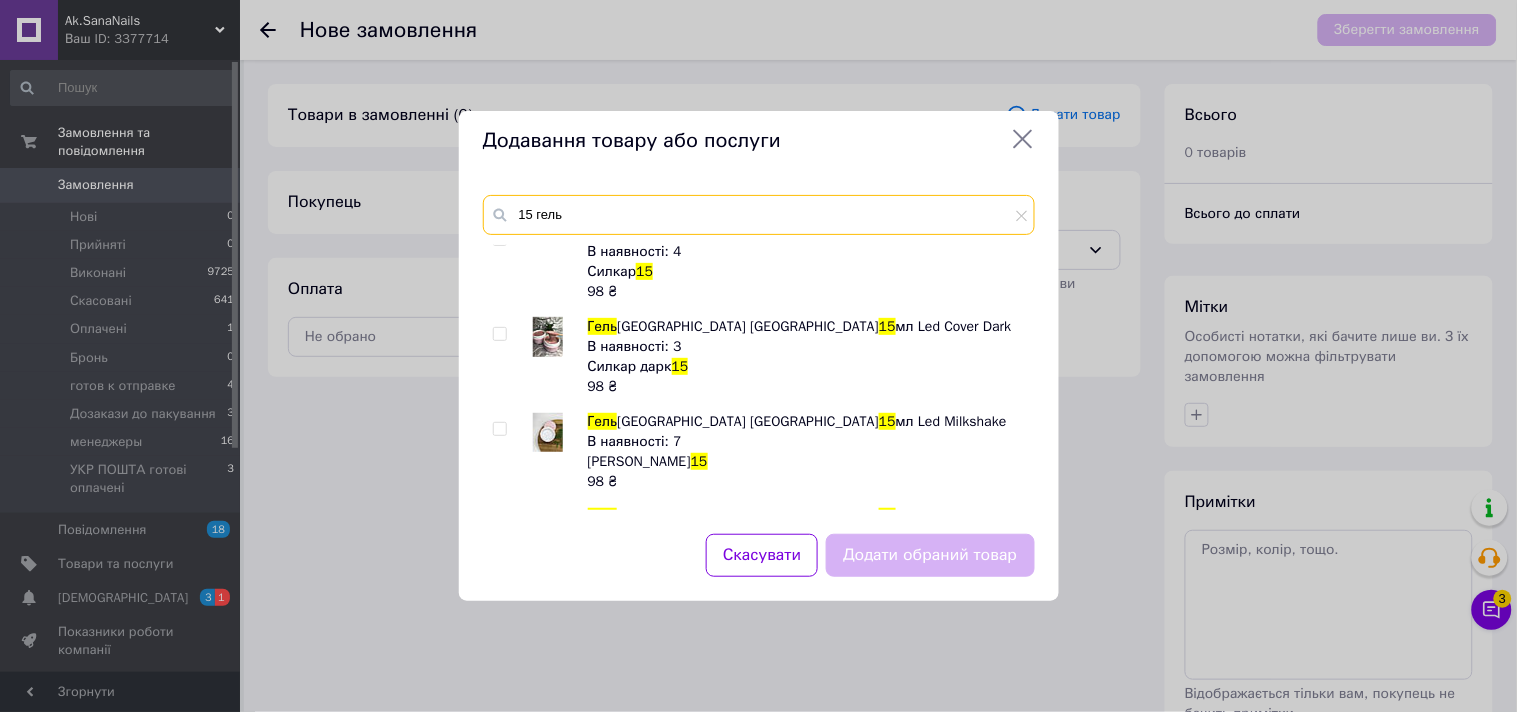 scroll, scrollTop: 222, scrollLeft: 0, axis: vertical 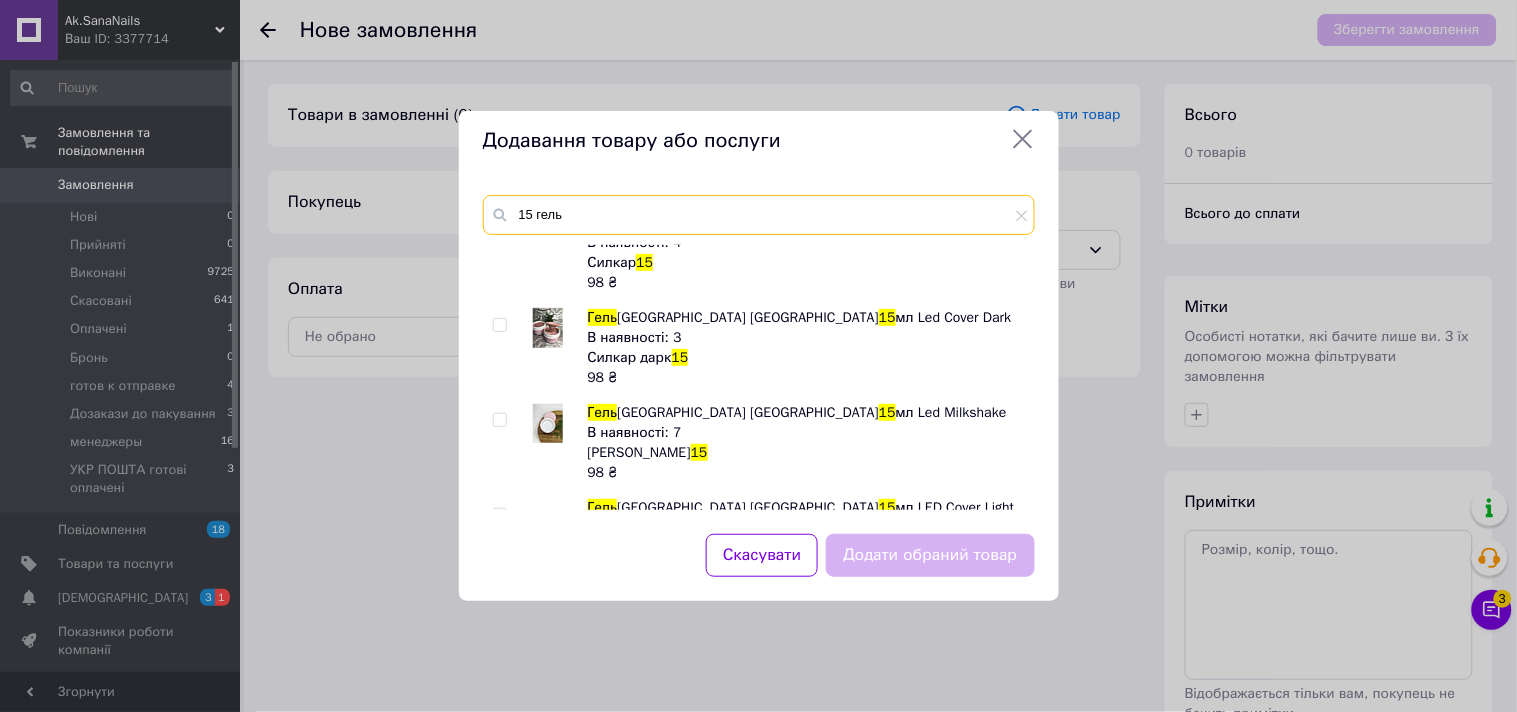type on "15 гель" 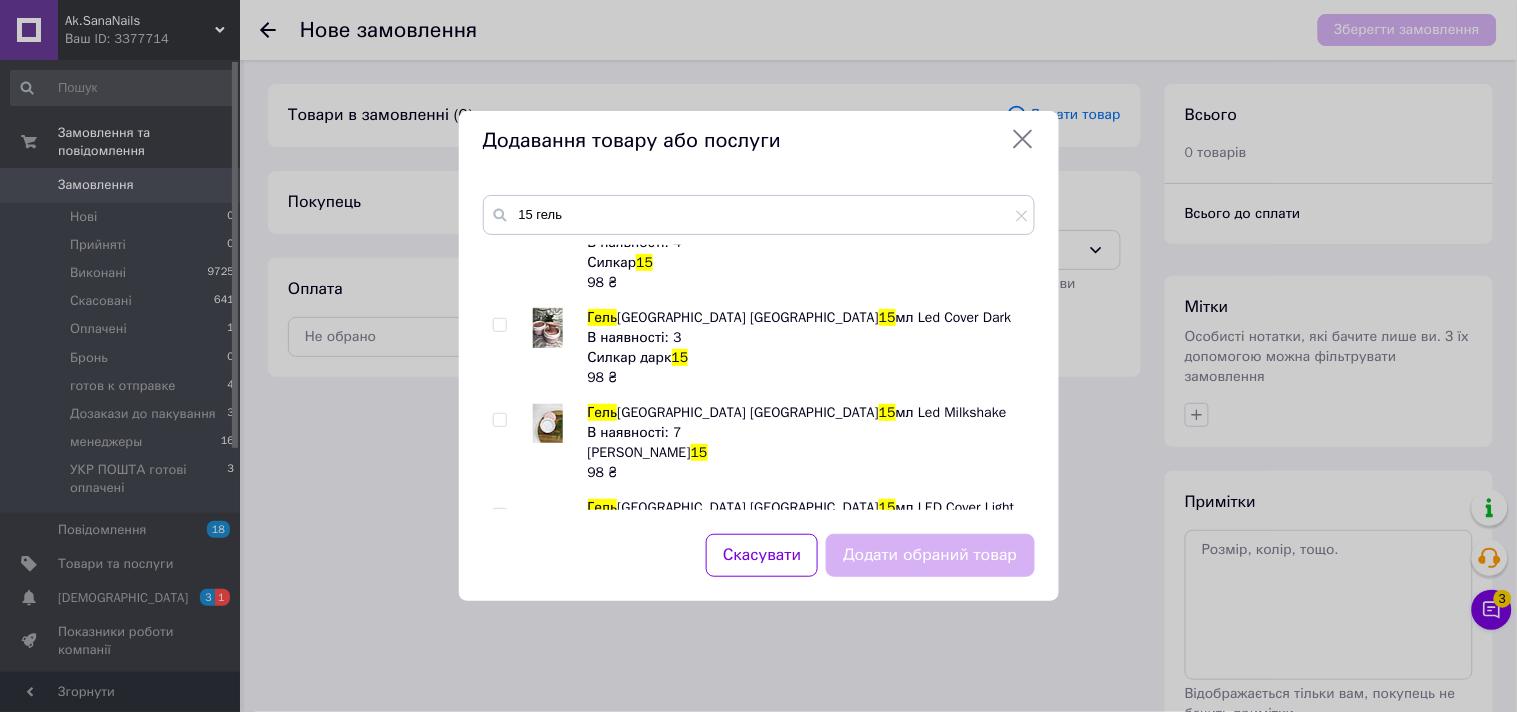 click at bounding box center (503, 443) 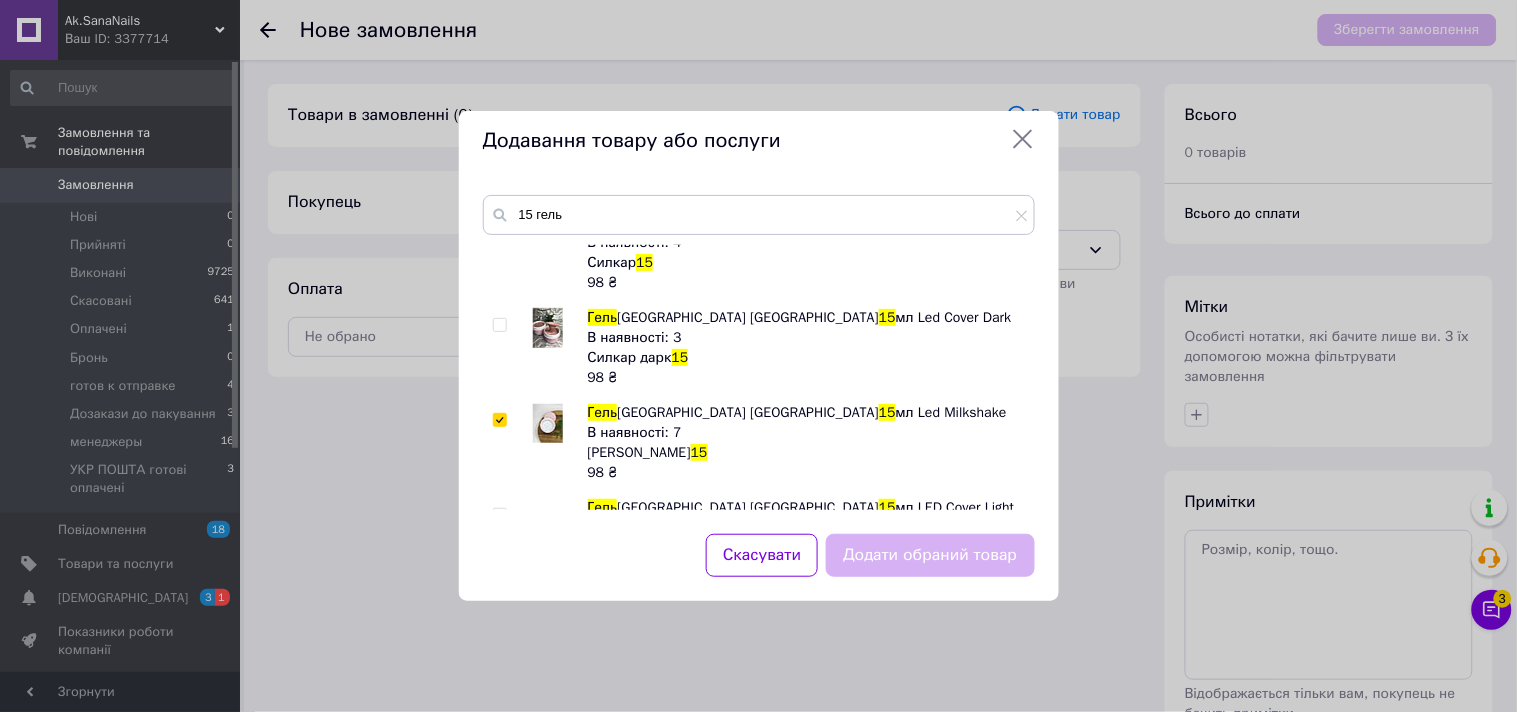 checkbox on "true" 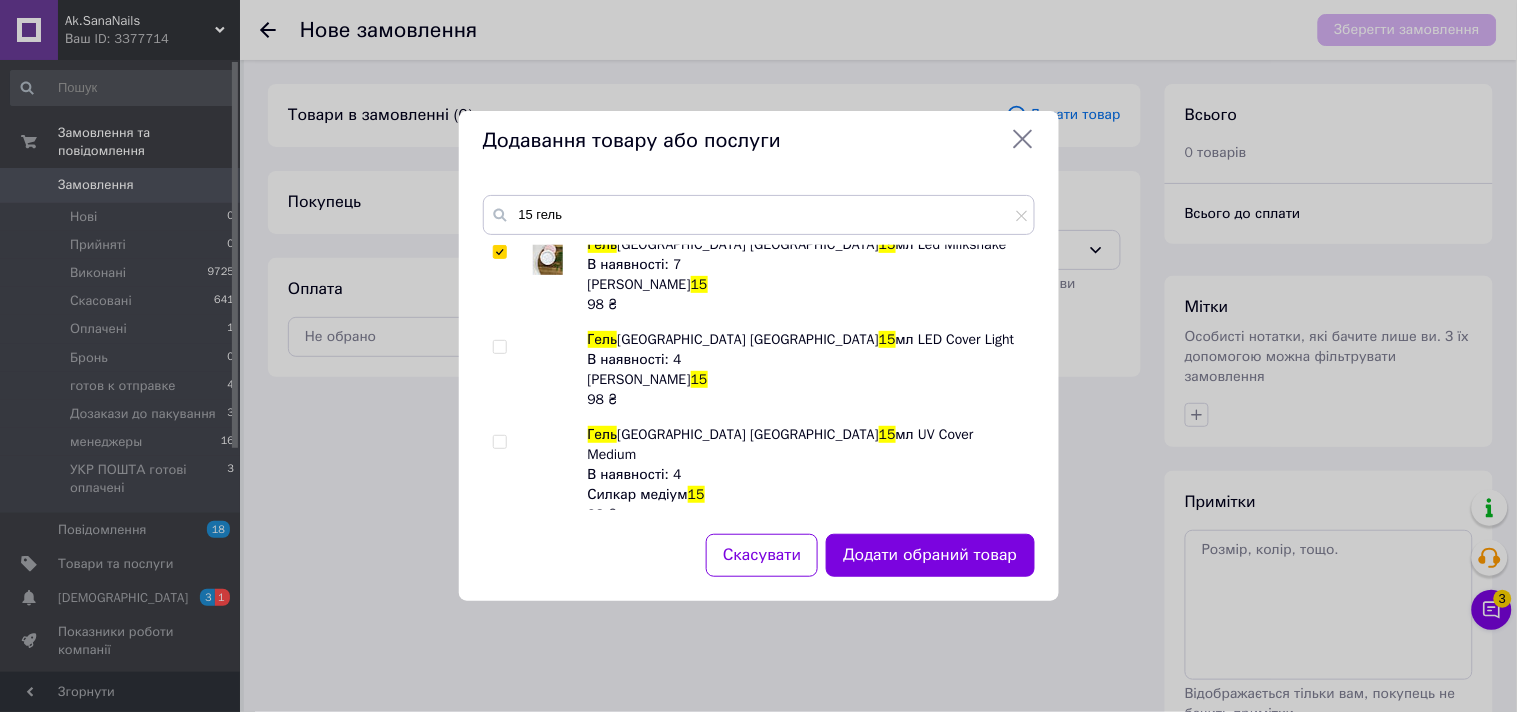 scroll, scrollTop: 444, scrollLeft: 0, axis: vertical 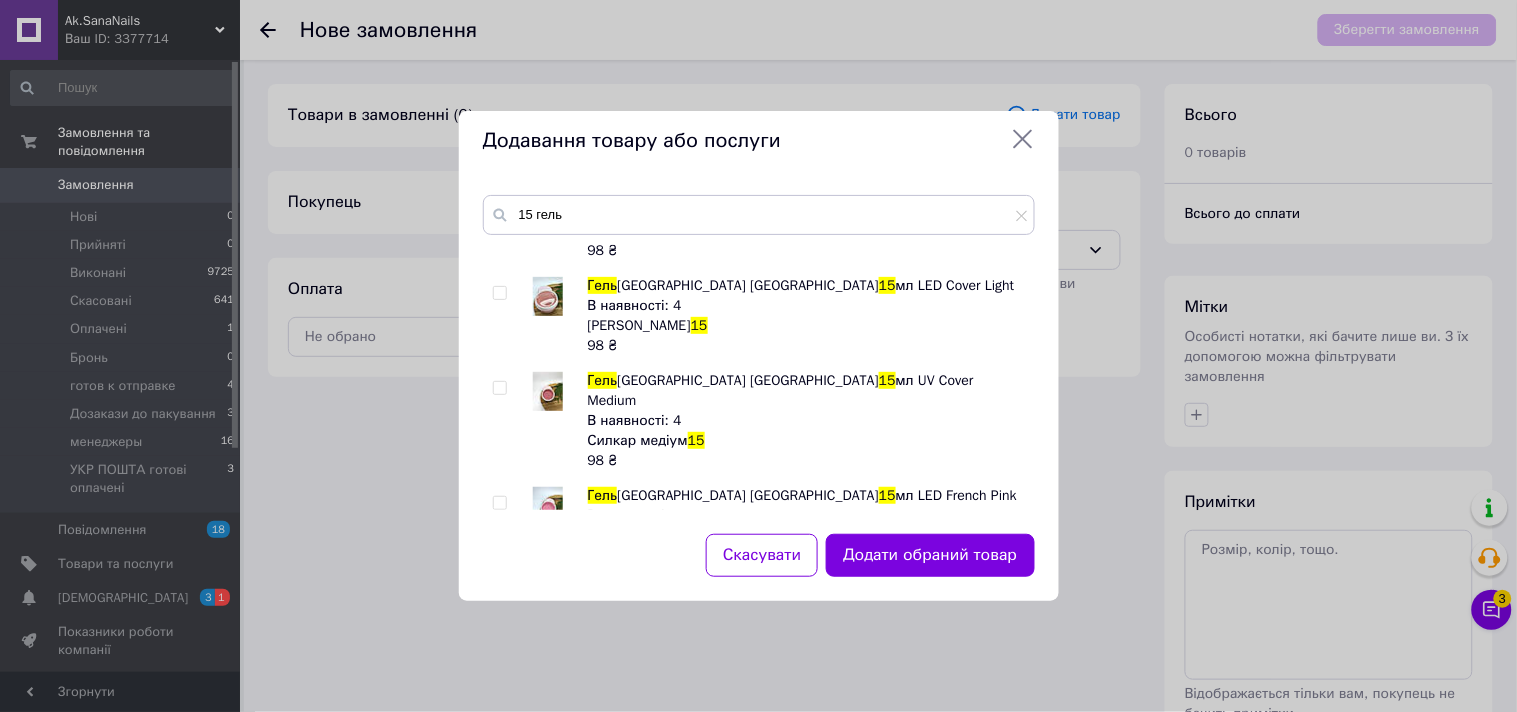 click at bounding box center [499, 388] 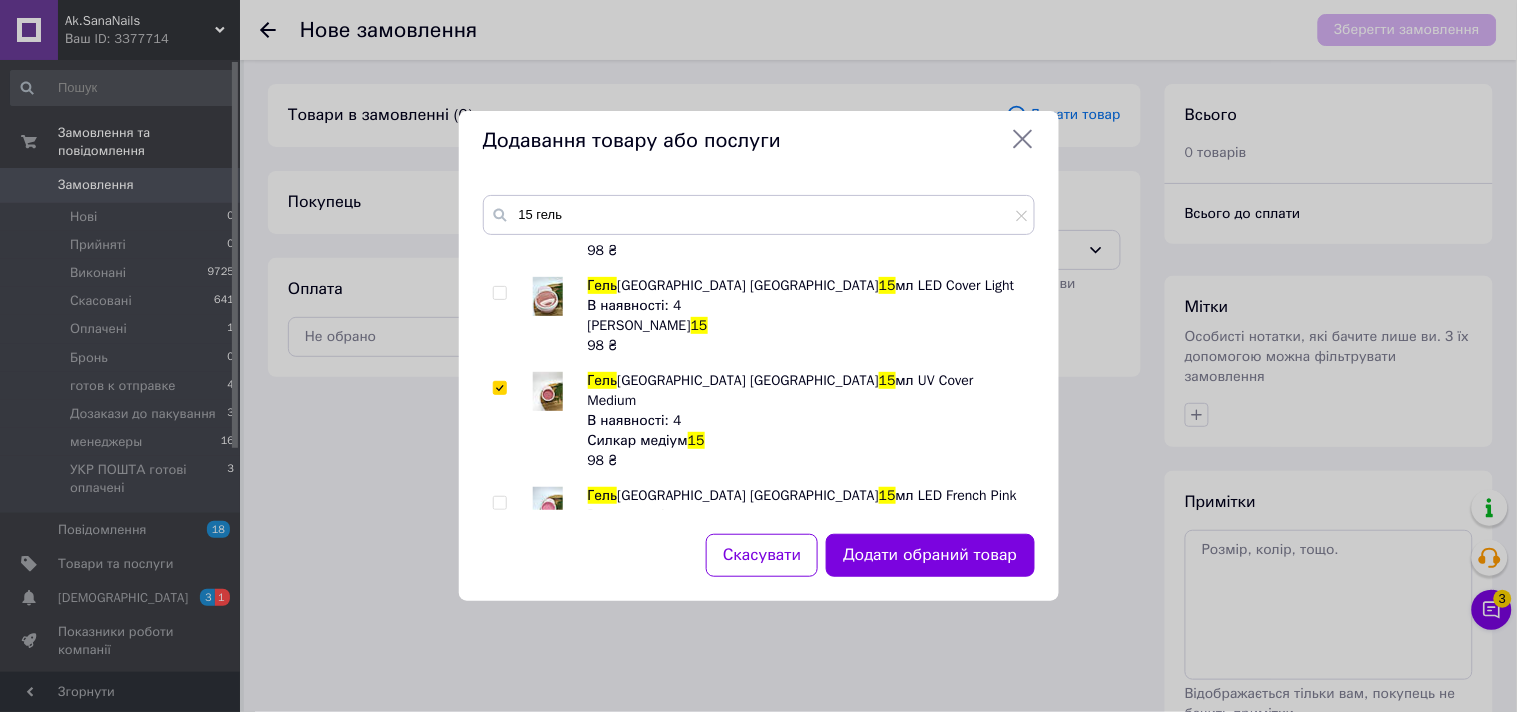 checkbox on "true" 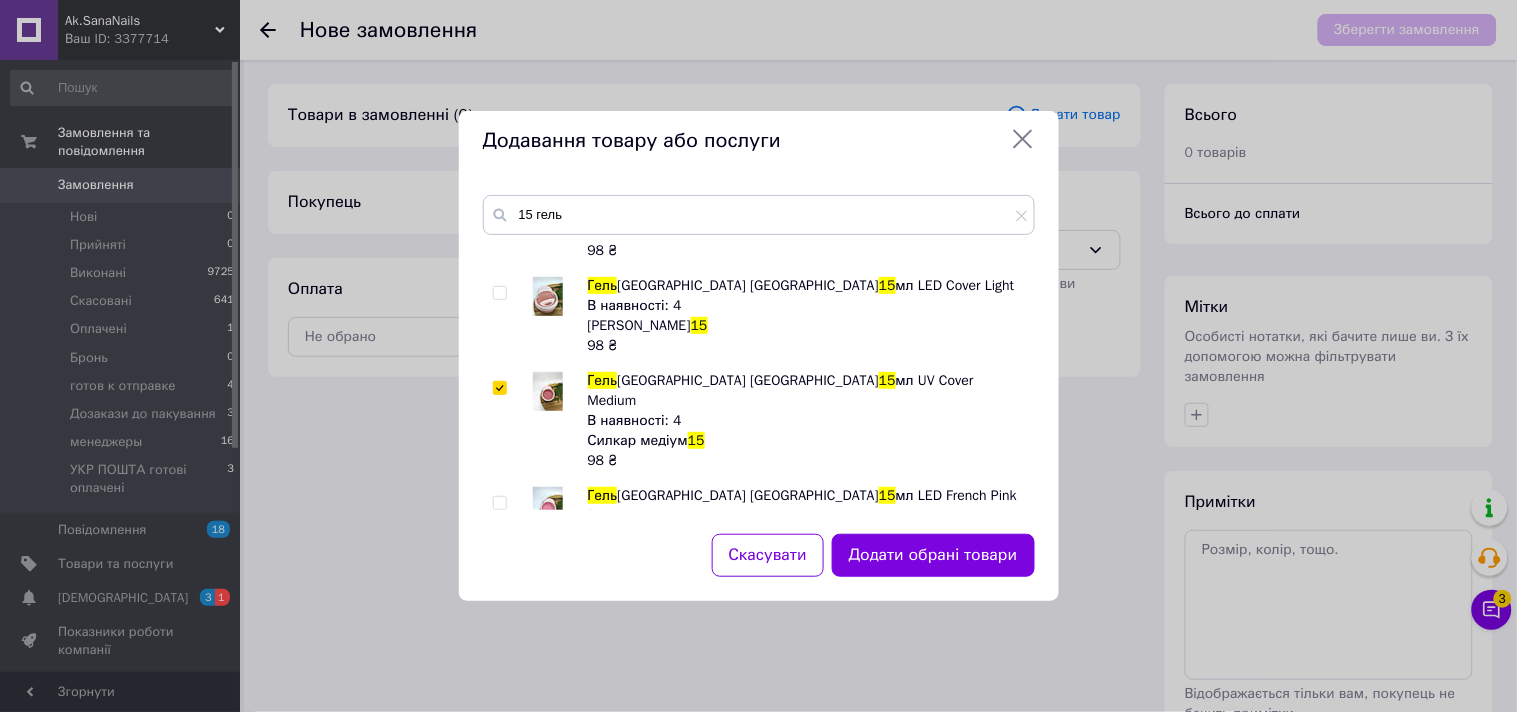 click at bounding box center [499, 503] 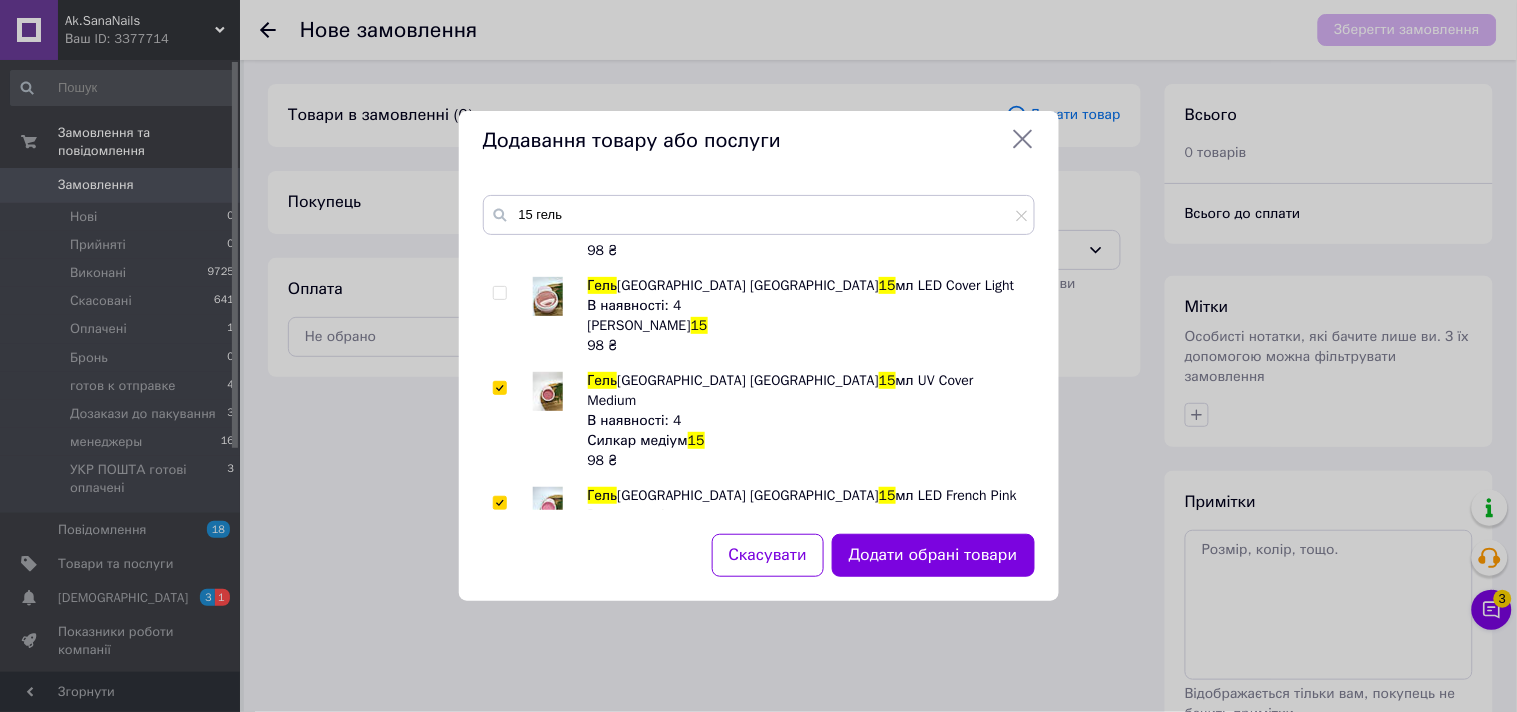 checkbox on "true" 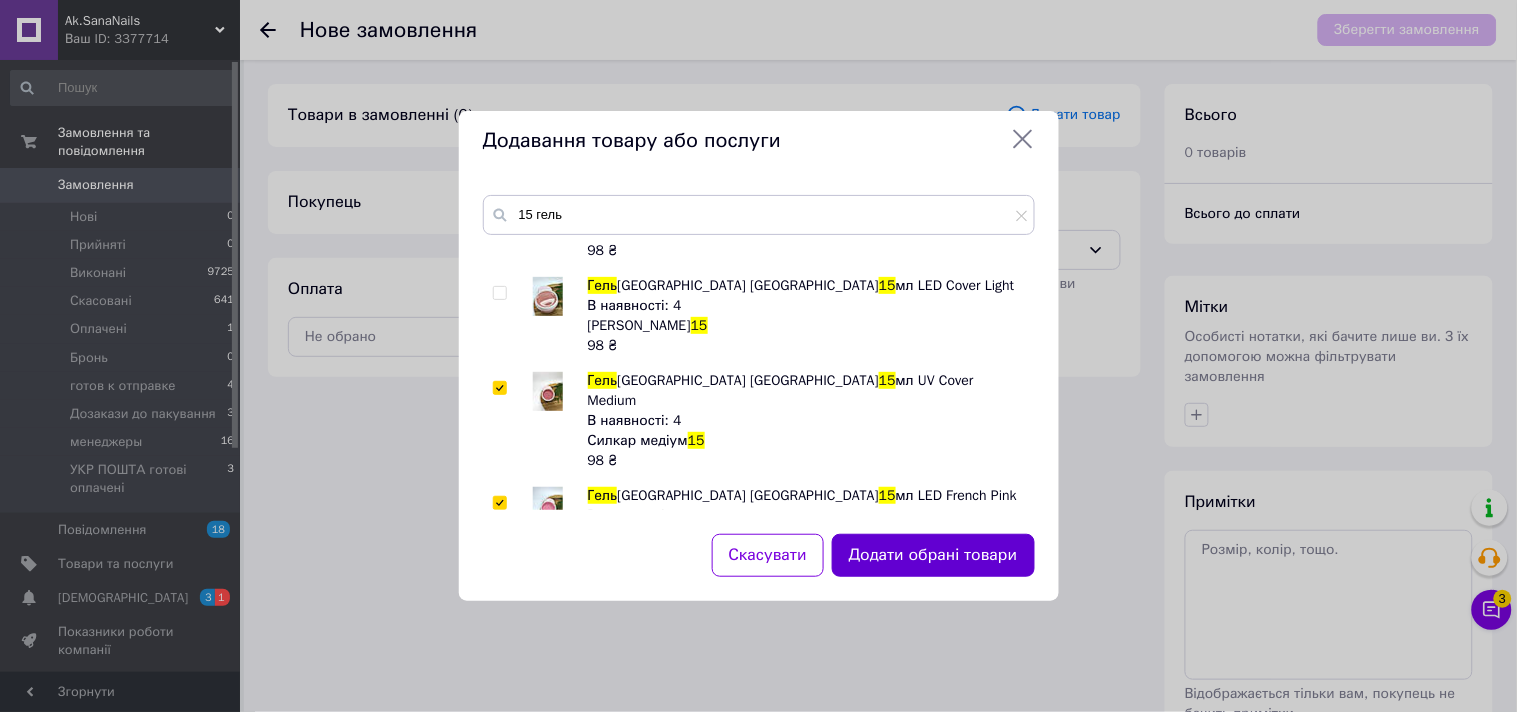 click on "Додати обрані товари" at bounding box center (933, 555) 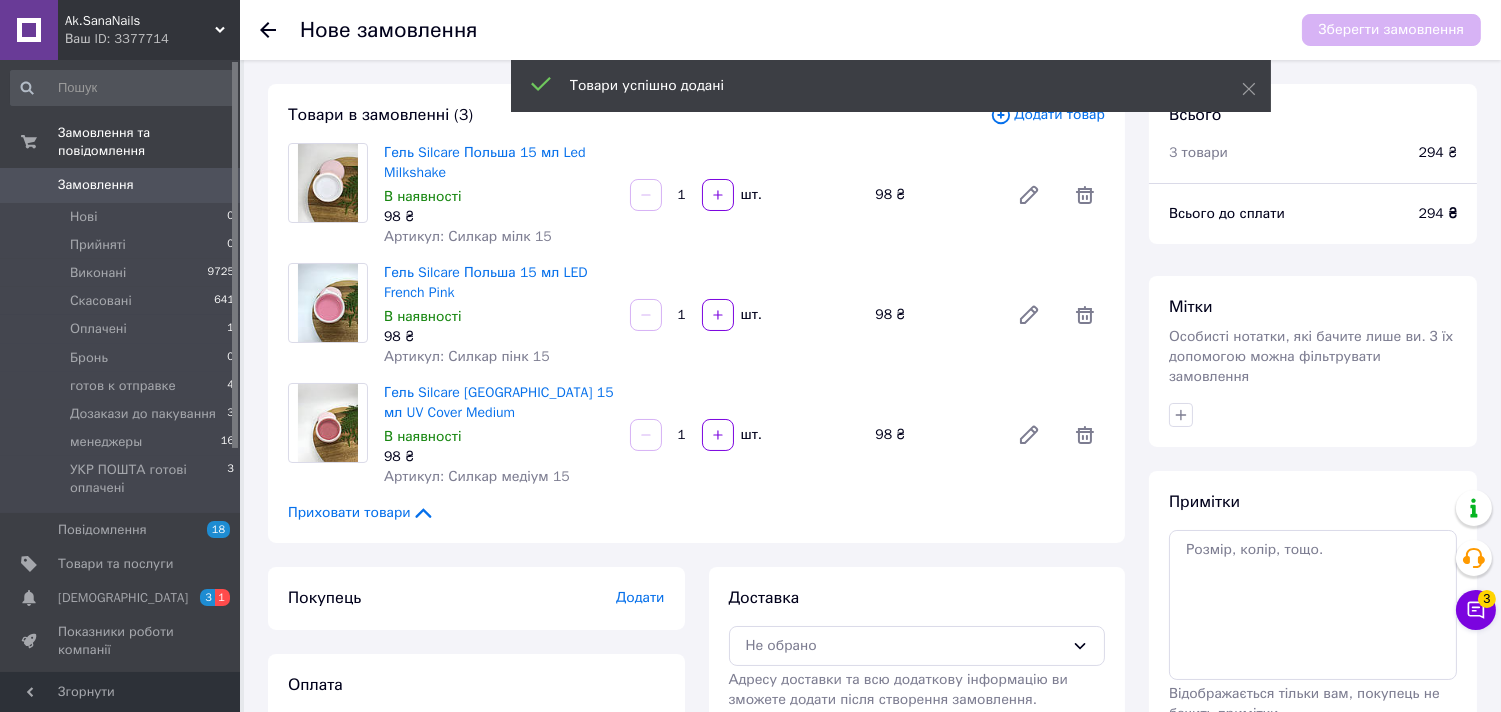 click on "Товари успішно додані" at bounding box center [891, 88] 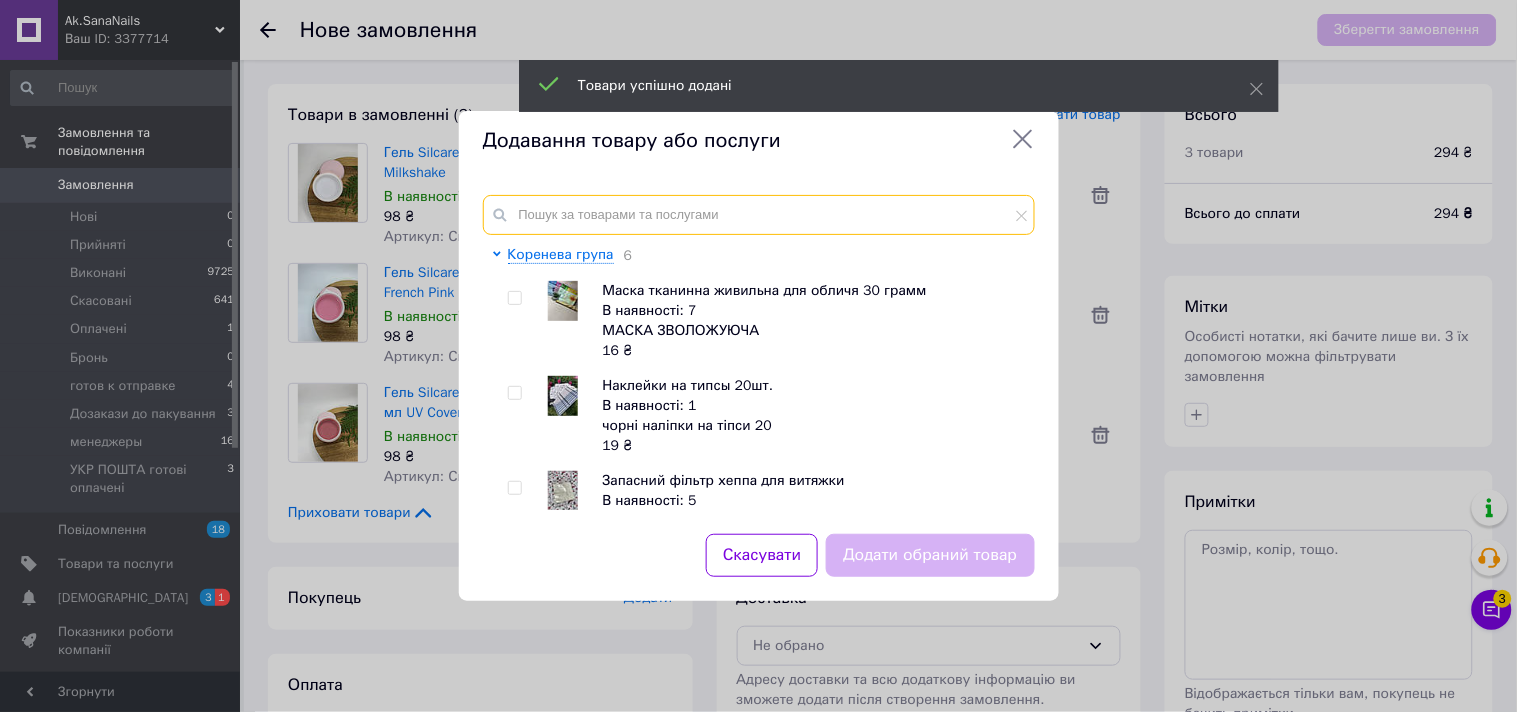 drag, startPoint x: 828, startPoint y: 216, endPoint x: 811, endPoint y: 227, distance: 20.248457 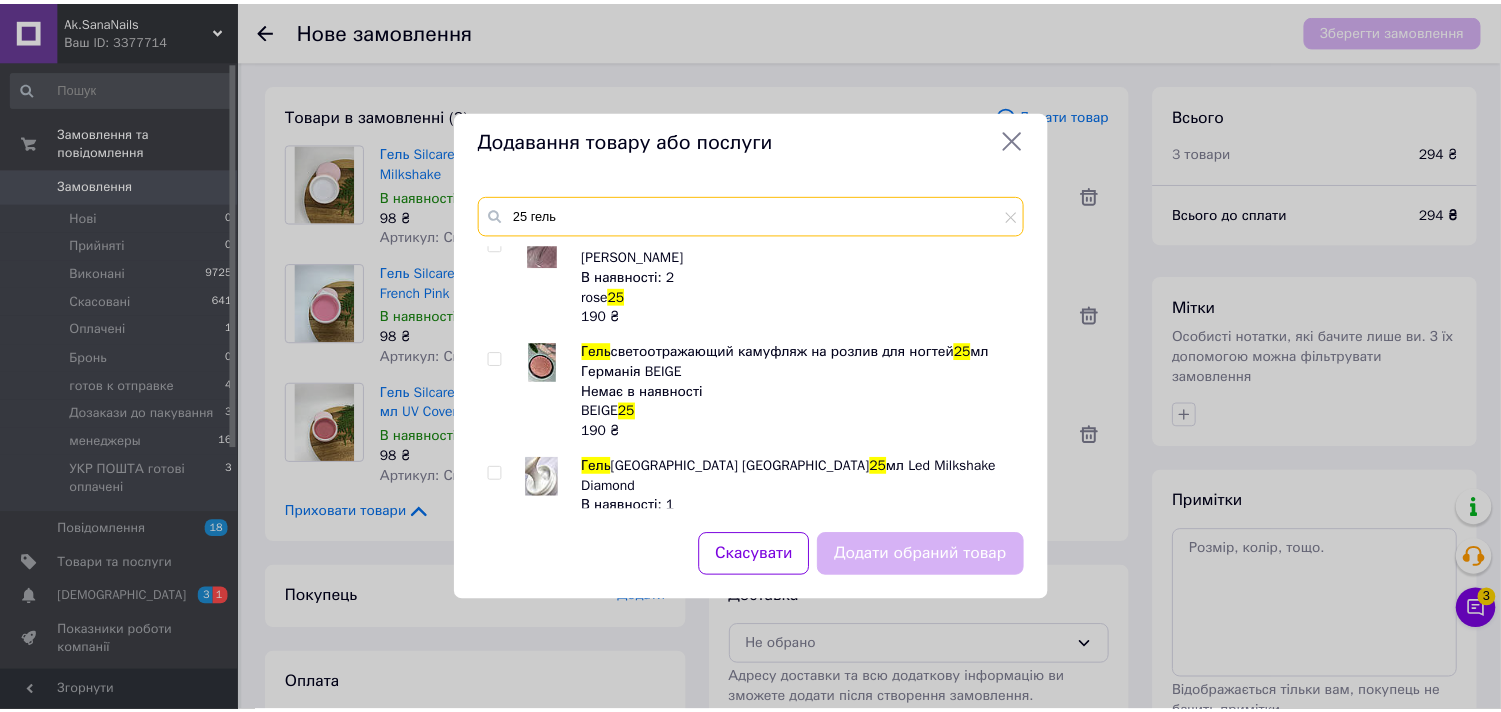 scroll, scrollTop: 1444, scrollLeft: 0, axis: vertical 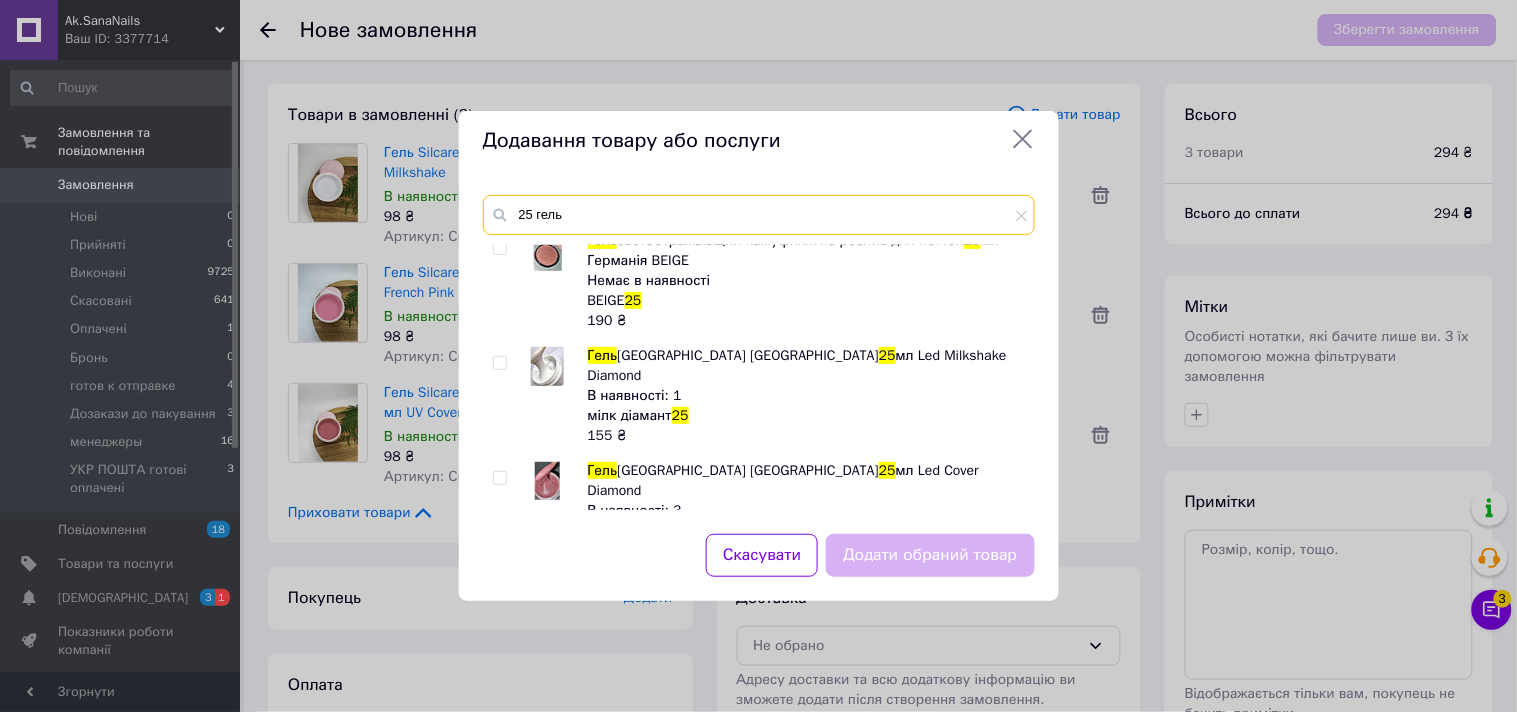 type on "25 гель" 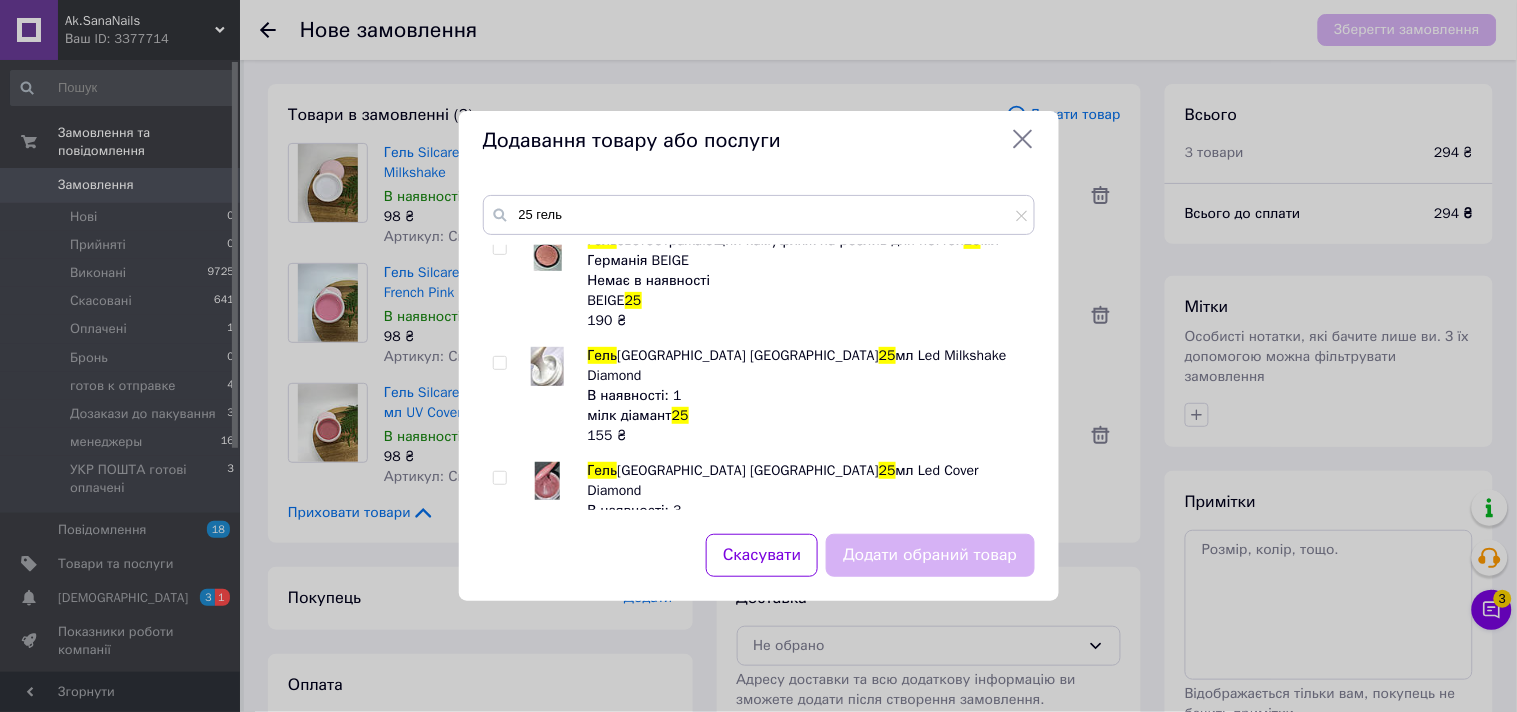 click at bounding box center [499, 363] 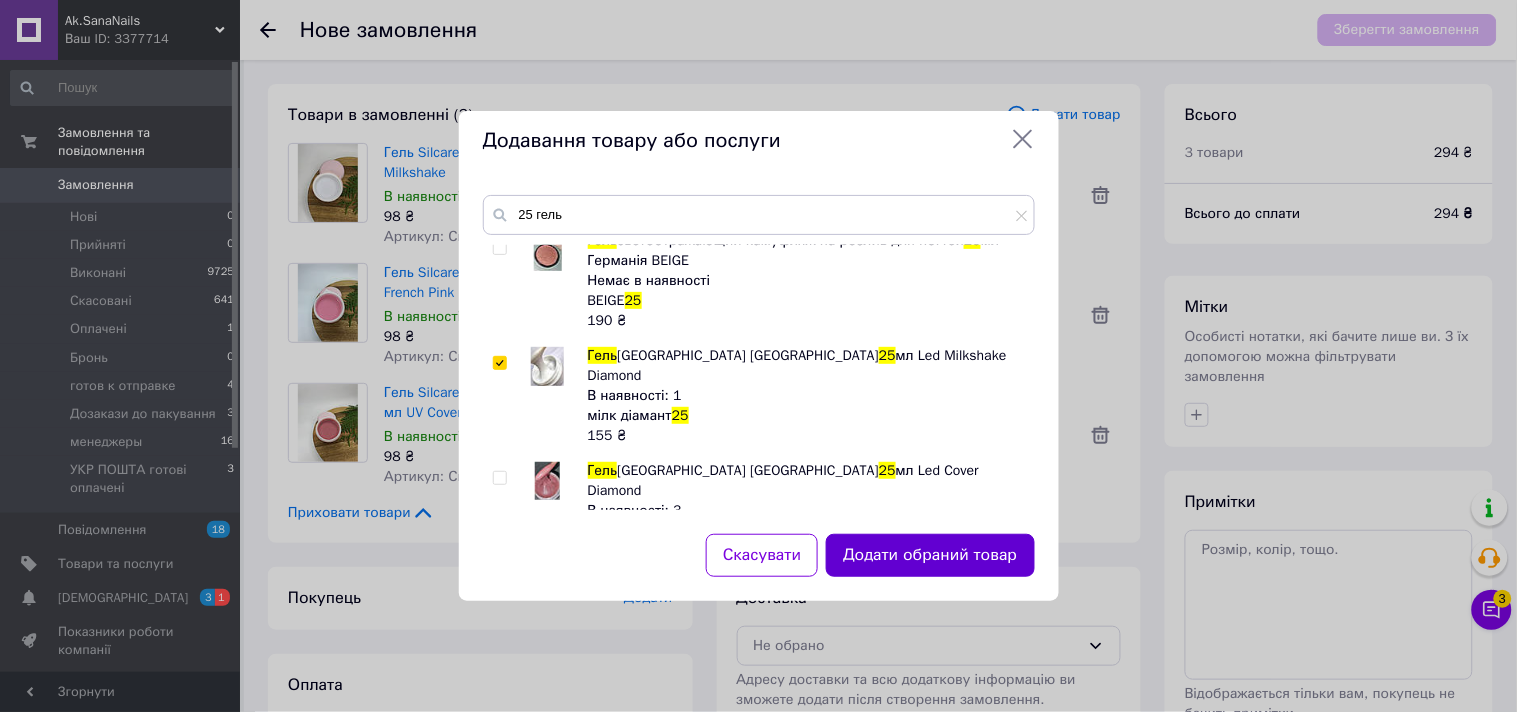 click on "Додати обраний товар" at bounding box center [930, 555] 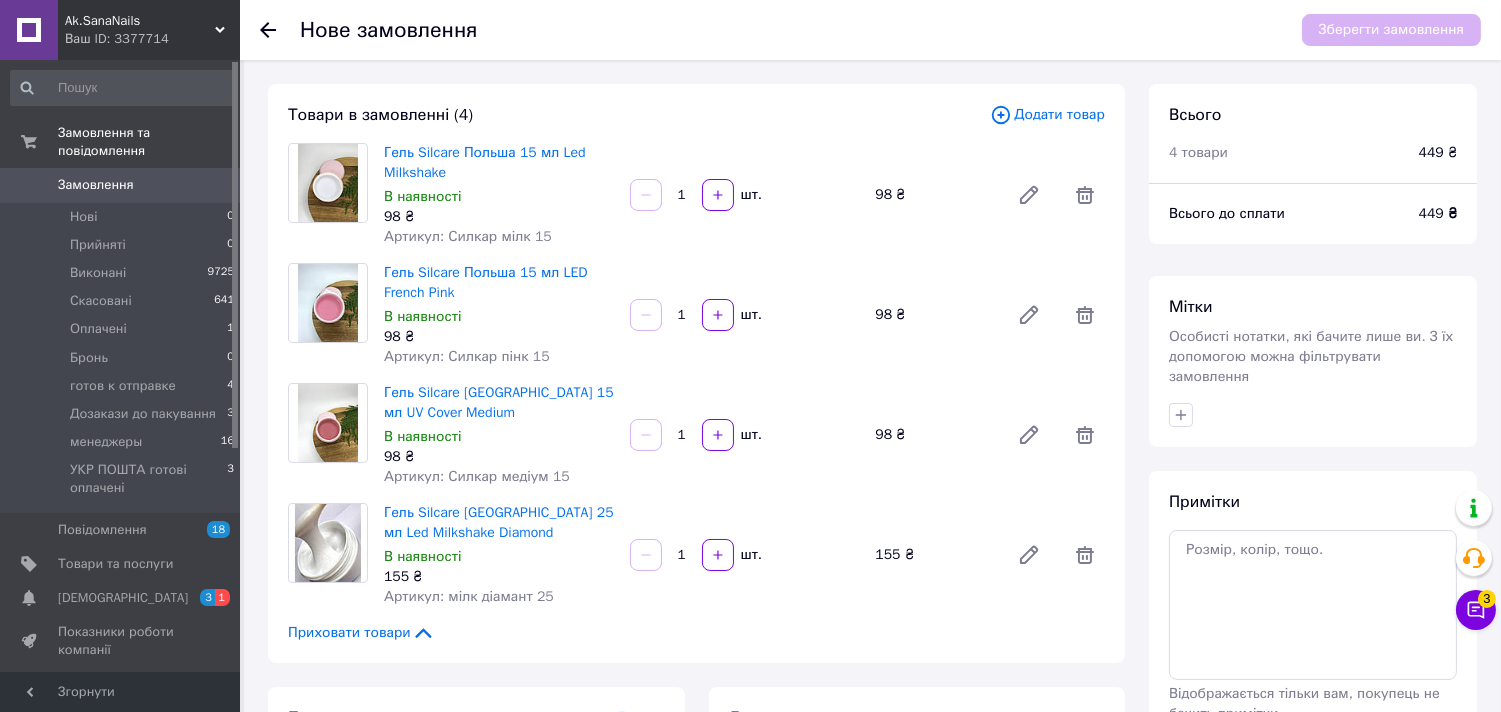 scroll, scrollTop: 204, scrollLeft: 0, axis: vertical 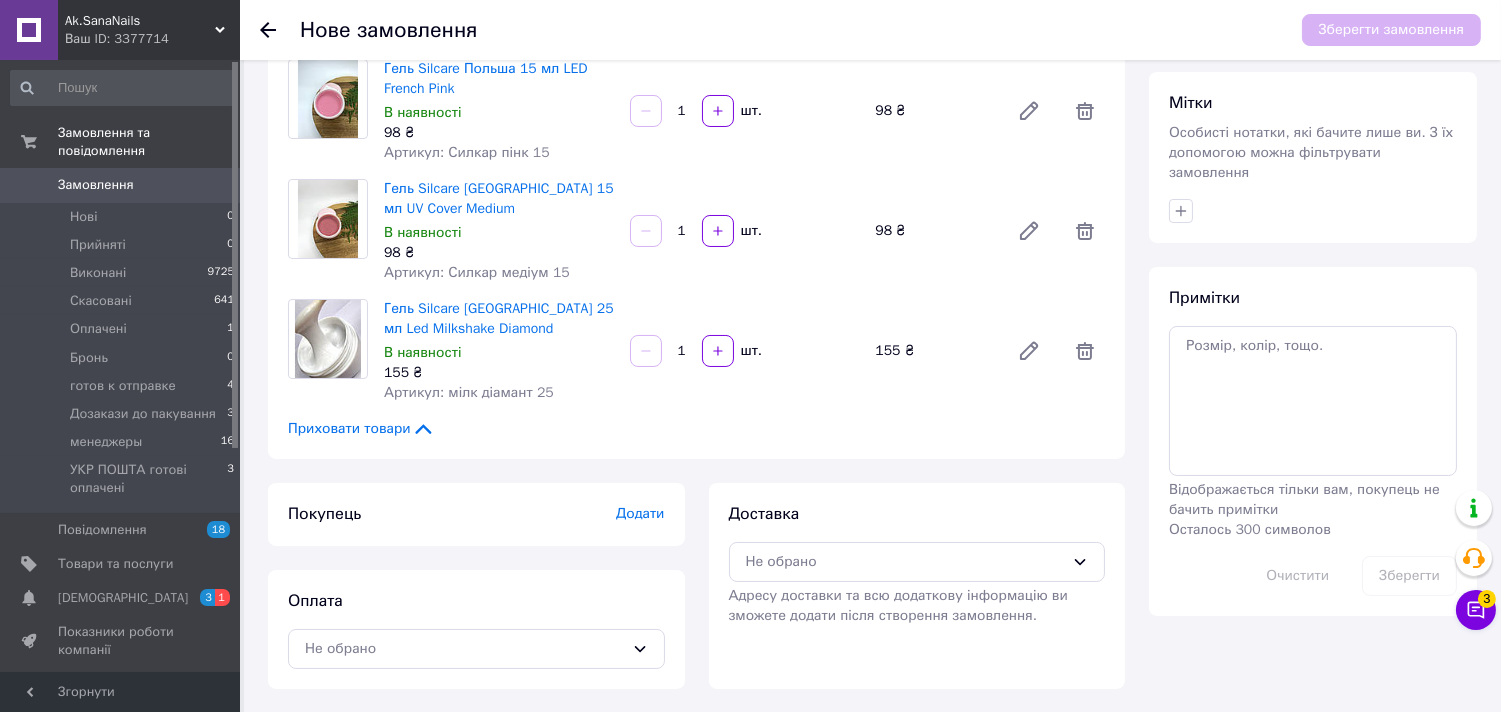 click on "Додати" at bounding box center [640, 513] 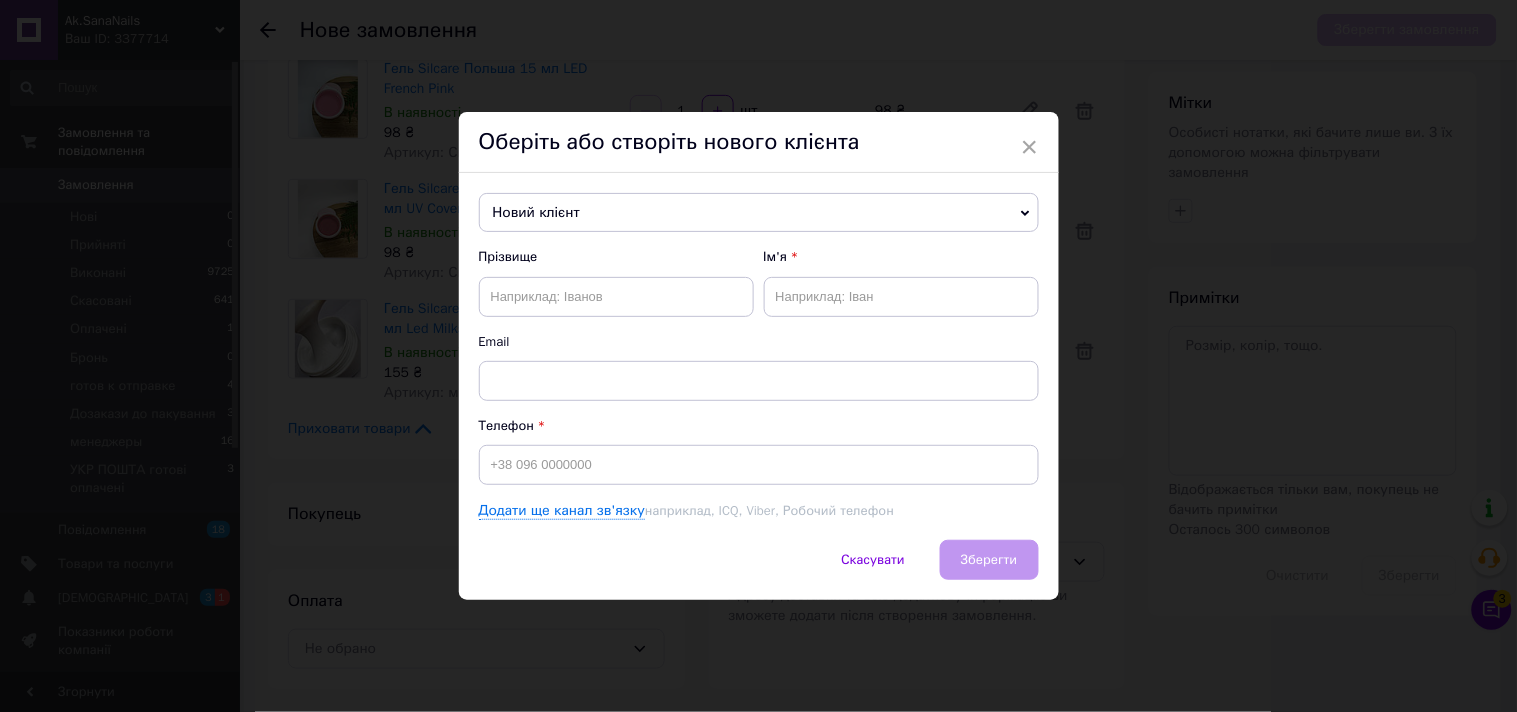 click on "Новий клієнт" at bounding box center (759, 213) 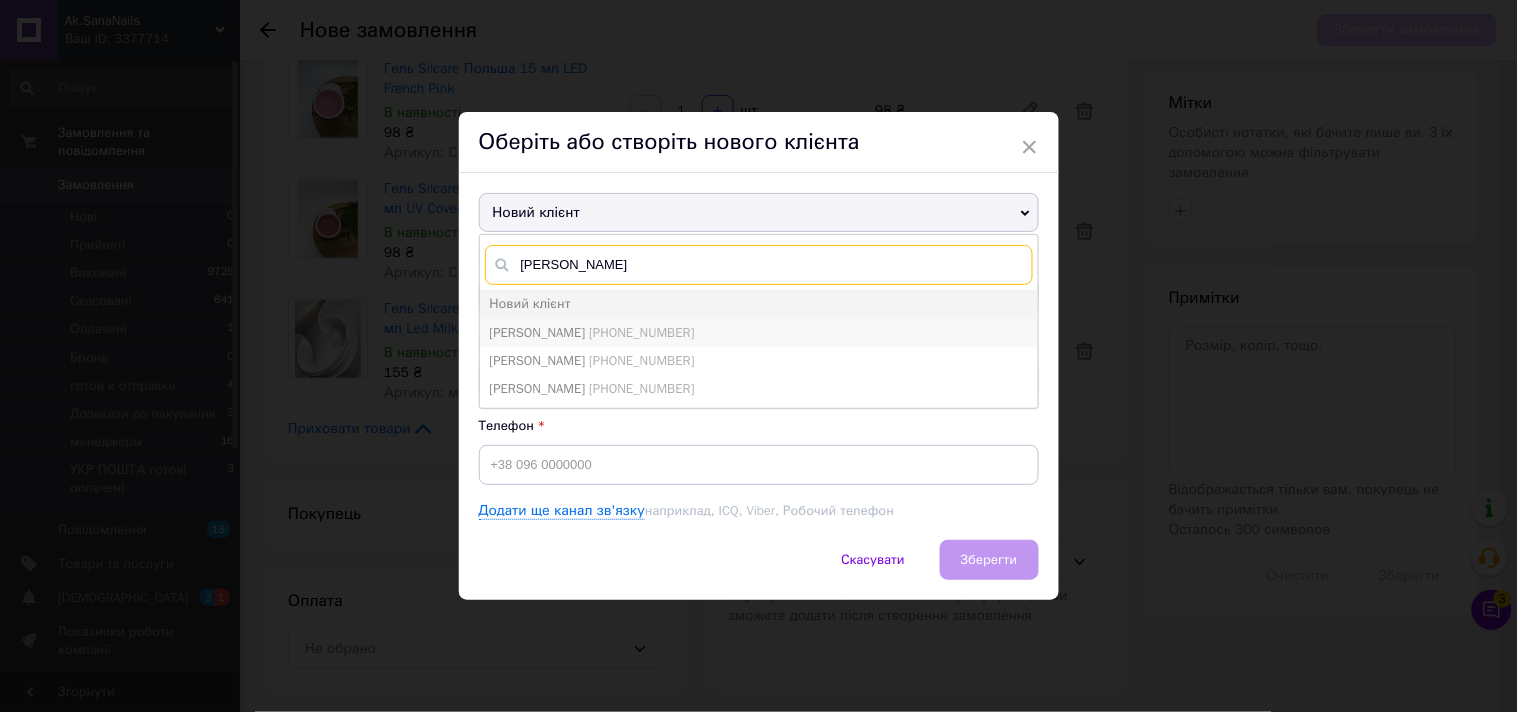 type on "самойленко" 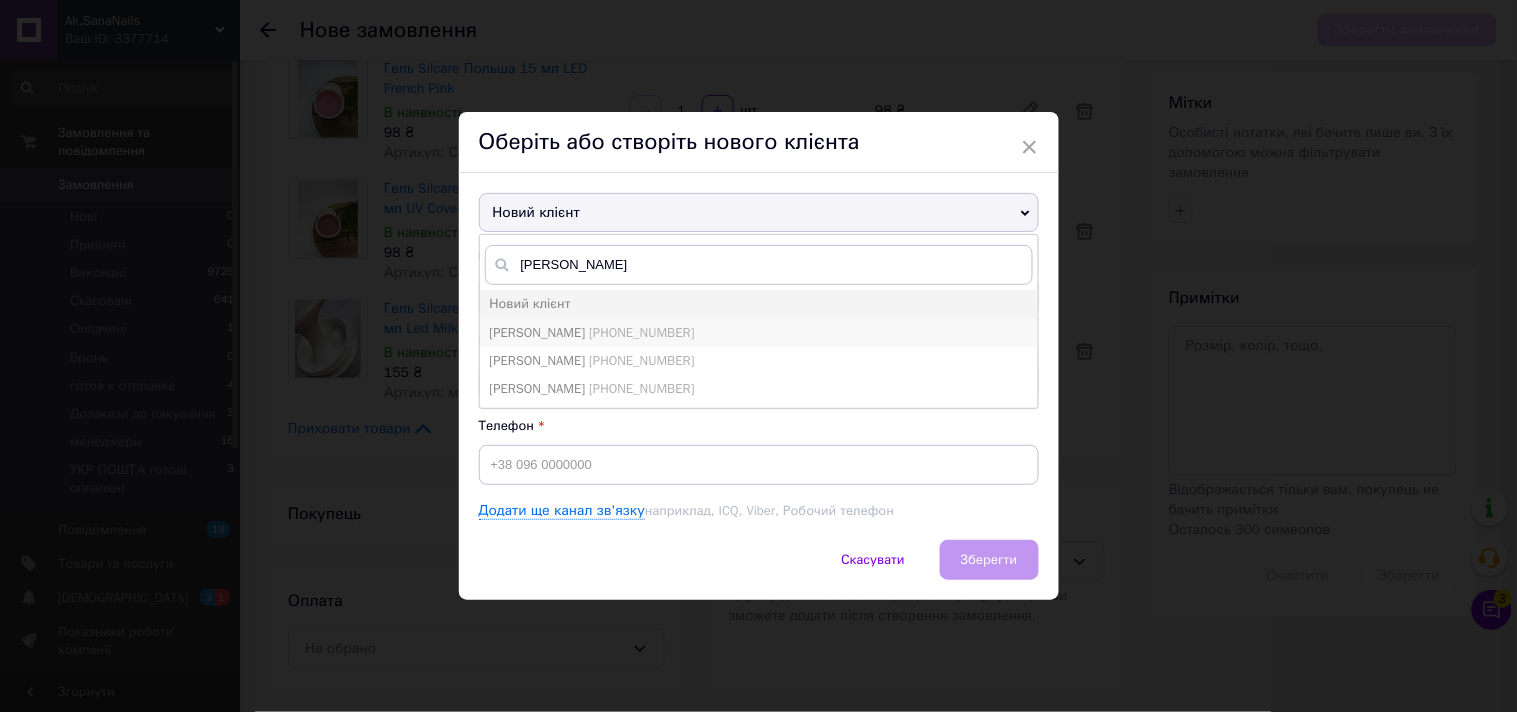 click on "Самойленко Татьяна   +380930969076" at bounding box center (759, 333) 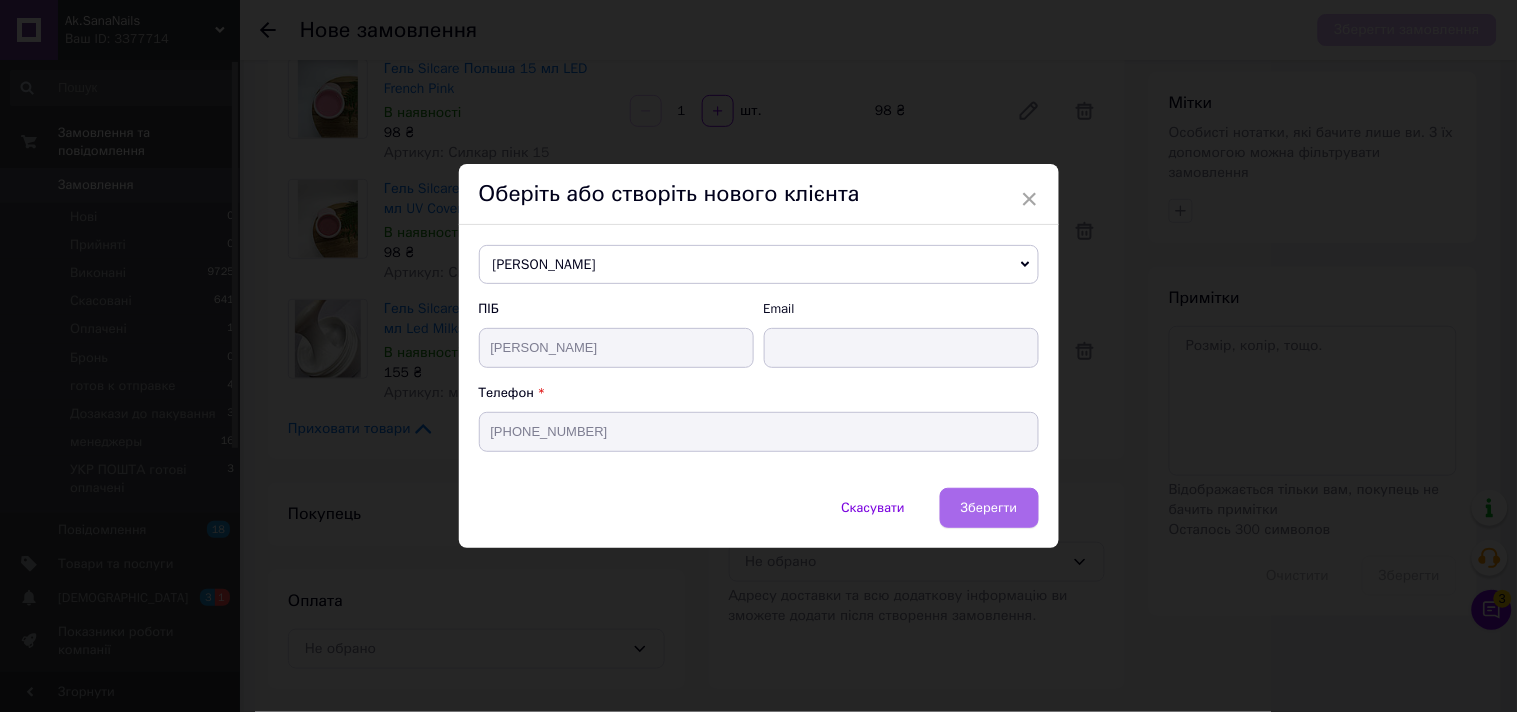 click on "Зберегти" at bounding box center (989, 507) 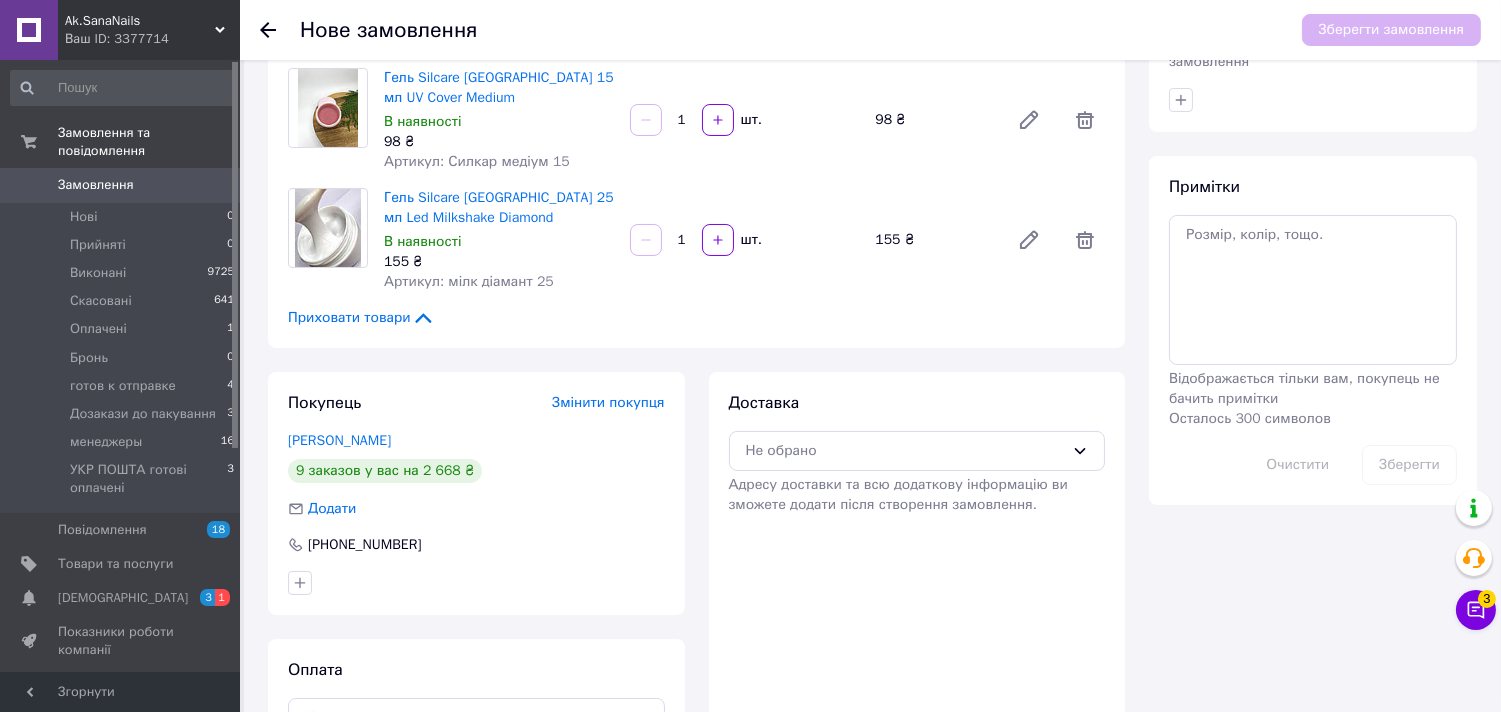 scroll, scrollTop: 384, scrollLeft: 0, axis: vertical 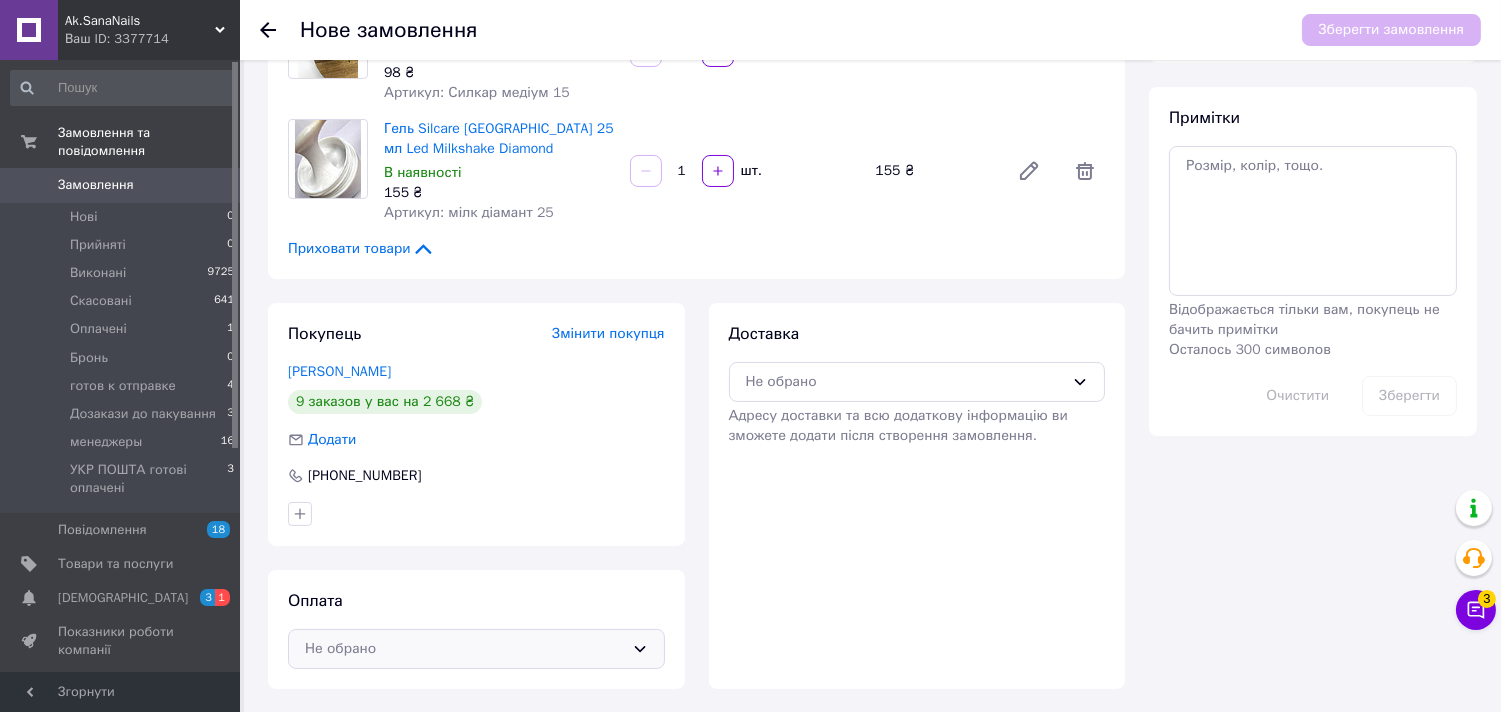 click on "Не обрано" at bounding box center [464, 649] 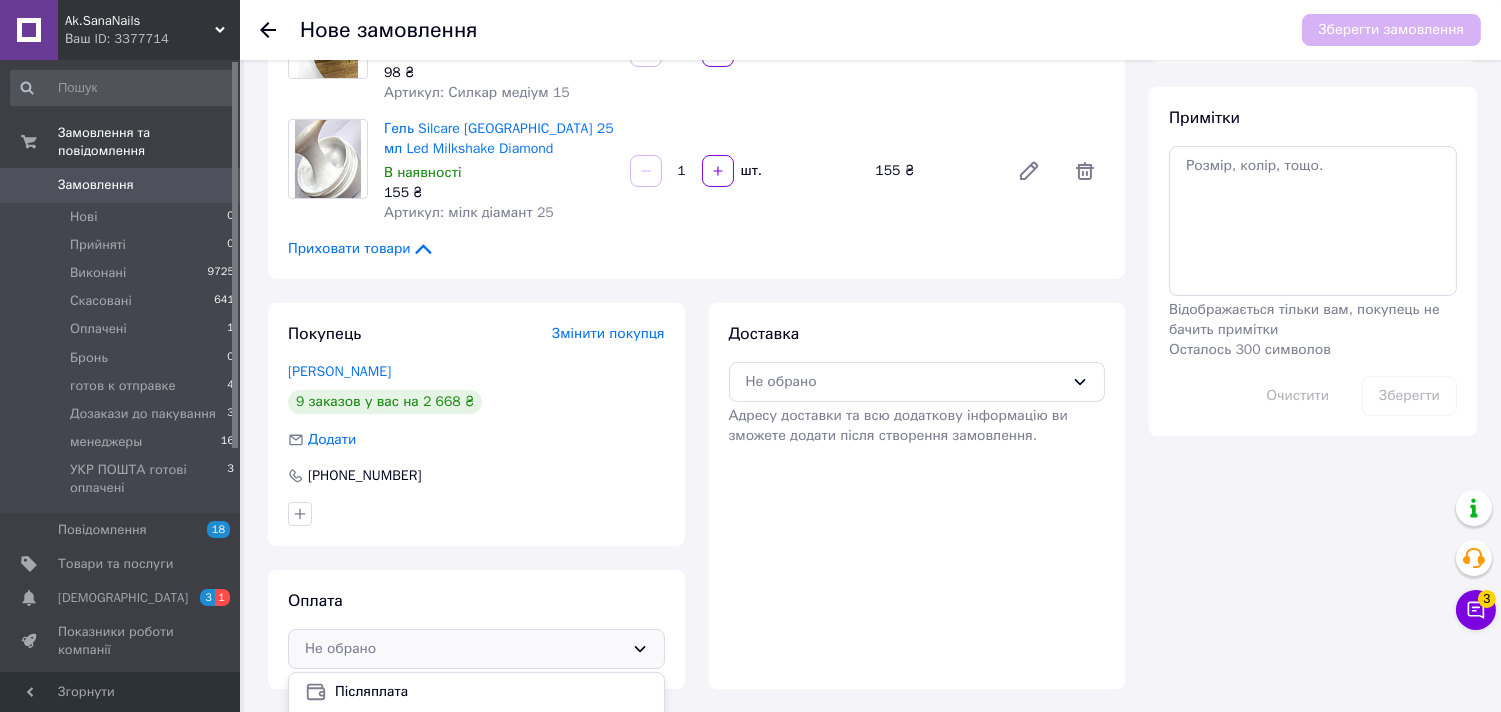 scroll, scrollTop: 421, scrollLeft: 0, axis: vertical 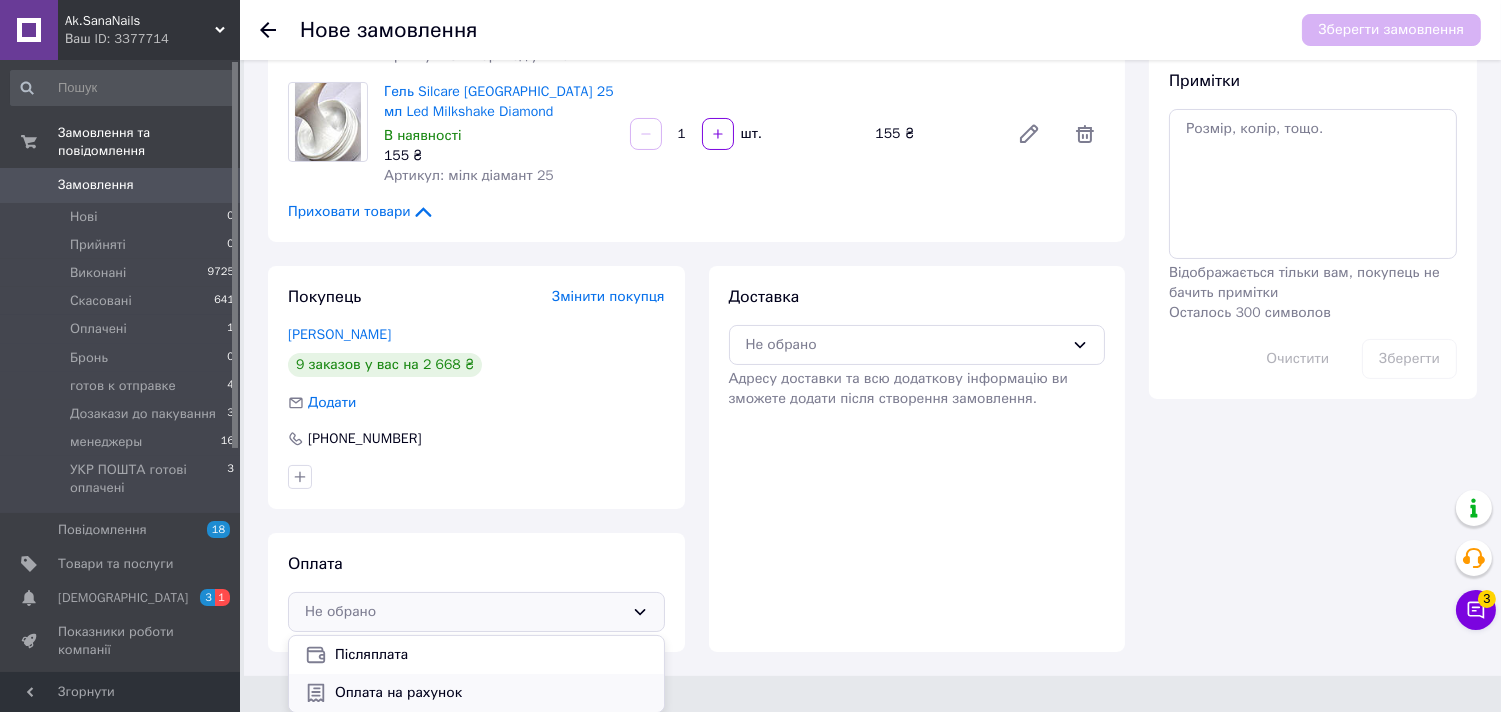 click on "Оплата на рахунок" at bounding box center (491, 693) 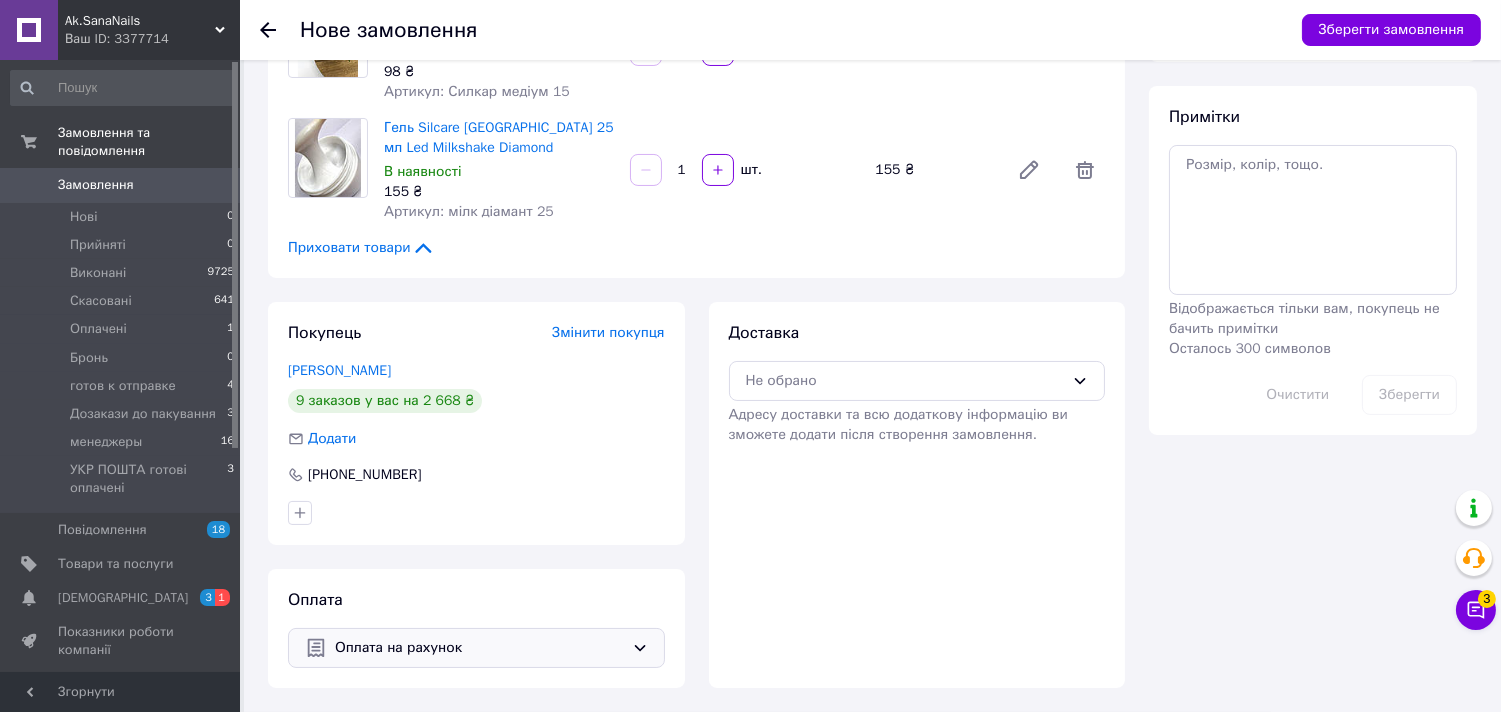 scroll, scrollTop: 384, scrollLeft: 0, axis: vertical 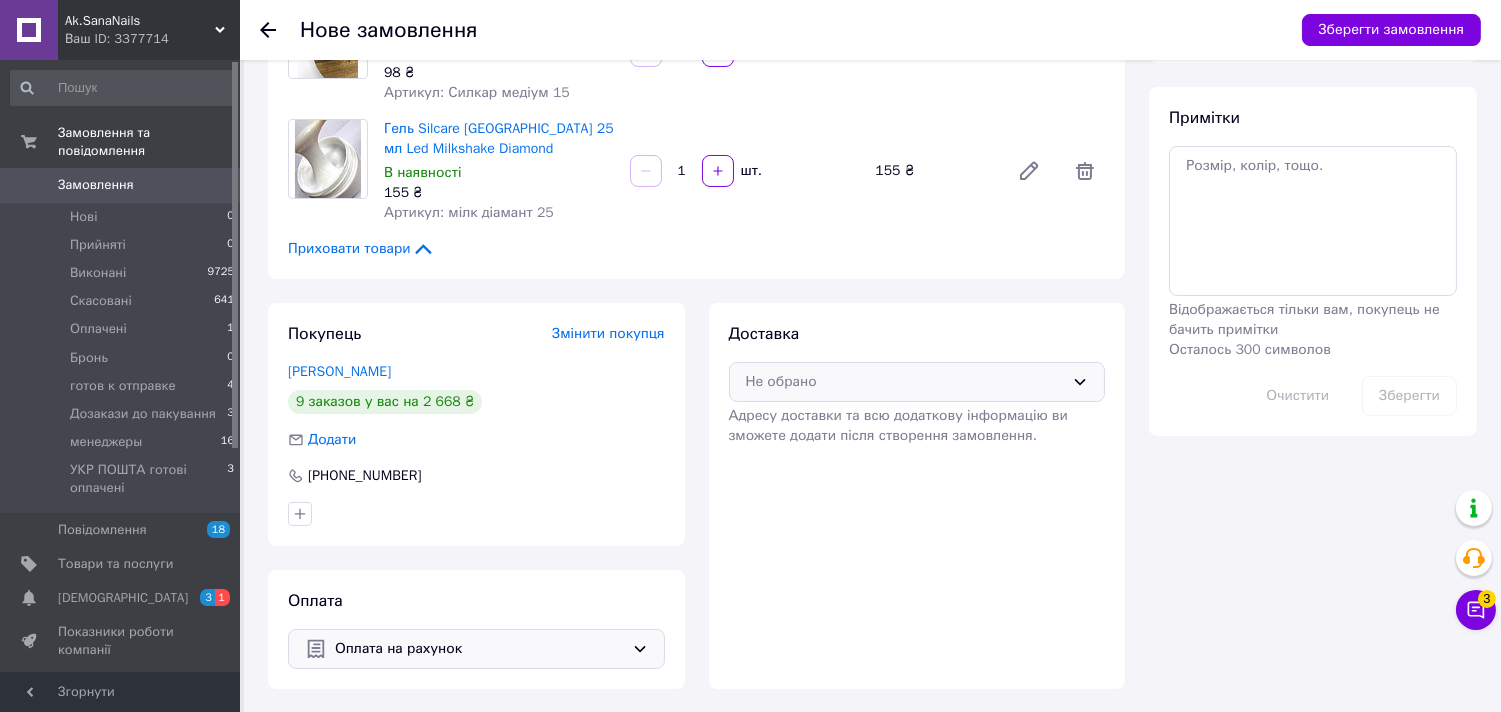 click on "Не обрано" at bounding box center [905, 382] 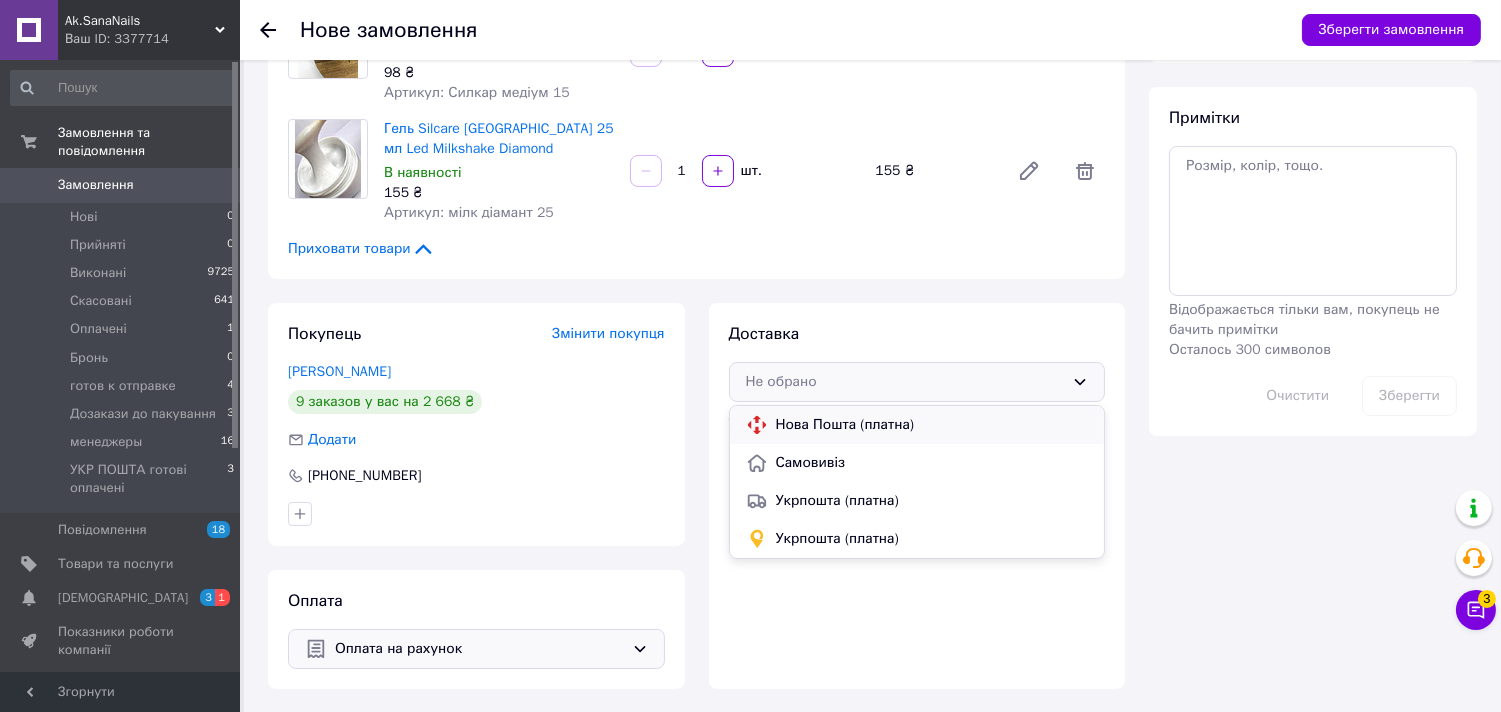 click on "Нова Пошта (платна)" at bounding box center [932, 425] 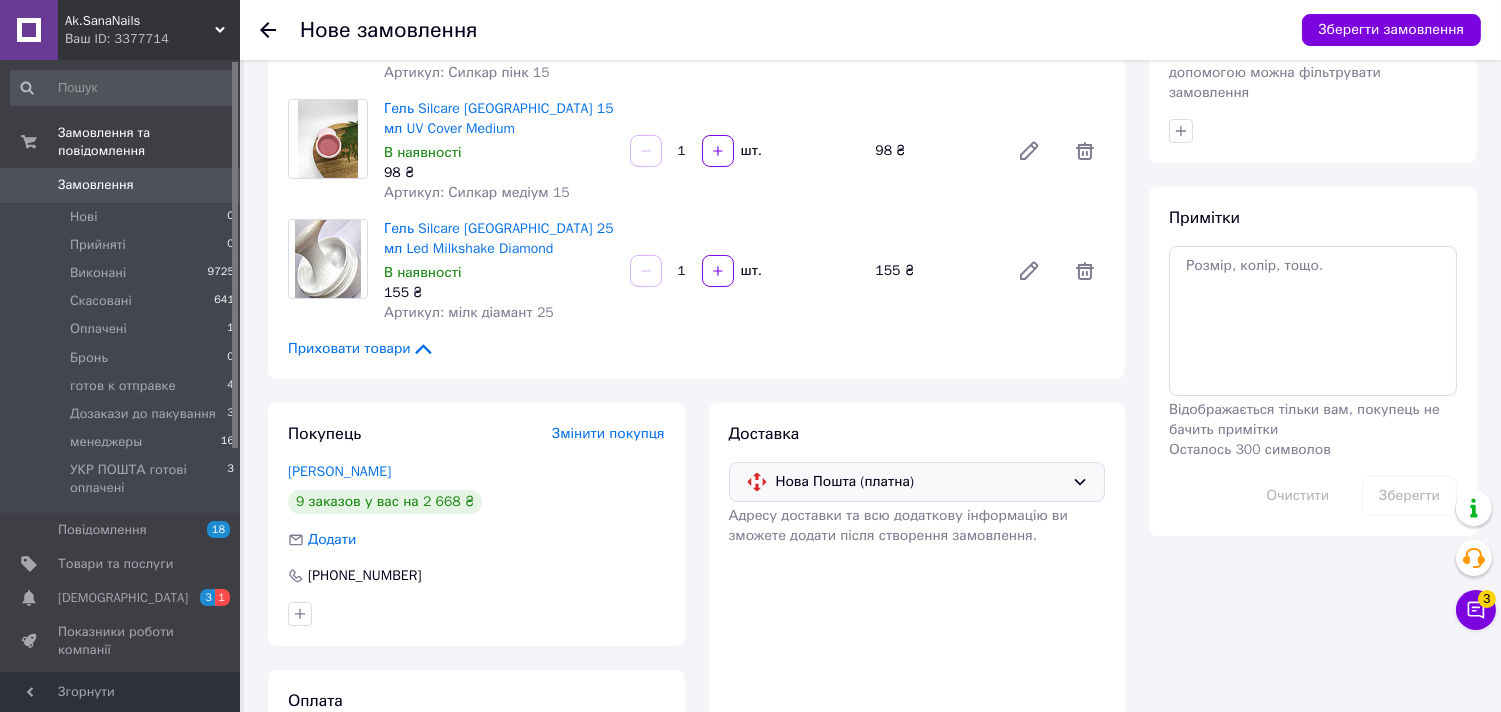 scroll, scrollTop: 162, scrollLeft: 0, axis: vertical 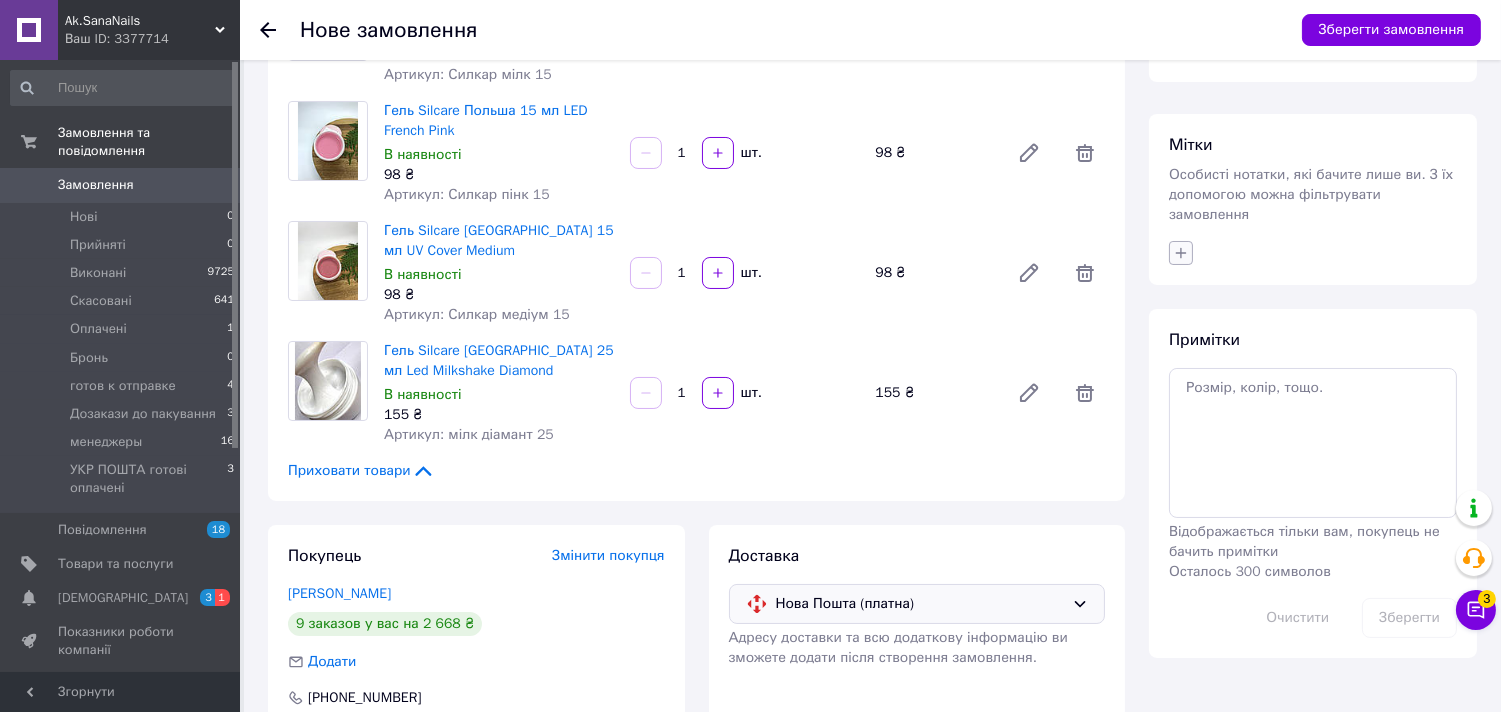 click 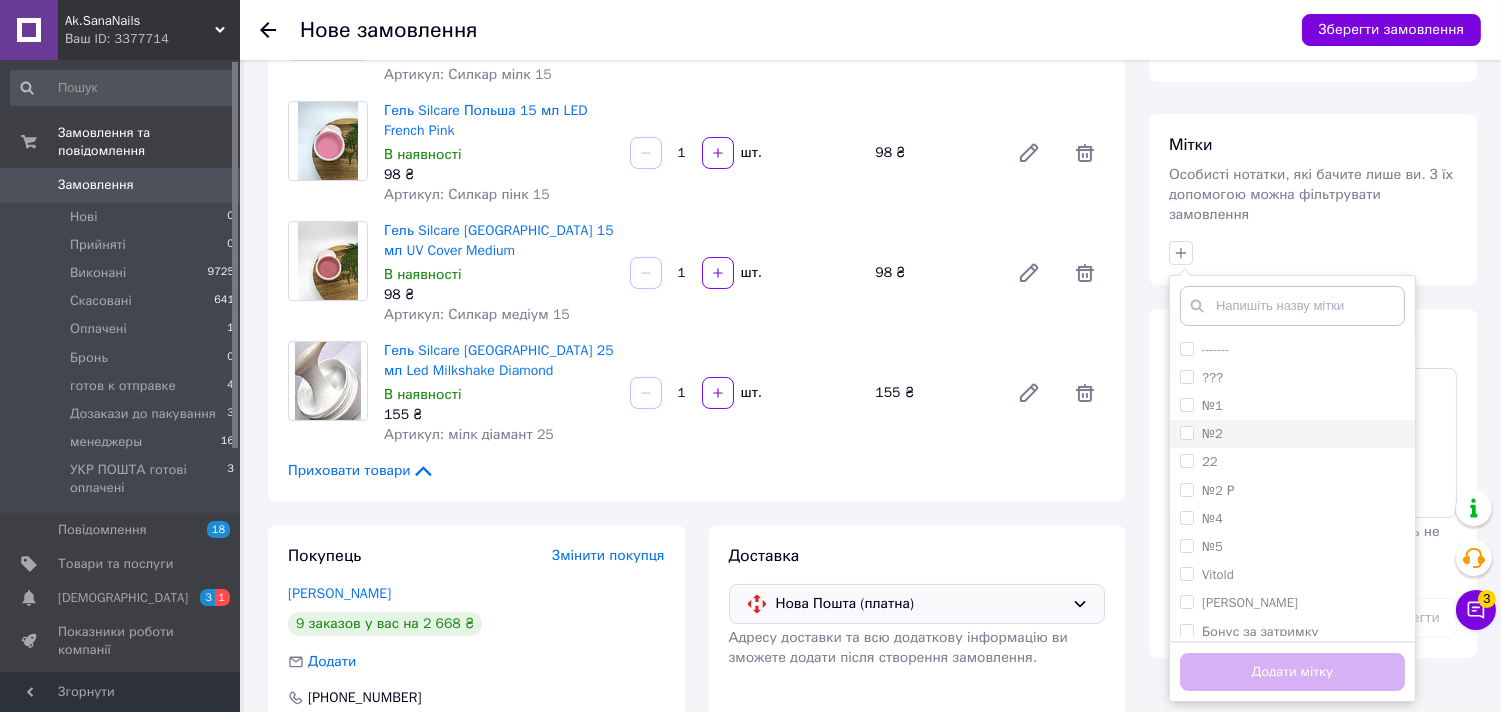 click on "№2" at bounding box center [1292, 434] 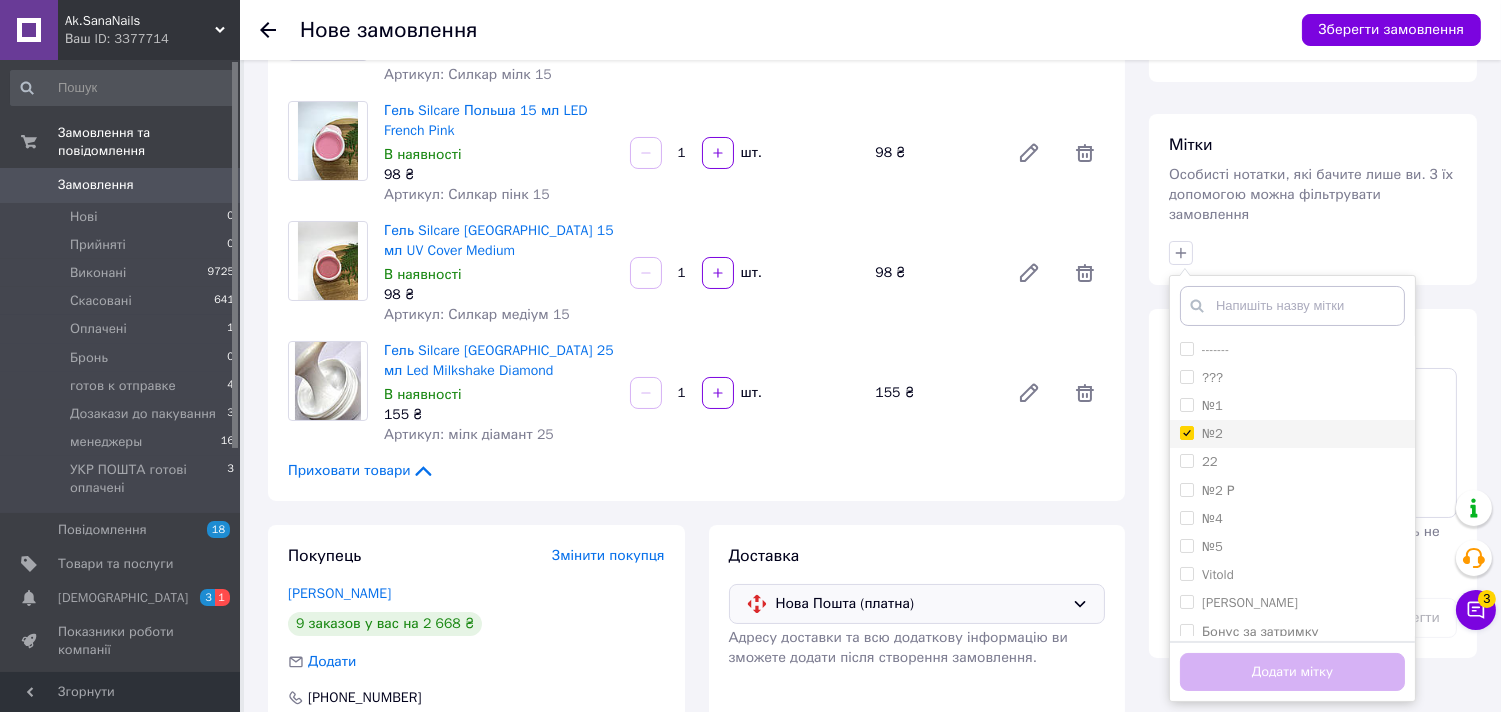 checkbox on "true" 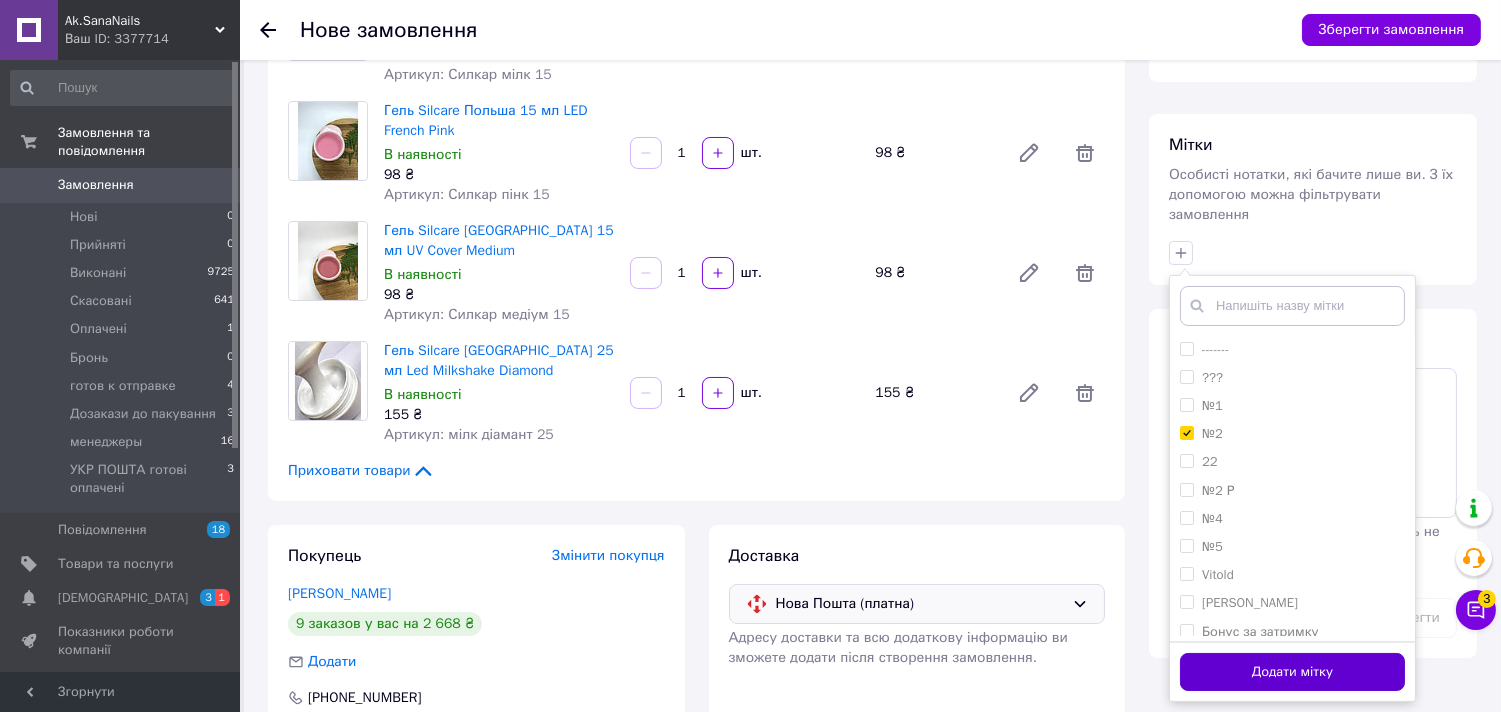 click on "Додати мітку" at bounding box center (1292, 672) 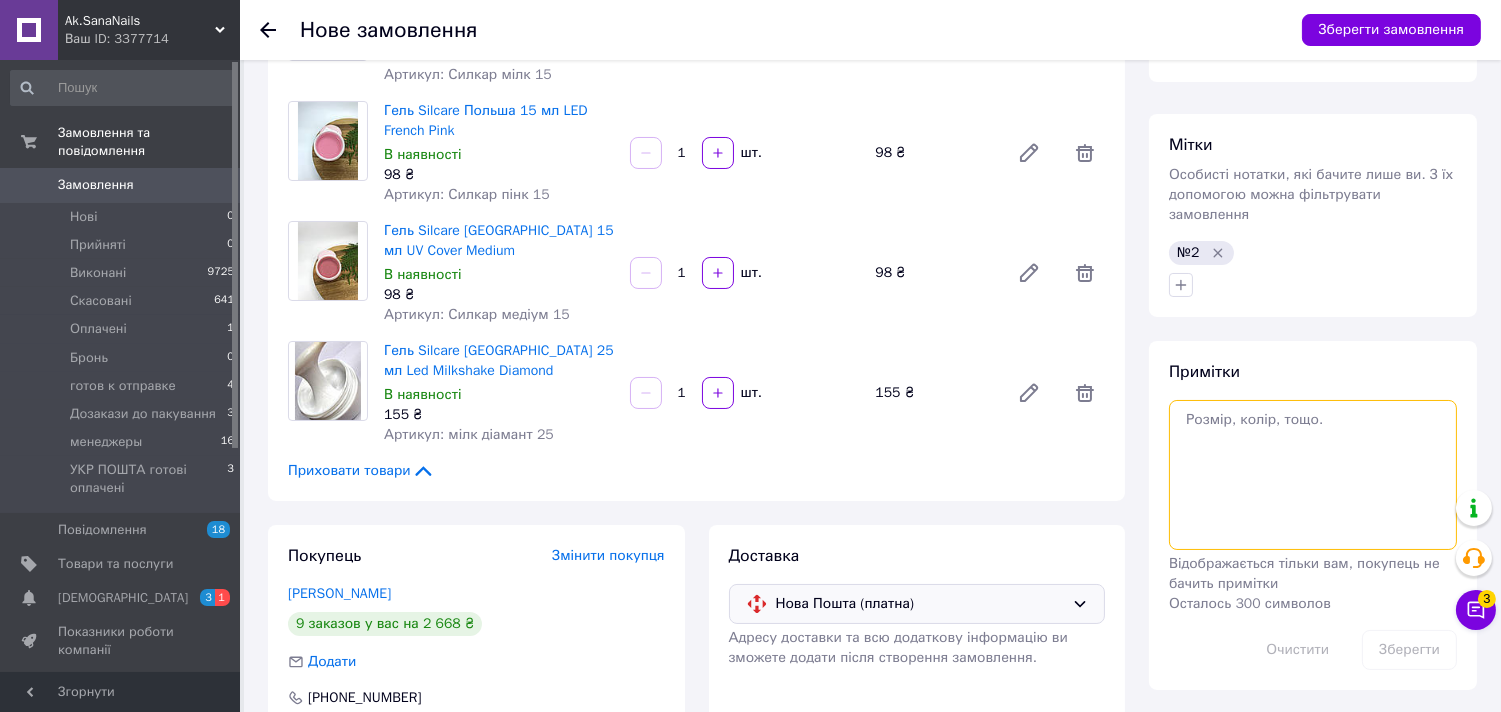 click at bounding box center [1313, 475] 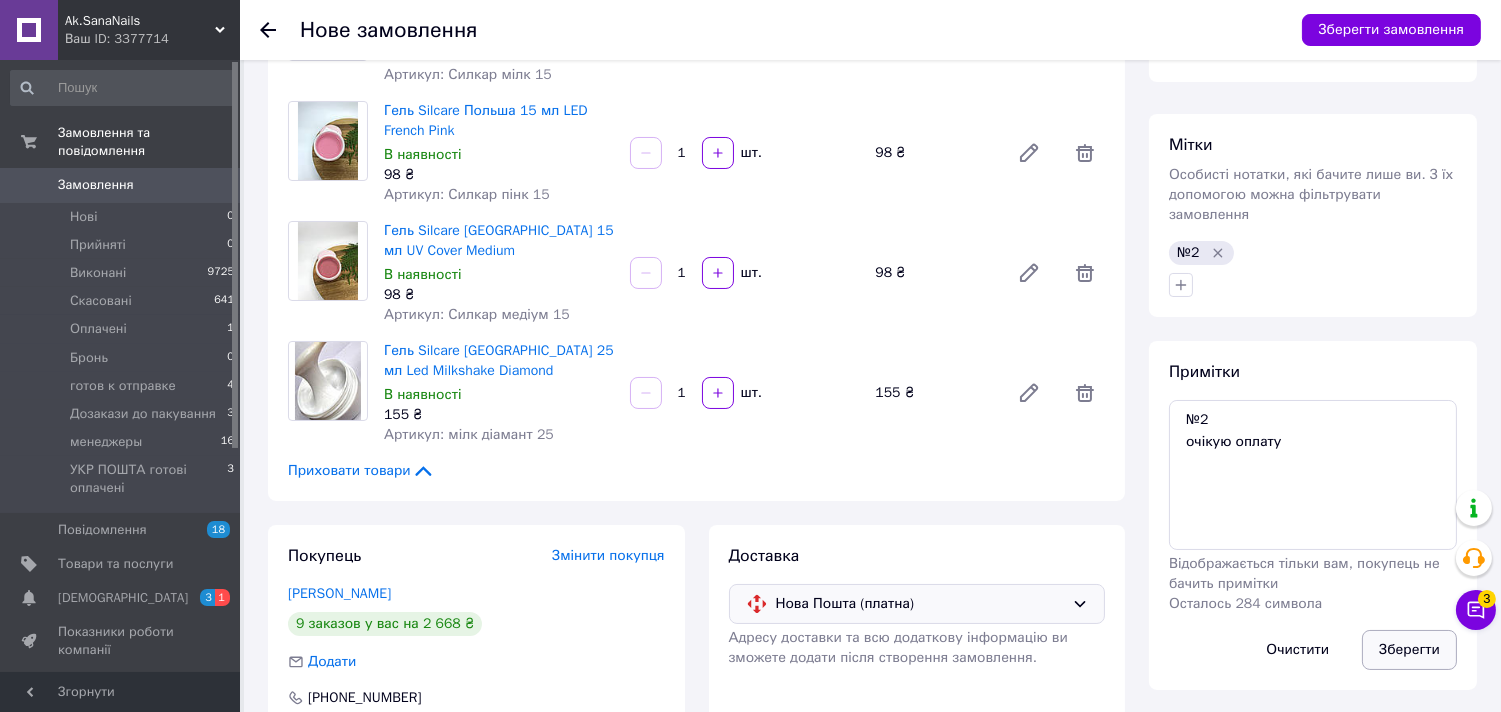 click on "Зберегти" at bounding box center (1409, 650) 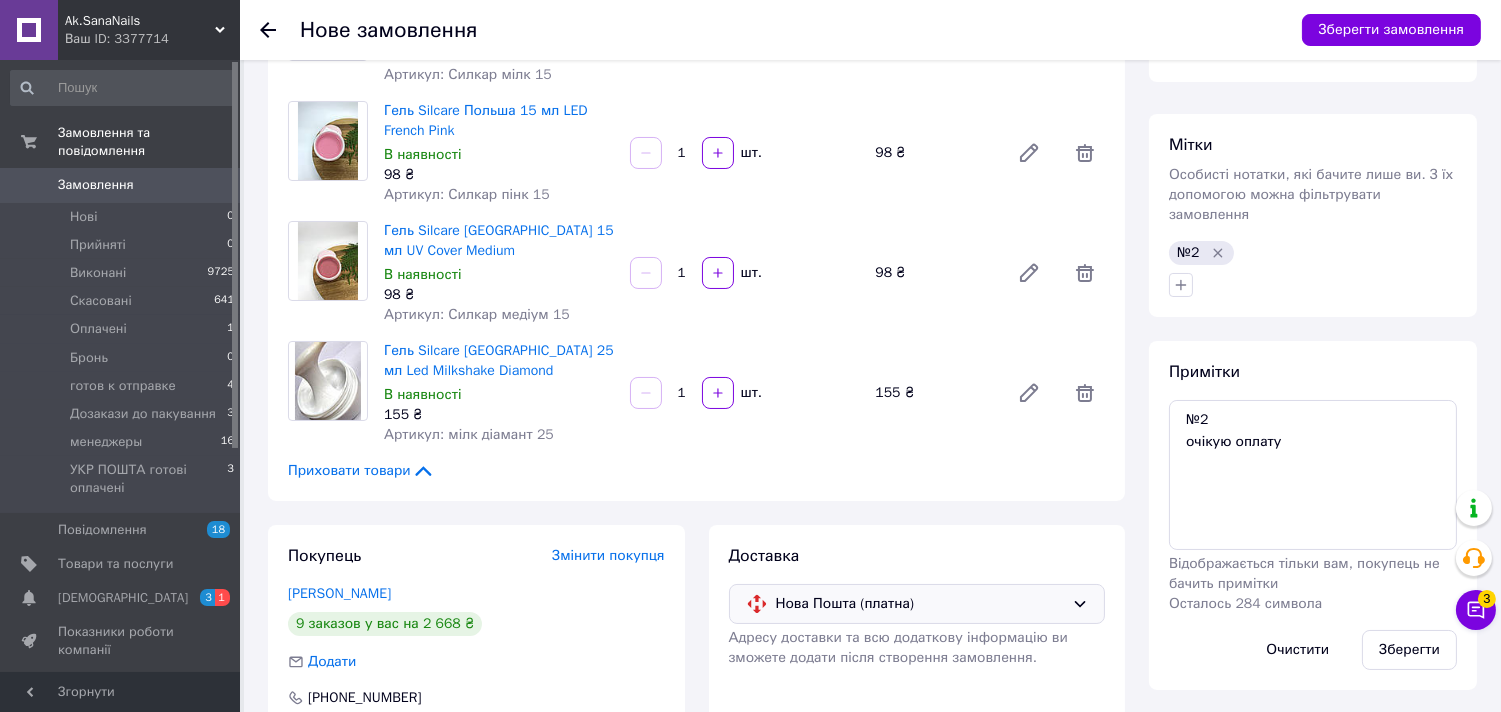 click on "Нова Пошта (платна)" at bounding box center (917, 604) 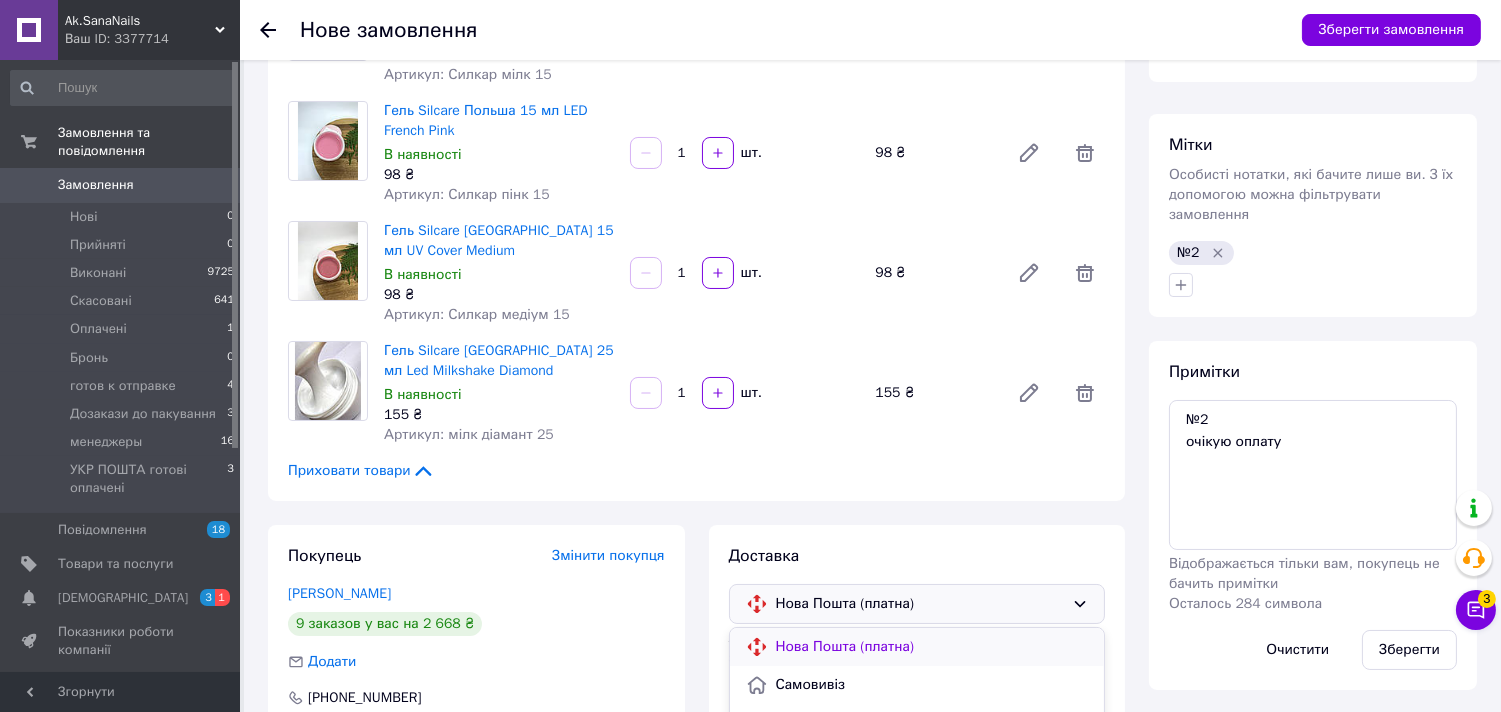 scroll, scrollTop: 273, scrollLeft: 0, axis: vertical 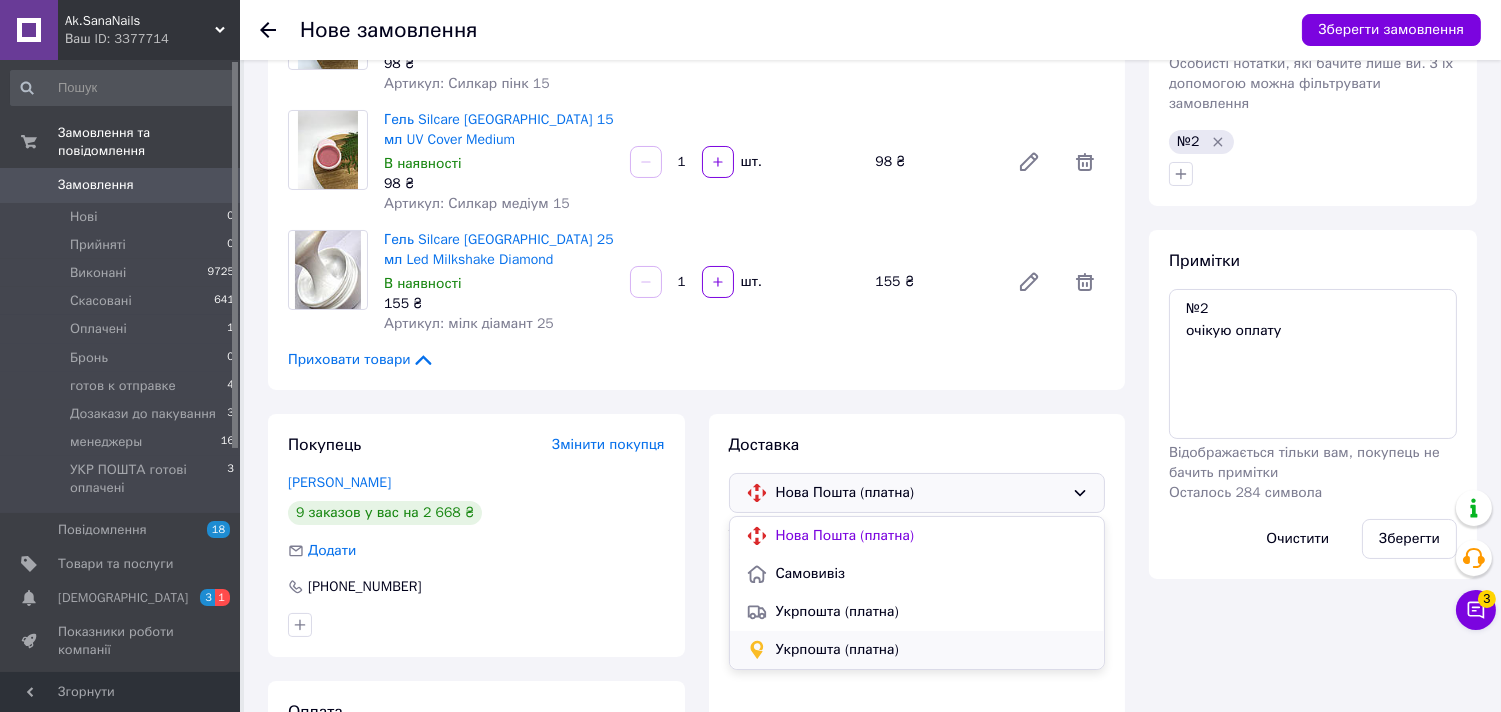 click on "Укрпошта (платна)" at bounding box center [932, 650] 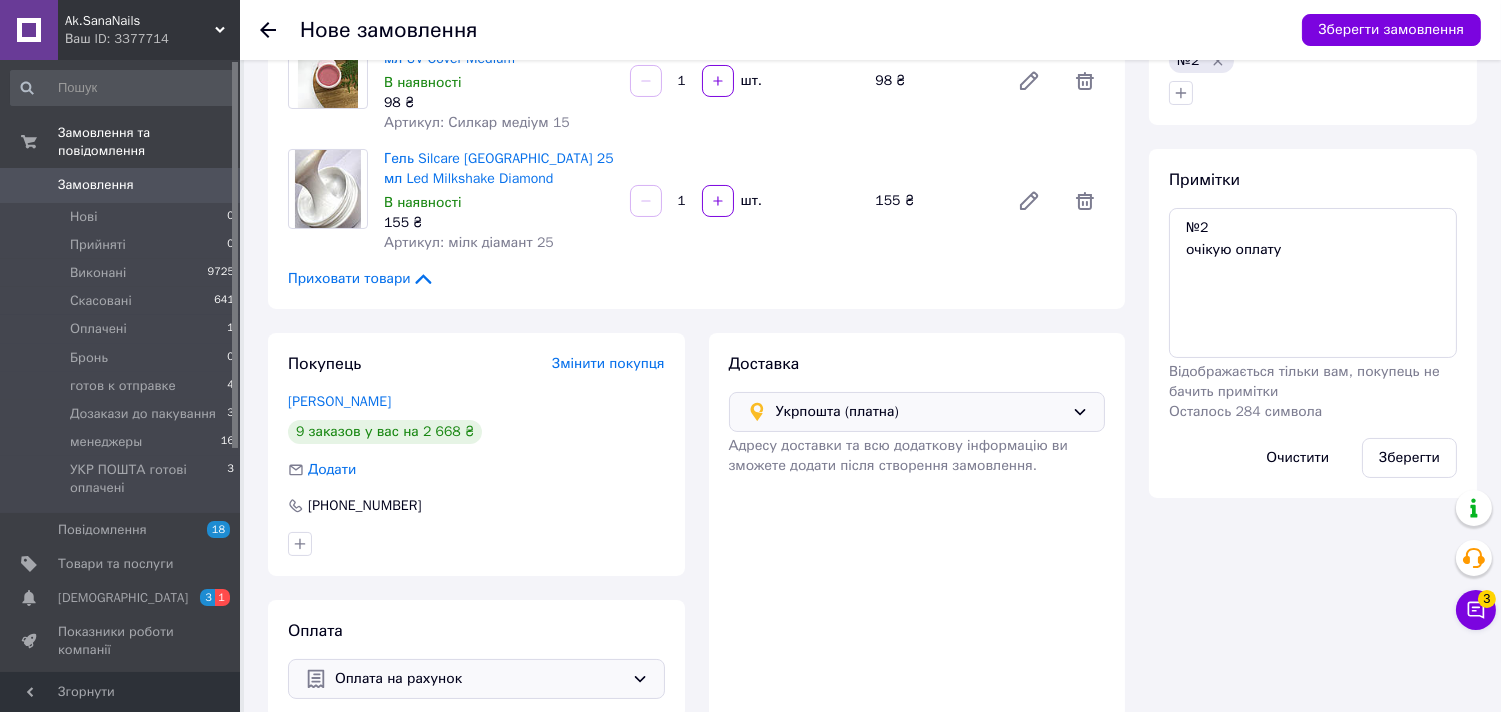 scroll, scrollTop: 384, scrollLeft: 0, axis: vertical 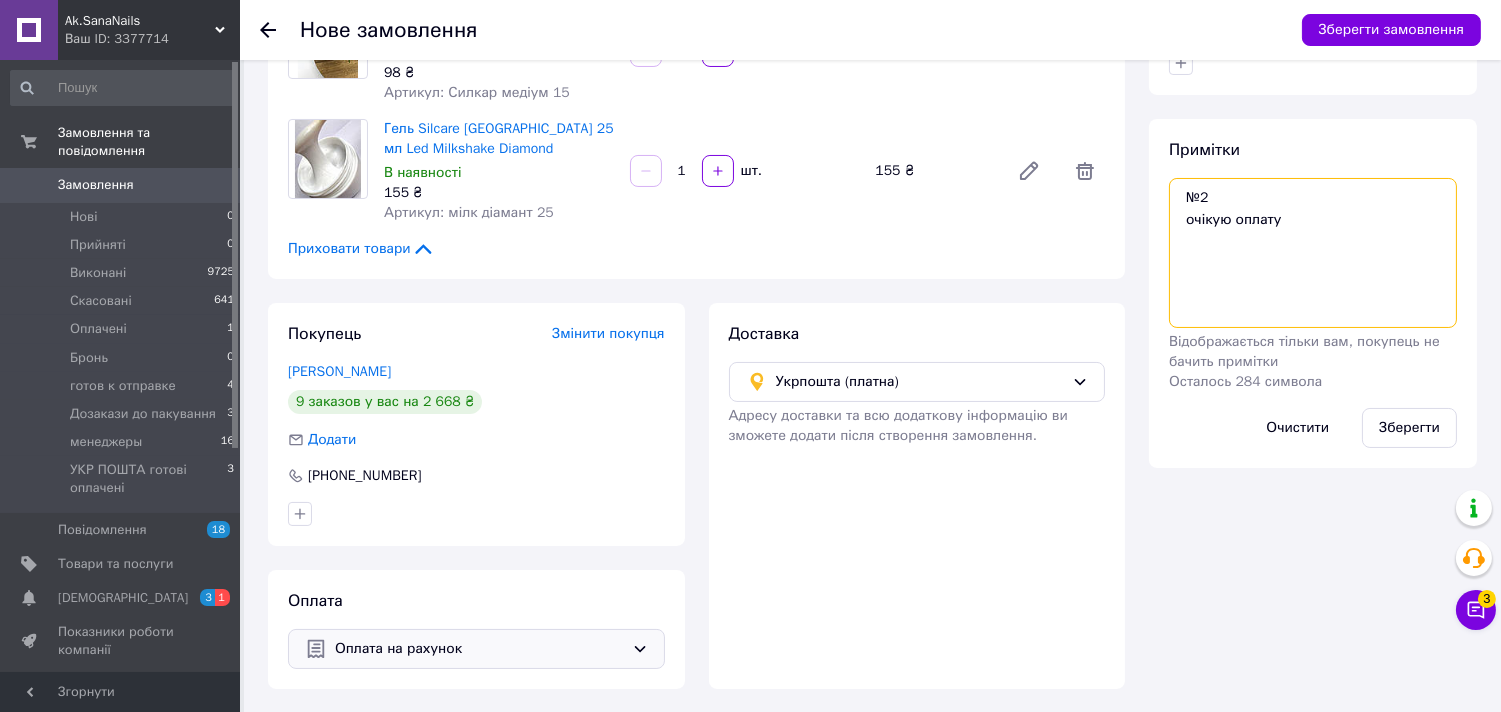 click on "№2
очікую оплату" at bounding box center (1313, 253) 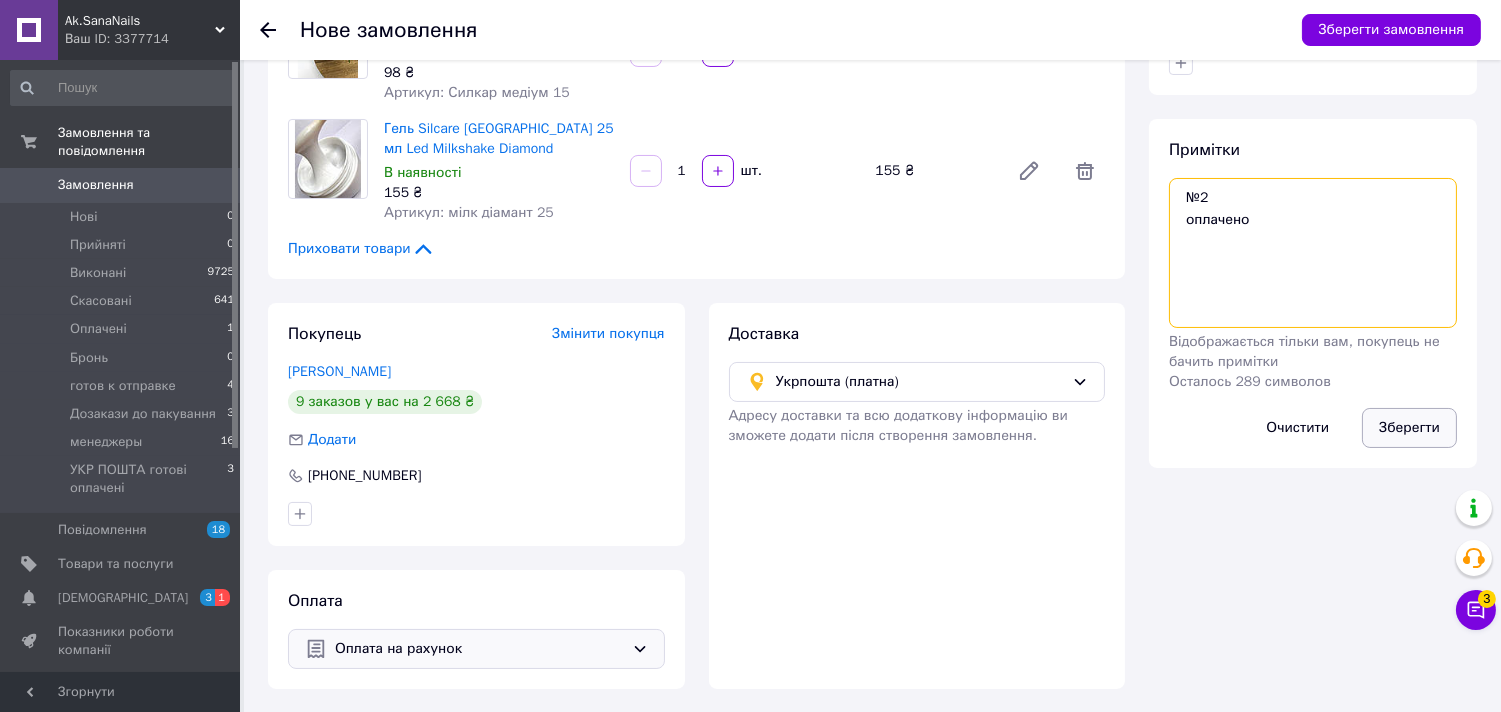 type on "№2
оплачено" 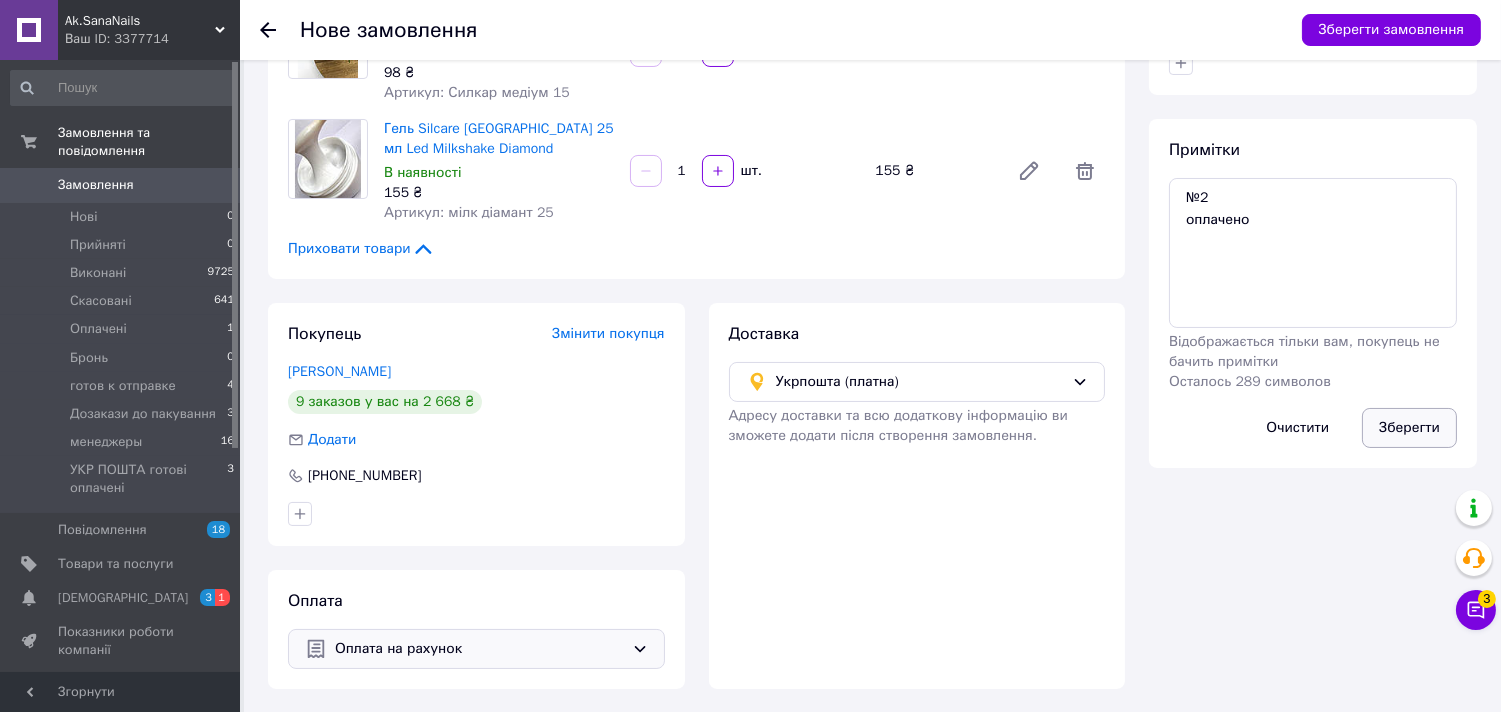 click on "Зберегти" at bounding box center (1409, 428) 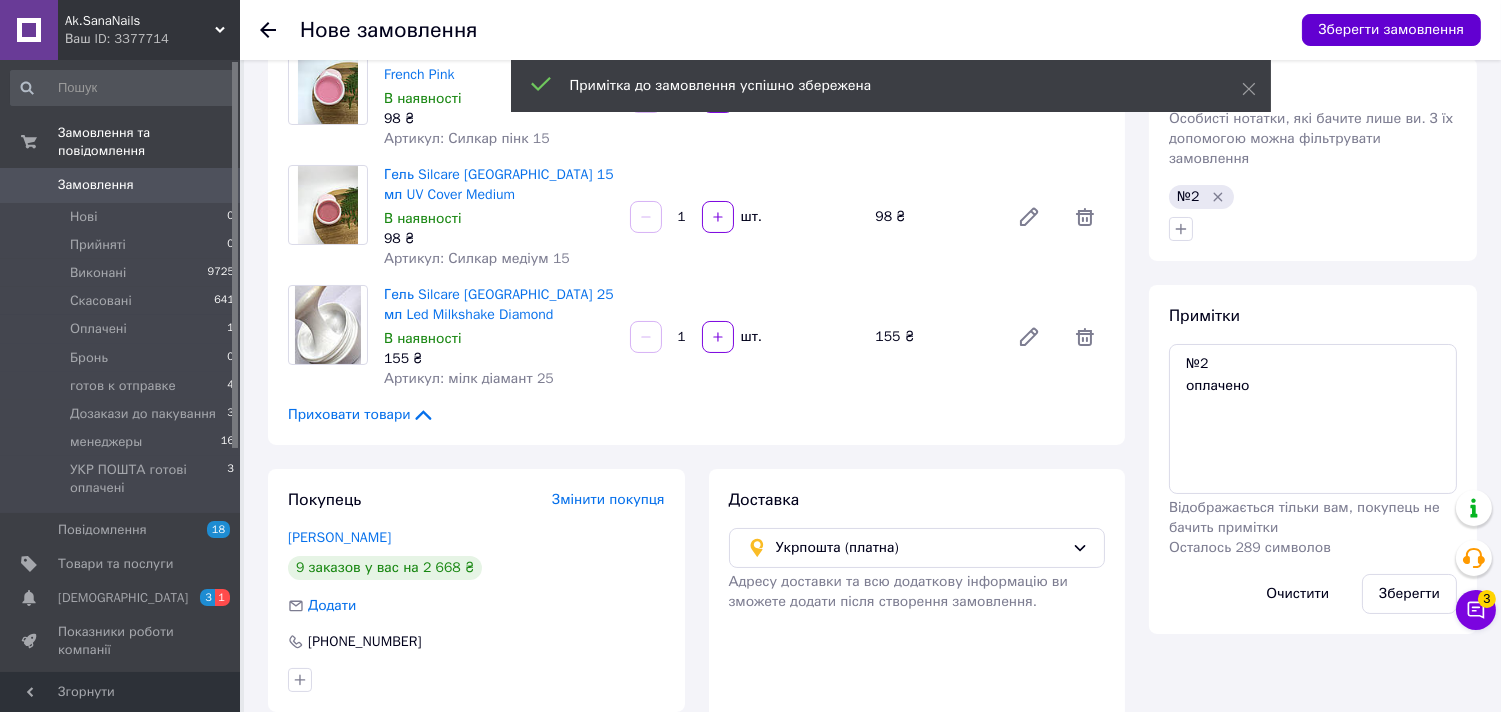 scroll, scrollTop: 0, scrollLeft: 0, axis: both 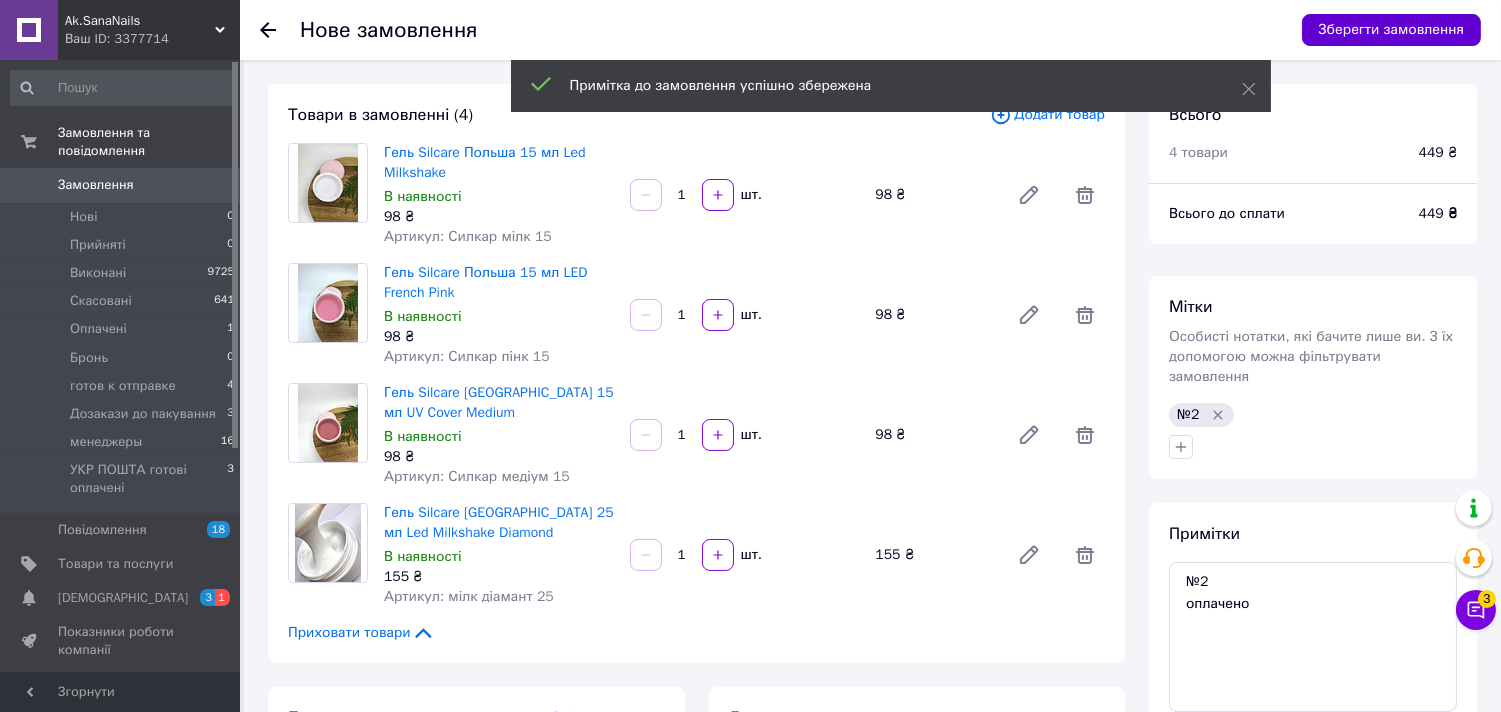 click on "Зберегти замовлення" at bounding box center (1391, 30) 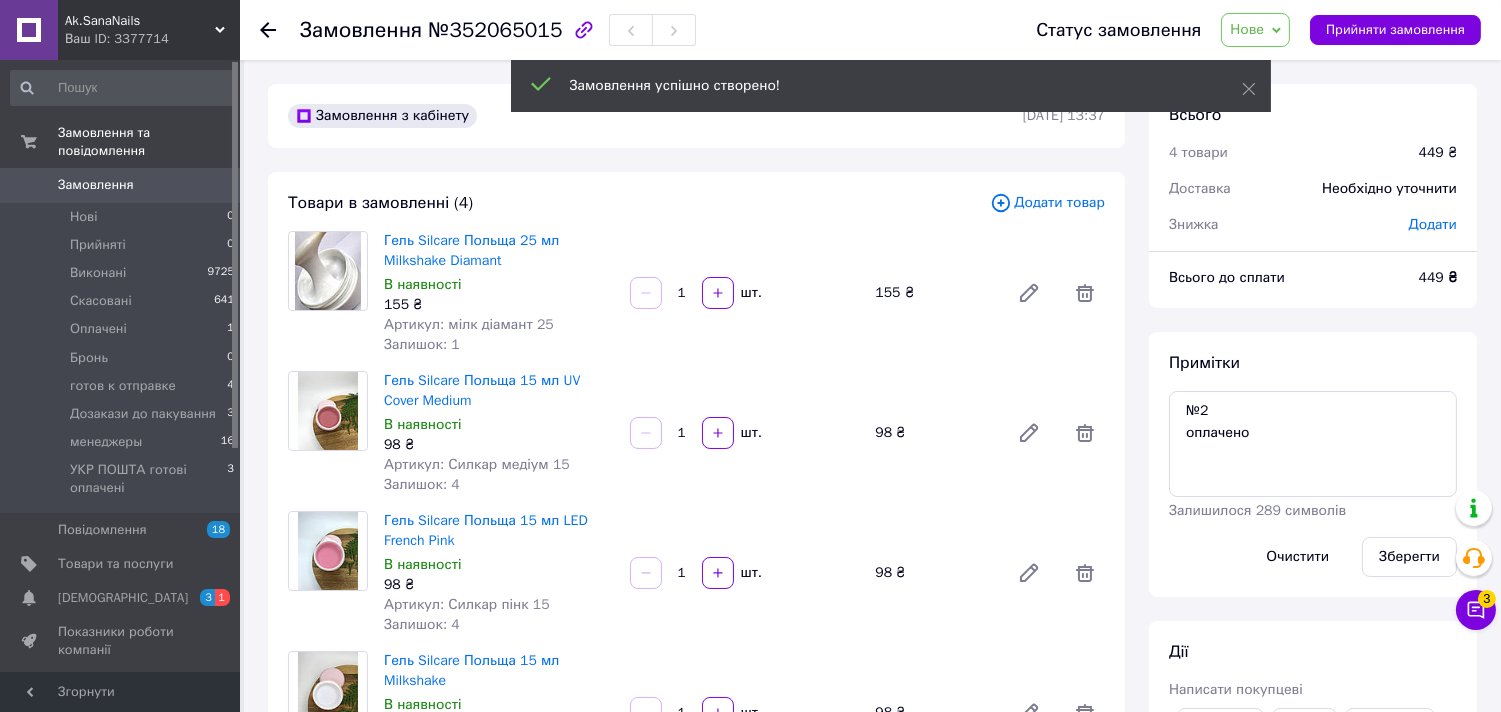 click on "Необхідно уточнити" at bounding box center (1389, 189) 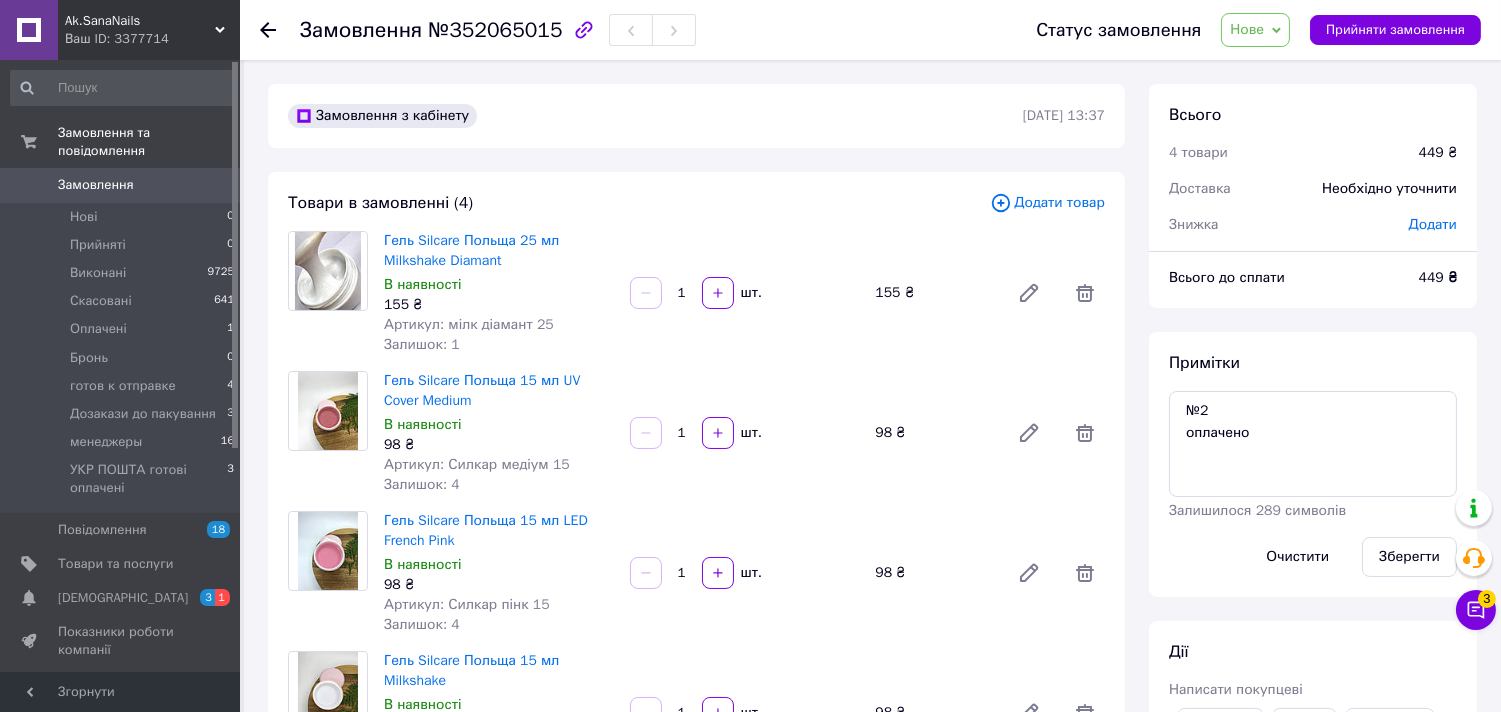 click on "Додати" at bounding box center (1433, 224) 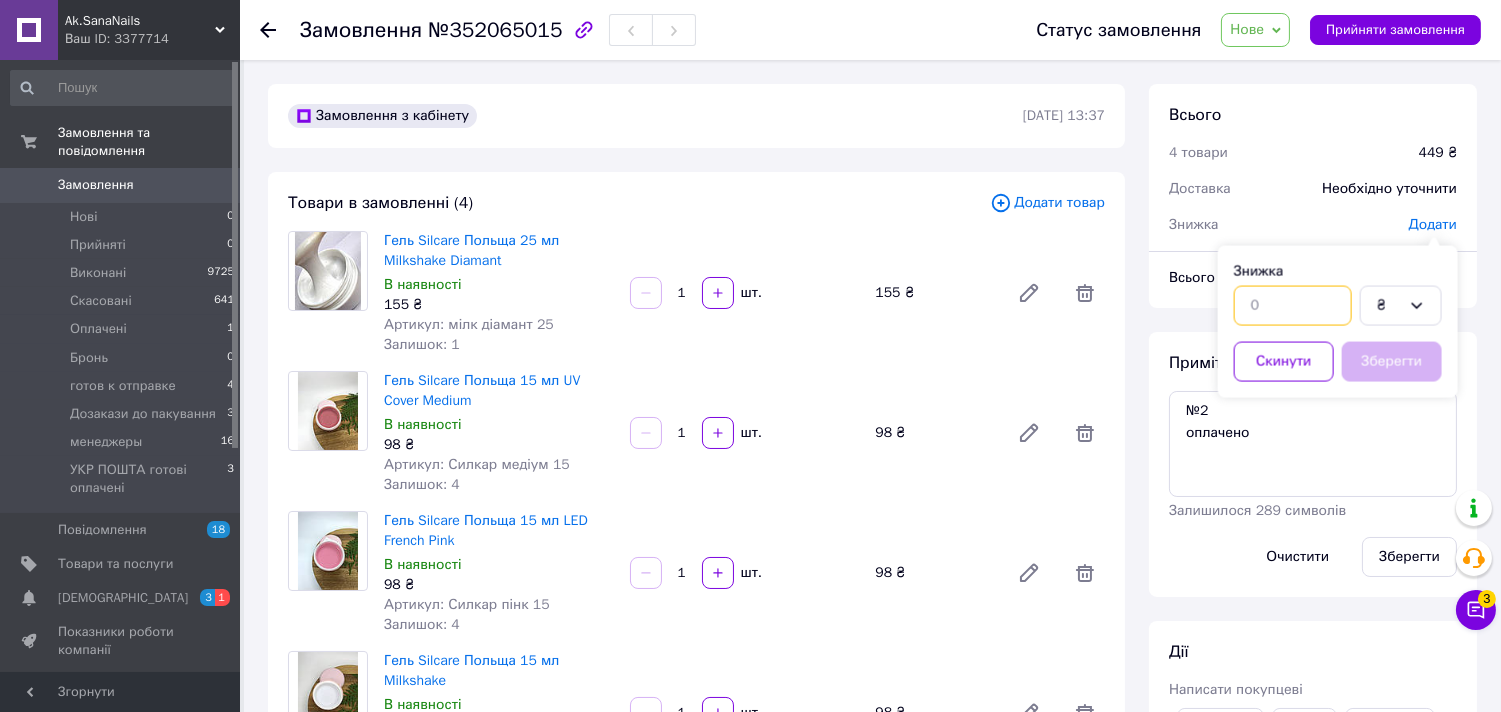 click at bounding box center [1293, 306] 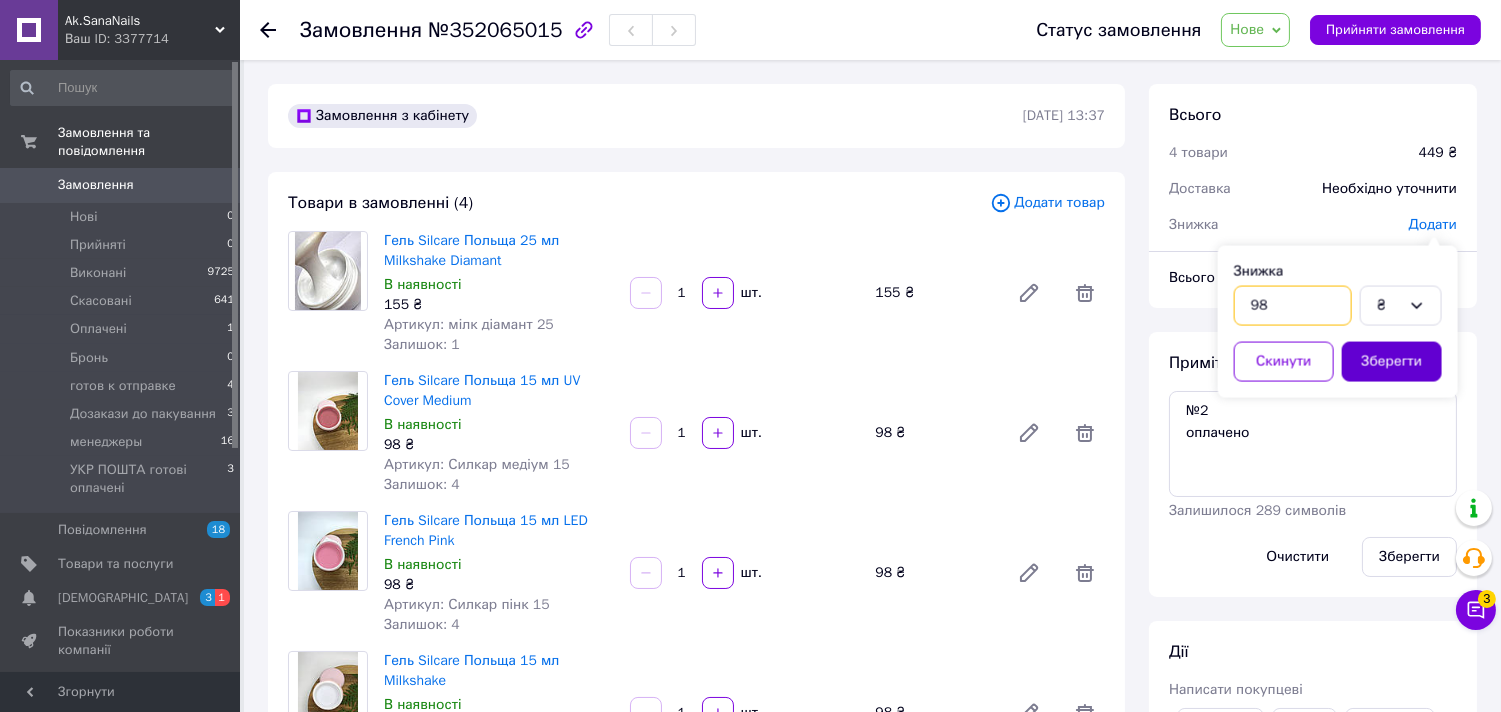 type on "98" 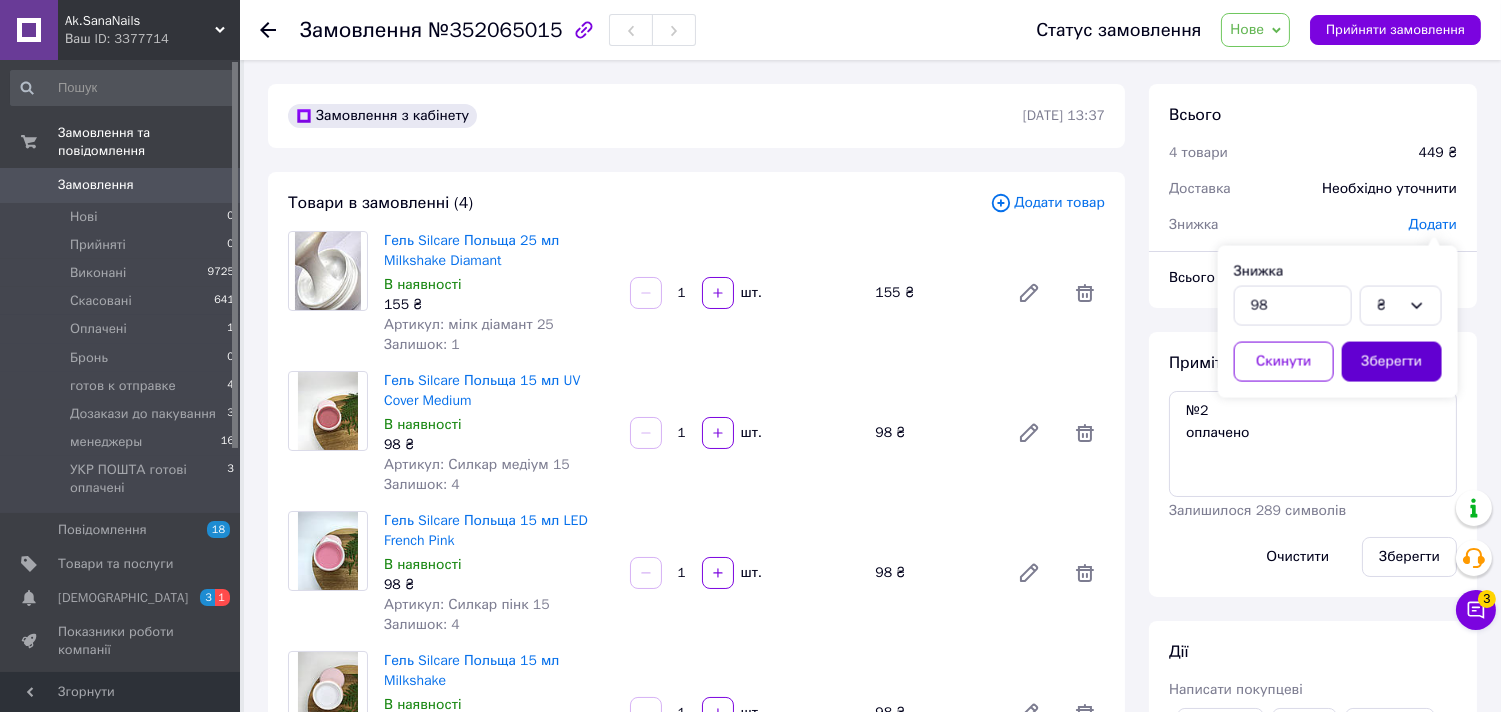 click on "Зберегти" at bounding box center [1392, 362] 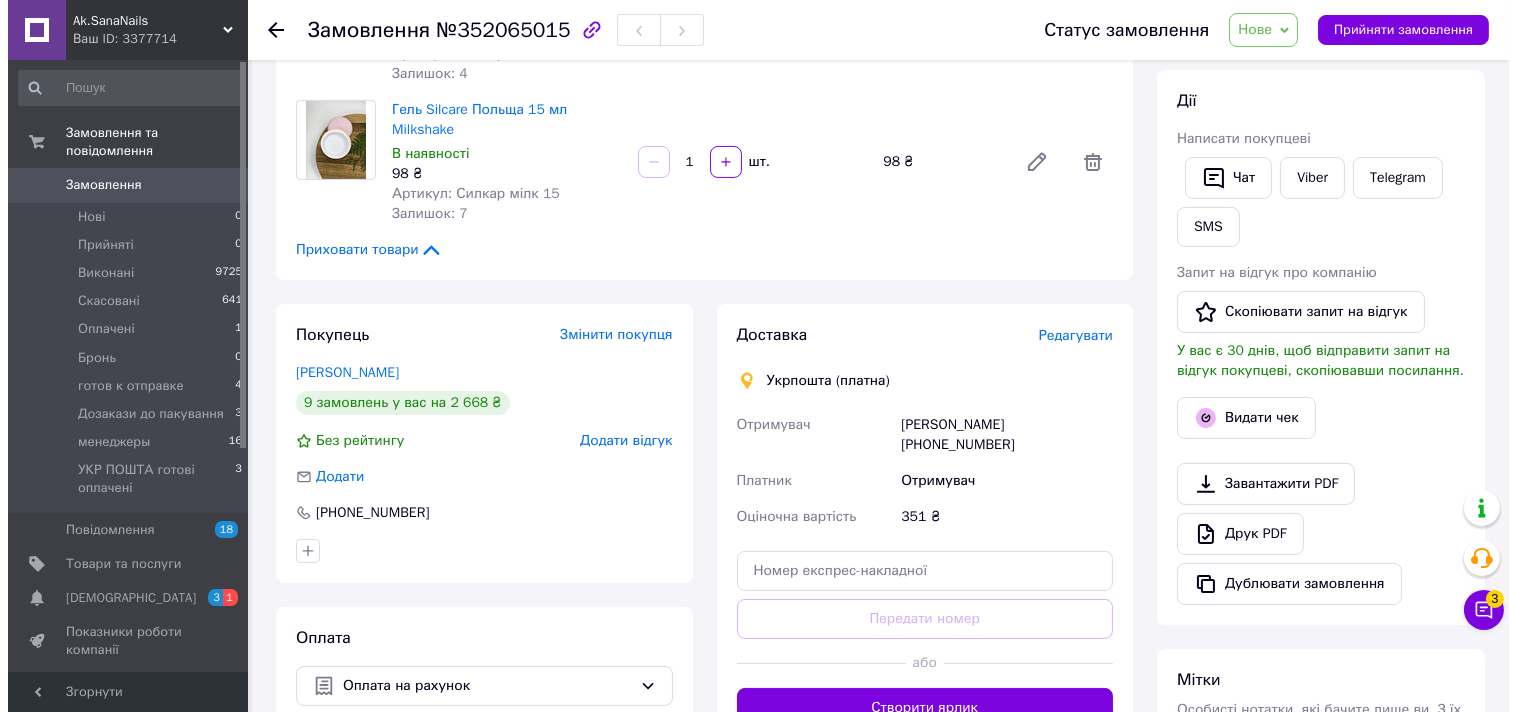 scroll, scrollTop: 555, scrollLeft: 0, axis: vertical 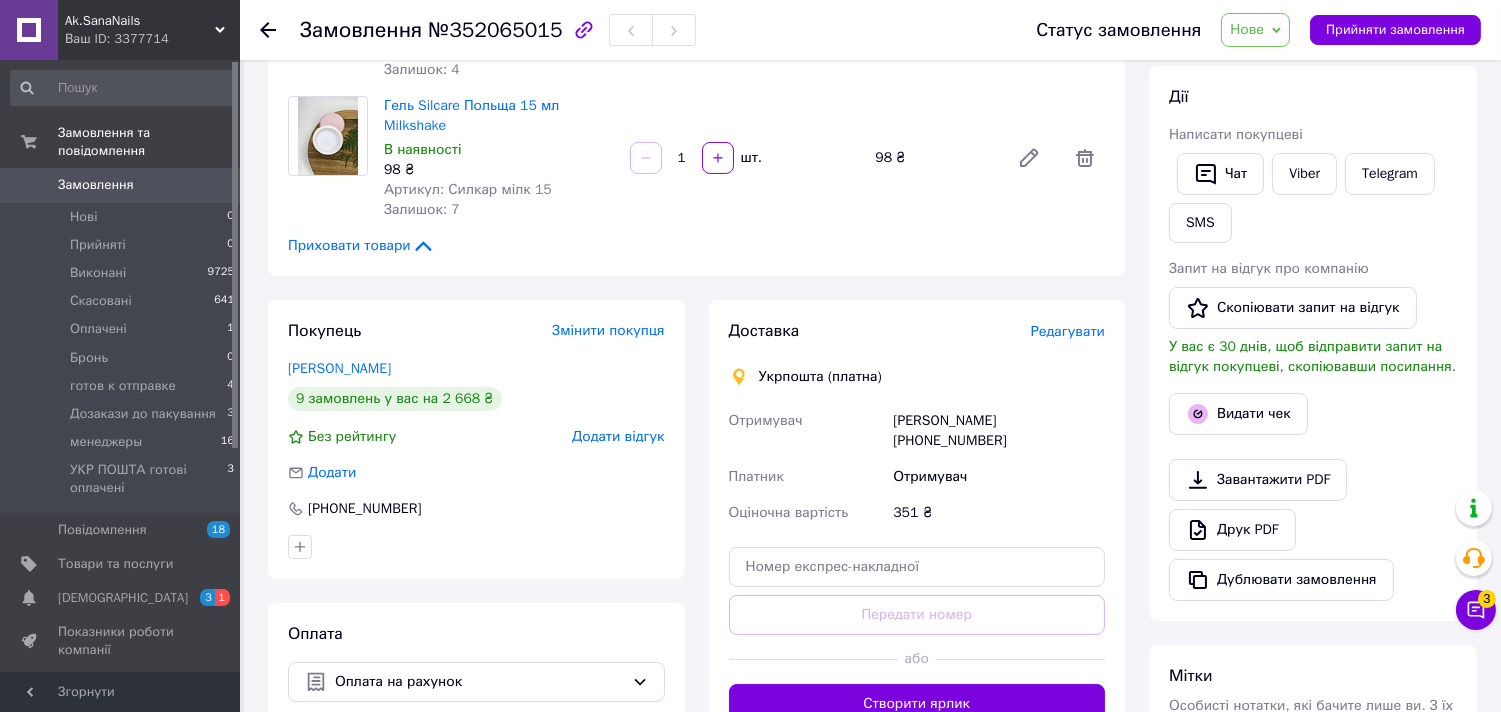 click on "Нове" at bounding box center (1255, 30) 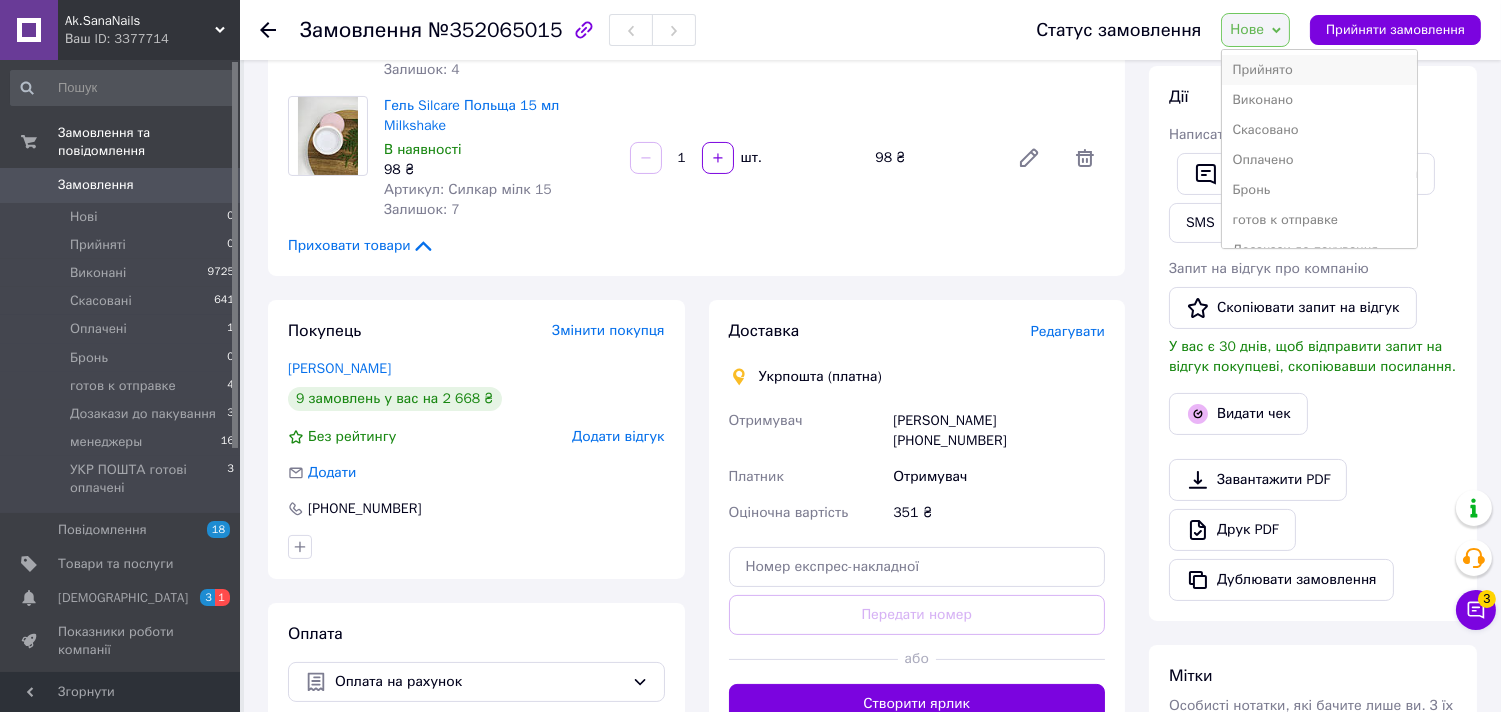click on "Прийнято" at bounding box center [1319, 70] 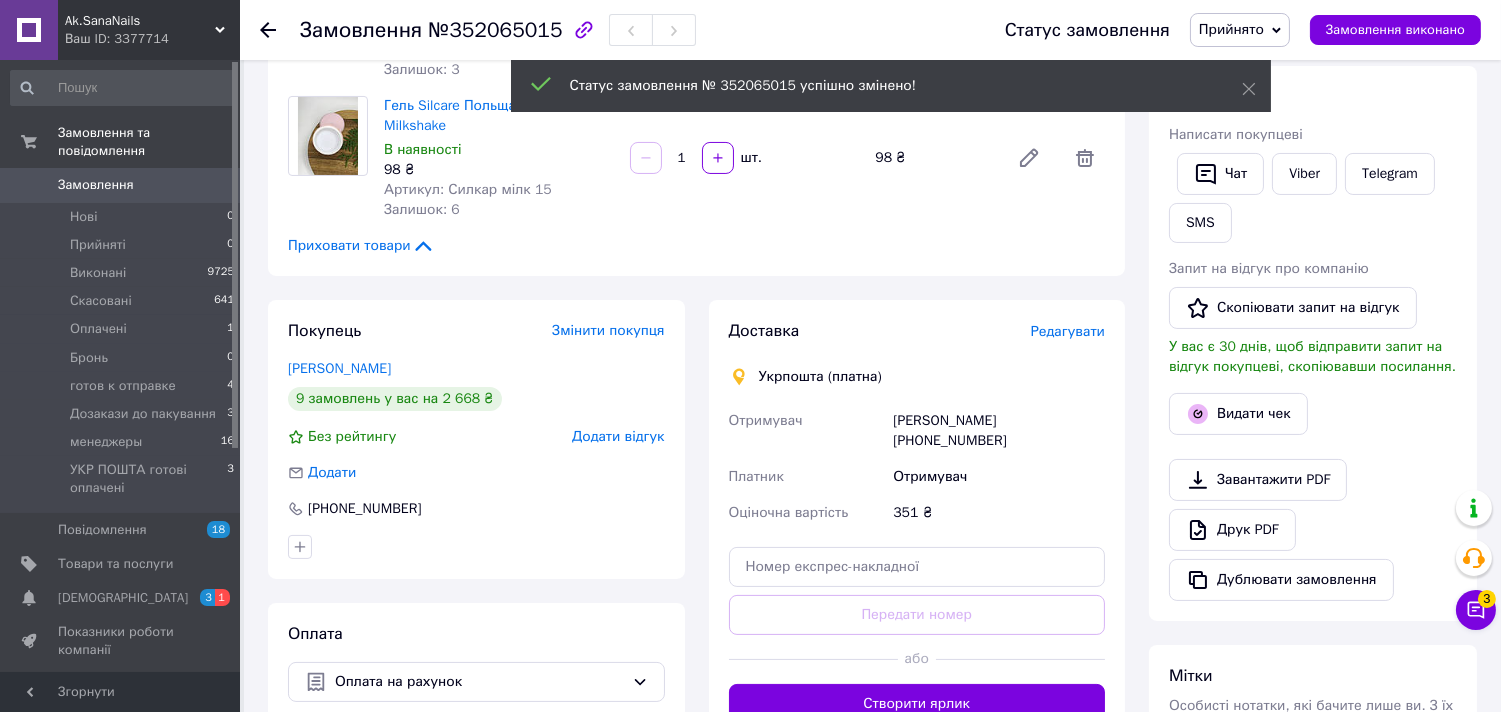 click on "Редагувати" at bounding box center [1068, 331] 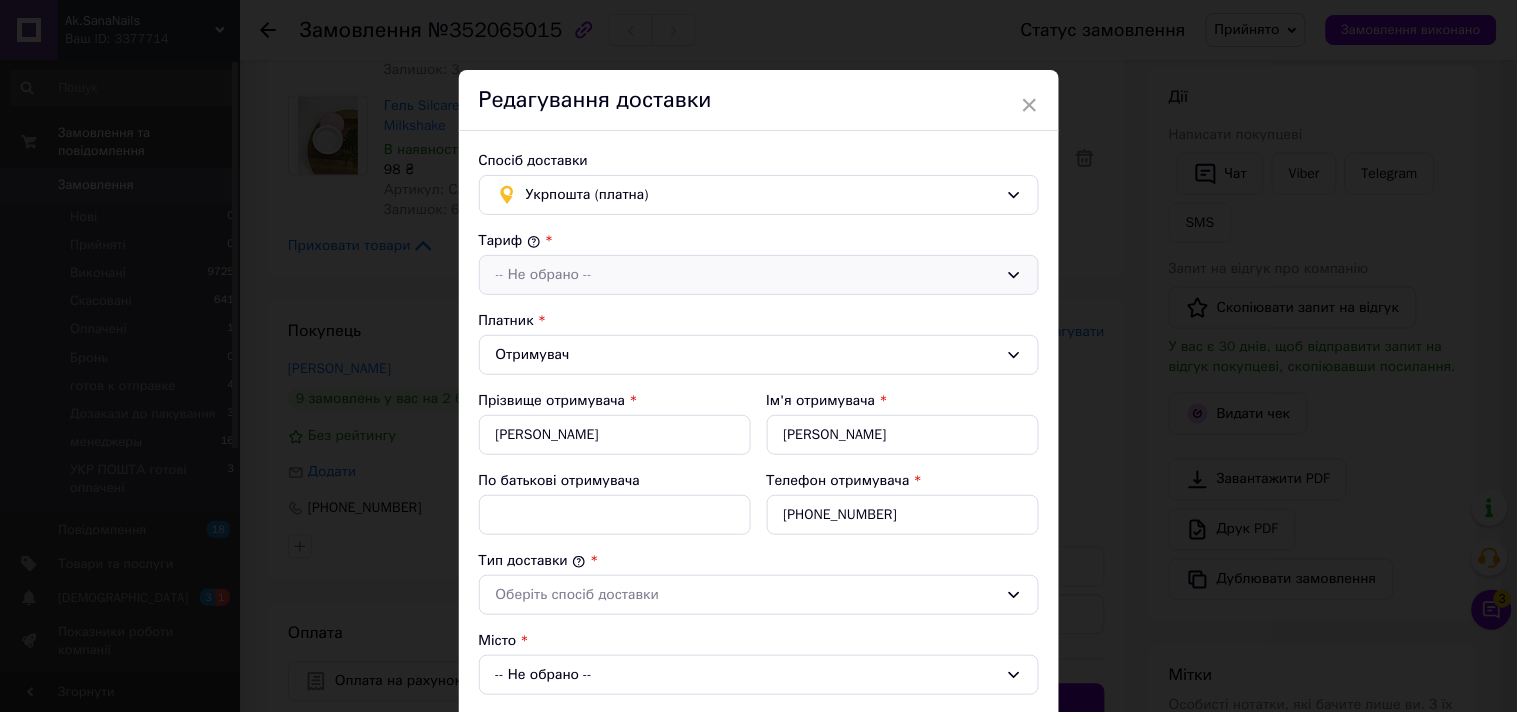click on "-- Не обрано --" at bounding box center [747, 275] 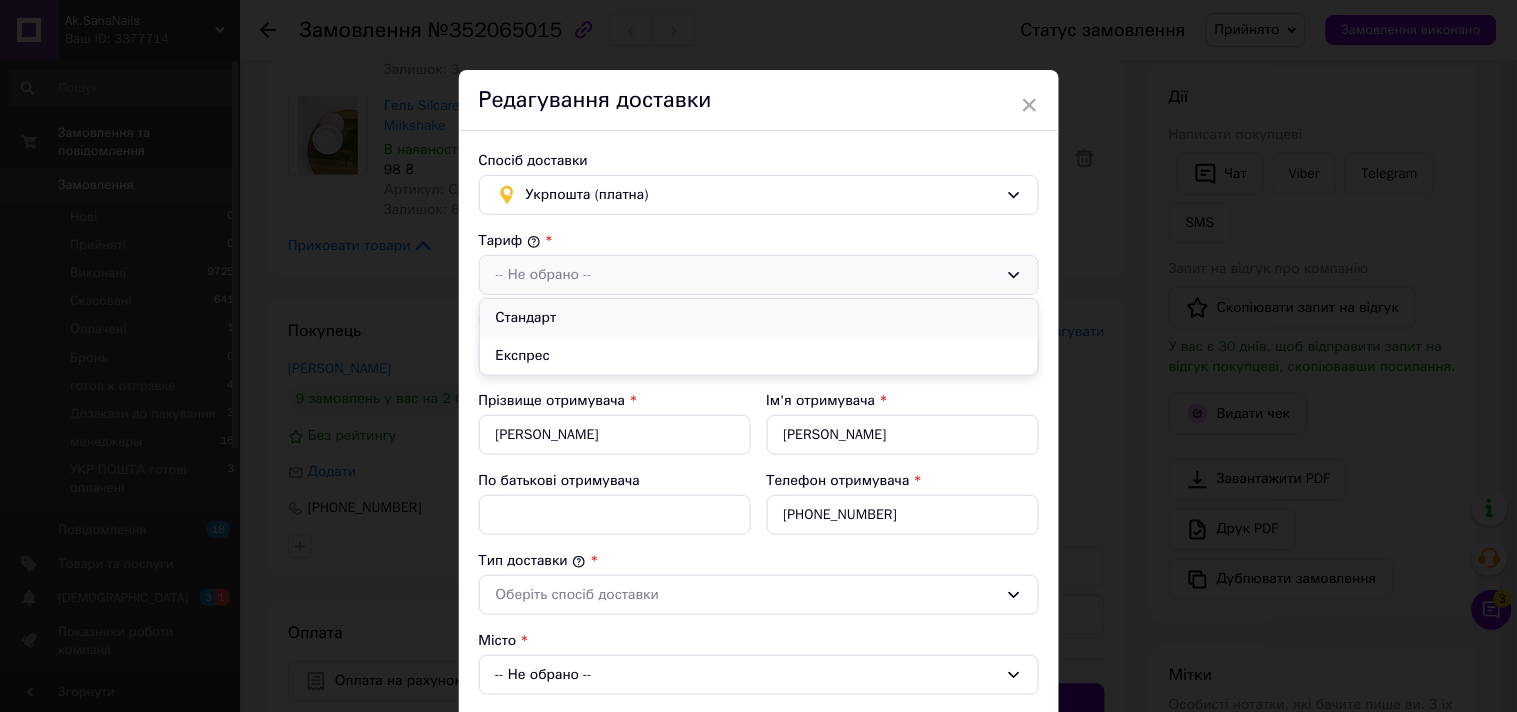 click on "Стандарт" at bounding box center [759, 318] 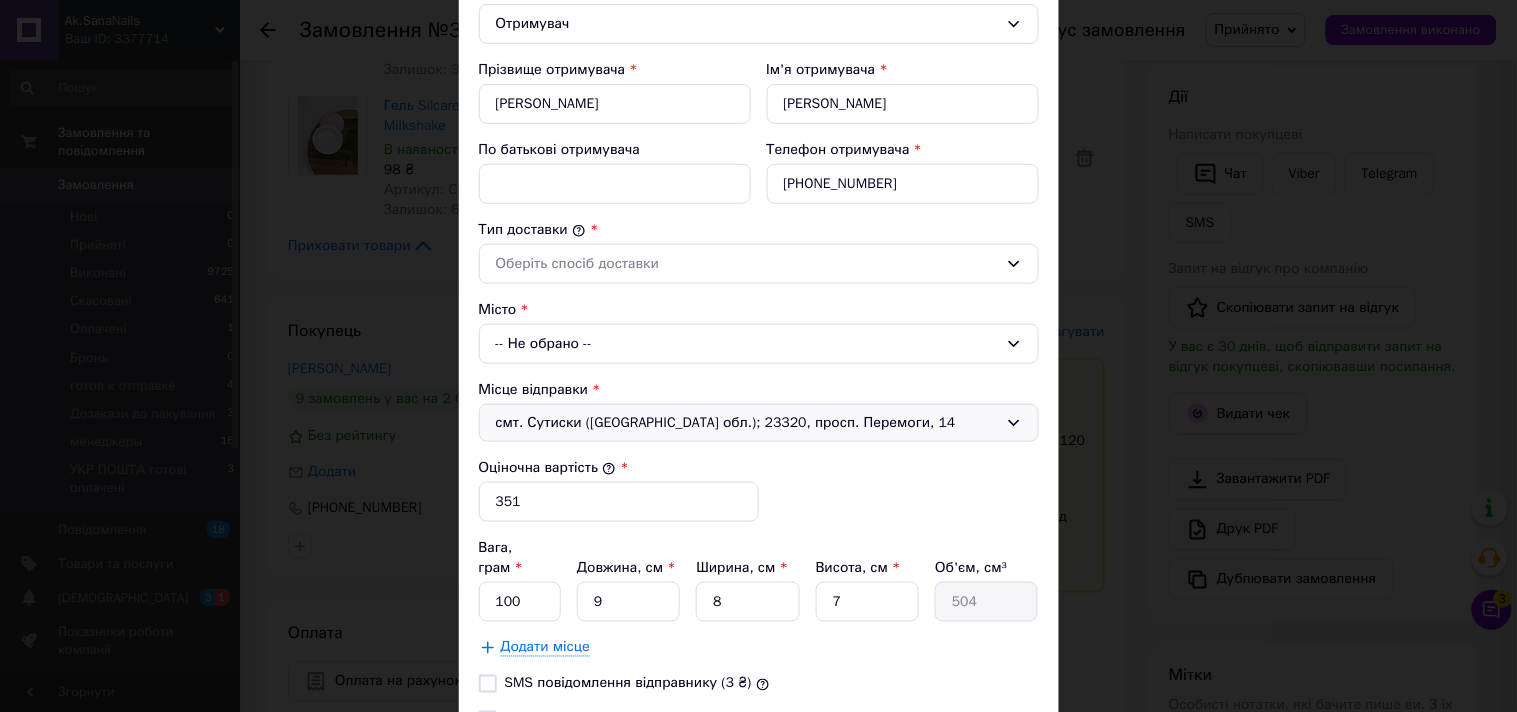 scroll, scrollTop: 333, scrollLeft: 0, axis: vertical 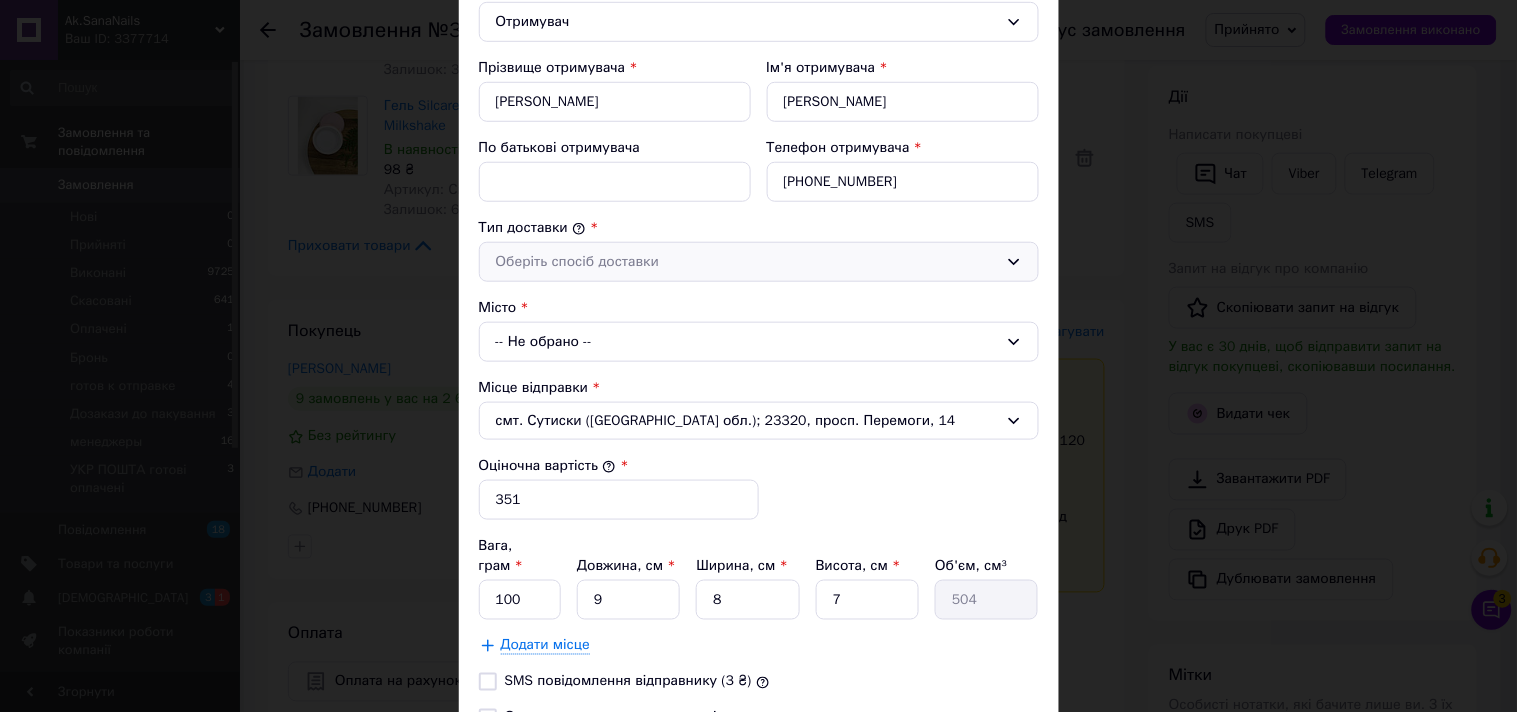 click on "Оберіть спосіб доставки" at bounding box center [747, 262] 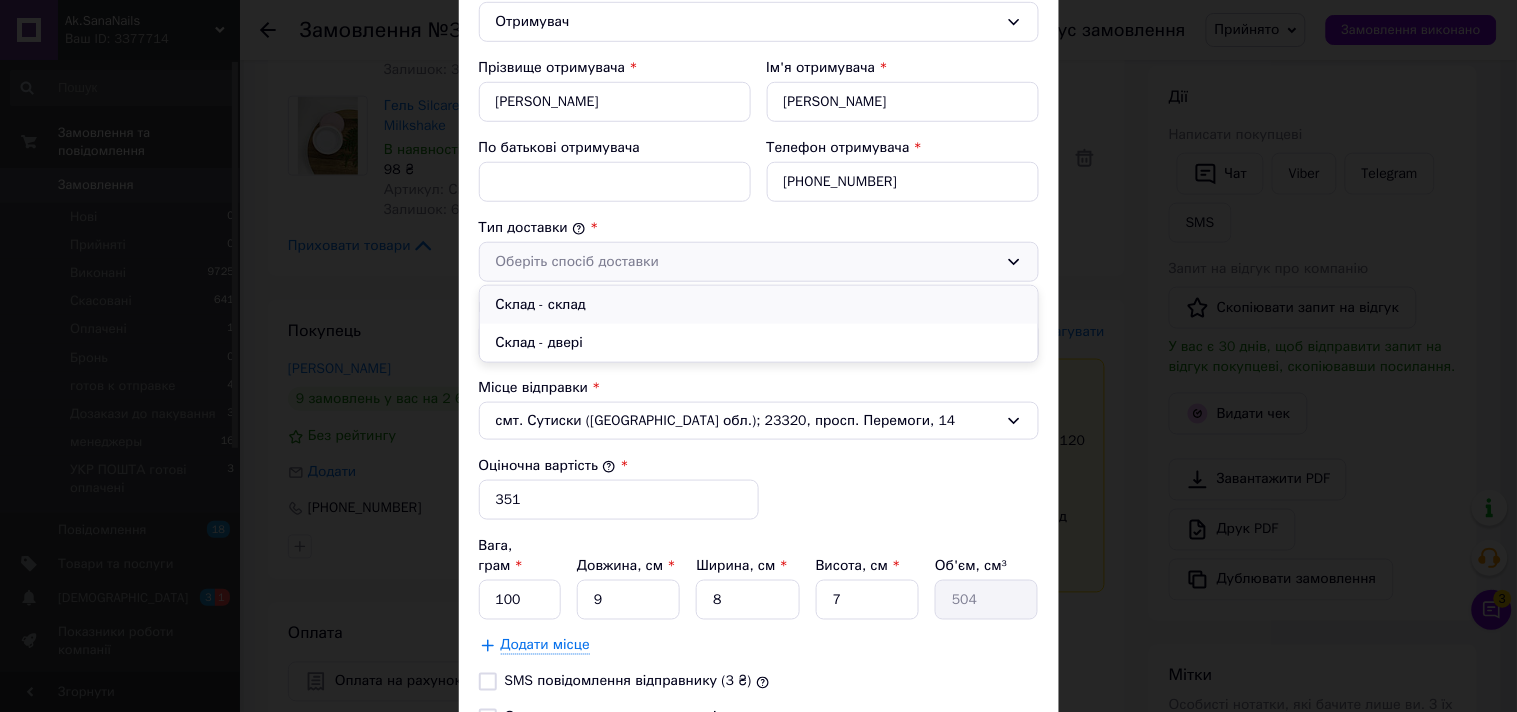 click on "Склад - склад" at bounding box center [759, 305] 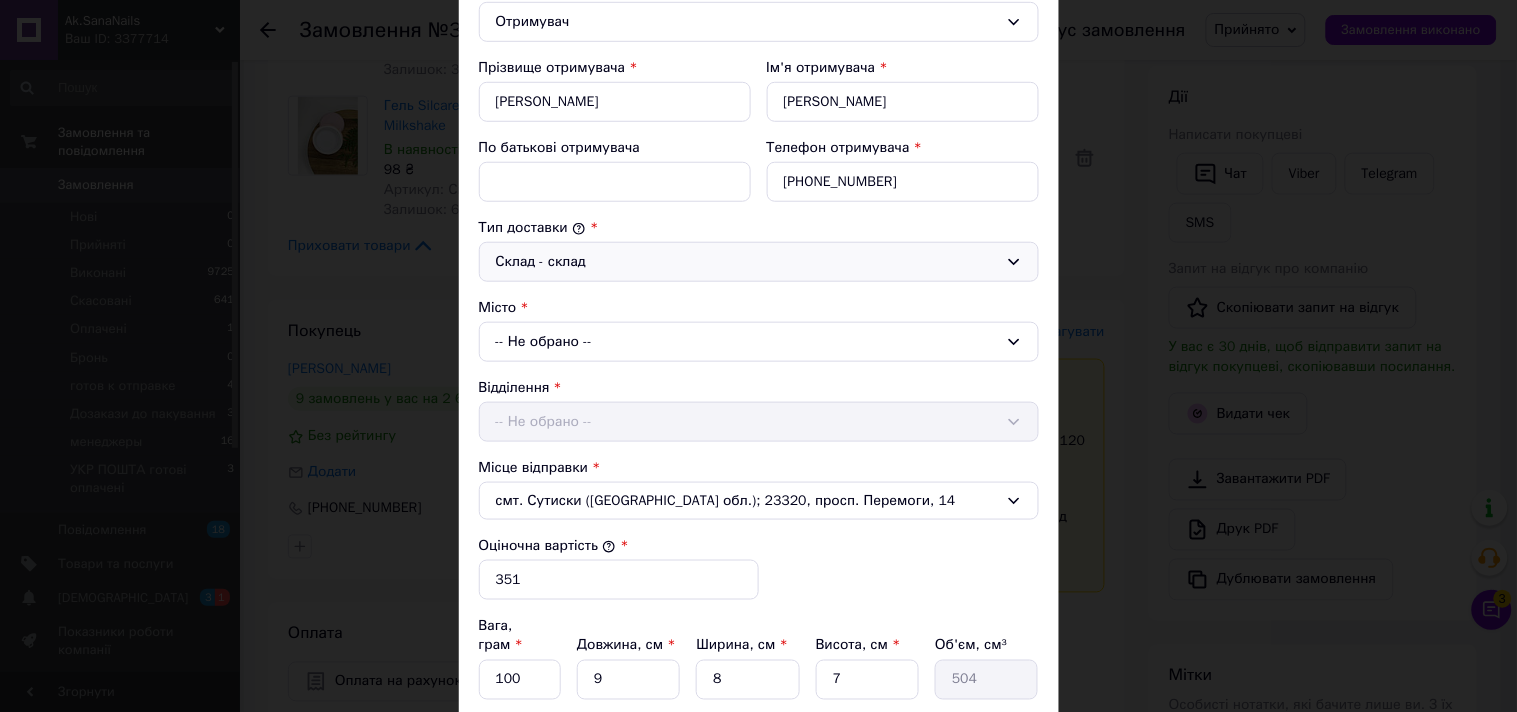 click on "-- Не обрано --" at bounding box center [759, 342] 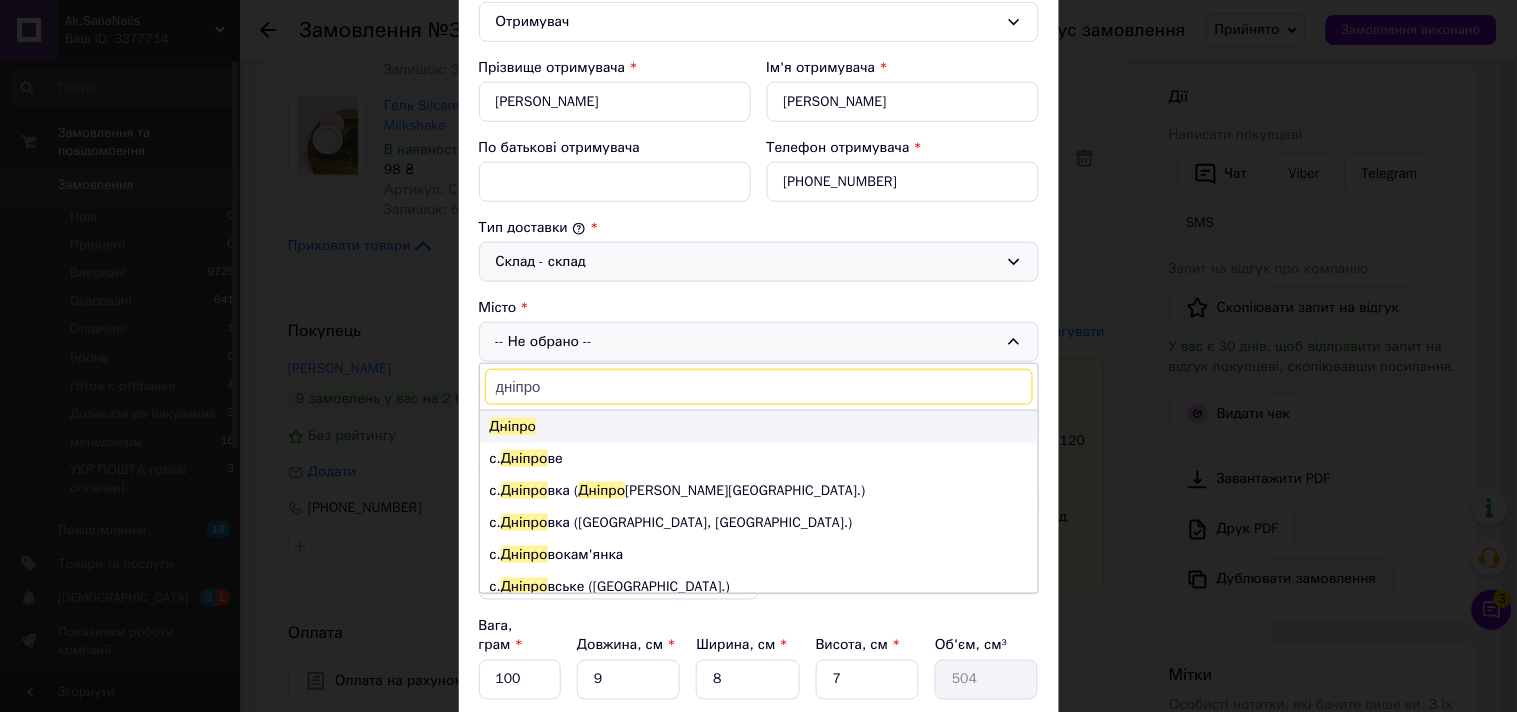 type on "дніпро" 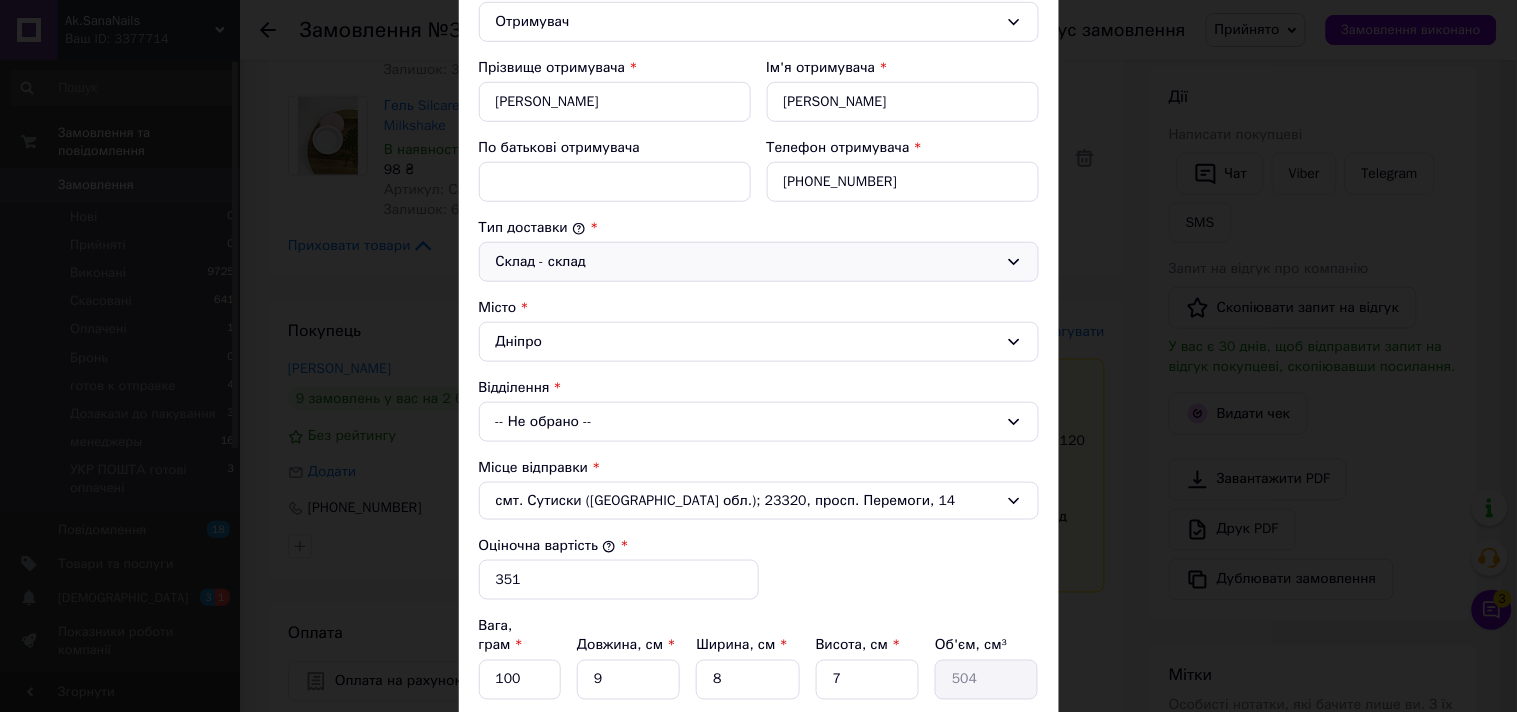 click on "-- Не обрано --" at bounding box center (759, 422) 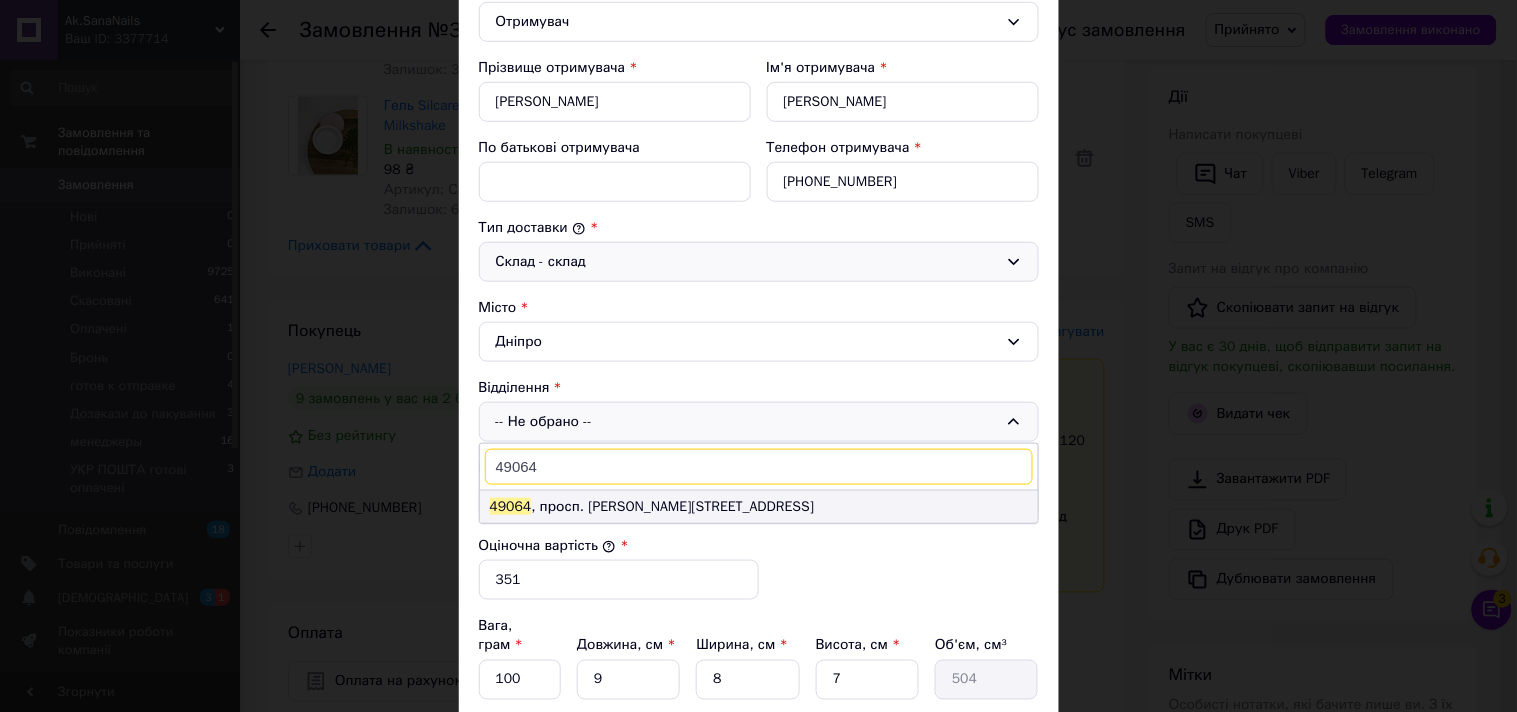 type on "49064" 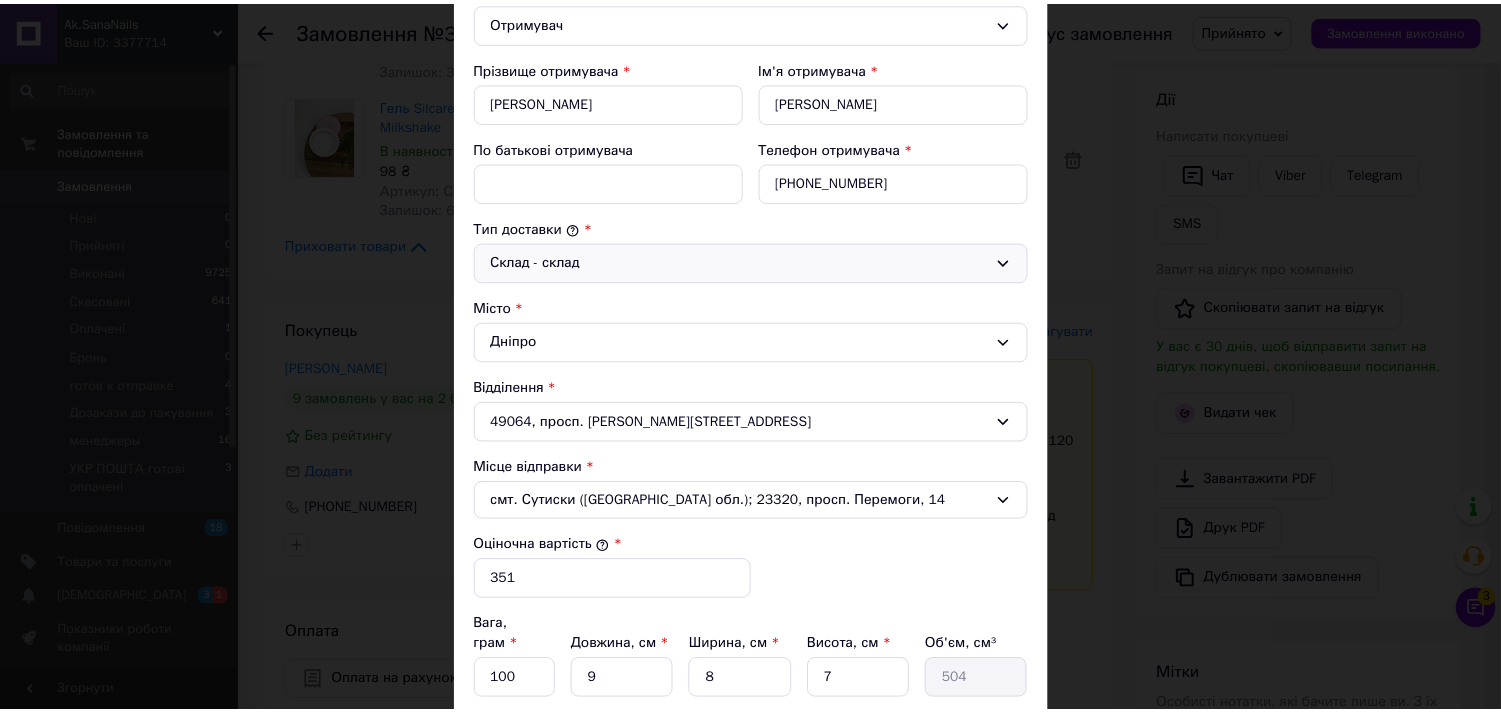 scroll, scrollTop: 613, scrollLeft: 0, axis: vertical 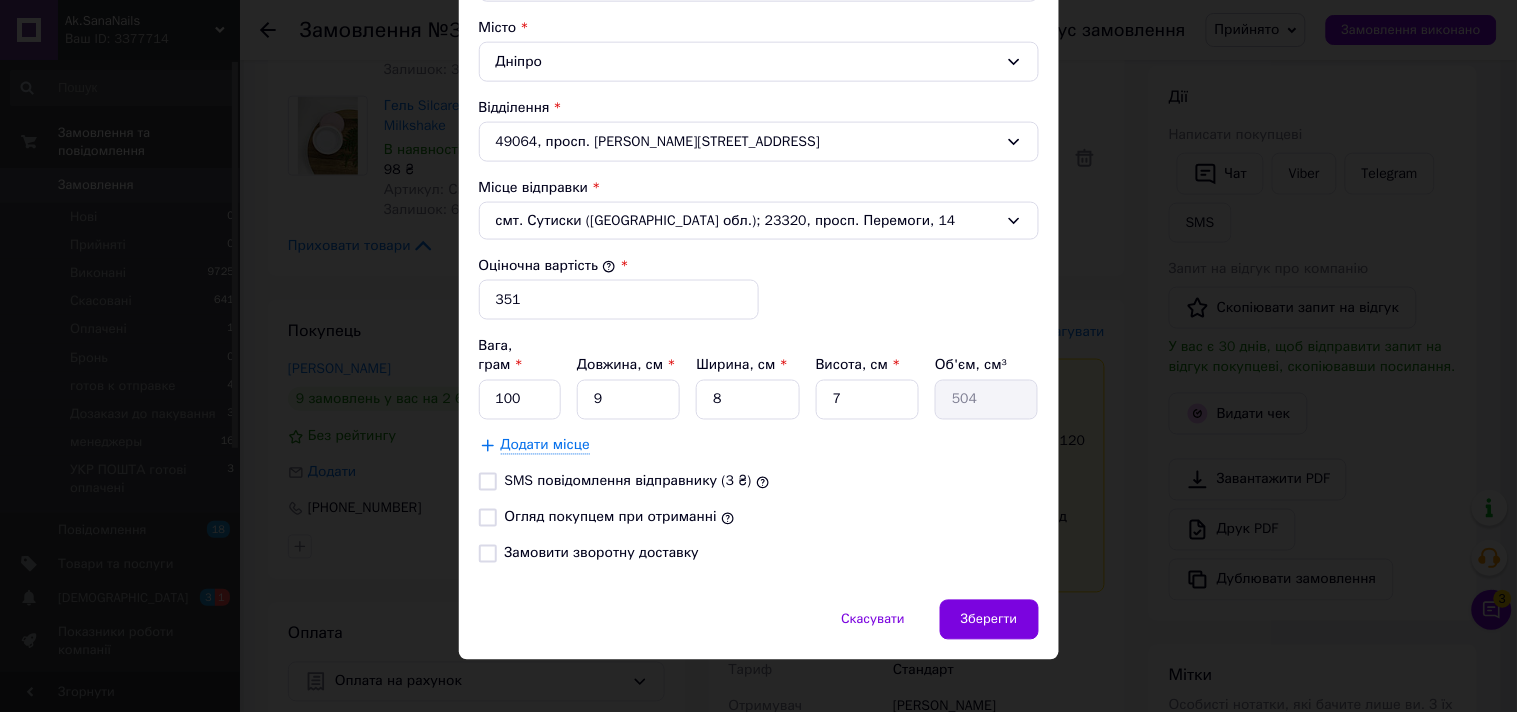 click on "Огляд покупцем при отриманні" at bounding box center [488, 518] 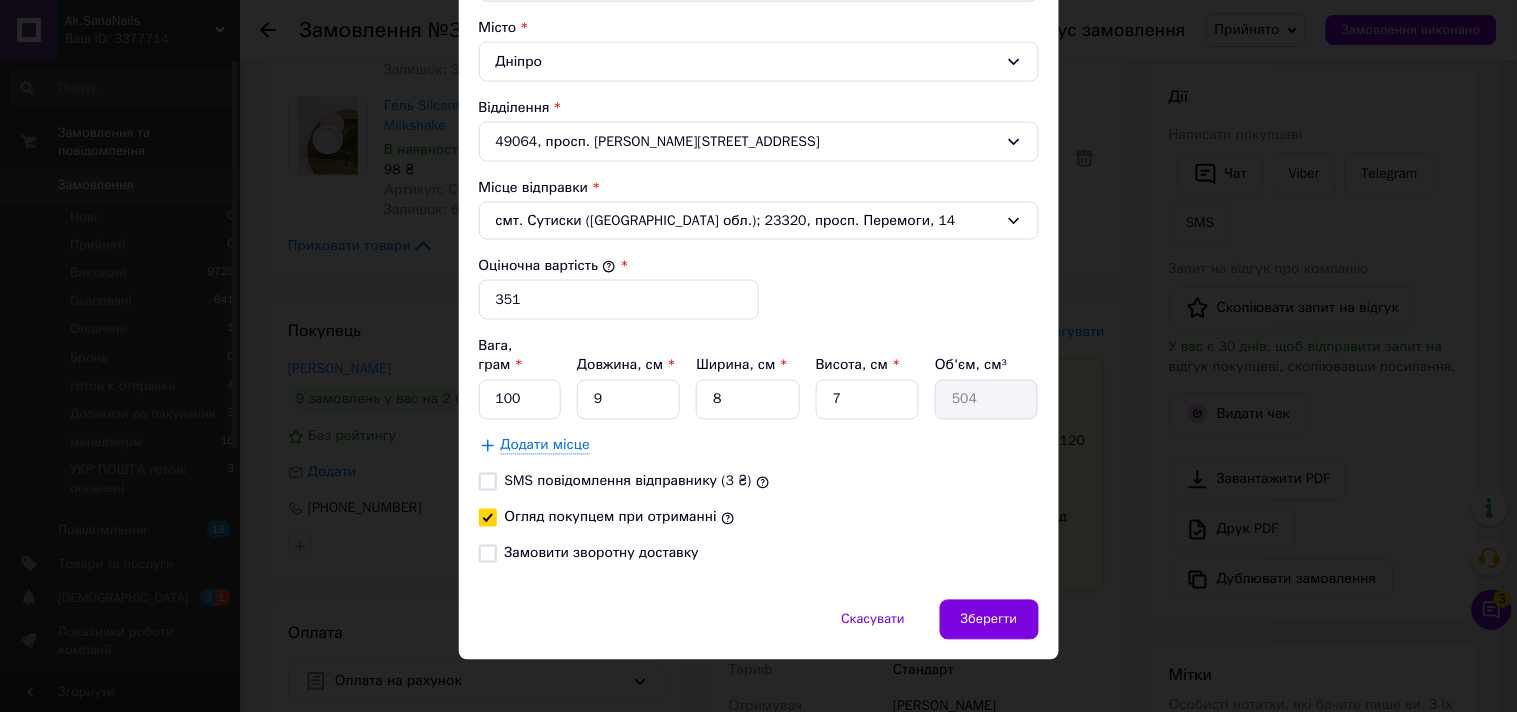 checkbox on "true" 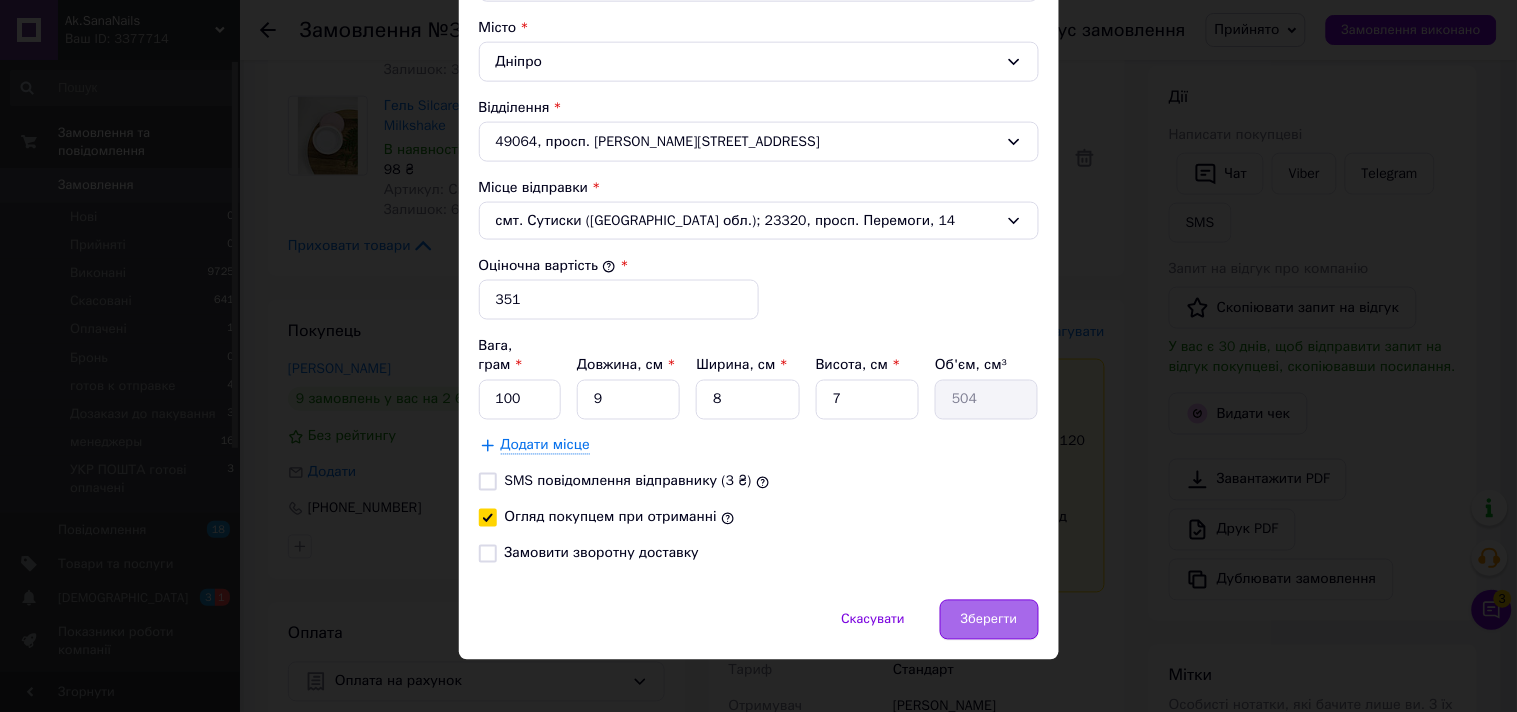 click on "Зберегти" at bounding box center [989, 620] 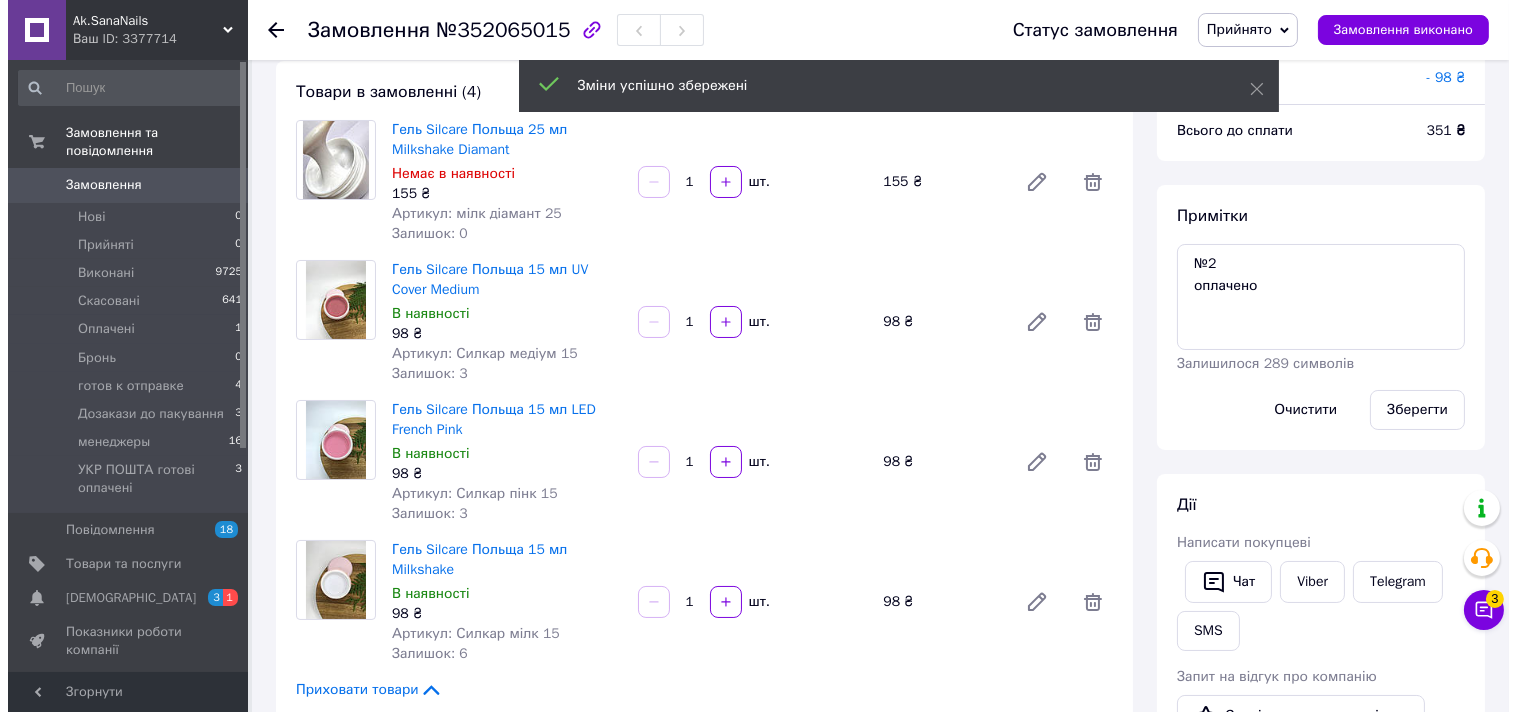 scroll, scrollTop: 0, scrollLeft: 0, axis: both 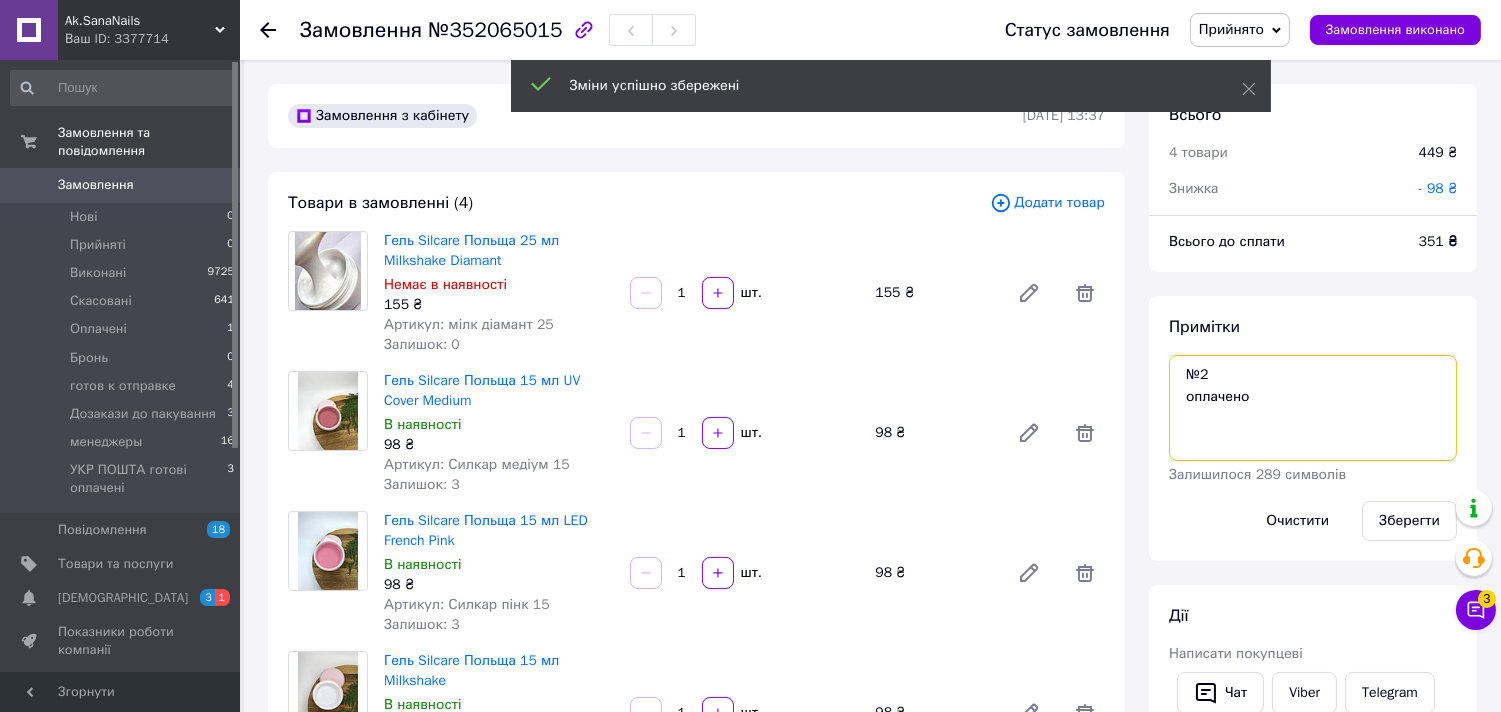 click on "№2
оплачено" at bounding box center [1313, 408] 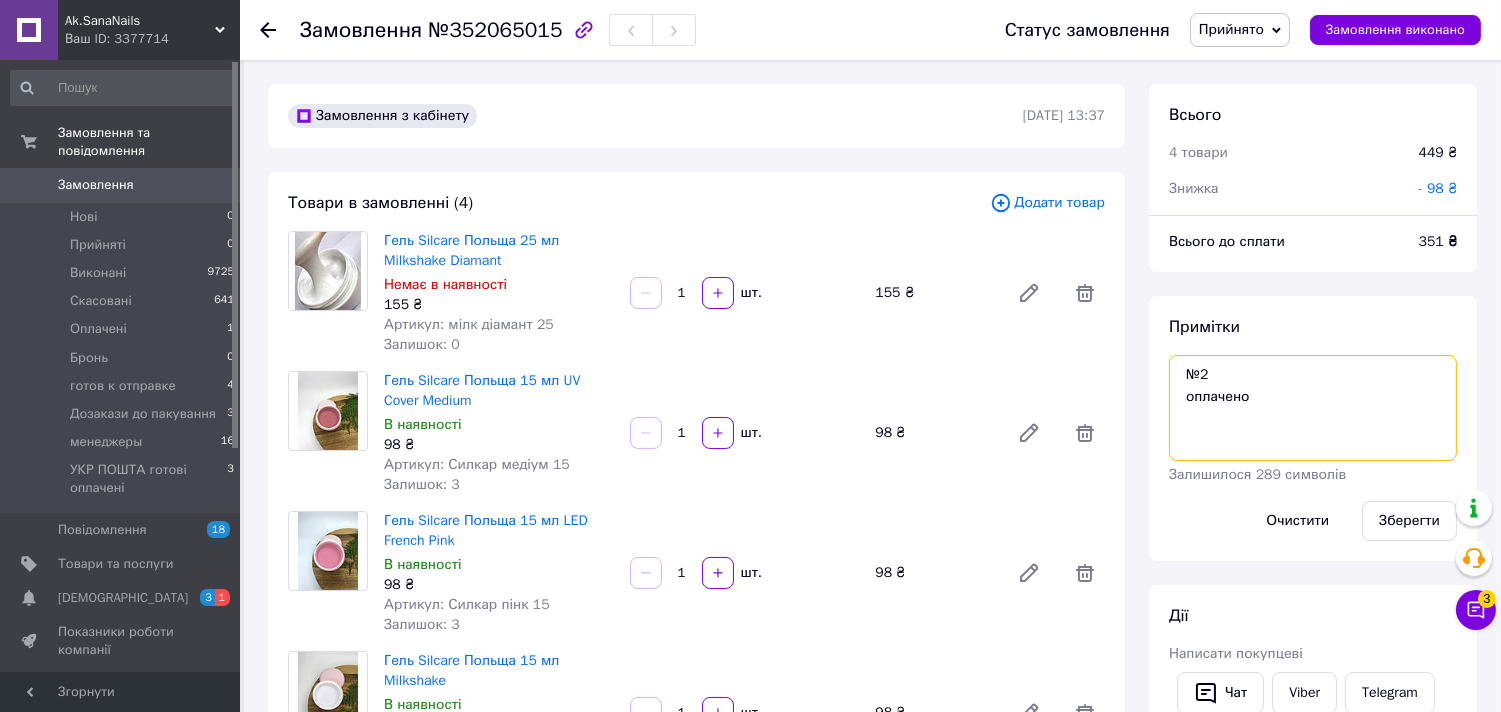 click on "№2
оплачено" at bounding box center [1313, 408] 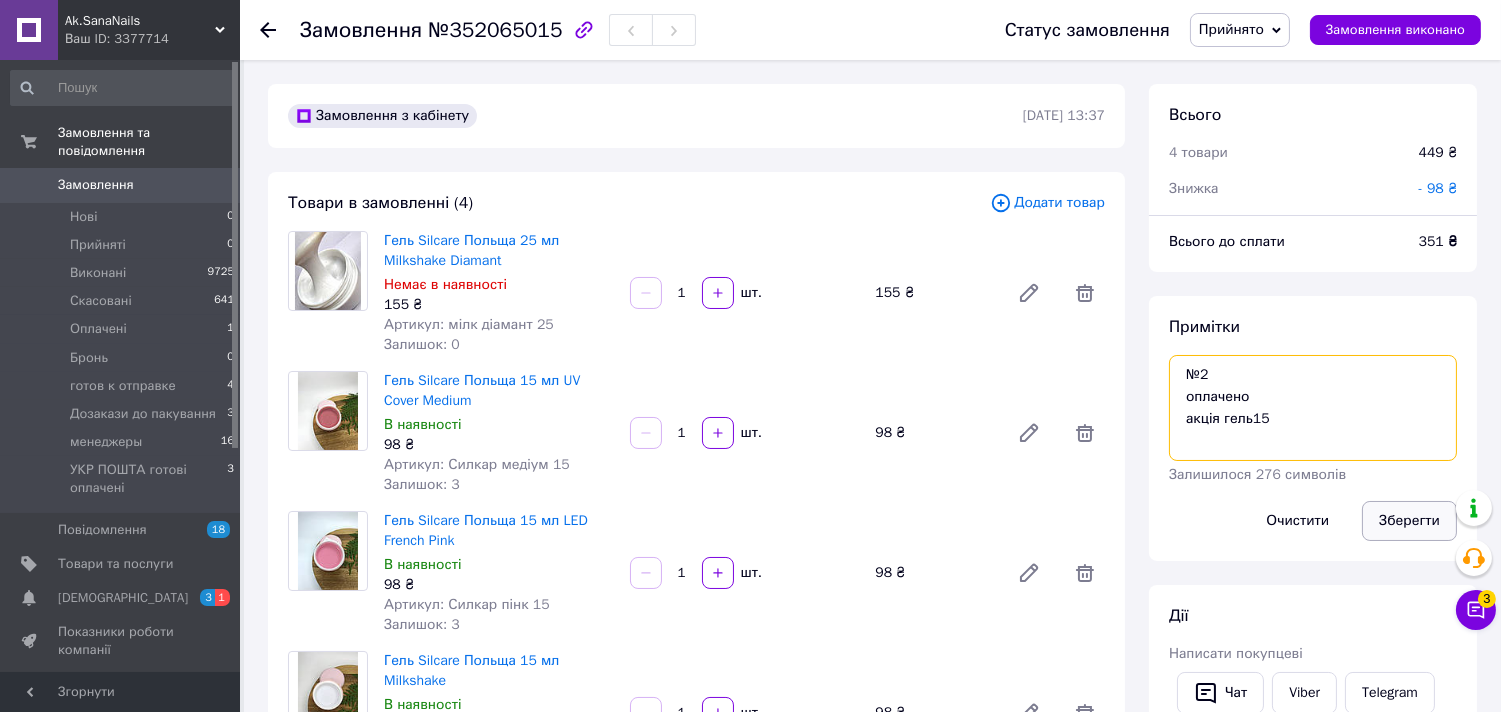type on "№2
оплачено
акція гель15" 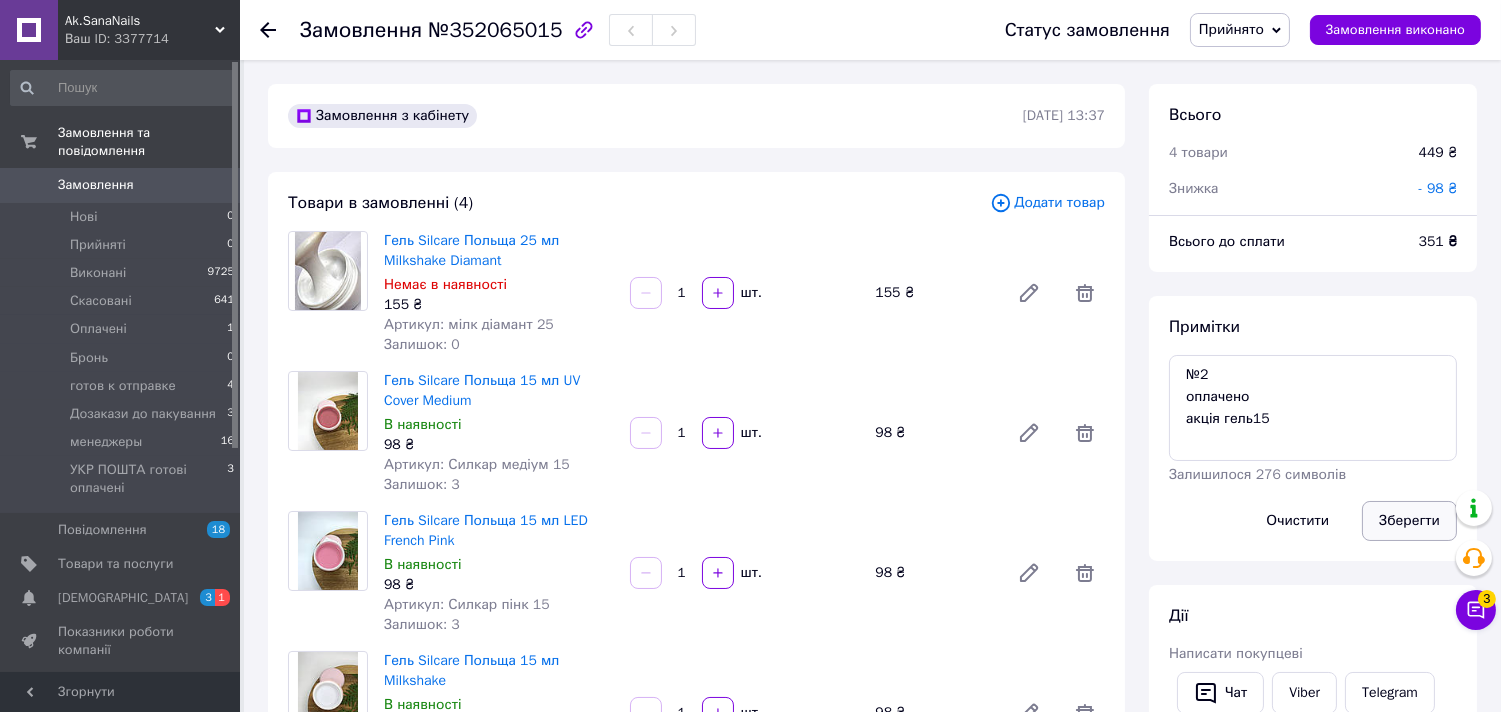 click on "Зберегти" at bounding box center [1409, 521] 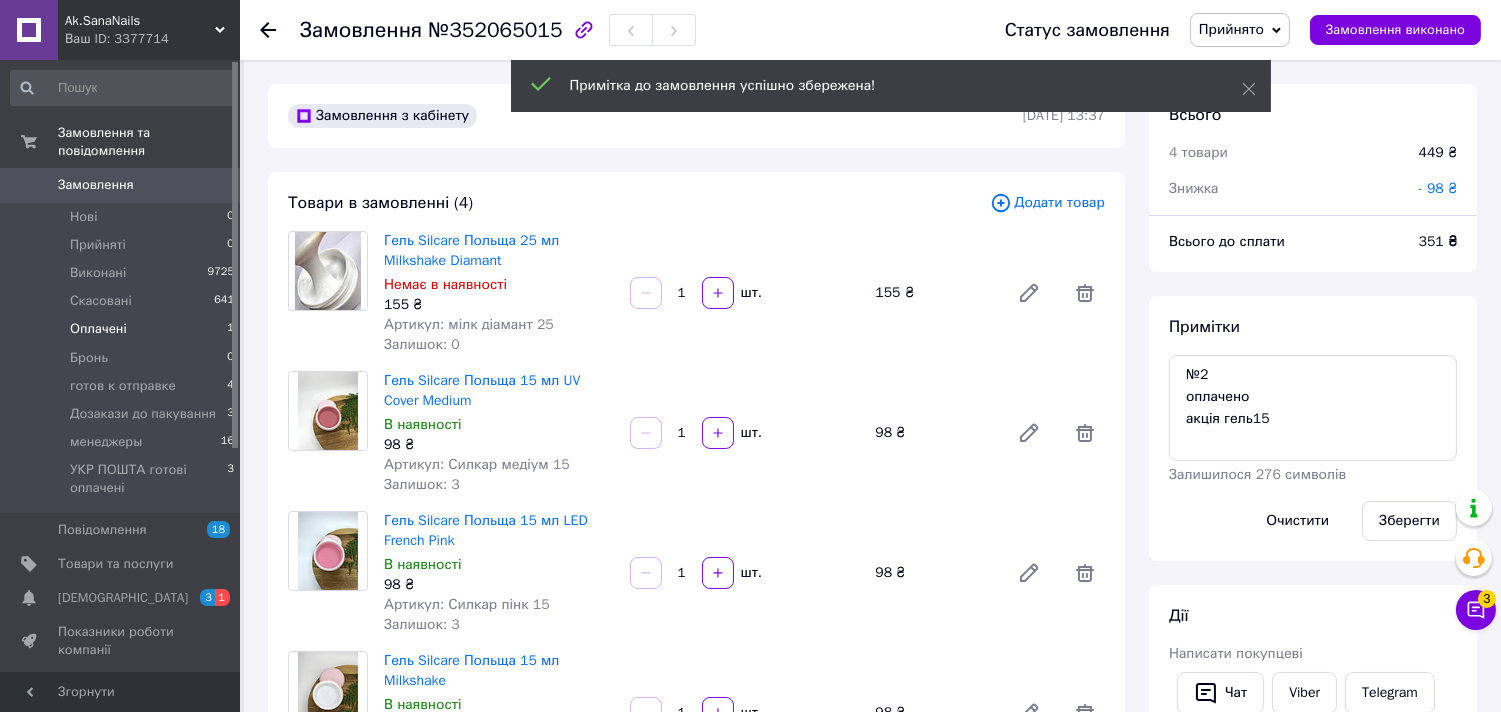 click on "Оплачені" at bounding box center [98, 329] 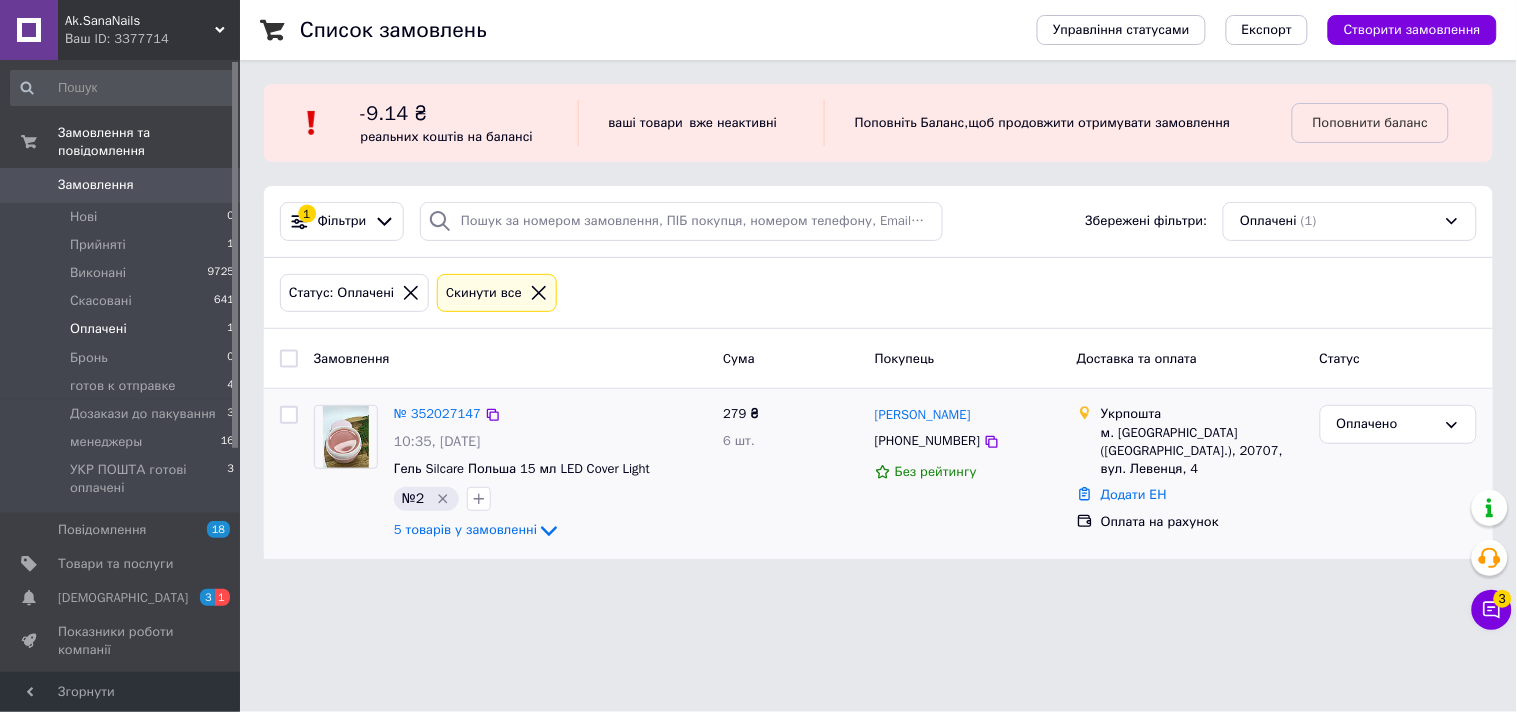 click at bounding box center [346, 437] 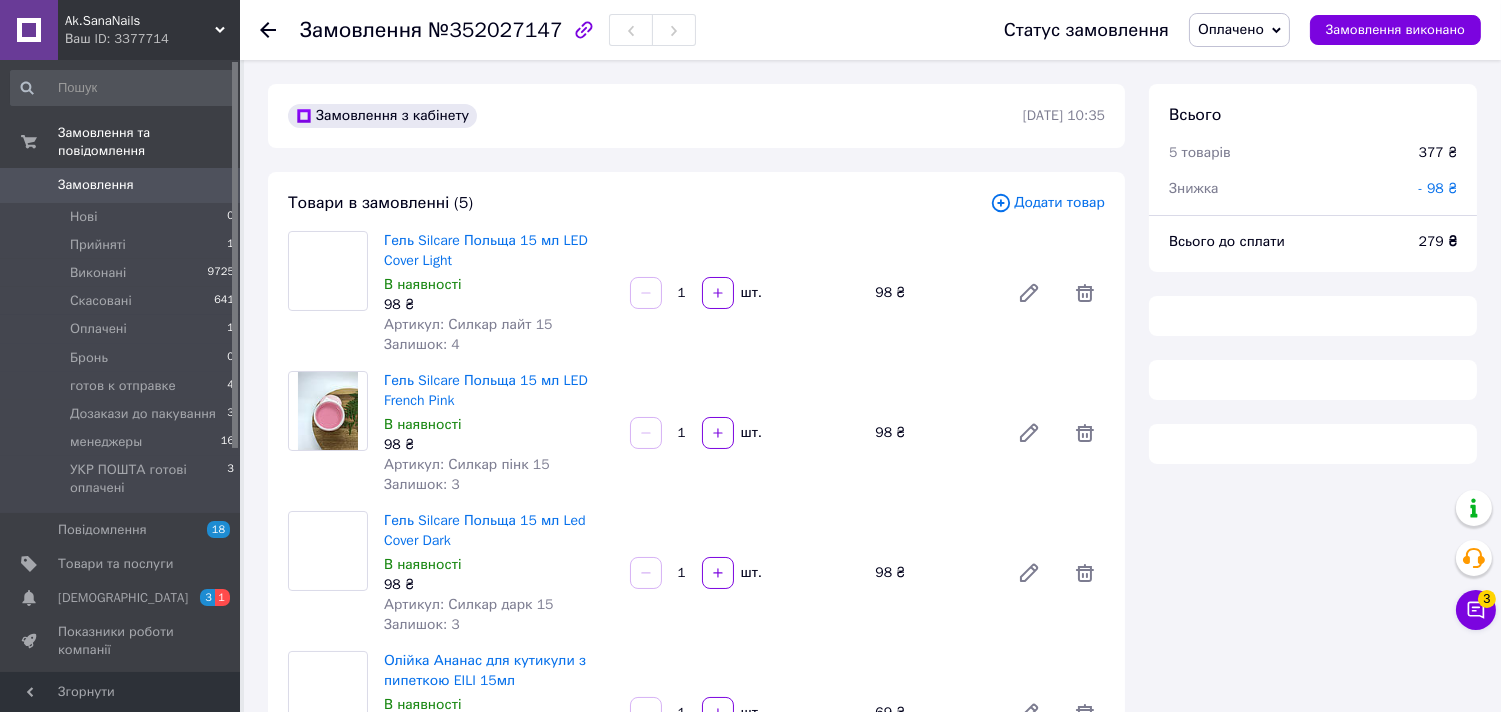 scroll, scrollTop: 111, scrollLeft: 0, axis: vertical 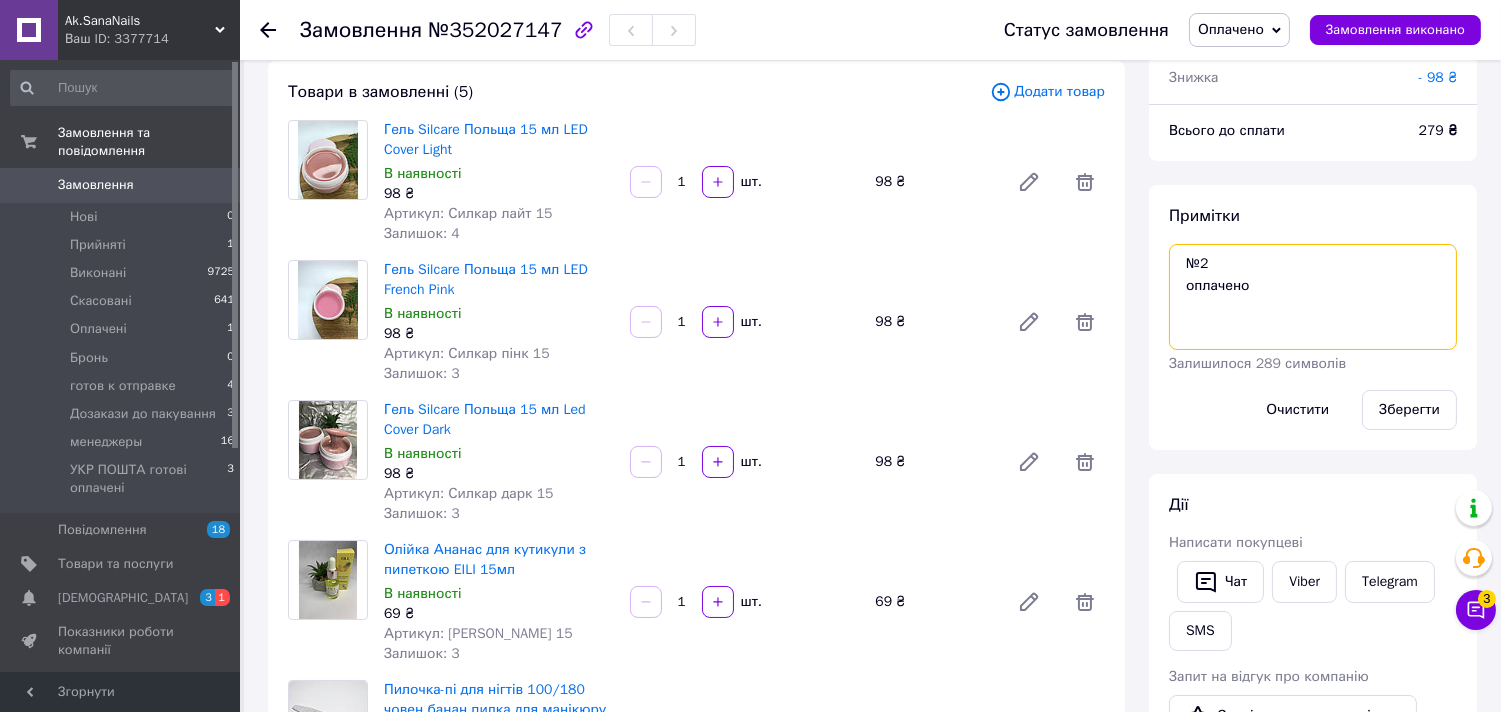 click on "№2
оплачено" at bounding box center [1313, 297] 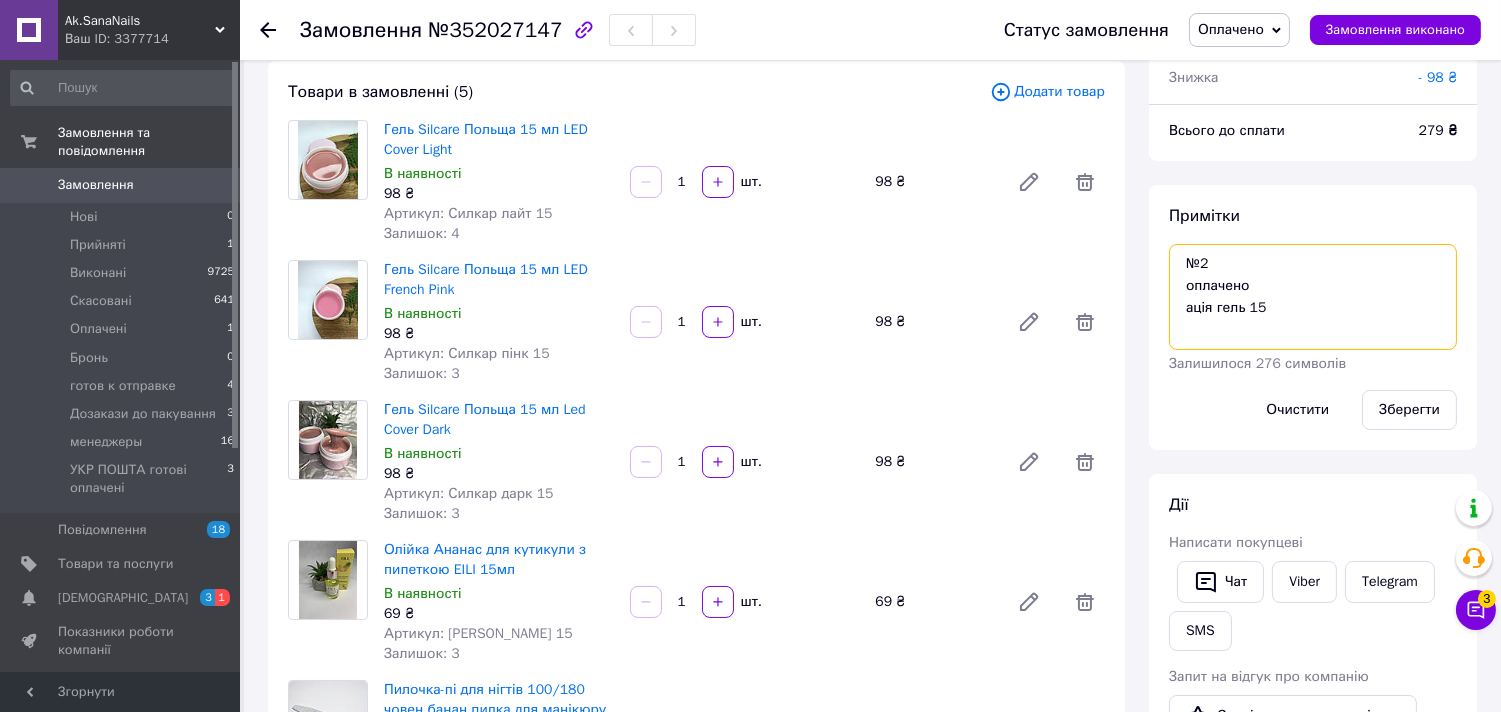 click on "№2
оплачено
ація гель 15" at bounding box center [1313, 297] 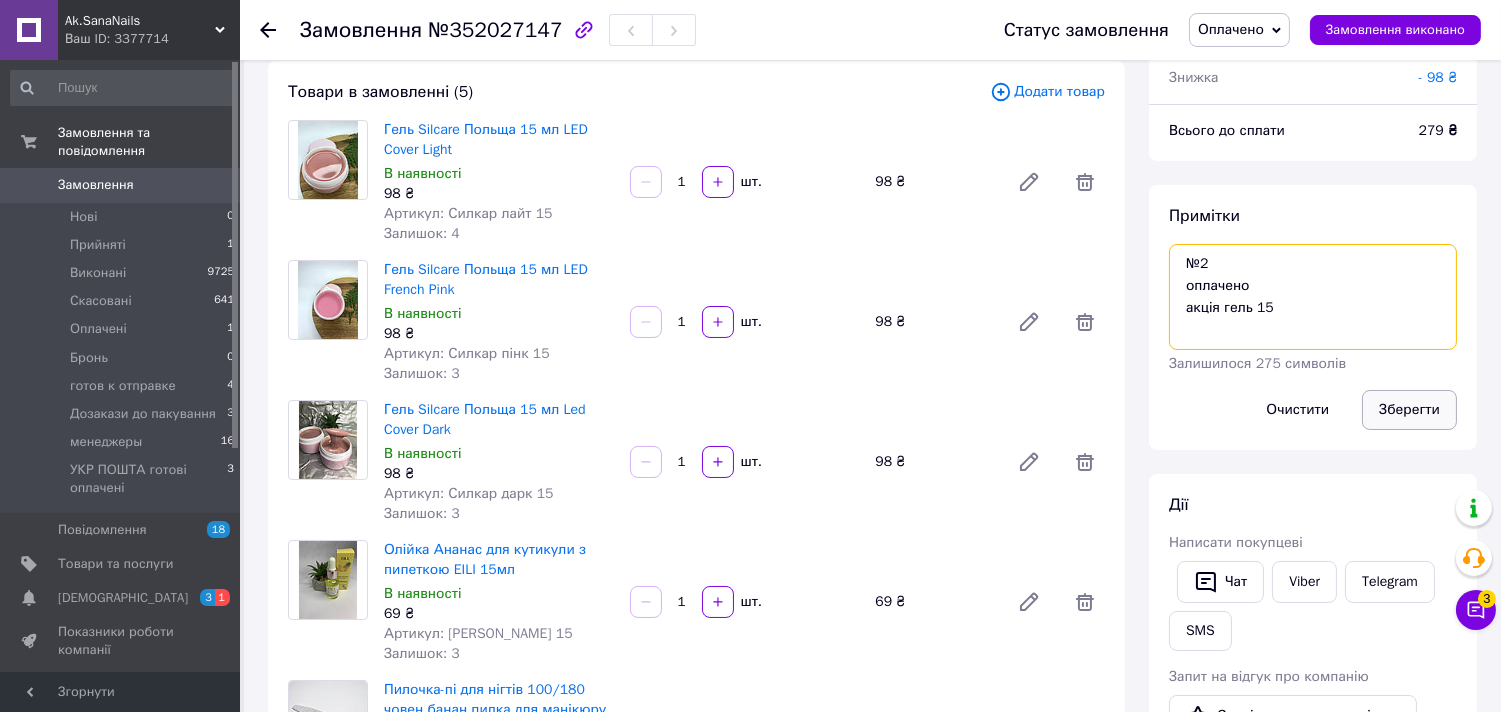 type on "№2
оплачено
акція гель 15" 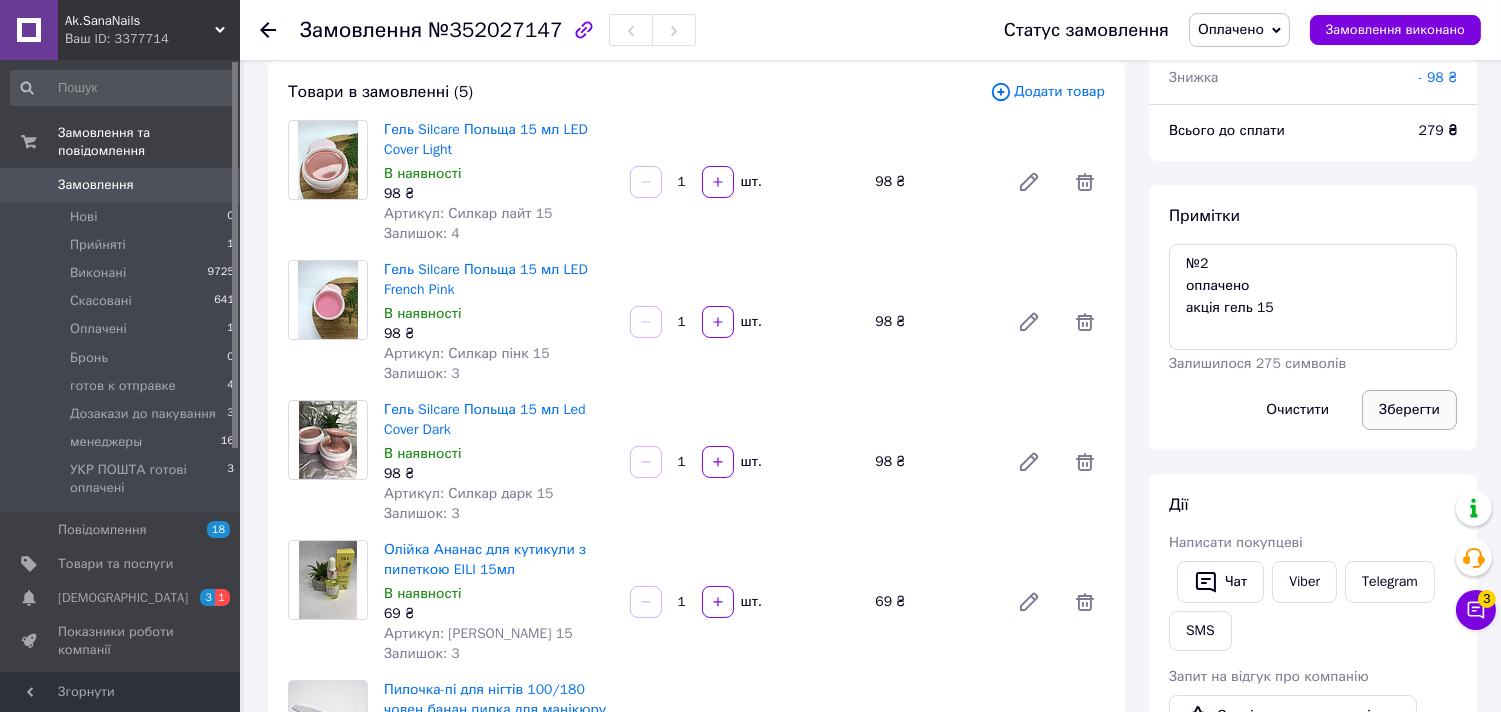 click on "Зберегти" at bounding box center [1409, 410] 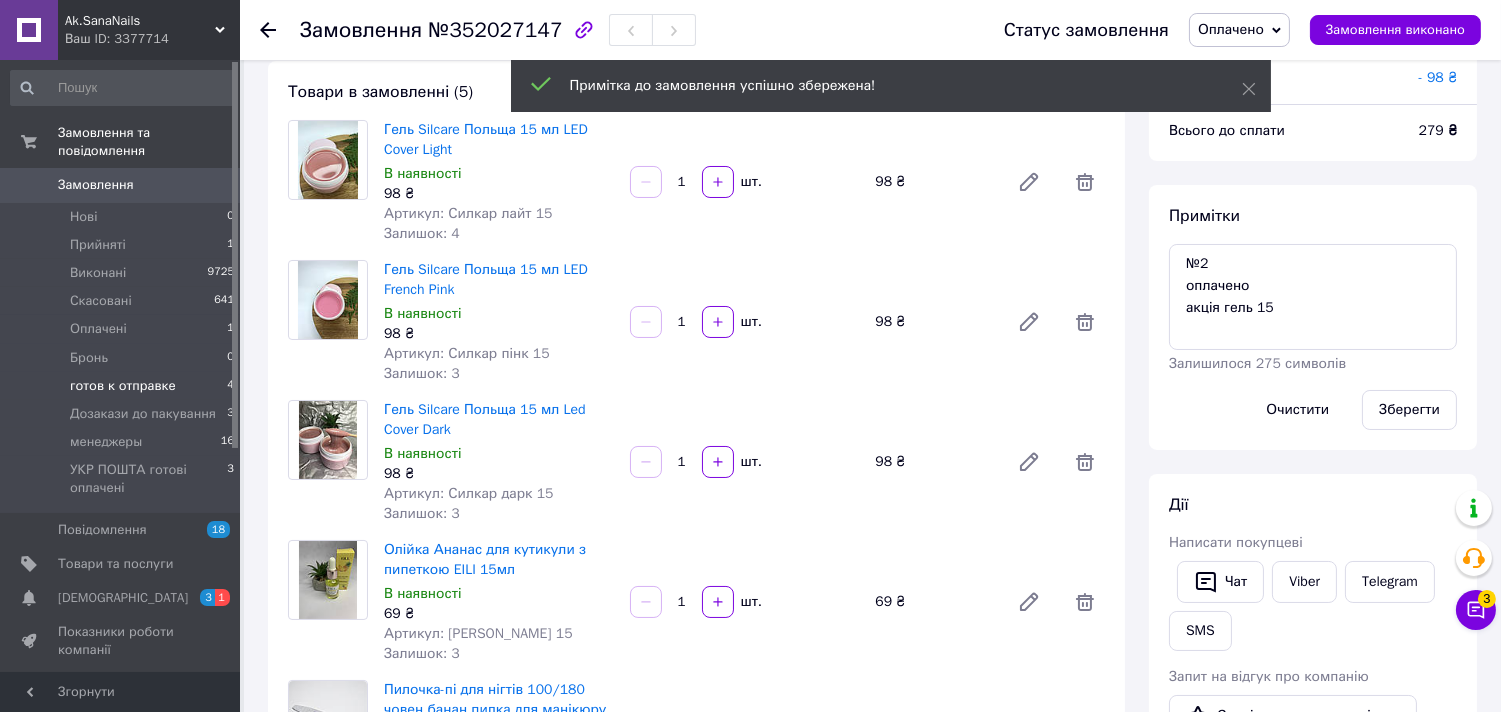 click on "готов к отправке 4" at bounding box center (123, 386) 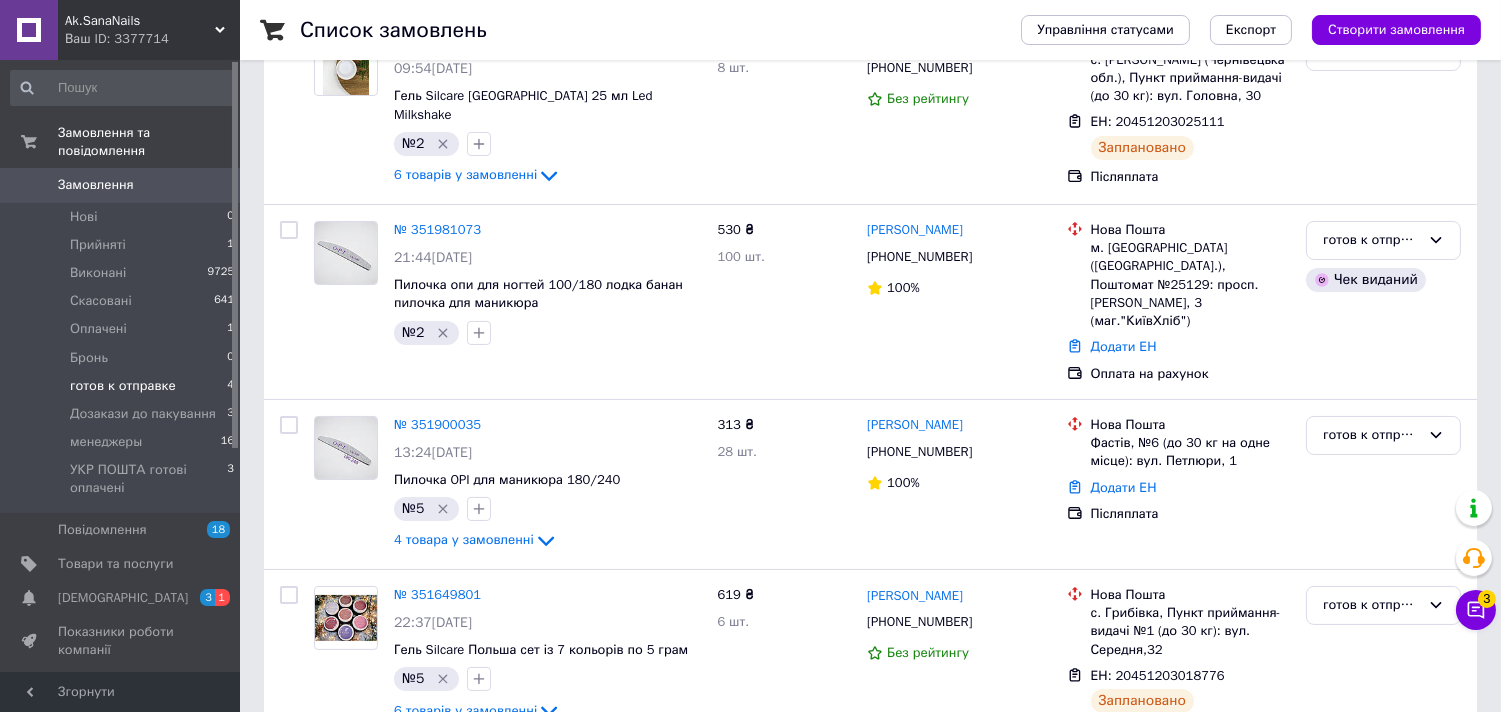 scroll, scrollTop: 402, scrollLeft: 0, axis: vertical 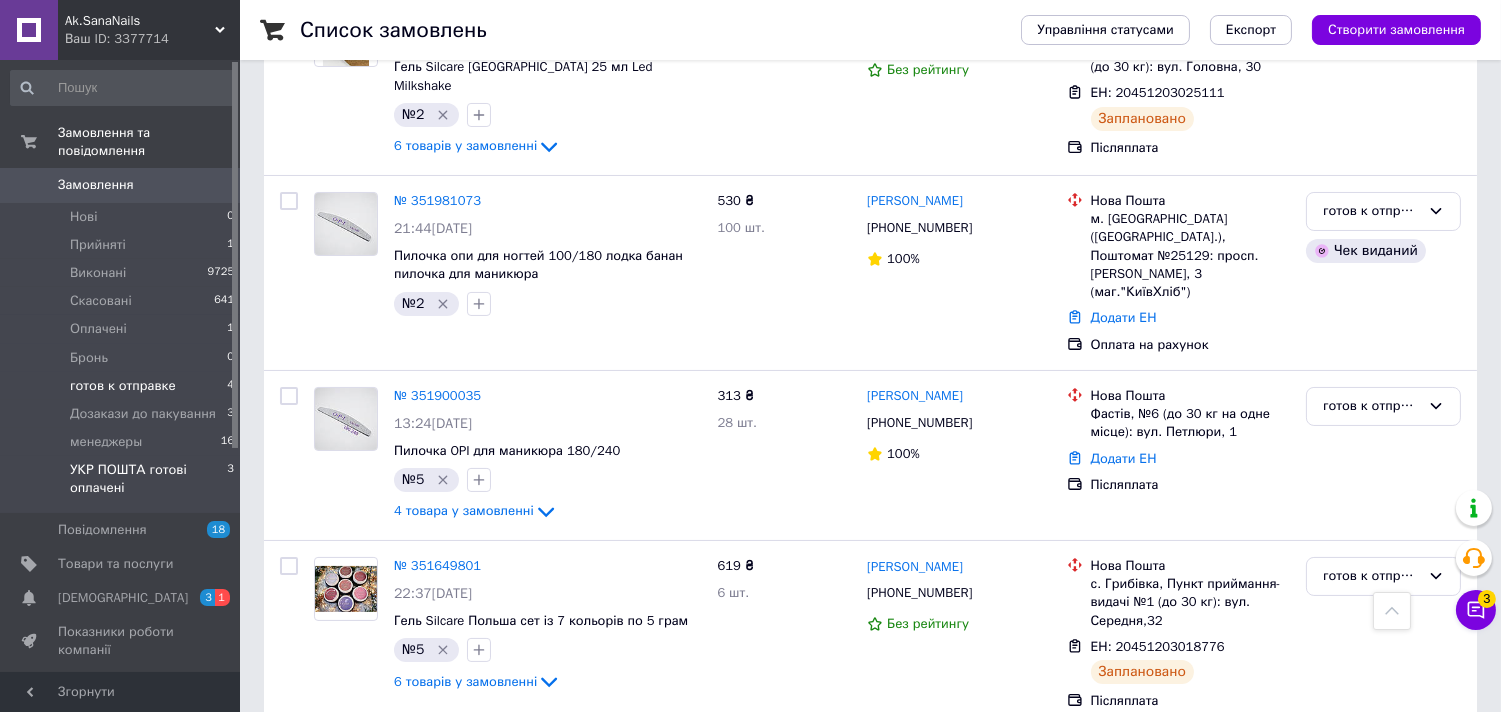 click on "УКР ПОШТА готові оплачені" at bounding box center [148, 479] 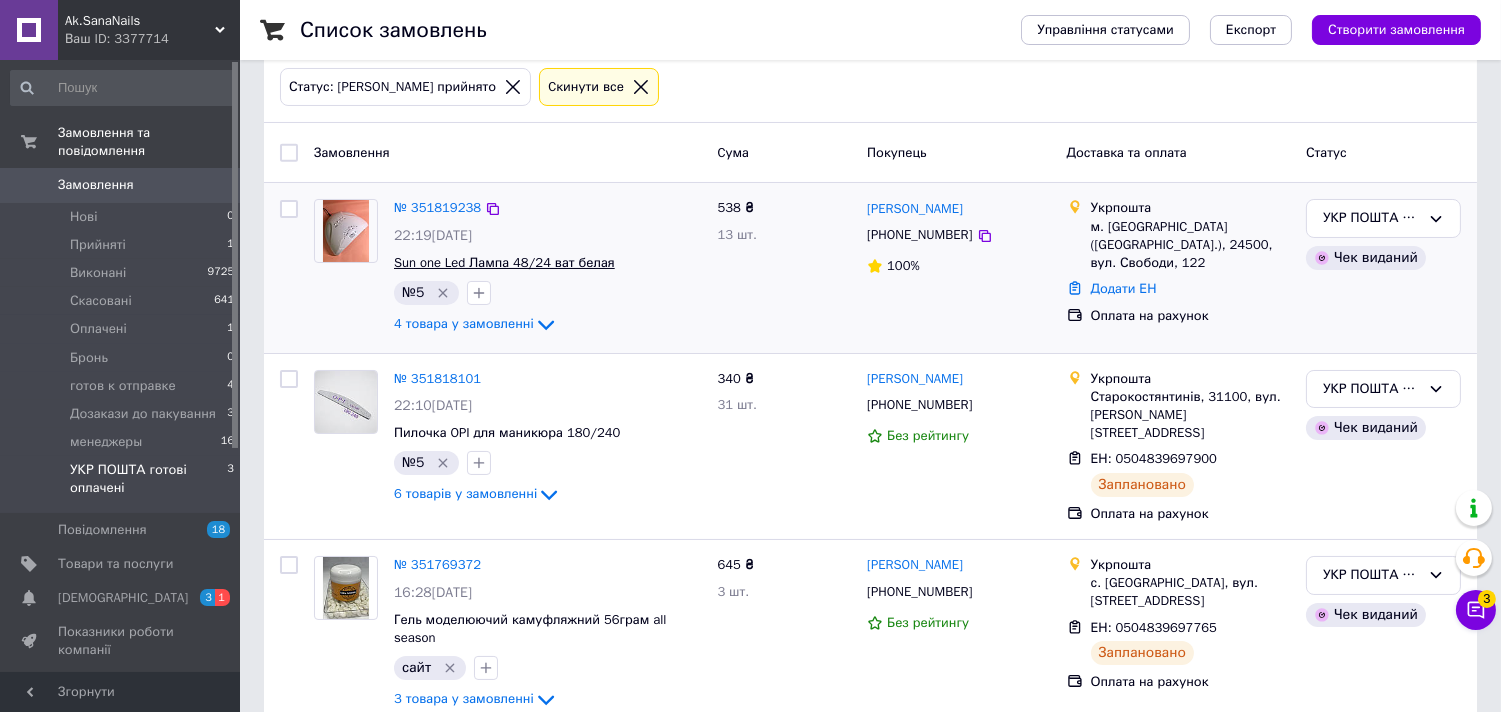 scroll, scrollTop: 211, scrollLeft: 0, axis: vertical 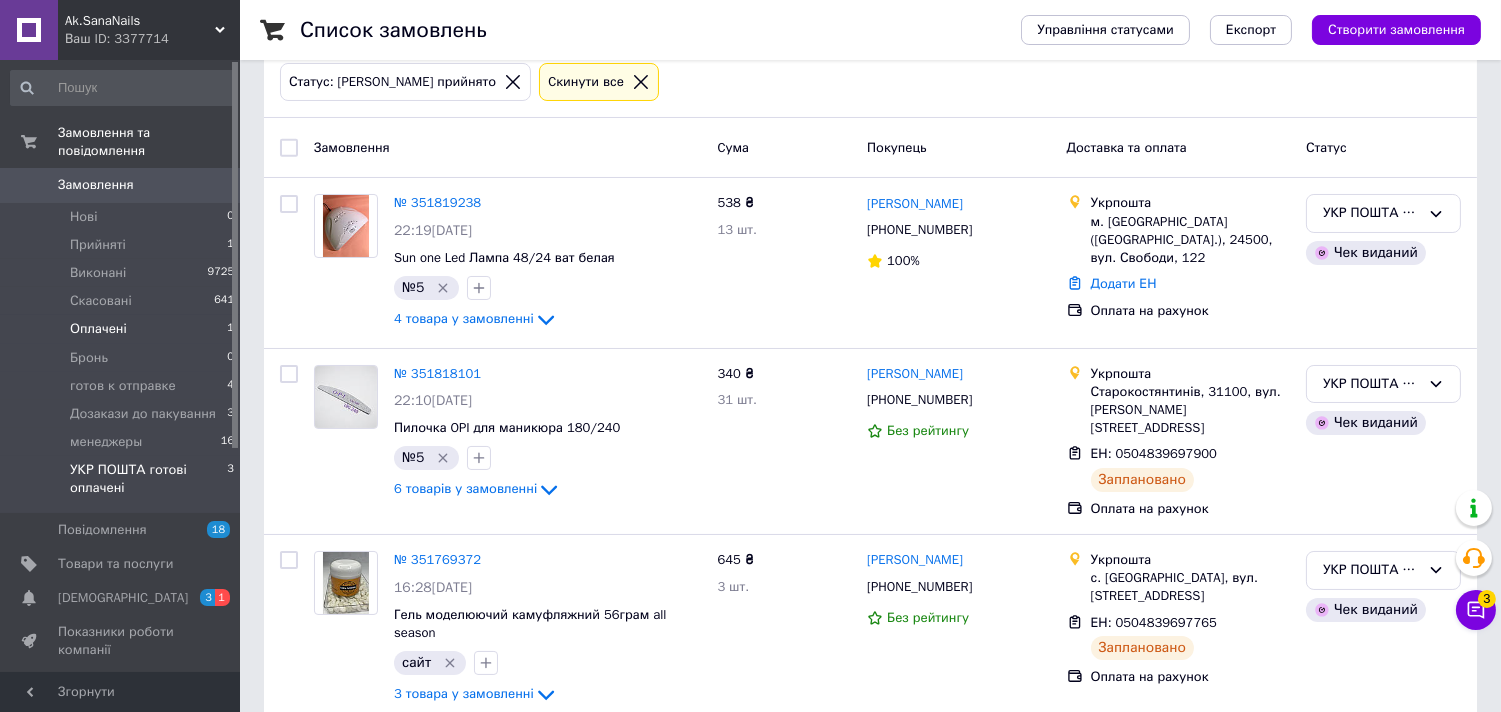 click on "Оплачені 1" at bounding box center [123, 329] 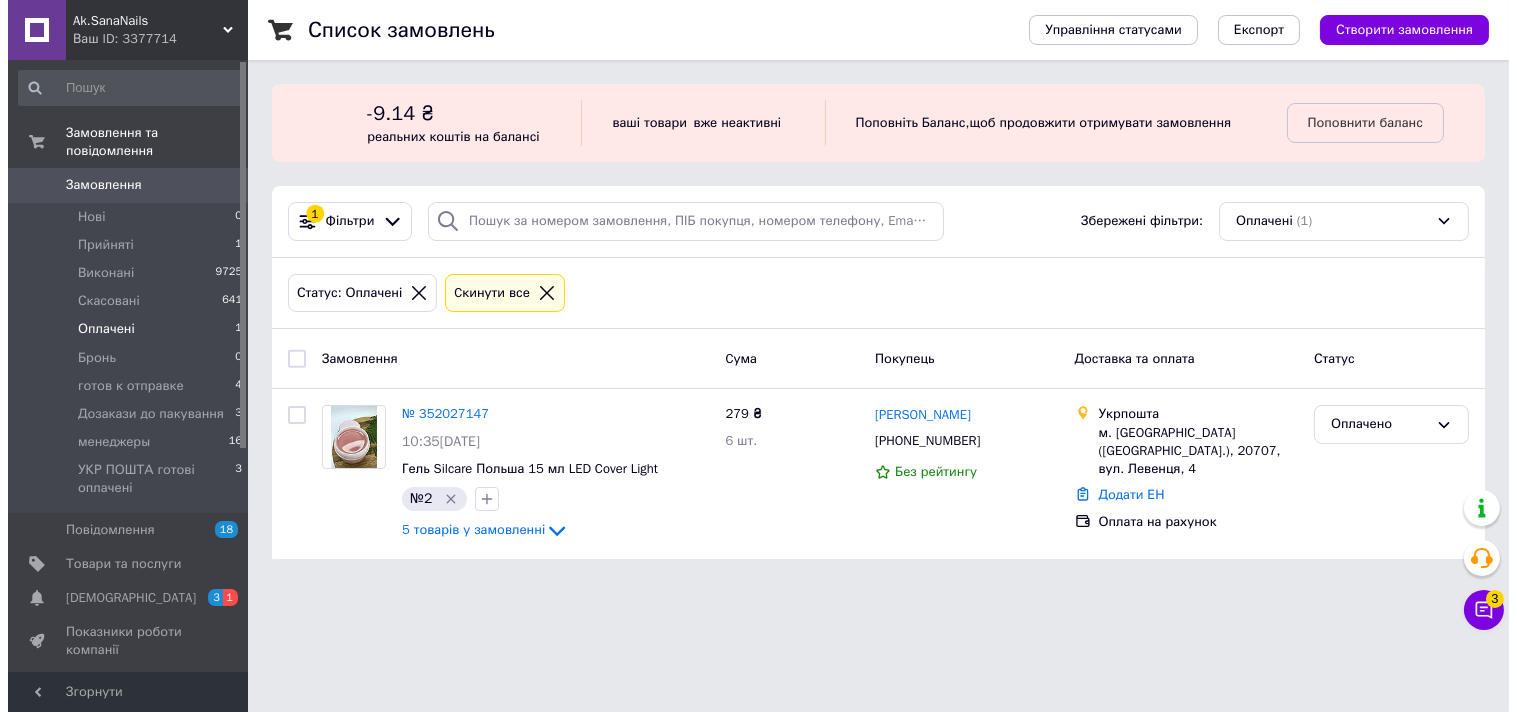 scroll, scrollTop: 0, scrollLeft: 0, axis: both 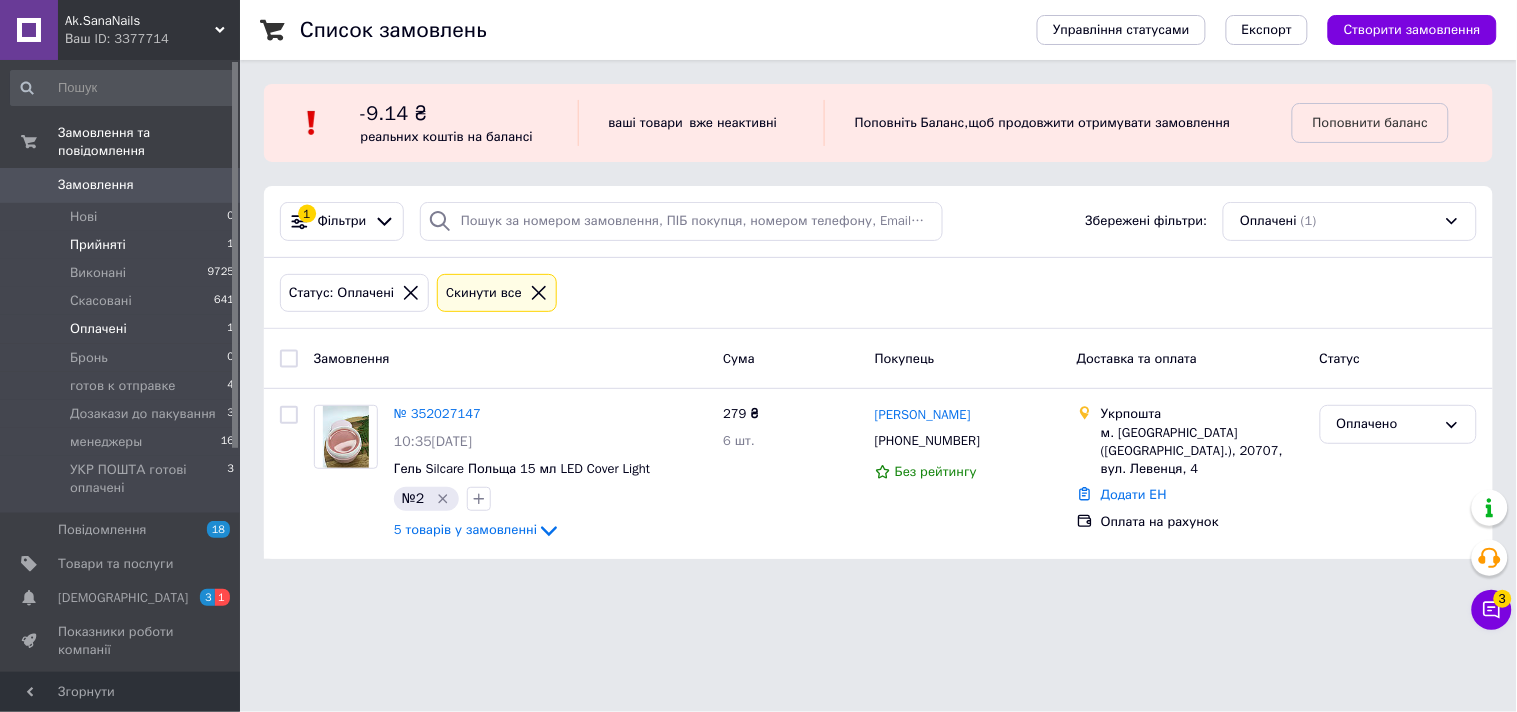 click on "Прийняті 1" at bounding box center [123, 245] 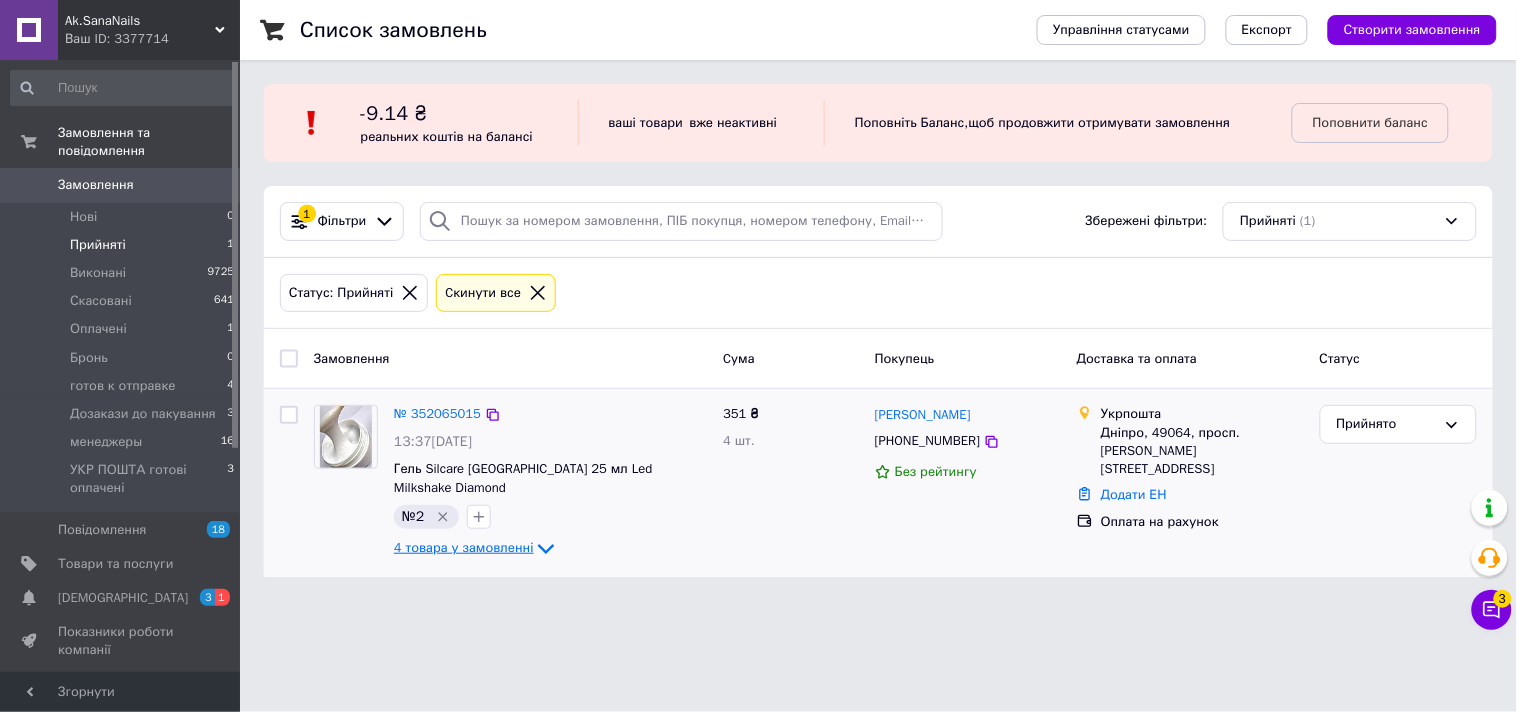 click on "4 товара у замовленні" at bounding box center [464, 548] 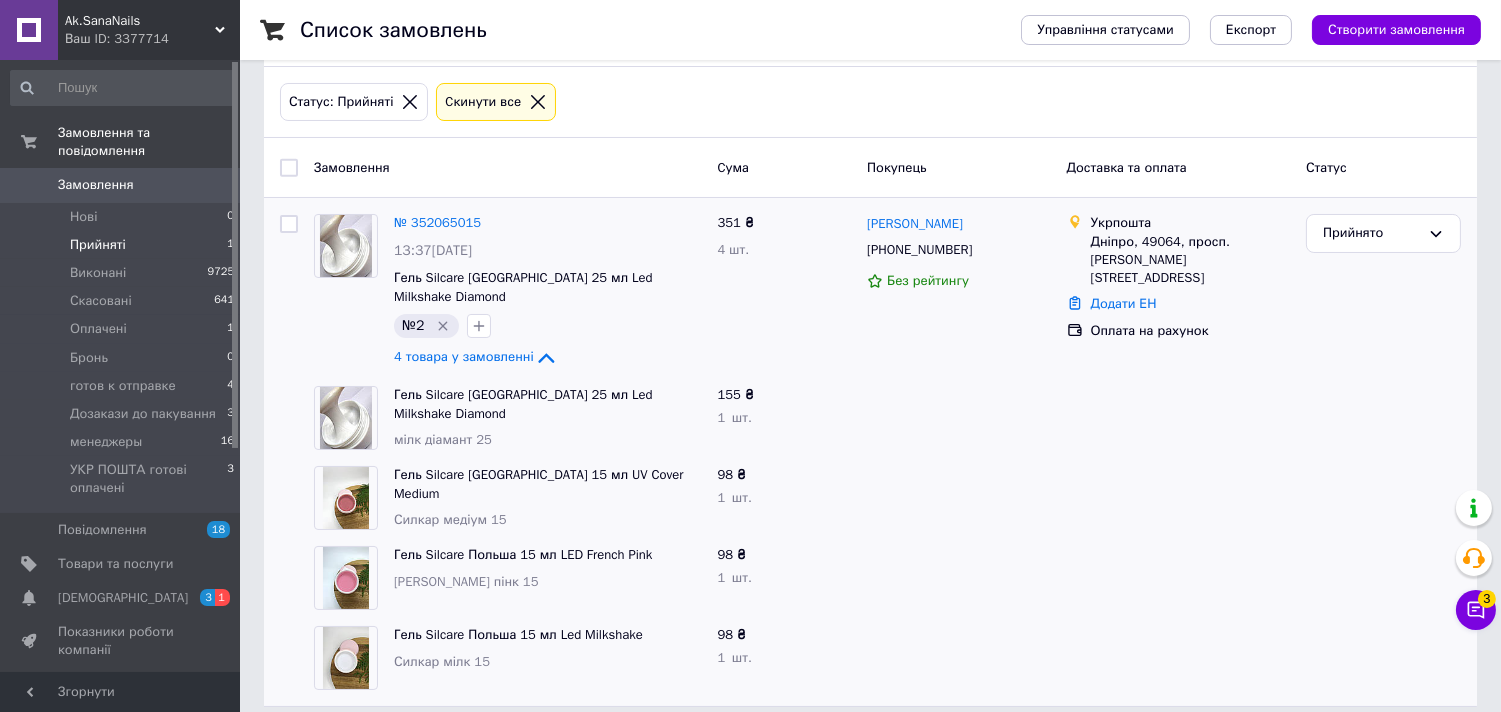 scroll, scrollTop: 192, scrollLeft: 0, axis: vertical 